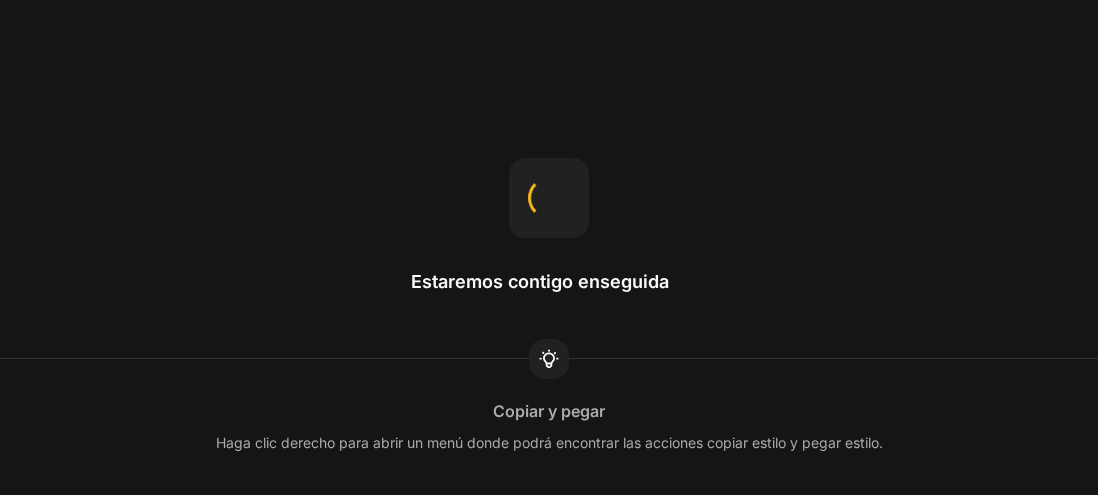 scroll, scrollTop: 0, scrollLeft: 0, axis: both 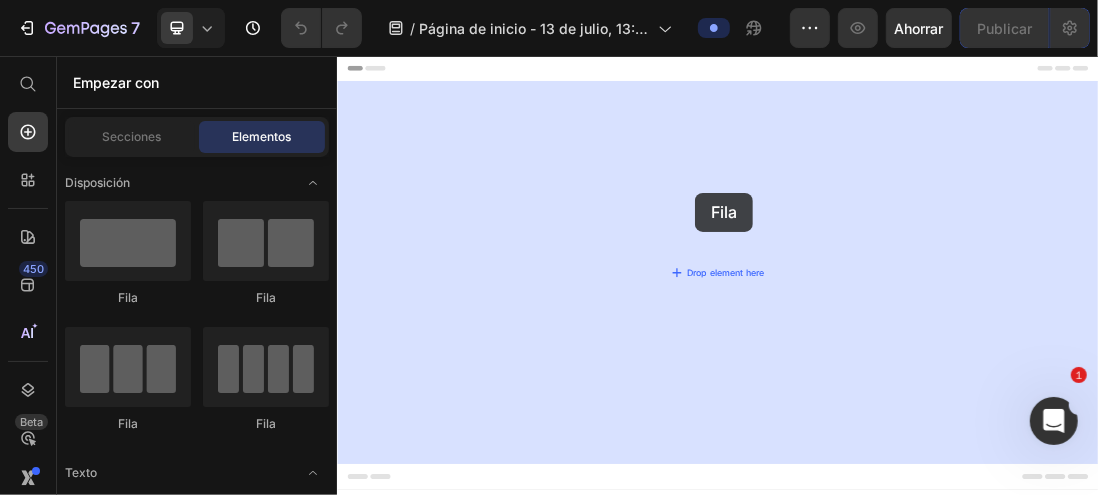 drag, startPoint x: 576, startPoint y: 305, endPoint x: 900, endPoint y: 272, distance: 325.6762 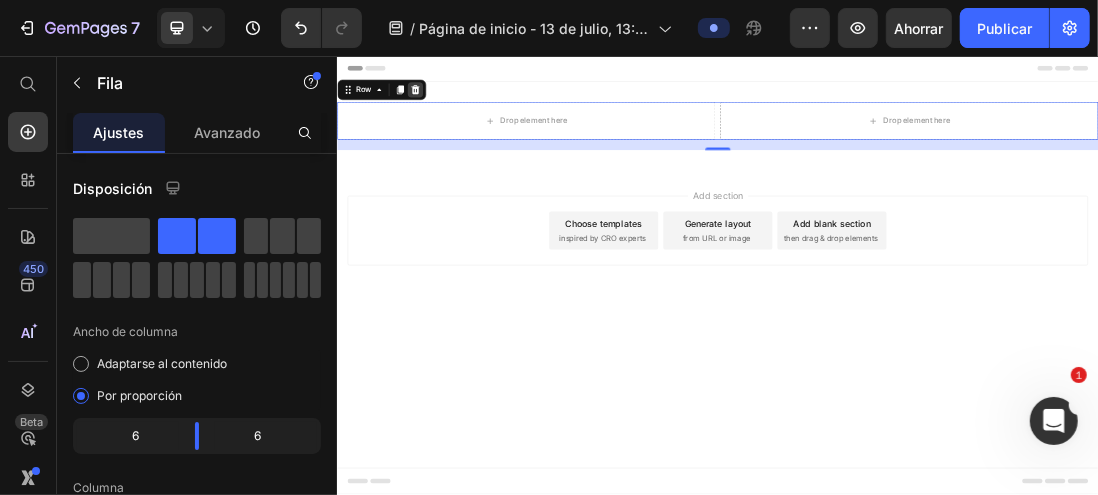 click 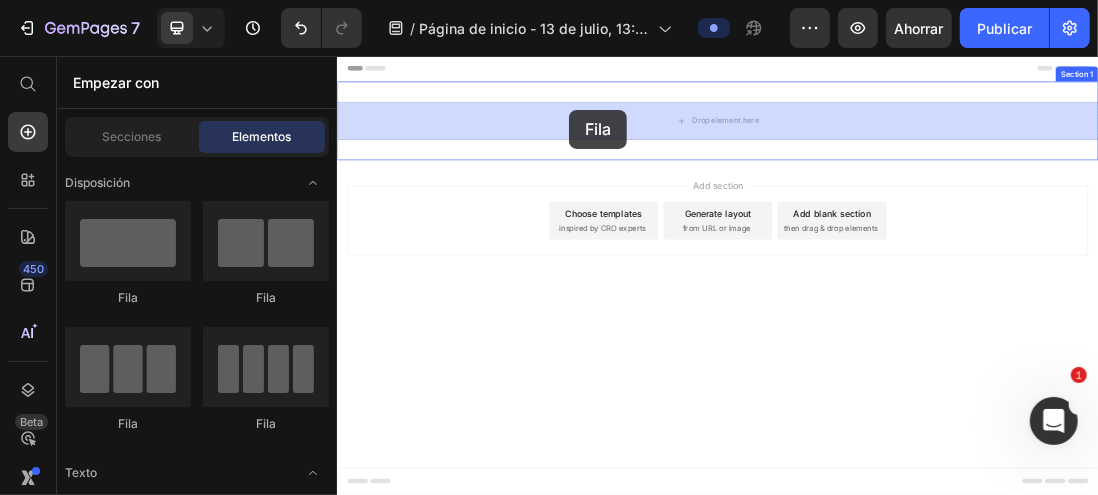 drag, startPoint x: 475, startPoint y: 433, endPoint x: 704, endPoint y: 141, distance: 371.08624 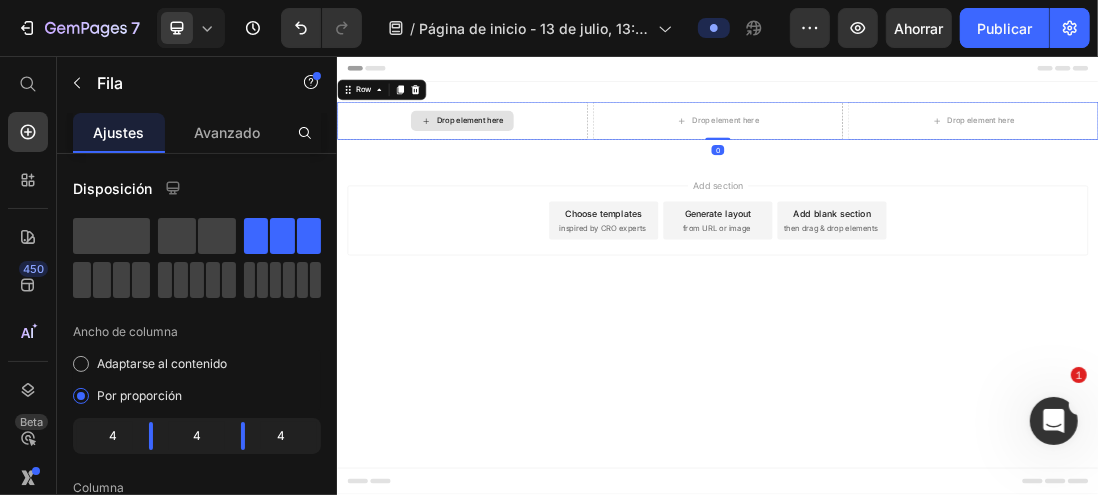 click on "Drop element here" at bounding box center [545, 159] 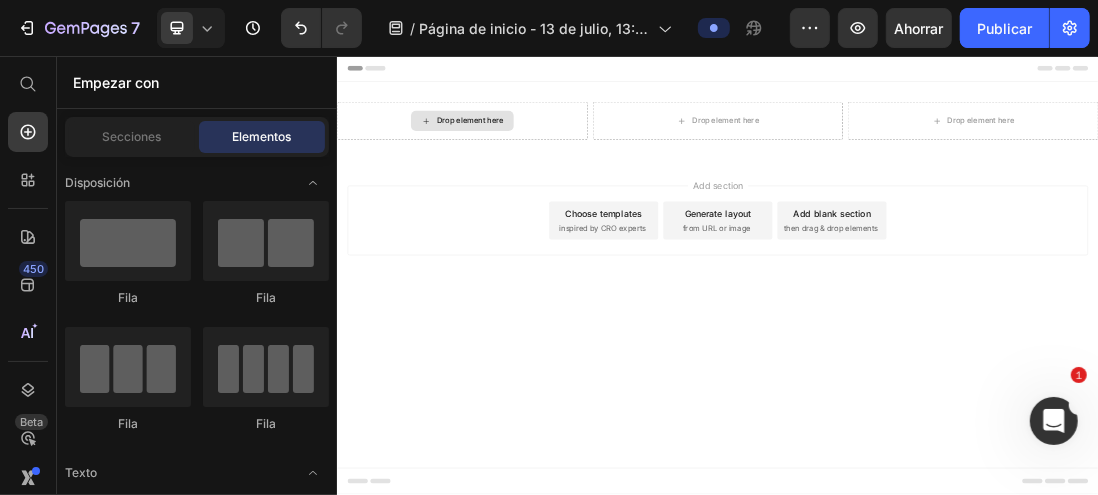 click on "Drop element here" at bounding box center [545, 159] 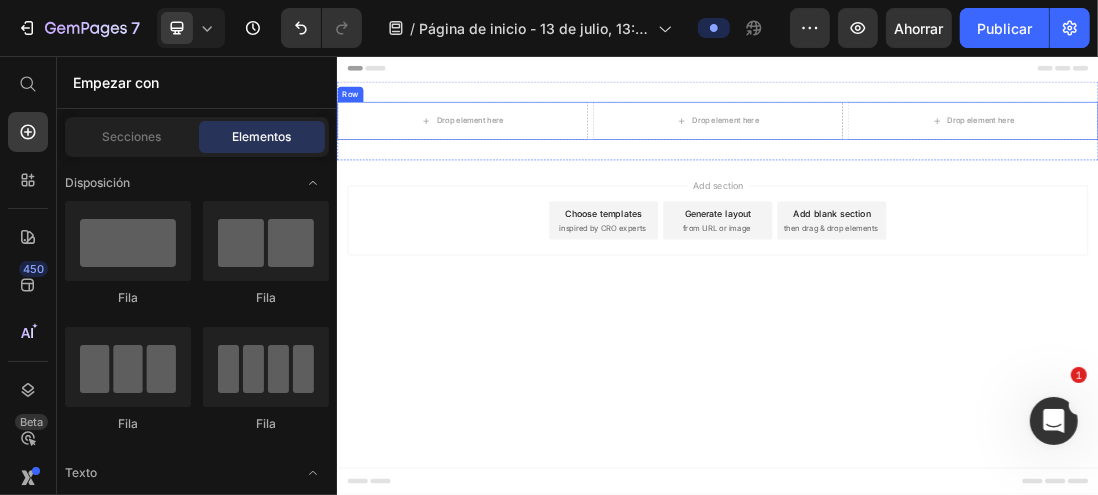 click on "Row" at bounding box center [356, 117] 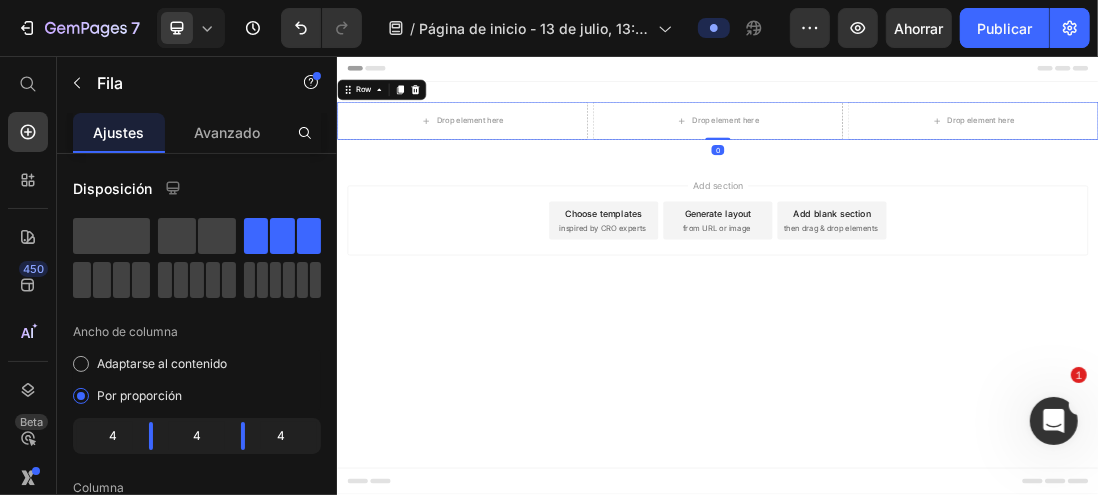 click on "Row" at bounding box center (406, 110) 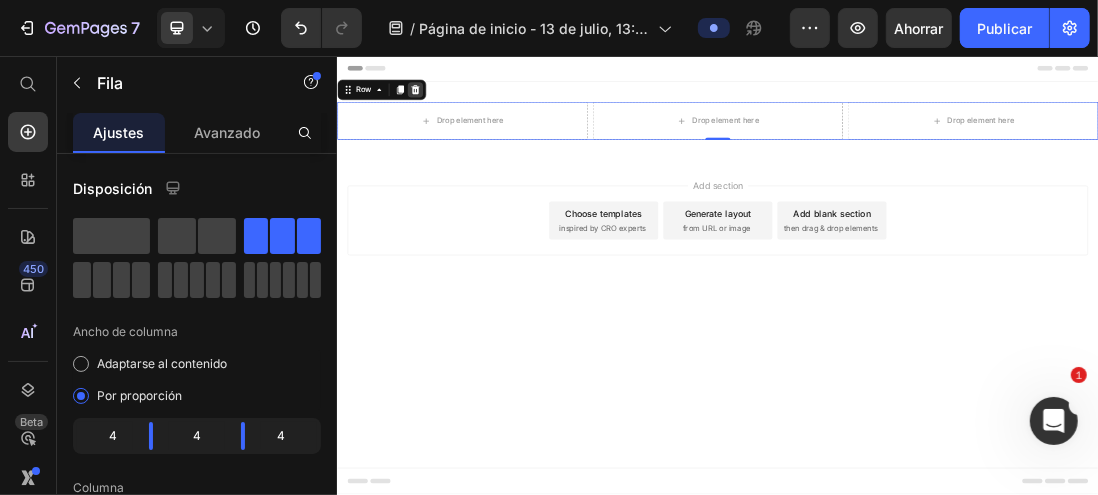 click 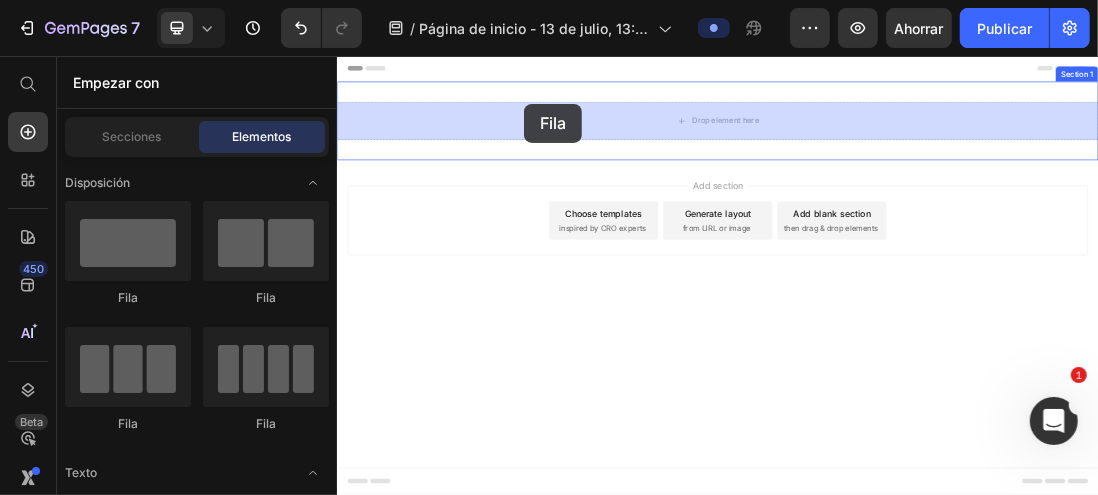 drag, startPoint x: 586, startPoint y: 435, endPoint x: 631, endPoint y: 131, distance: 307.31253 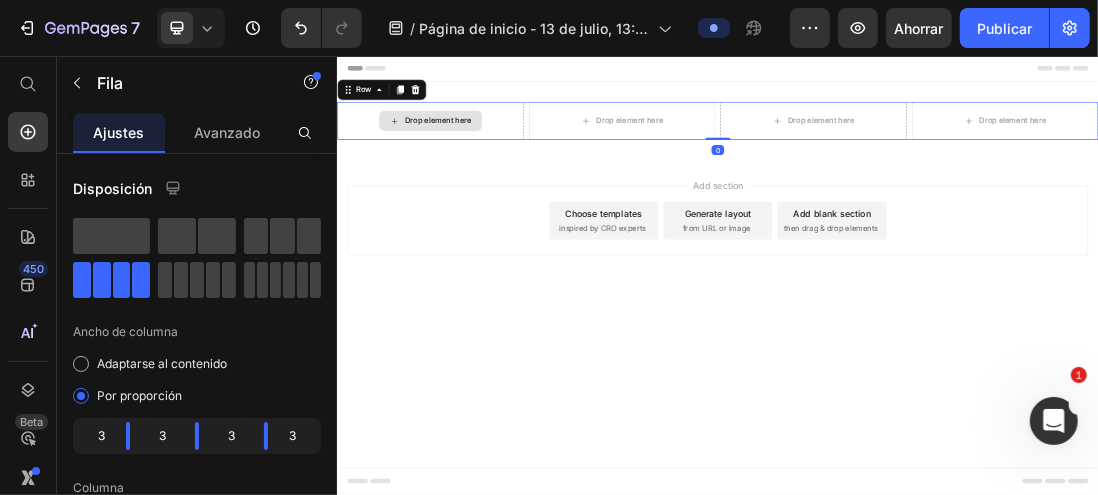 click on "Drop element here" at bounding box center [495, 159] 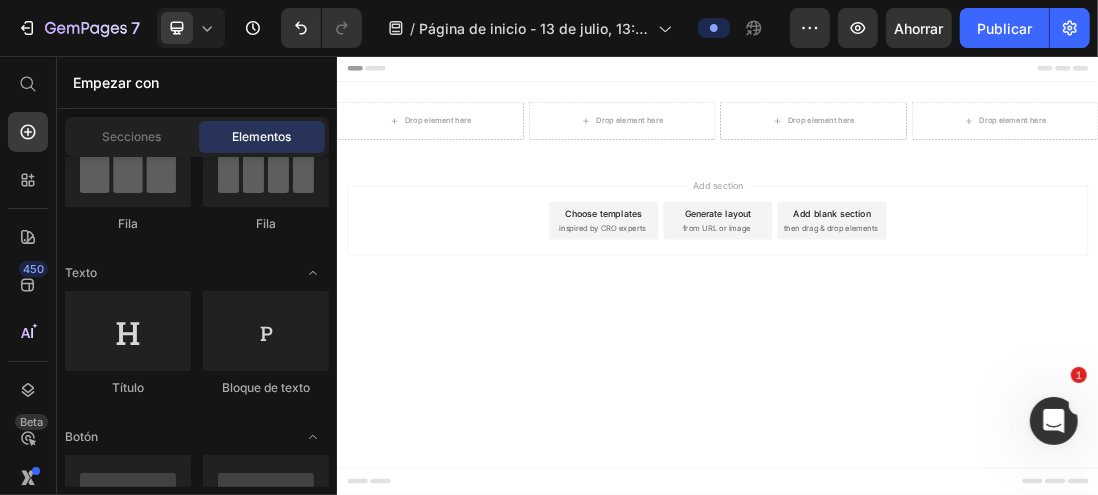 scroll, scrollTop: 0, scrollLeft: 0, axis: both 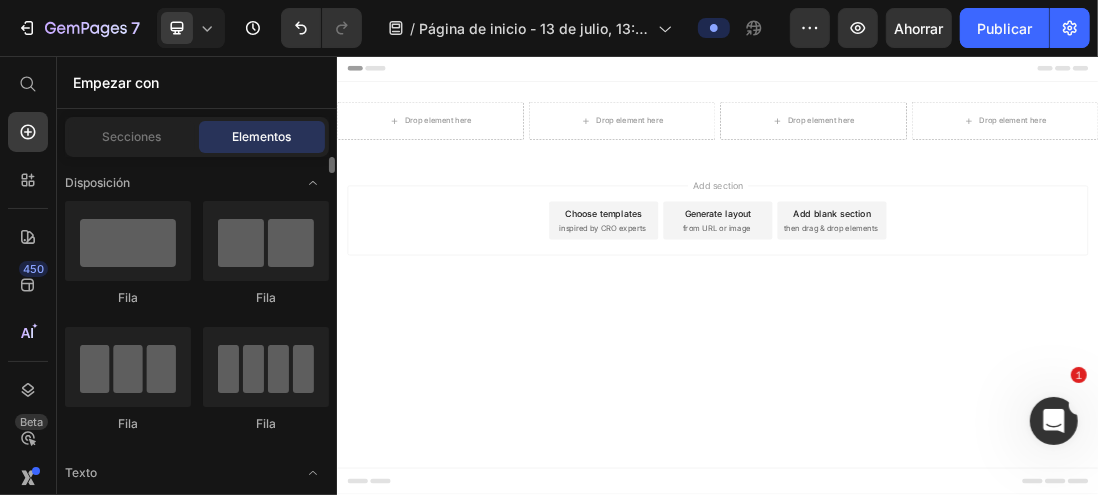 click on "Elementos" at bounding box center [262, 136] 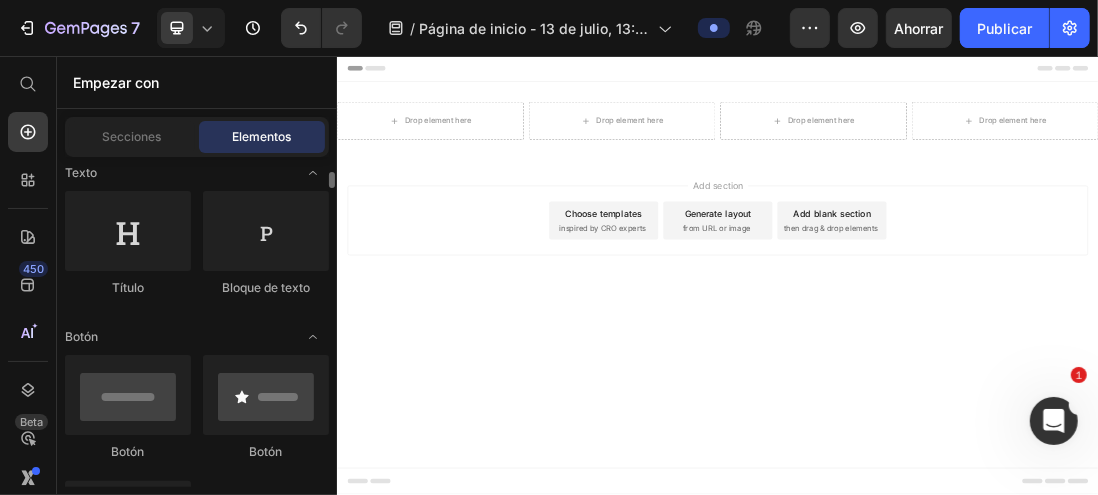 scroll, scrollTop: 400, scrollLeft: 0, axis: vertical 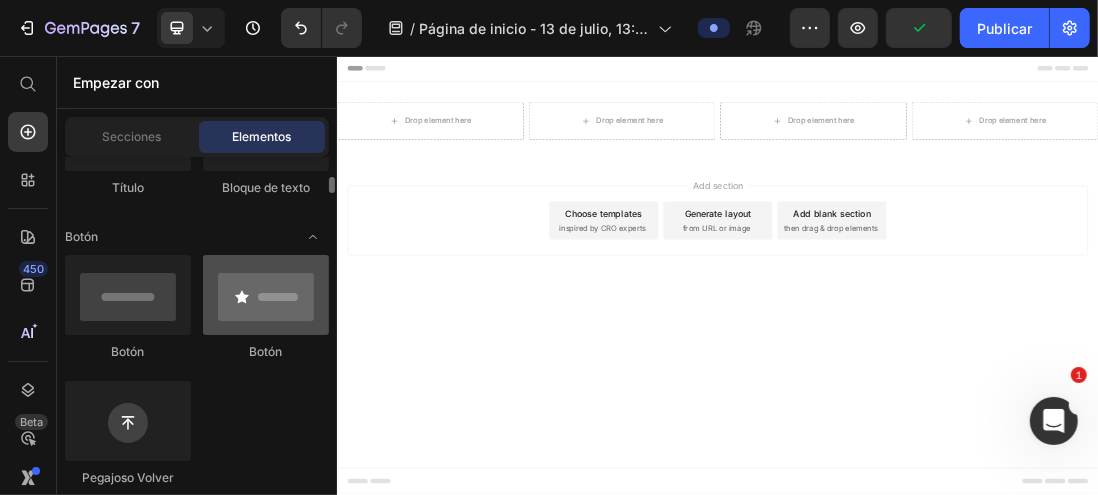 click at bounding box center [266, 295] 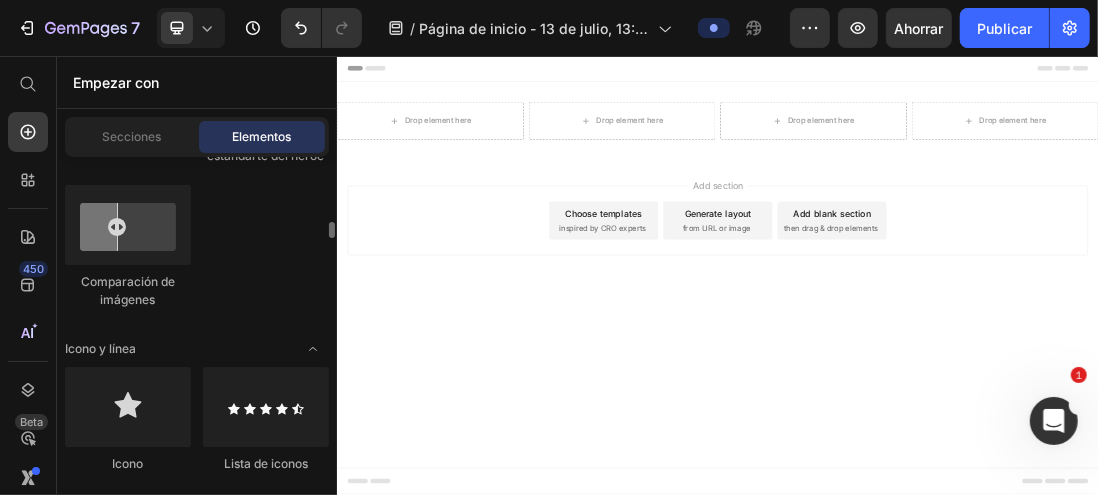 scroll, scrollTop: 1400, scrollLeft: 0, axis: vertical 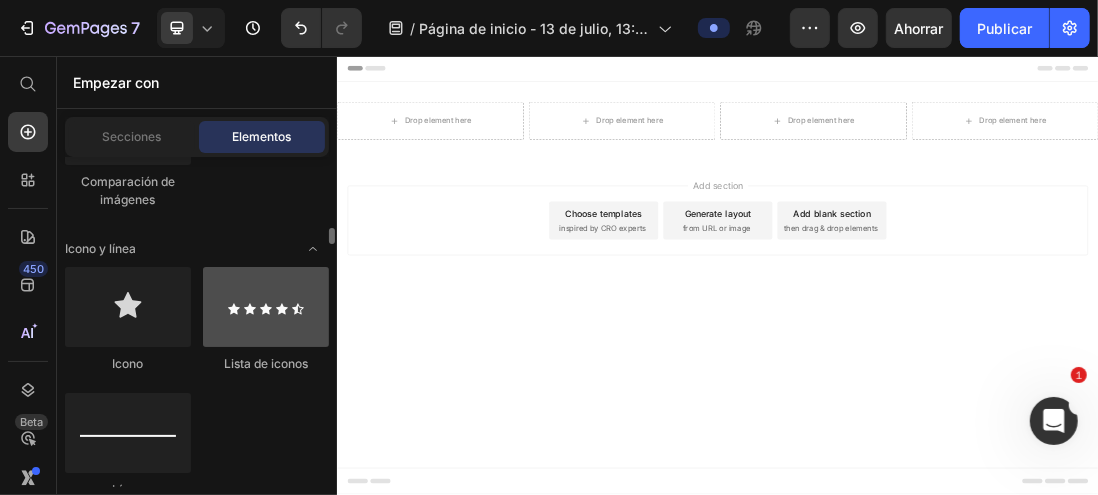 click at bounding box center (266, 307) 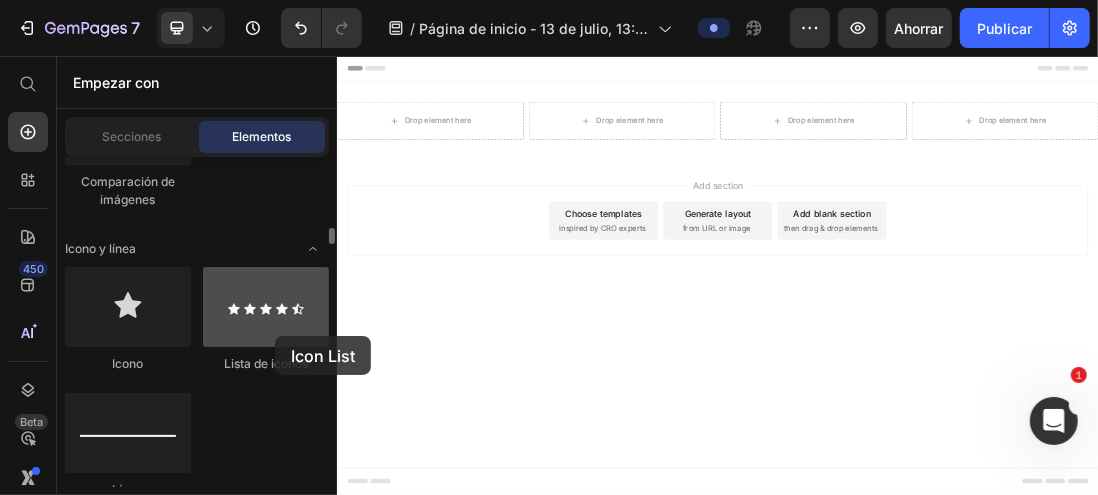click at bounding box center (266, 307) 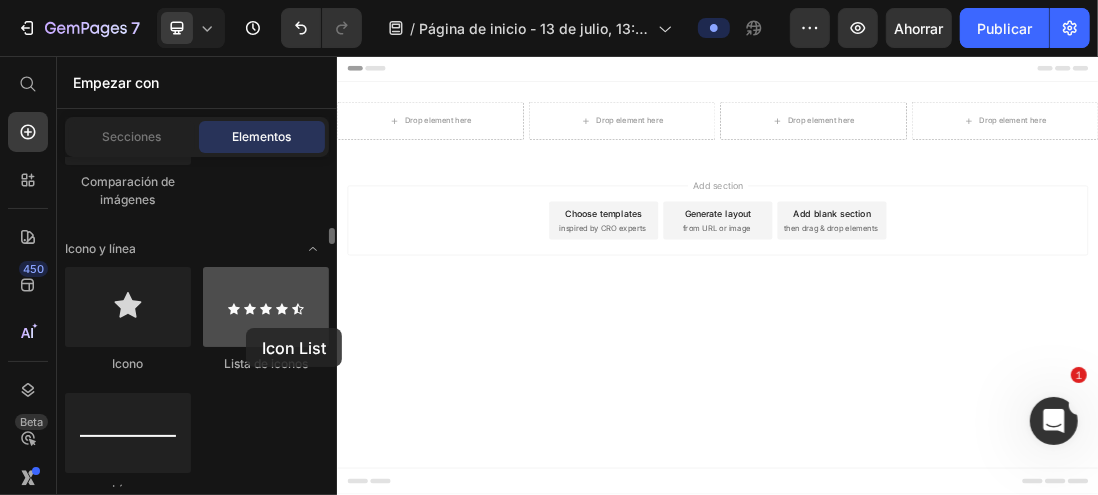 click at bounding box center [266, 307] 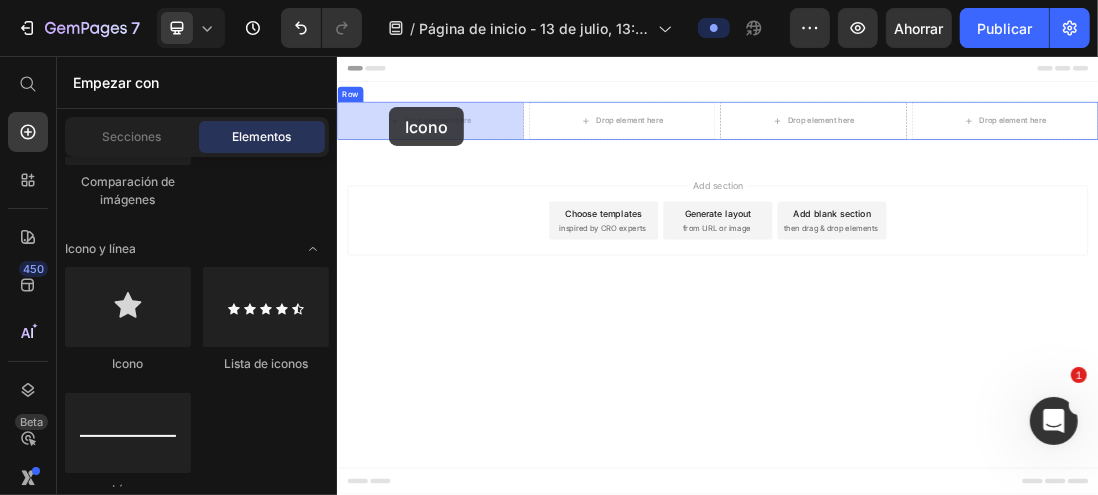 drag, startPoint x: 456, startPoint y: 371, endPoint x: 418, endPoint y: 137, distance: 237.0654 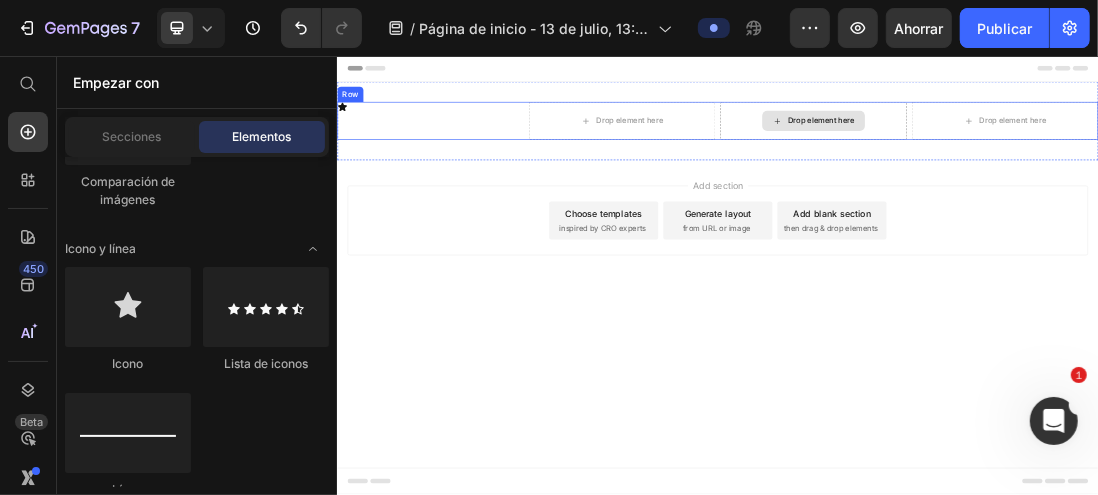 click on "Drop element here" at bounding box center [1087, 159] 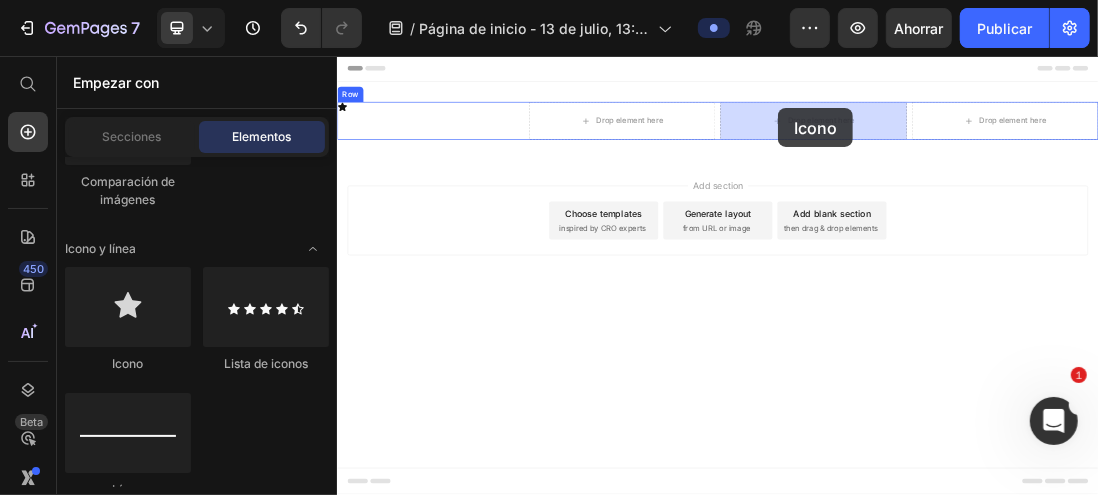 drag, startPoint x: 485, startPoint y: 383, endPoint x: 1031, endPoint y: 138, distance: 598.44885 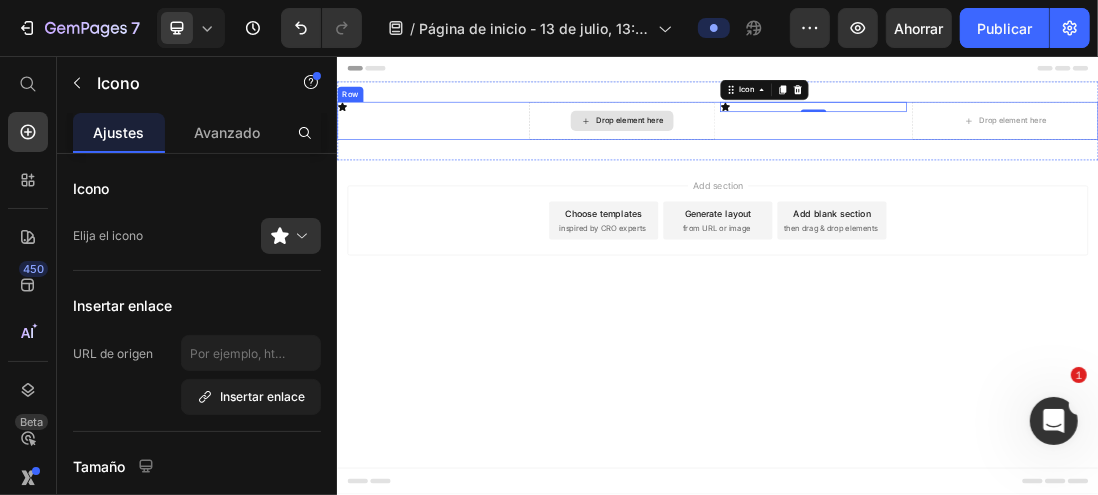click on "Drop element here" at bounding box center [785, 159] 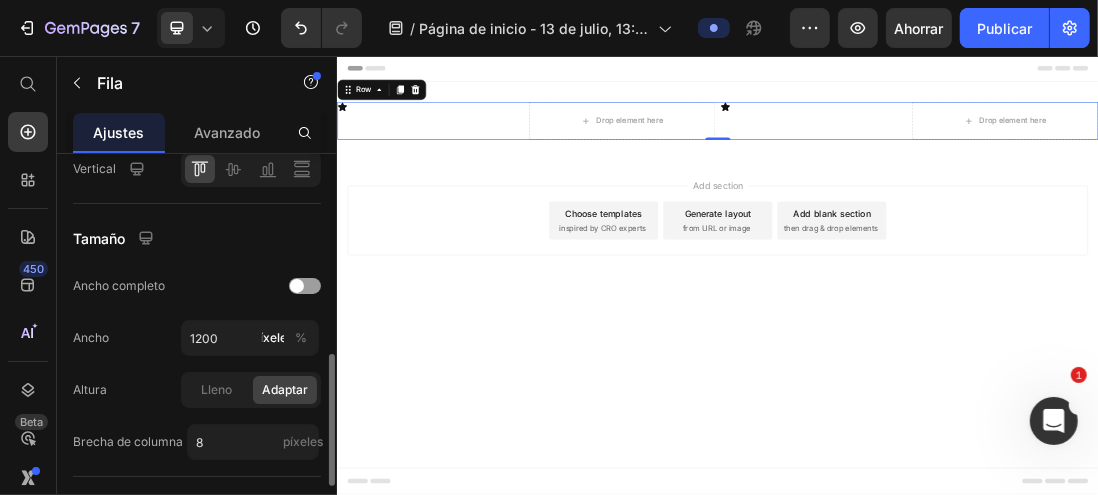 scroll, scrollTop: 500, scrollLeft: 0, axis: vertical 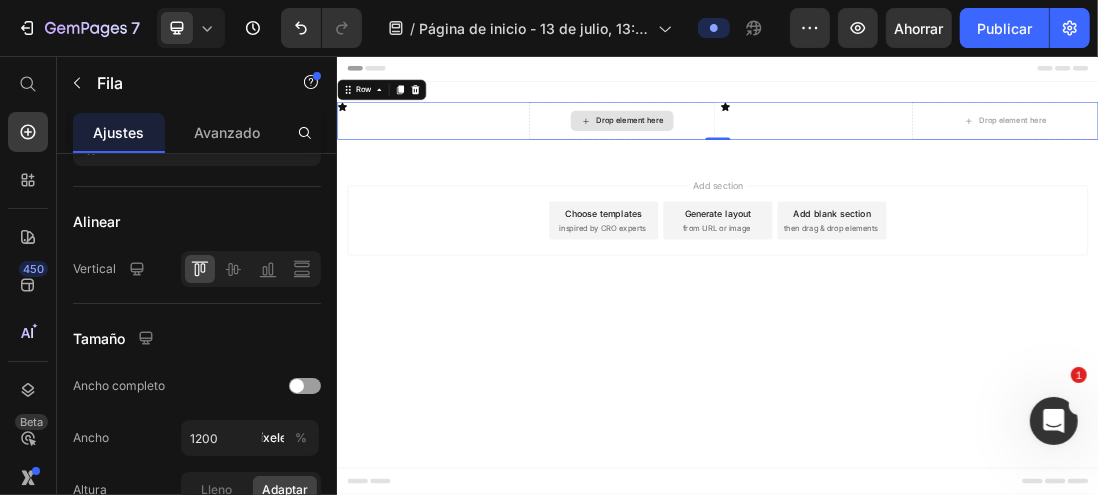click on "Drop element here" at bounding box center [797, 159] 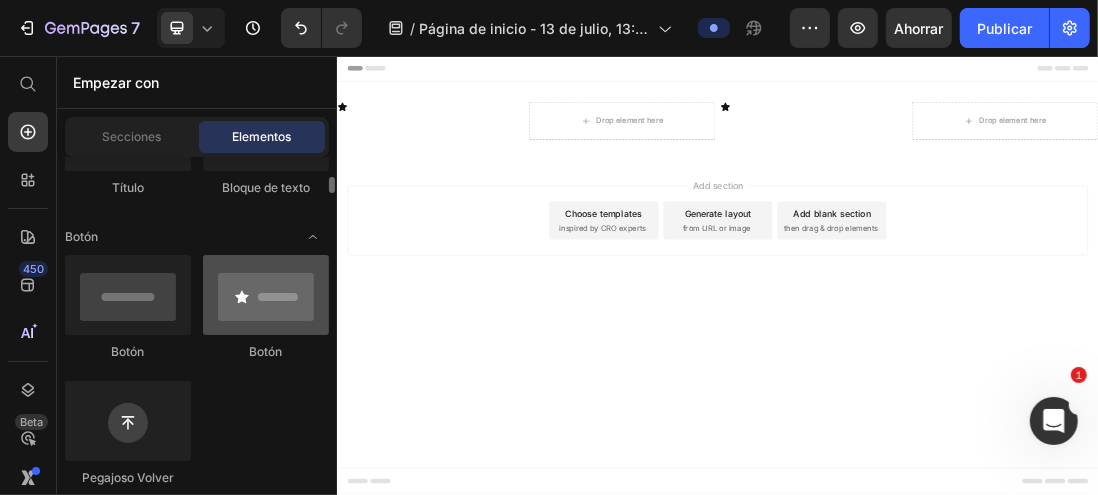 scroll, scrollTop: 300, scrollLeft: 0, axis: vertical 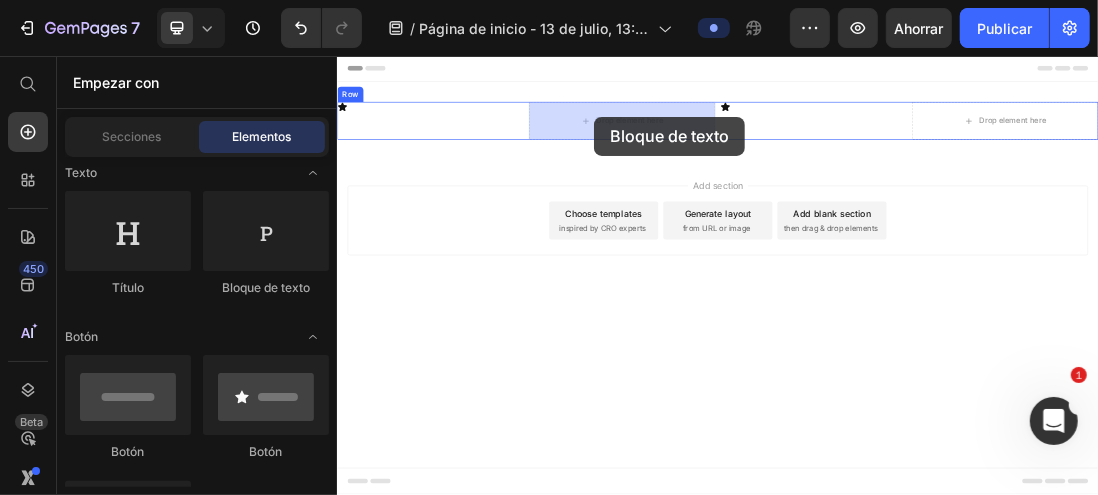 drag, startPoint x: 582, startPoint y: 304, endPoint x: 741, endPoint y: 152, distance: 219.96591 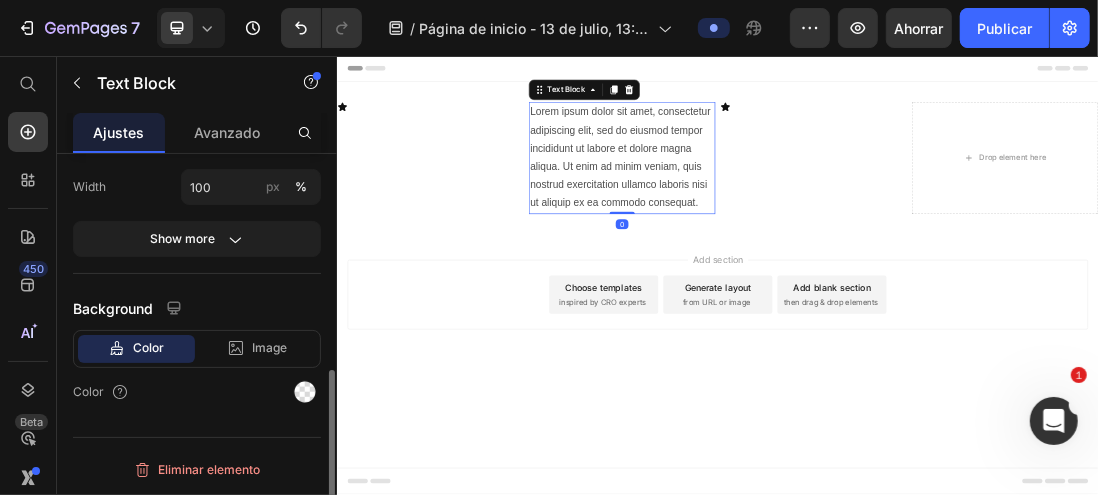 scroll, scrollTop: 0, scrollLeft: 0, axis: both 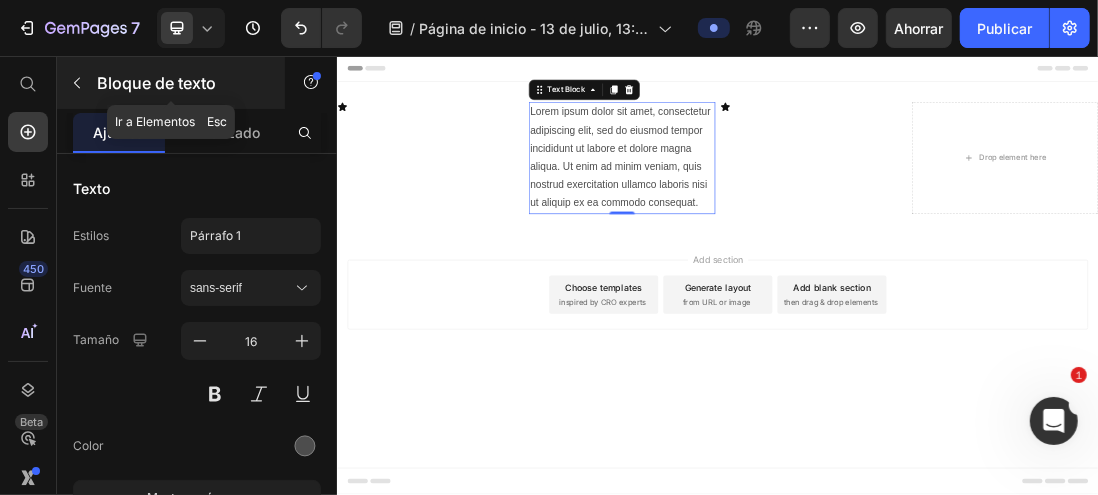 click 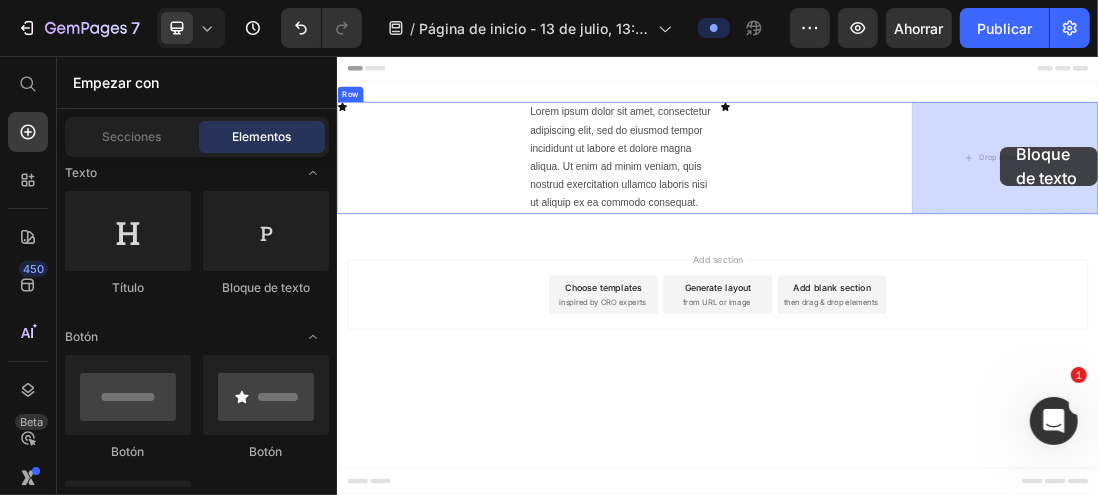 drag, startPoint x: 597, startPoint y: 305, endPoint x: 1381, endPoint y: 199, distance: 791.13336 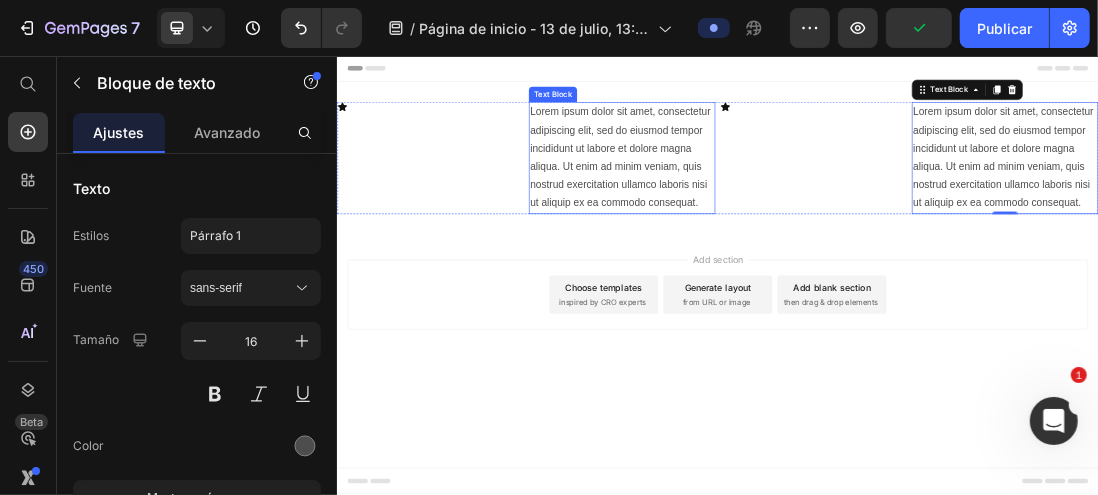 click on "Lorem ipsum dolor sit amet, consectetur adipiscing elit, sed do eiusmod tempor incididunt ut labore et dolore magna aliqua. Ut enim ad minim veniam, quis nostrud exercitation ullamco laboris nisi ut aliquip ex ea commodo consequat." at bounding box center [785, 217] 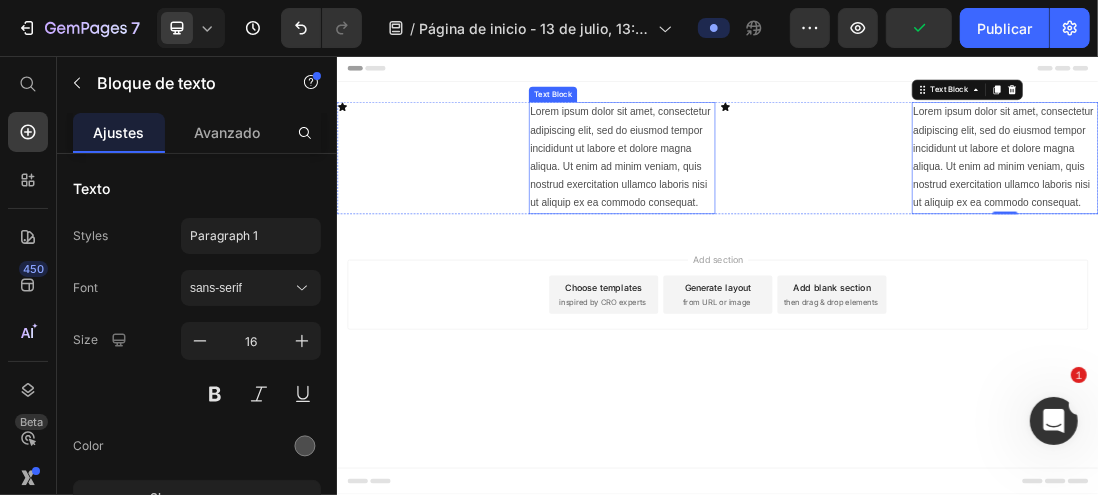 click on "Lorem ipsum dolor sit amet, consectetur adipiscing elit, sed do eiusmod tempor incididunt ut labore et dolore magna aliqua. Ut enim ad minim veniam, quis nostrud exercitation ullamco laboris nisi ut aliquip ex ea commodo consequat." at bounding box center [785, 217] 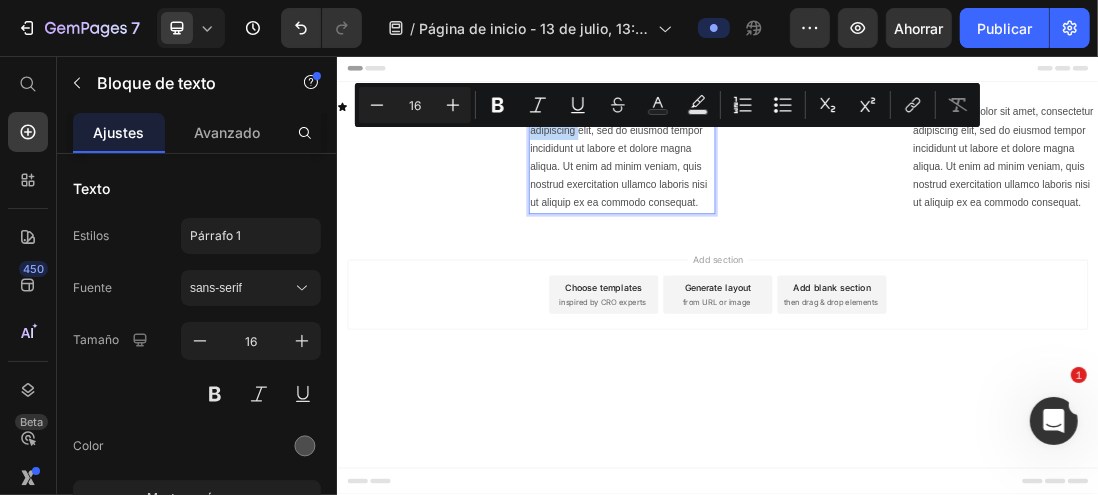 click on "Lorem ipsum dolor sit amet, consectetur adipiscing elit, sed do eiusmod tempor incididunt ut labore et dolore magna aliqua. Ut enim ad minim veniam, quis nostrud exercitation ullamco laboris nisi ut aliquip ex ea commodo consequat." at bounding box center (785, 217) 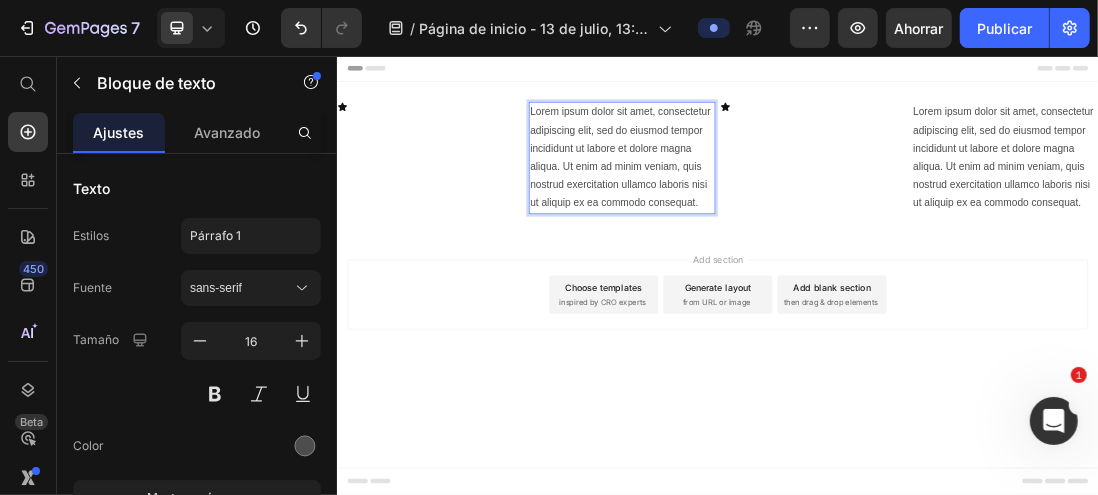 click on "Lorem ipsum dolor sit amet, consectetur adipiscing elit, sed do eiusmod tempor incididunt ut labore et dolore magna aliqua. Ut enim ad minim veniam, quis nostrud exercitation ullamco laboris nisi ut aliquip ex ea commodo consequat." at bounding box center [785, 217] 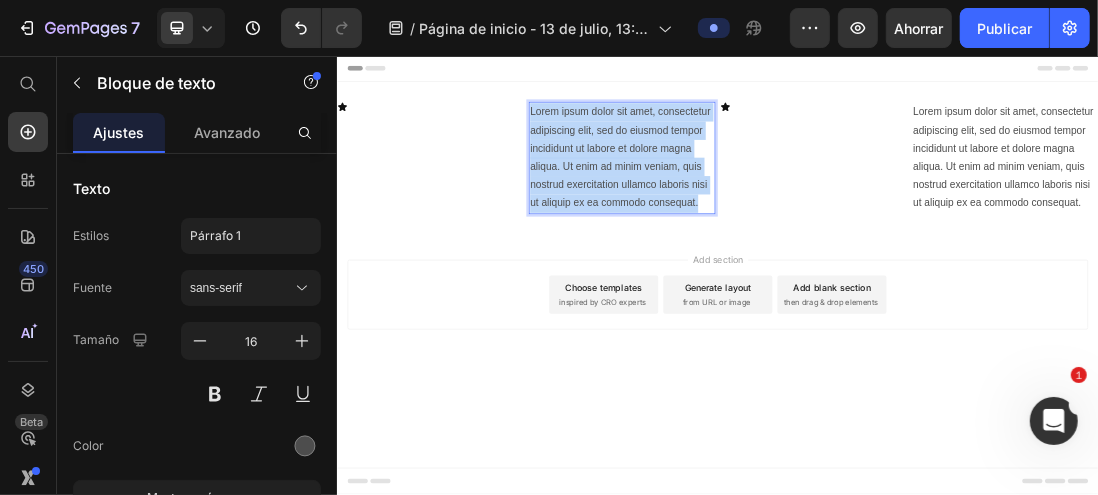 click on "Lorem ipsum dolor sit amet, consectetur adipiscing elit, sed do eiusmod tempor incididunt ut labore et dolore magna aliqua. Ut enim ad minim veniam, quis nostrud exercitation ullamco laboris nisi ut aliquip ex ea commodo consequat." at bounding box center (785, 217) 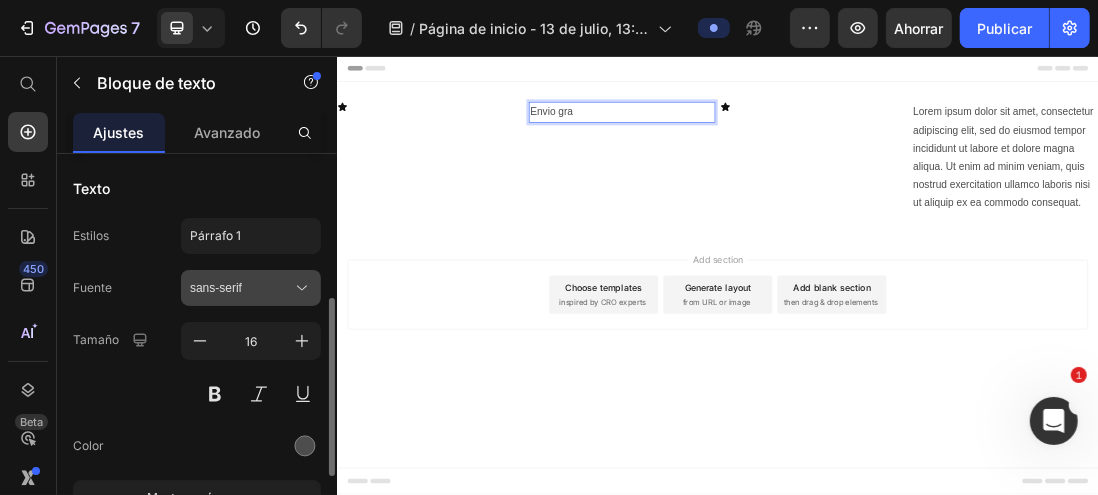 scroll, scrollTop: 100, scrollLeft: 0, axis: vertical 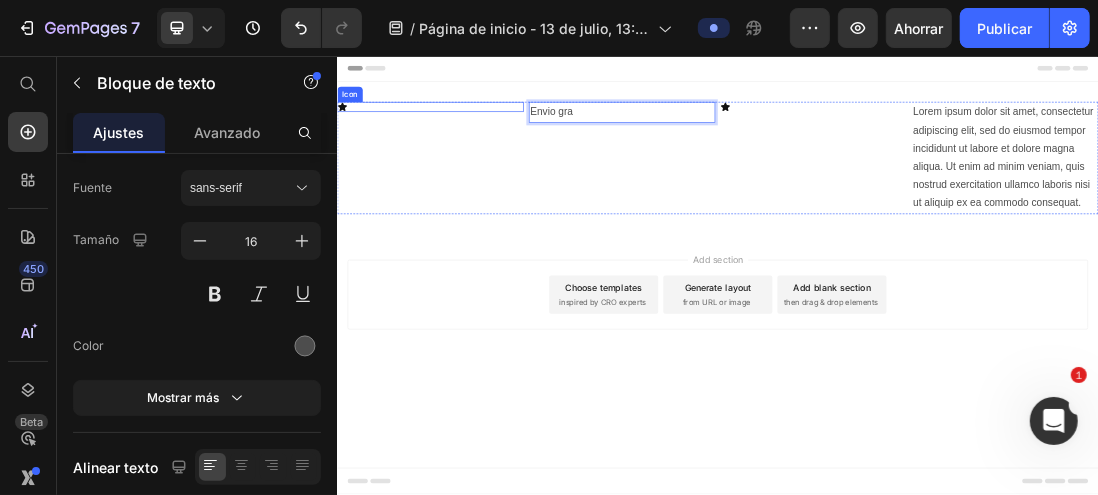 click on "Icon" at bounding box center (483, 137) 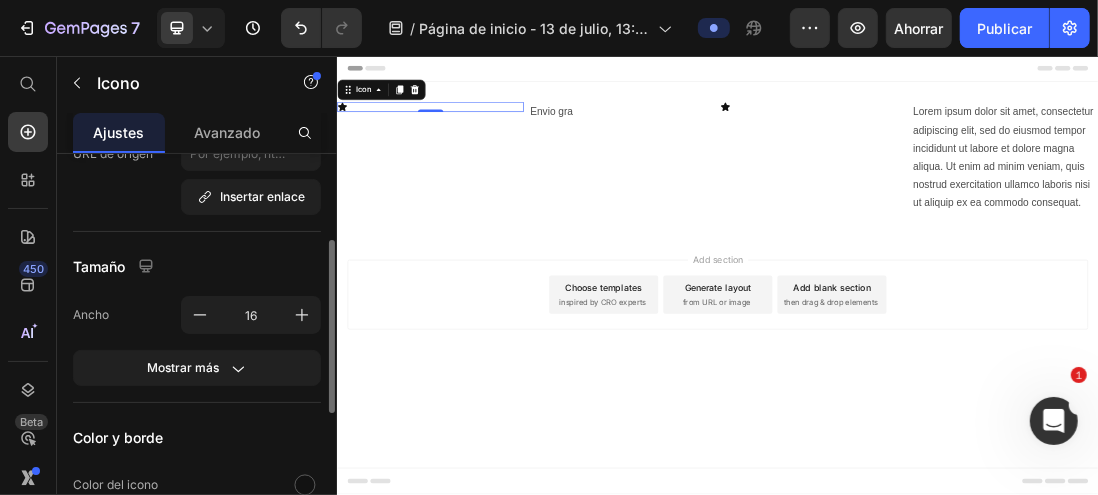 scroll, scrollTop: 0, scrollLeft: 0, axis: both 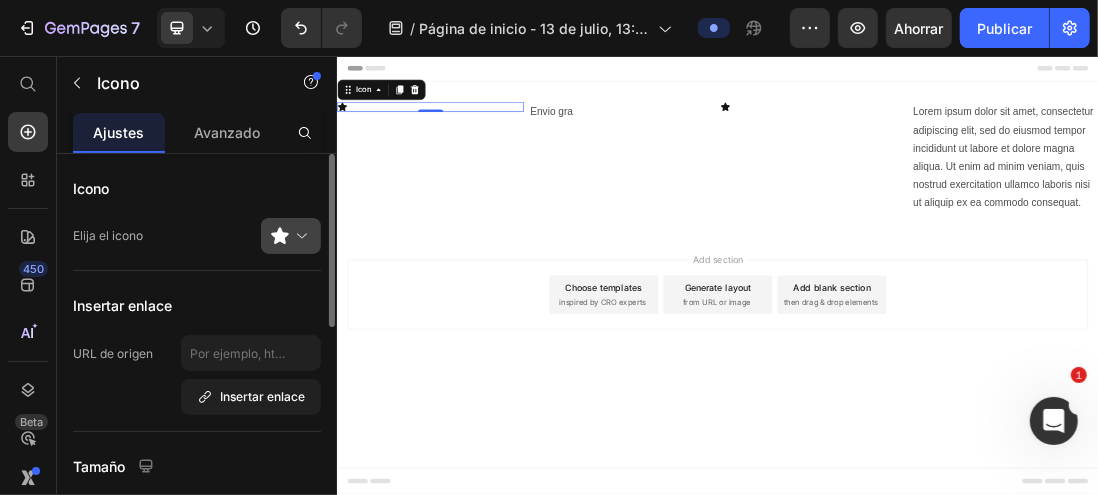 click at bounding box center (299, 236) 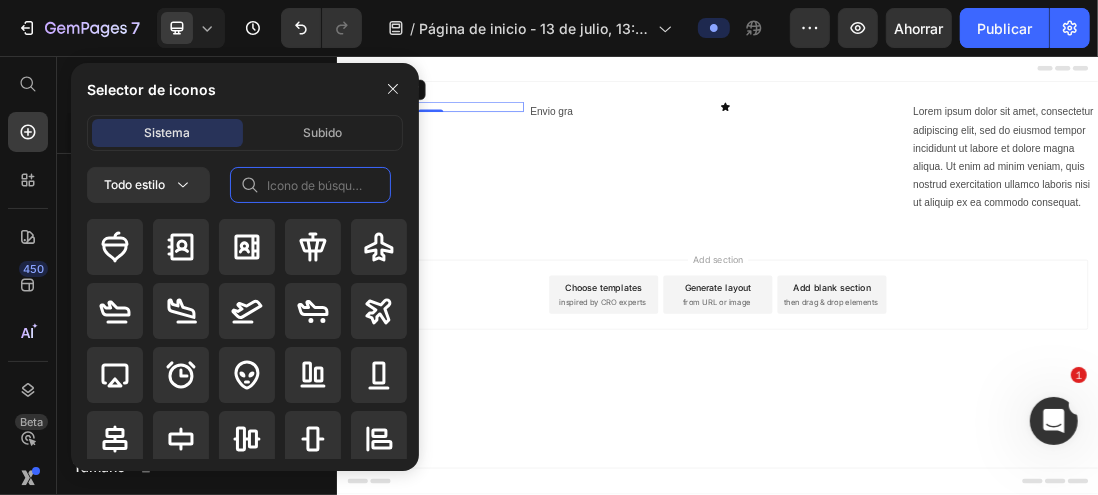 click 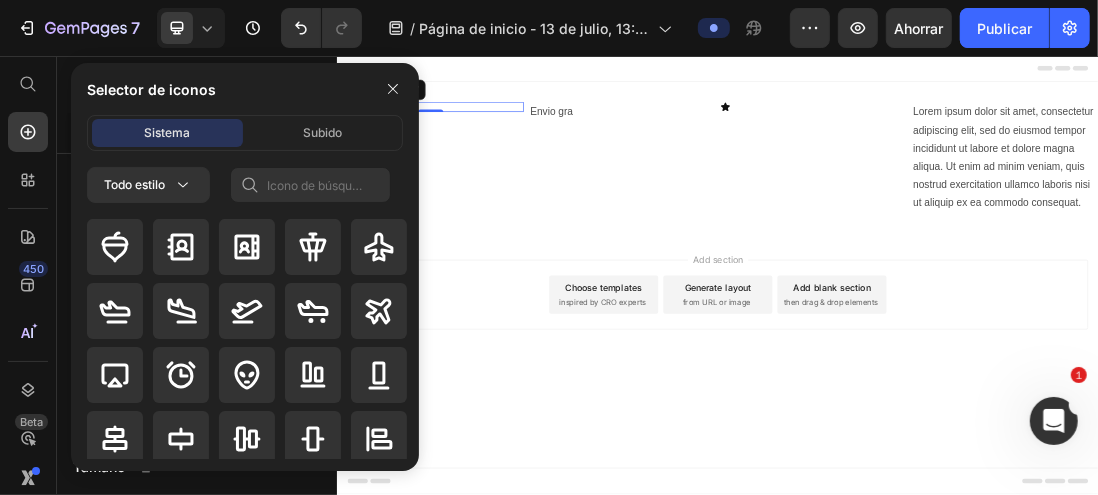 click on "Sistema" at bounding box center [167, 133] 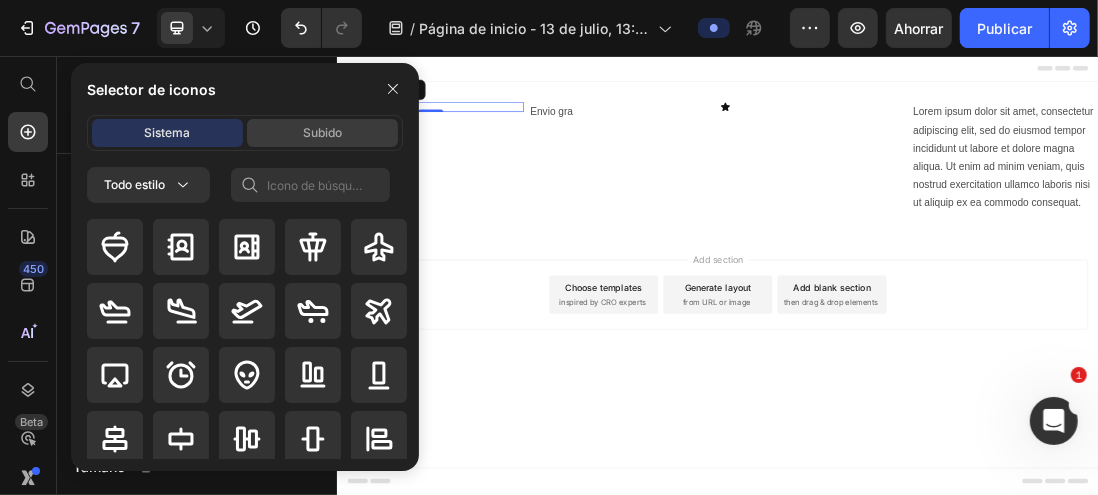 click on "Subido" at bounding box center (322, 133) 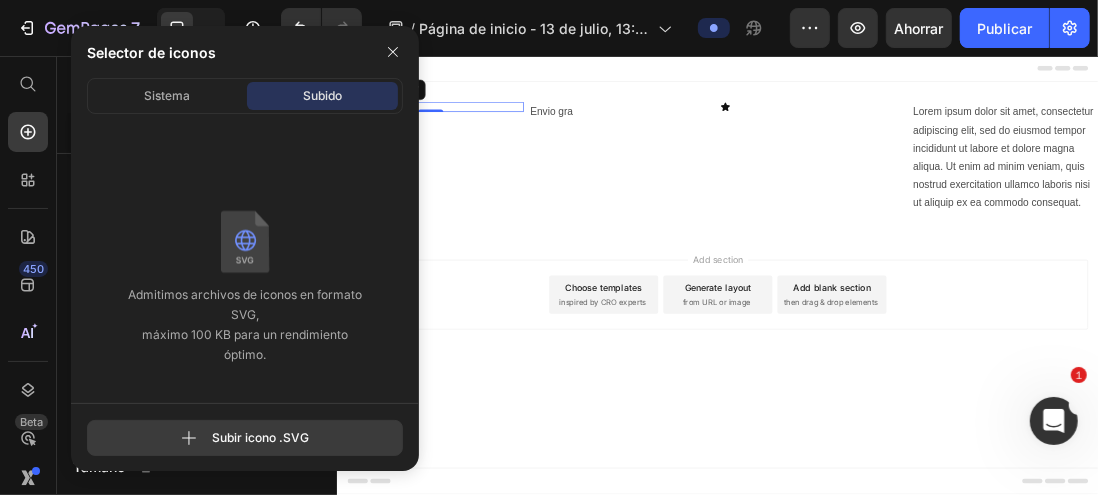 click 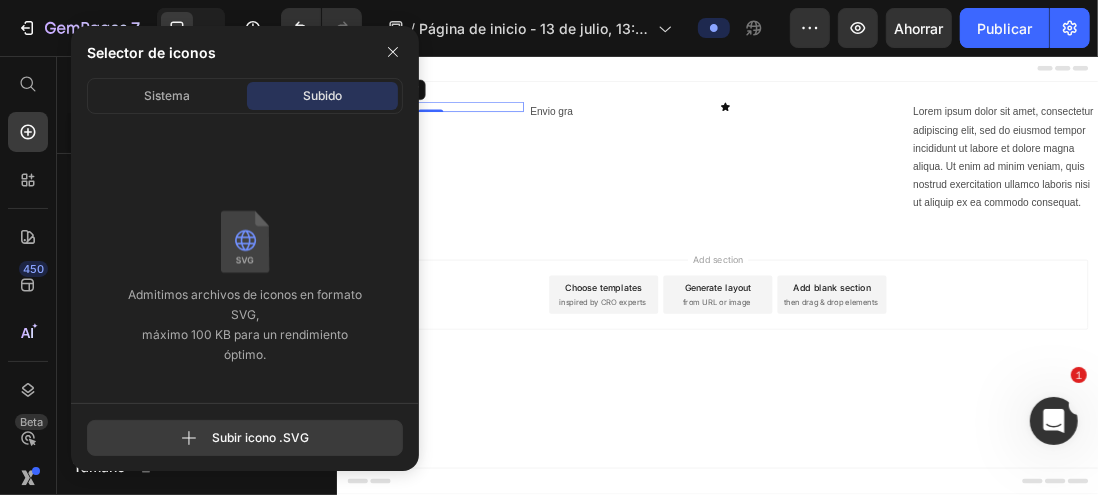 type on "C:\fakepath\envio gratis.png" 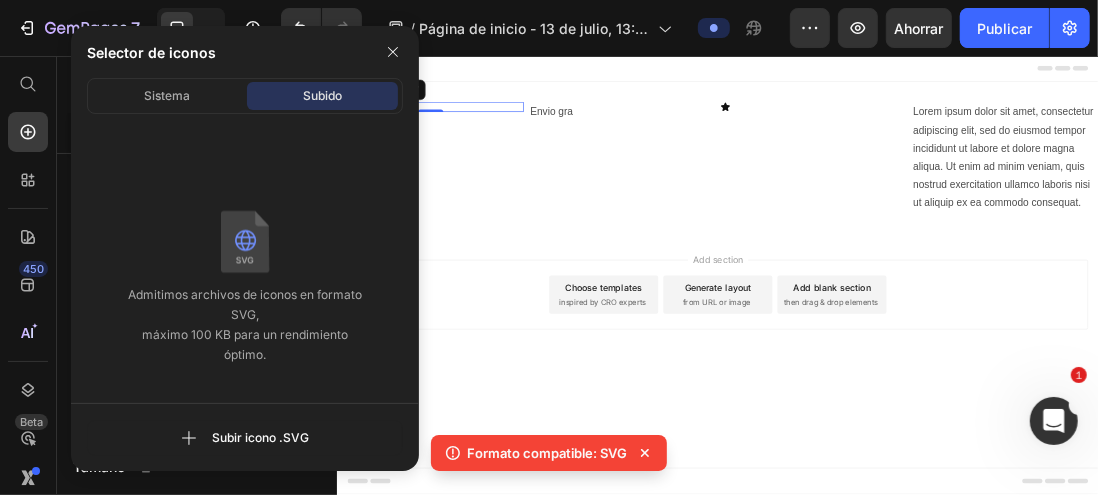 drag, startPoint x: 646, startPoint y: 452, endPoint x: 451, endPoint y: 544, distance: 215.61308 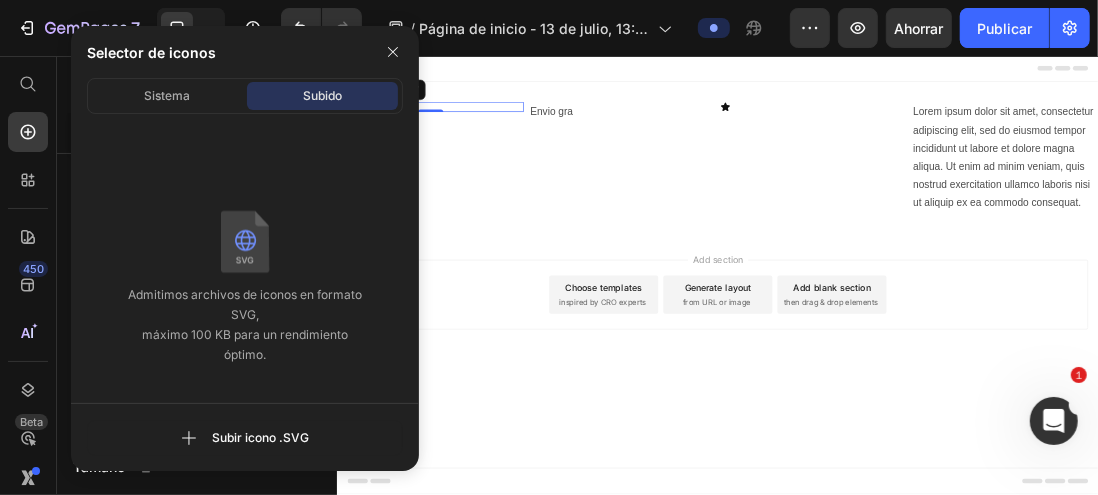 click on "Subido" at bounding box center [322, 95] 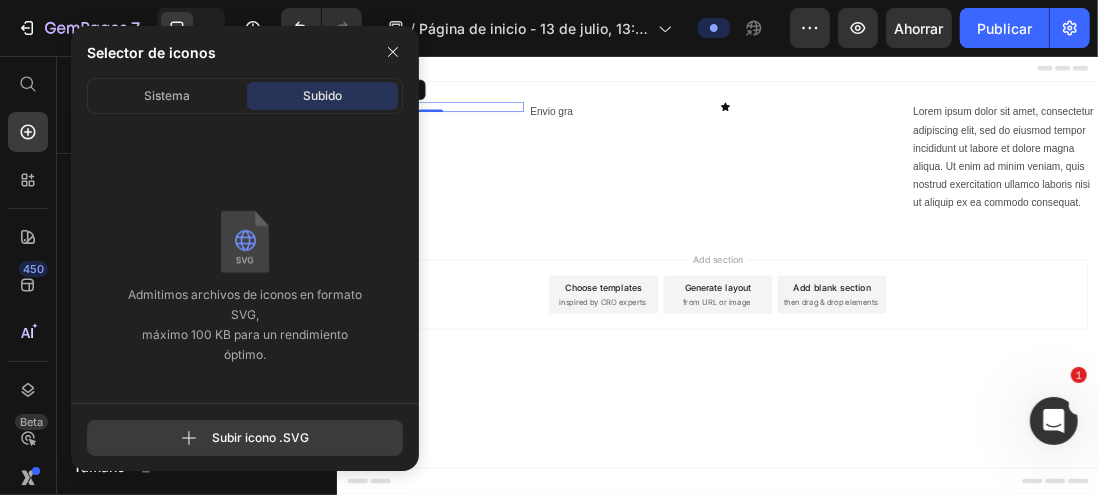 click 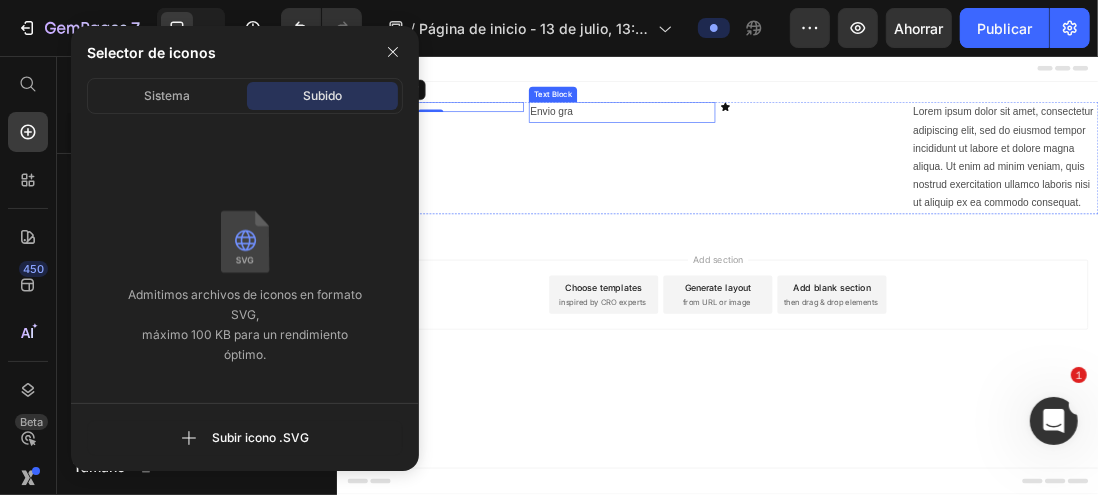click on "Envio gra" at bounding box center [785, 145] 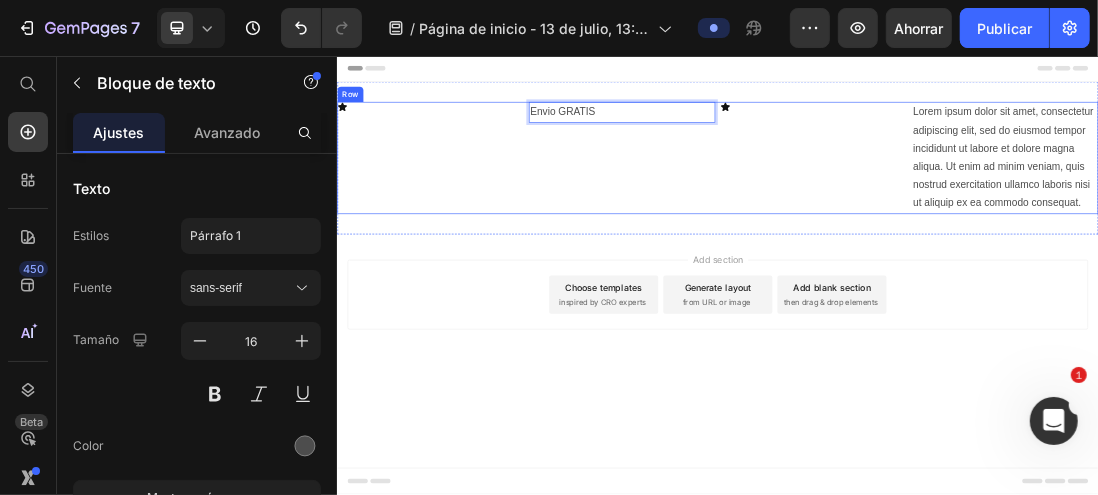 click on "Icon" at bounding box center (1087, 217) 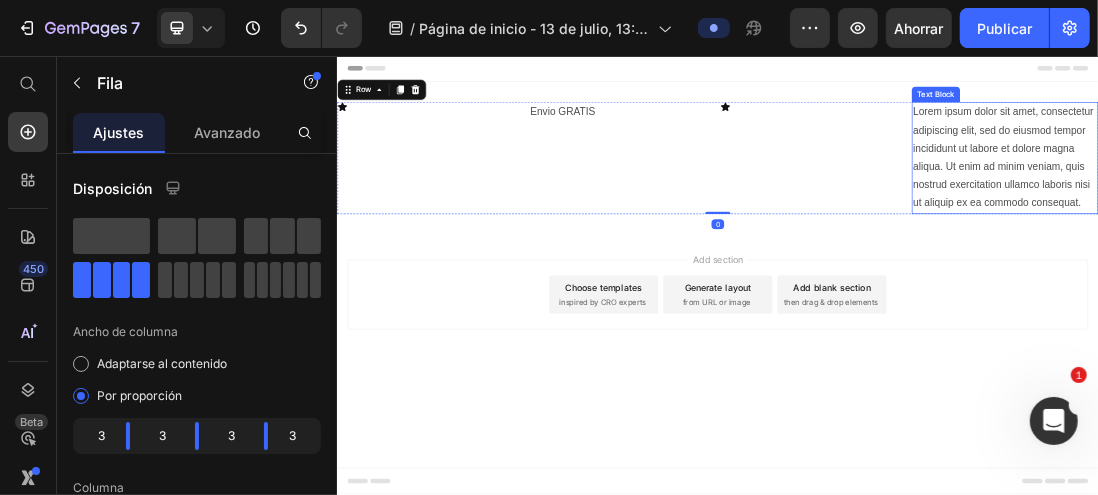 click on "Lorem ipsum dolor sit amet, consectetur adipiscing elit, sed do eiusmod tempor incididunt ut labore et dolore magna aliqua. Ut enim ad minim veniam, quis nostrud exercitation ullamco laboris nisi ut aliquip ex ea commodo consequat." at bounding box center (1389, 217) 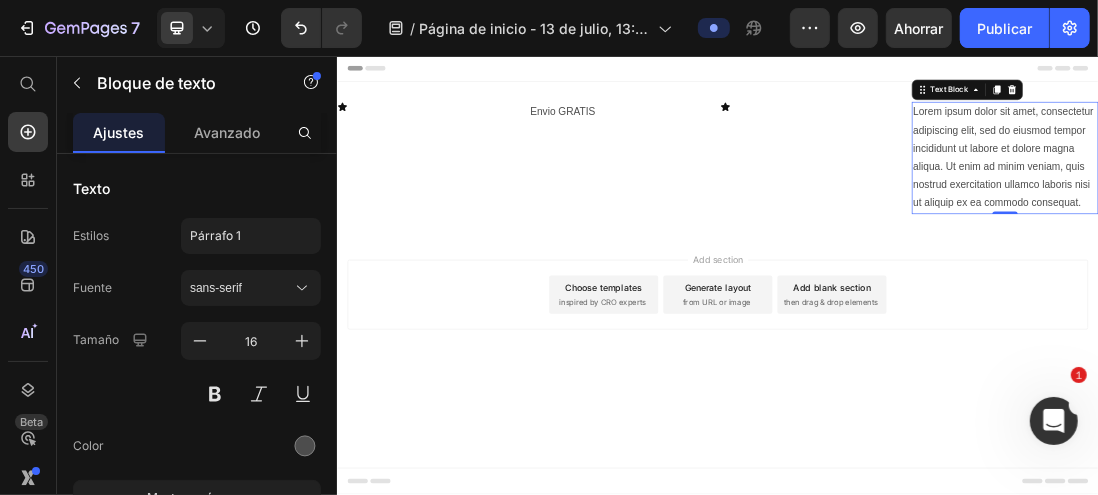 click on "Lorem ipsum dolor sit amet, consectetur adipiscing elit, sed do eiusmod tempor incididunt ut labore et dolore magna aliqua. Ut enim ad minim veniam, quis nostrud exercitation ullamco laboris nisi ut aliquip ex ea commodo consequat." at bounding box center (1389, 217) 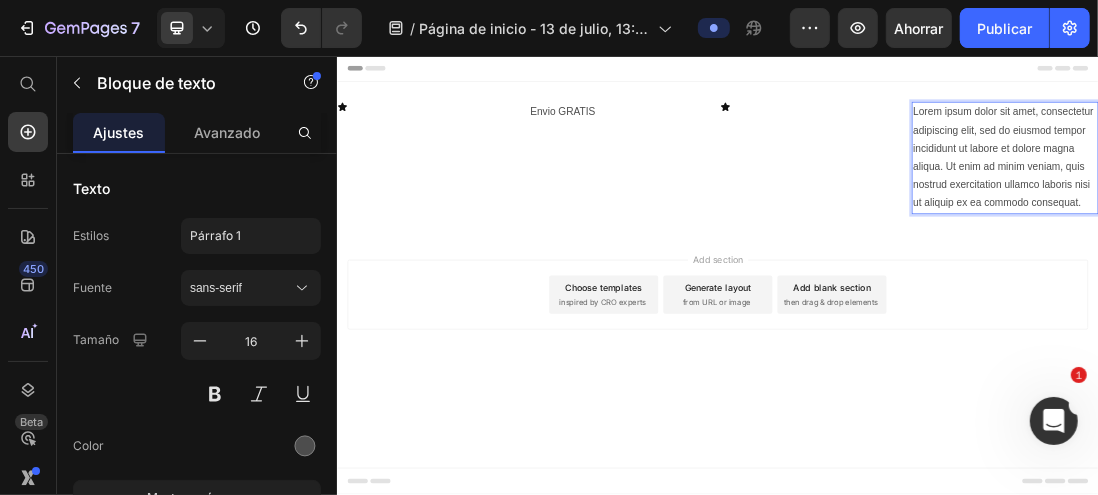 click on "Lorem ipsum dolor sit amet, consectetur adipiscing elit, sed do eiusmod tempor incididunt ut labore et dolore magna aliqua. Ut enim ad minim veniam, quis nostrud exercitation ullamco laboris nisi ut aliquip ex ea commodo consequat." at bounding box center [1389, 217] 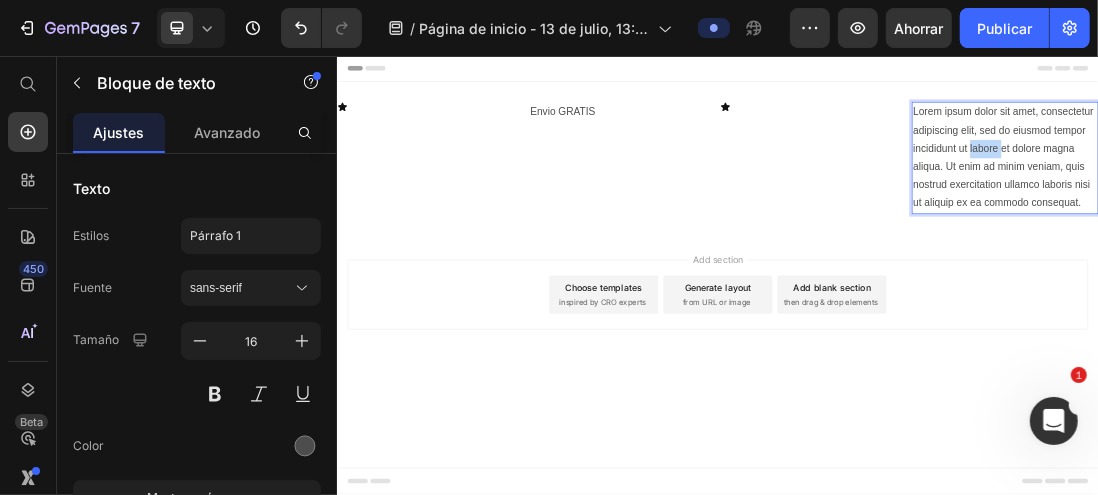 click on "Lorem ipsum dolor sit amet, consectetur adipiscing elit, sed do eiusmod tempor incididunt ut labore et dolore magna aliqua. Ut enim ad minim veniam, quis nostrud exercitation ullamco laboris nisi ut aliquip ex ea commodo consequat." at bounding box center (1389, 217) 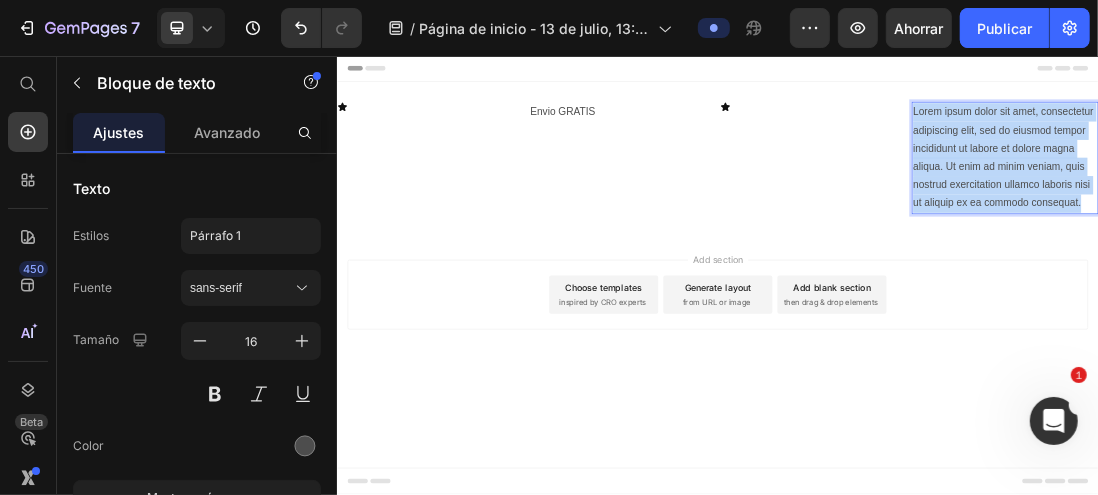 click on "Lorem ipsum dolor sit amet, consectetur adipiscing elit, sed do eiusmod tempor incididunt ut labore et dolore magna aliqua. Ut enim ad minim veniam, quis nostrud exercitation ullamco laboris nisi ut aliquip ex ea commodo consequat." at bounding box center (1389, 217) 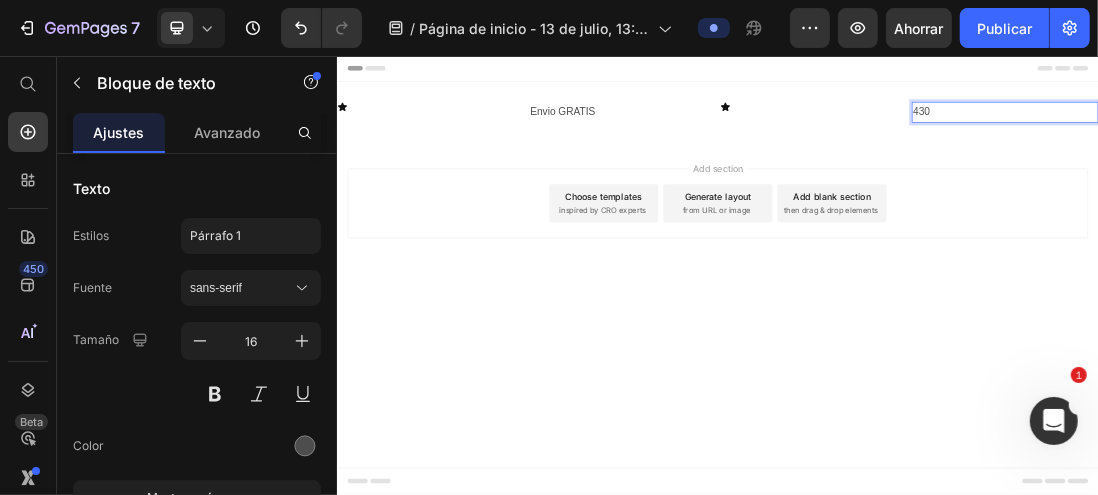 click on "430" at bounding box center [1389, 145] 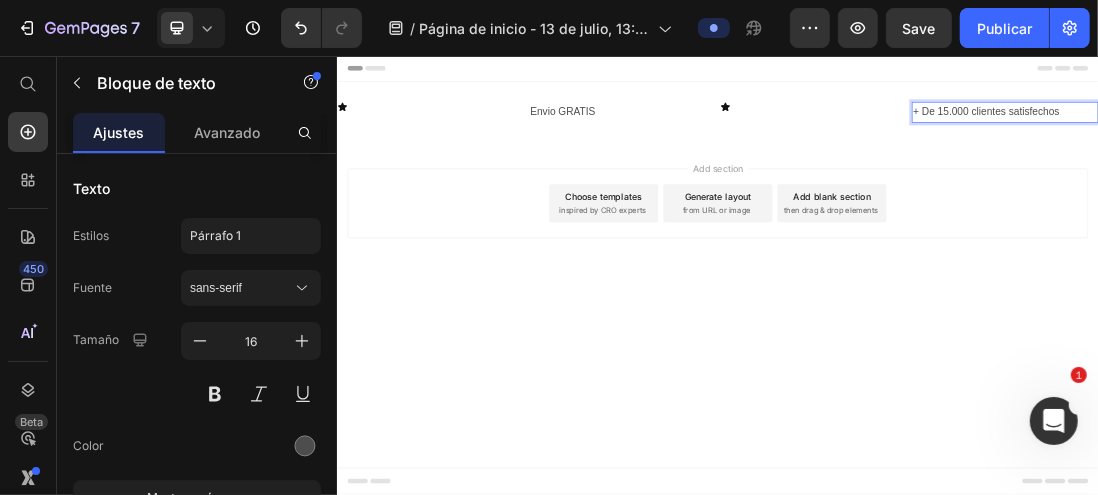 click on "Add section Choose templates inspired by CRO experts Generate layout from URL or image Add blank section then drag & drop elements" at bounding box center (936, 317) 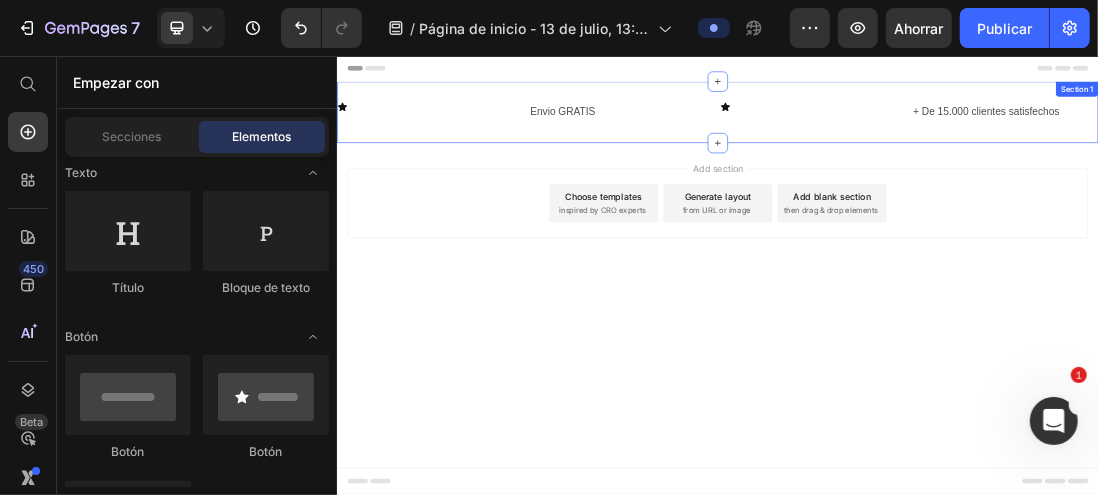 click on "Icon Envio GRATIS Text Block
Icon + De 15.000 clientes satisfechos Text Block Row Section 1" at bounding box center (936, 145) 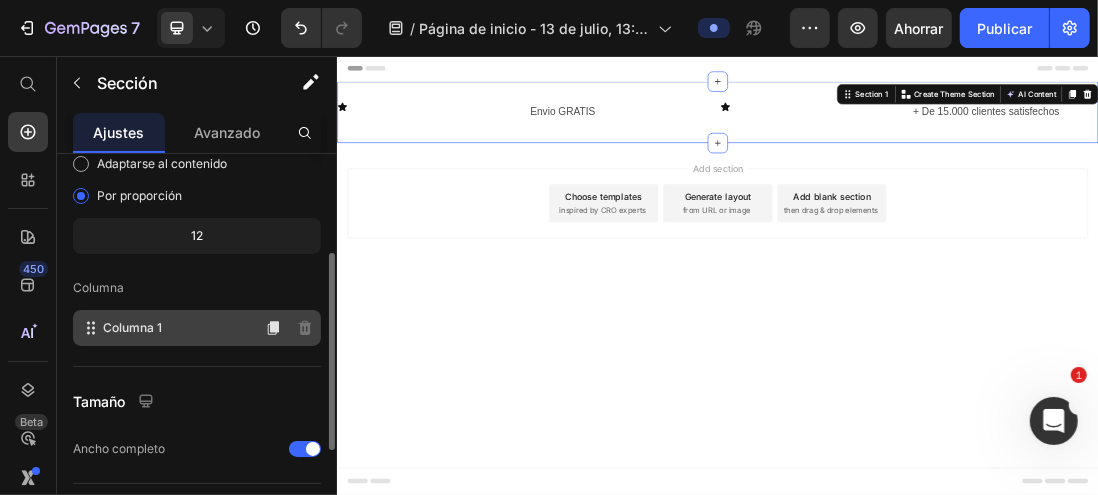 scroll, scrollTop: 400, scrollLeft: 0, axis: vertical 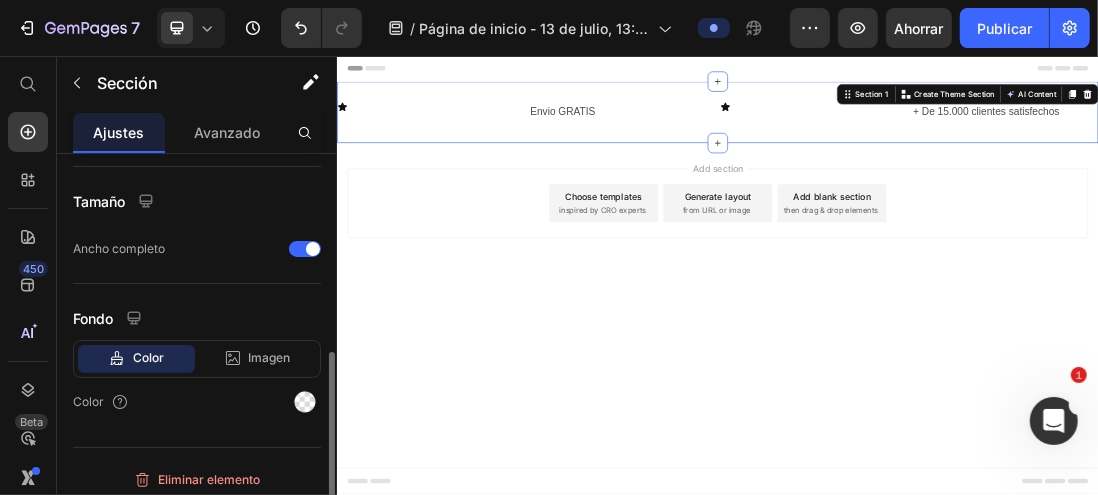 click on "Color" at bounding box center [148, 357] 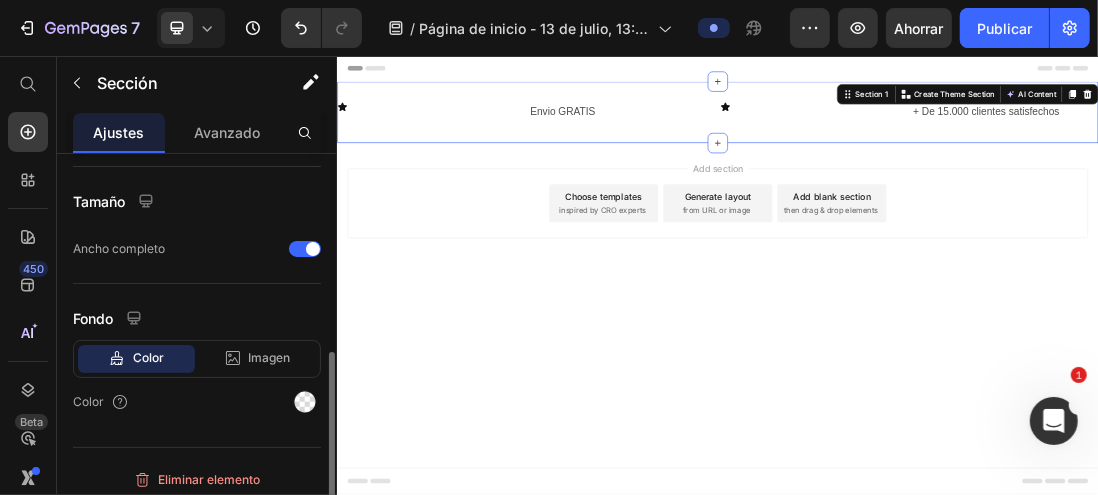 click on "Color" at bounding box center [148, 357] 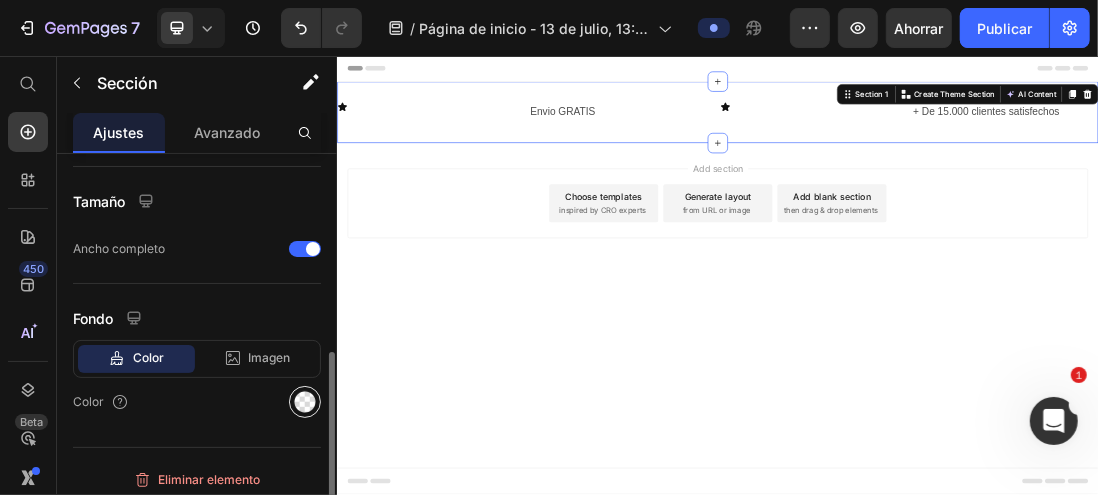 click at bounding box center [305, 402] 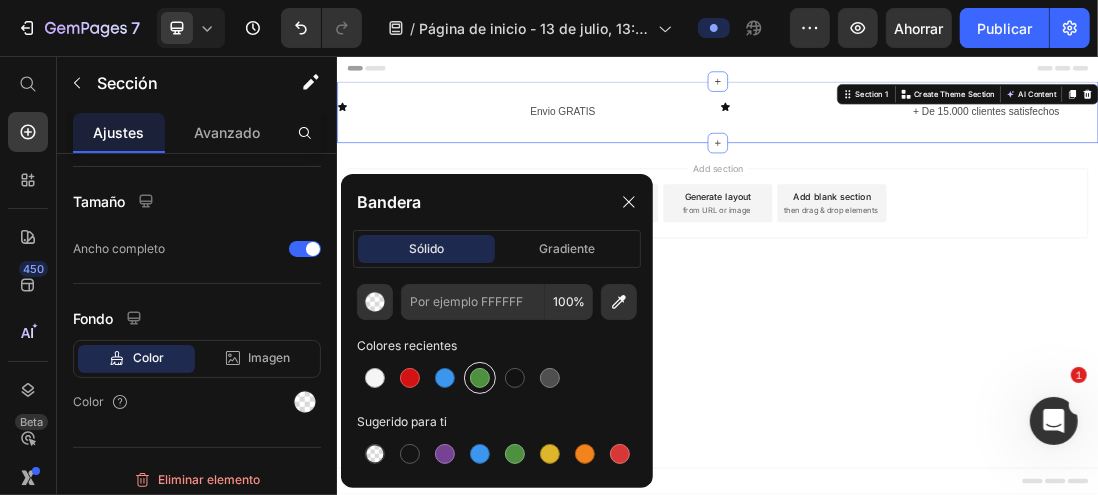 click at bounding box center (480, 378) 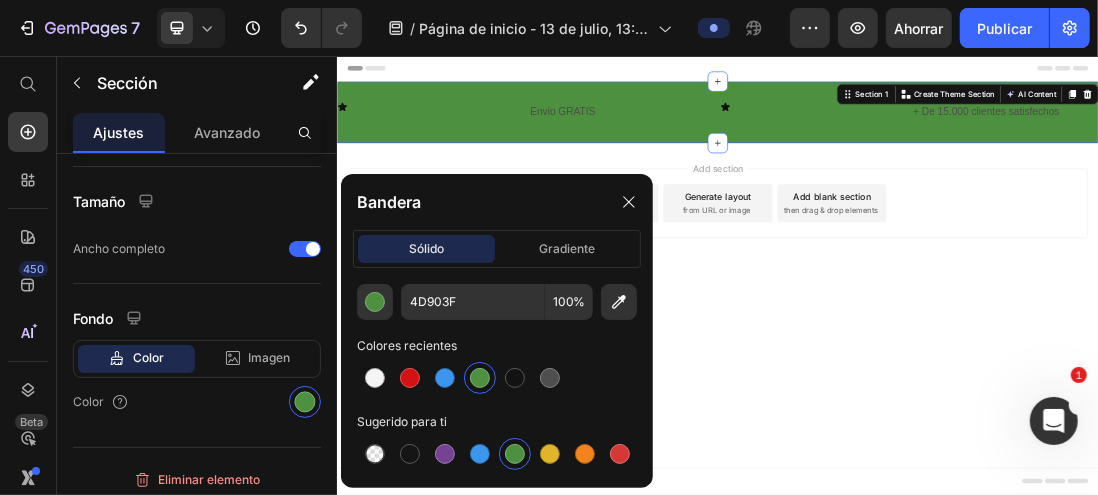 click at bounding box center [515, 454] 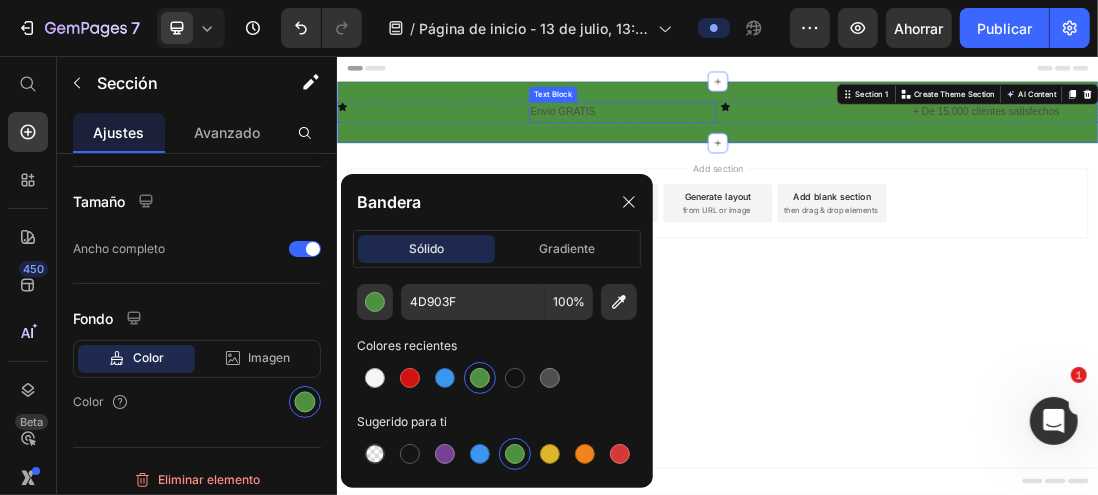 click on "Envio GRATIS" at bounding box center [785, 145] 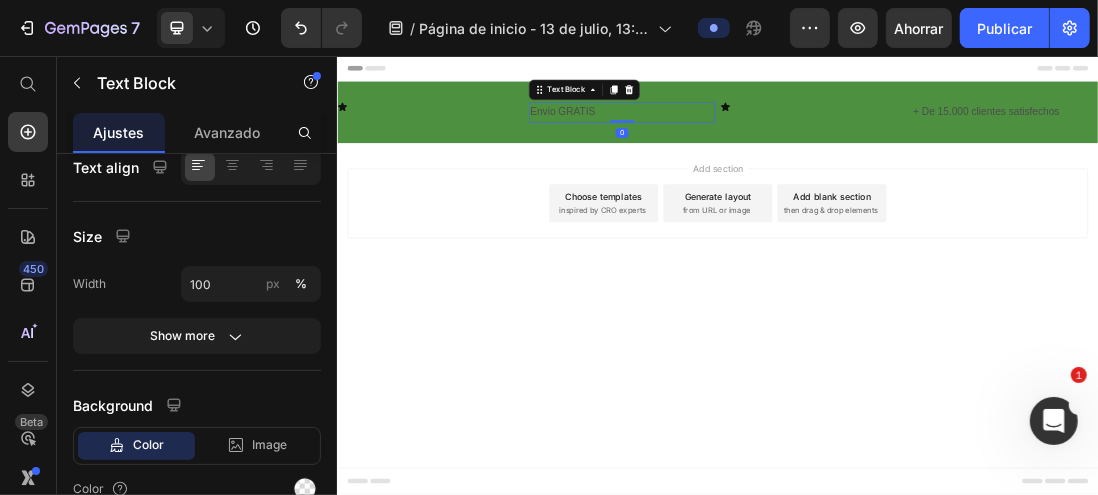 scroll, scrollTop: 0, scrollLeft: 0, axis: both 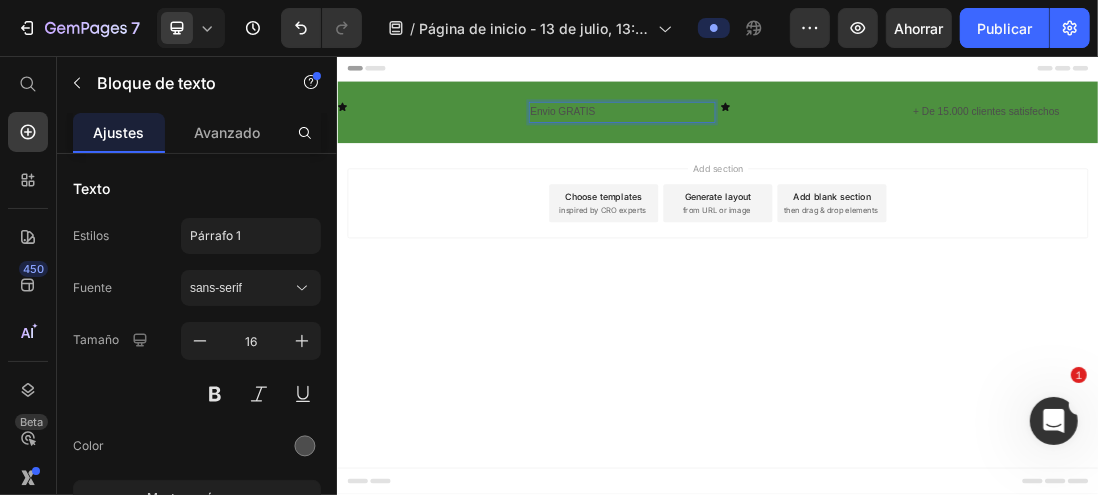 click on "Envio GRATIS" at bounding box center (785, 145) 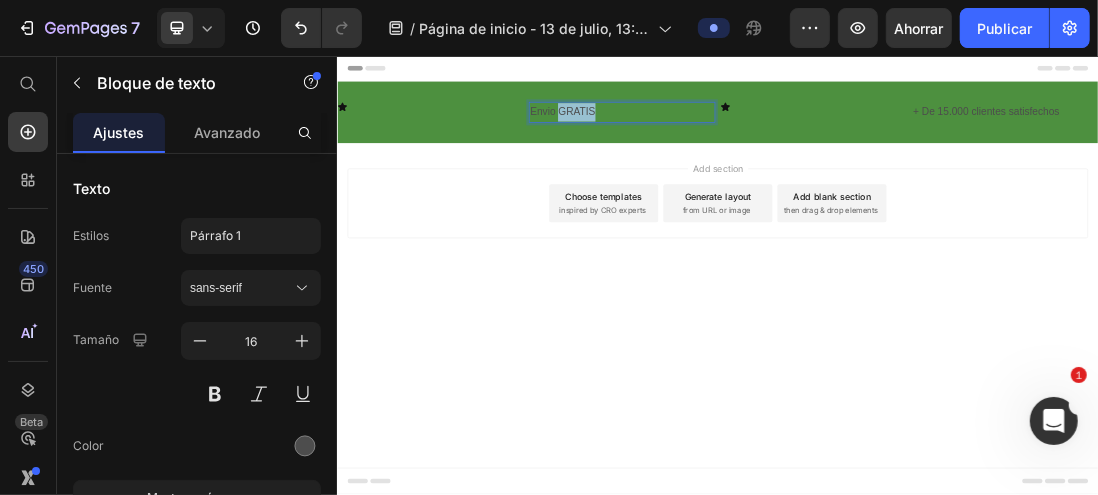 click on "Envio GRATIS" at bounding box center [785, 145] 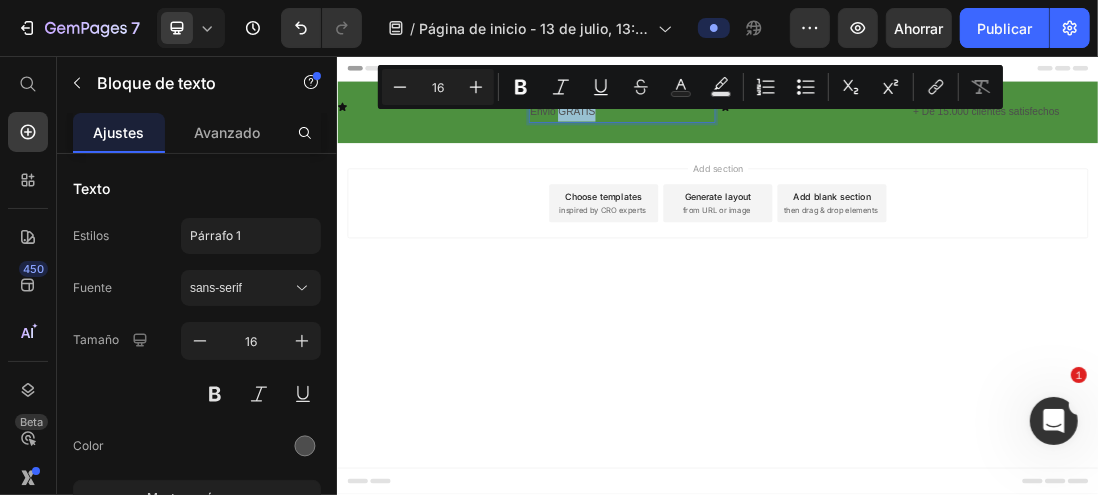 click on "Minus 16 Plus Bold Italic Underline       Strikethrough
Text Color
Text Background Color Numbered List Bulleted List Subscript Superscript       link Remove Format" at bounding box center [690, 87] 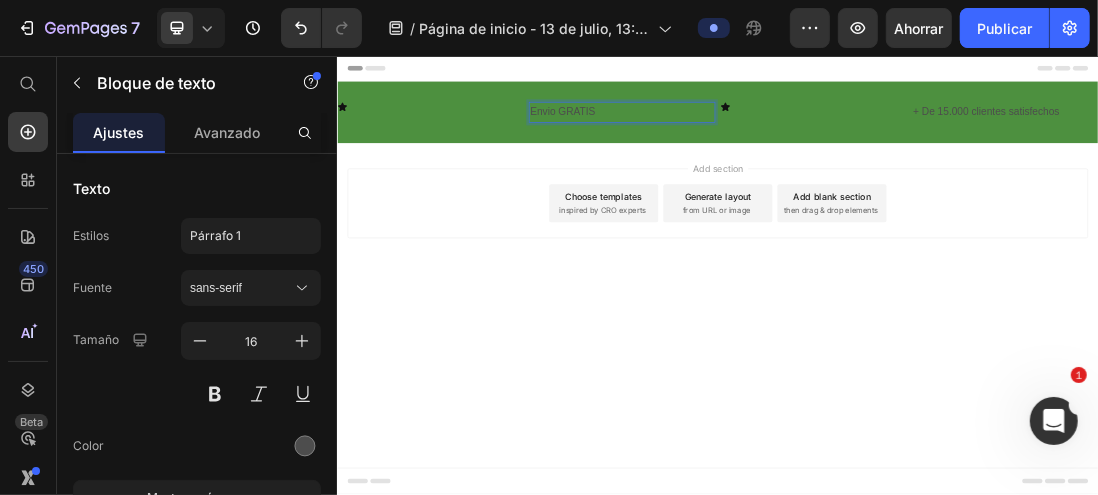 click on "Envio GRATIS" at bounding box center [785, 145] 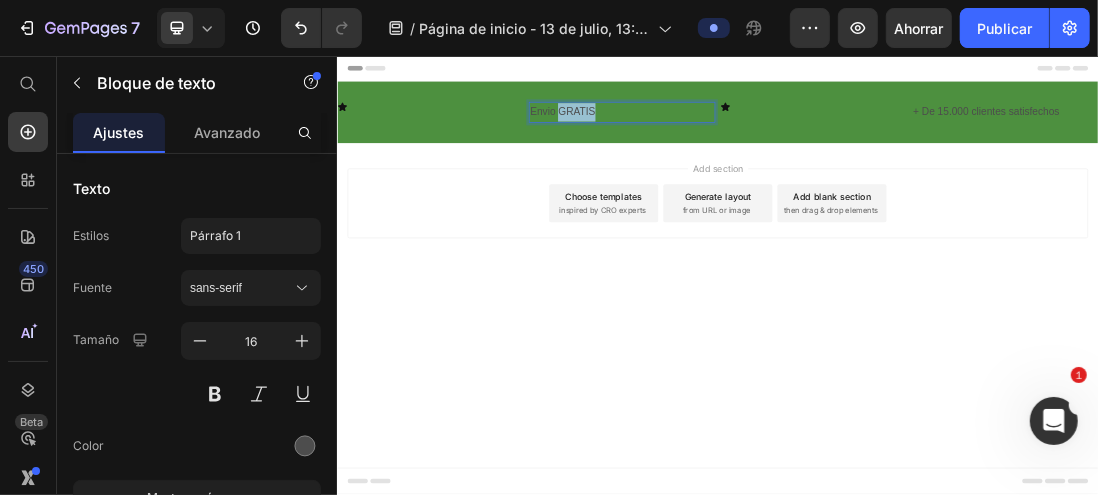 click on "Envio GRATIS" at bounding box center (785, 145) 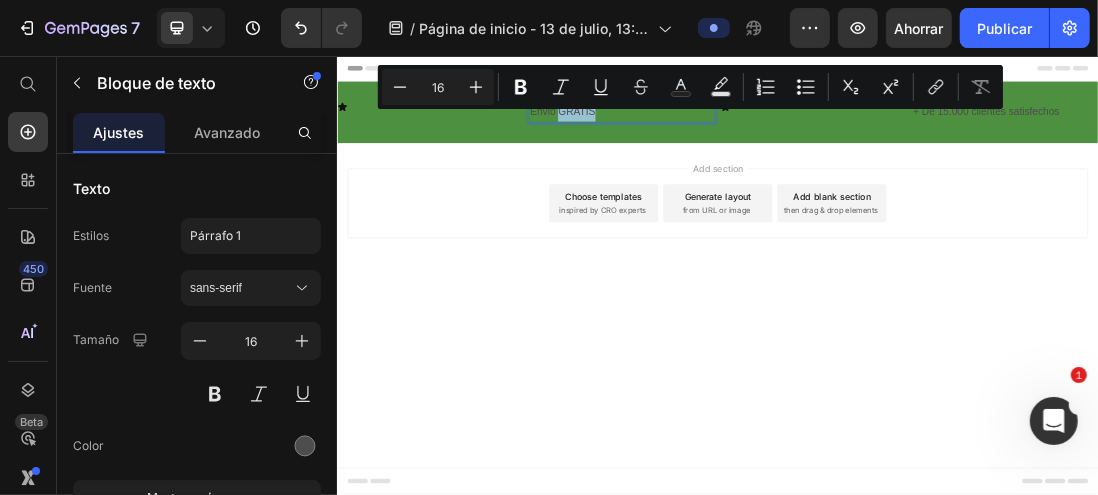 click on "Minus 16 Plus Bold Italic Underline       Strikethrough
Text Color
Text Background Color Numbered List Bulleted List Subscript Superscript       link Remove Format" at bounding box center [690, 87] 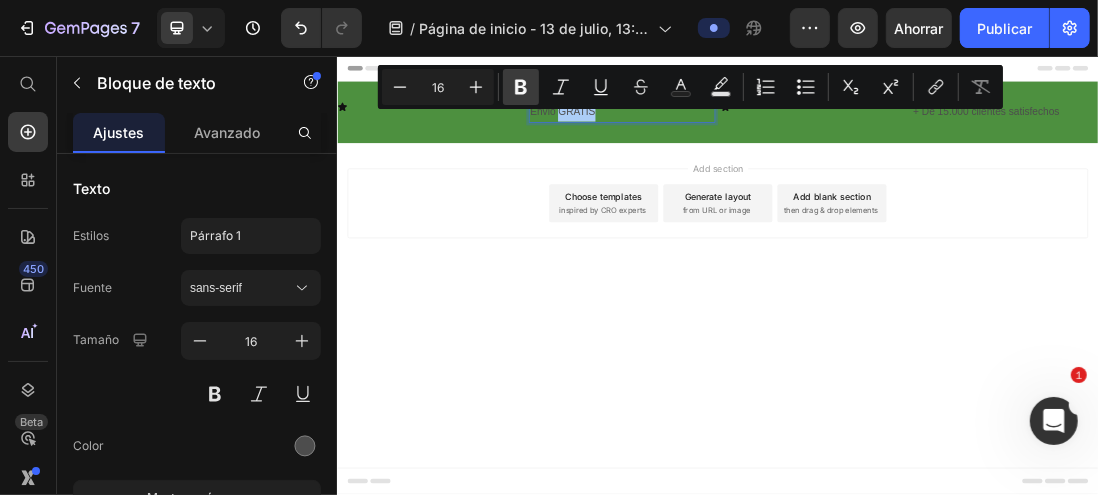 click 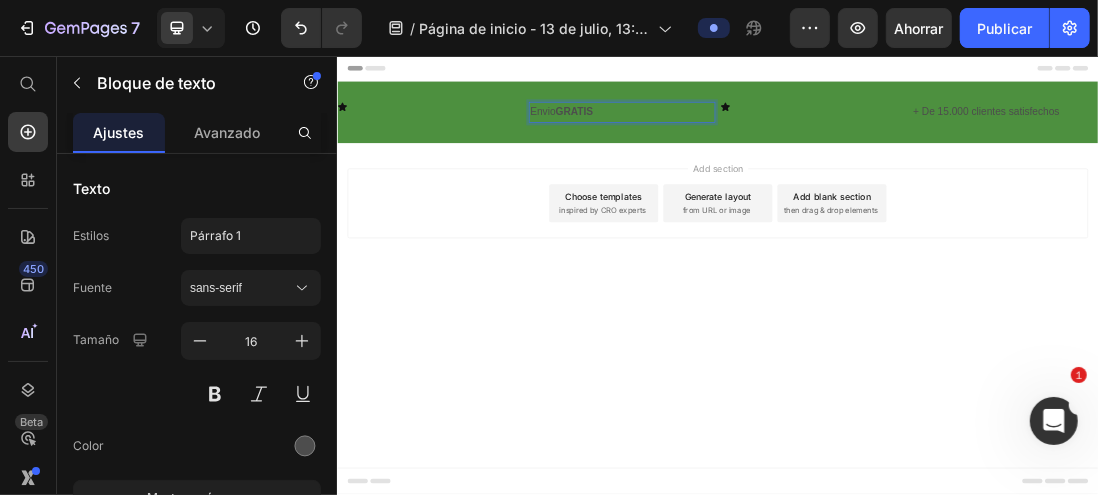 drag, startPoint x: 876, startPoint y: 163, endPoint x: 660, endPoint y: 147, distance: 216.59178 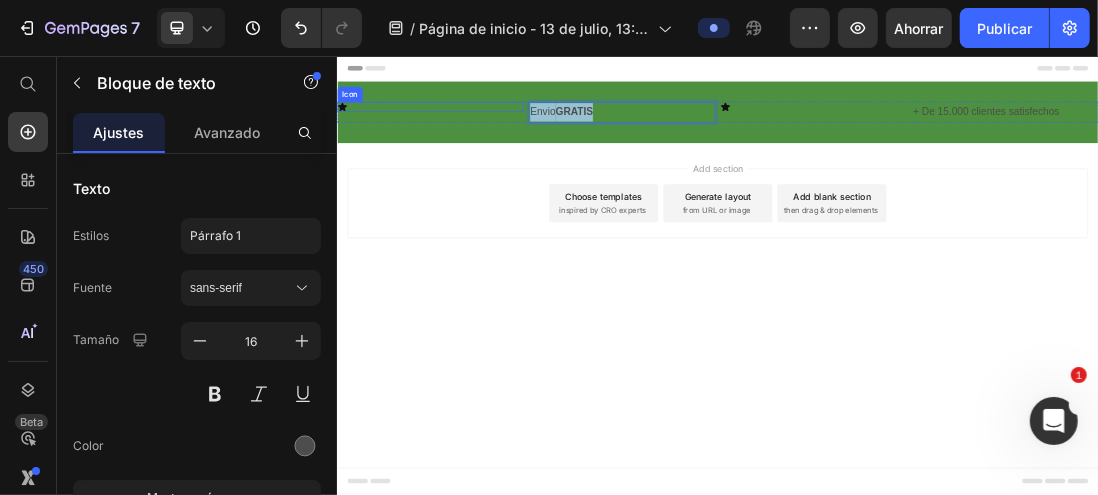 drag, startPoint x: 744, startPoint y: 138, endPoint x: 627, endPoint y: 135, distance: 117.03845 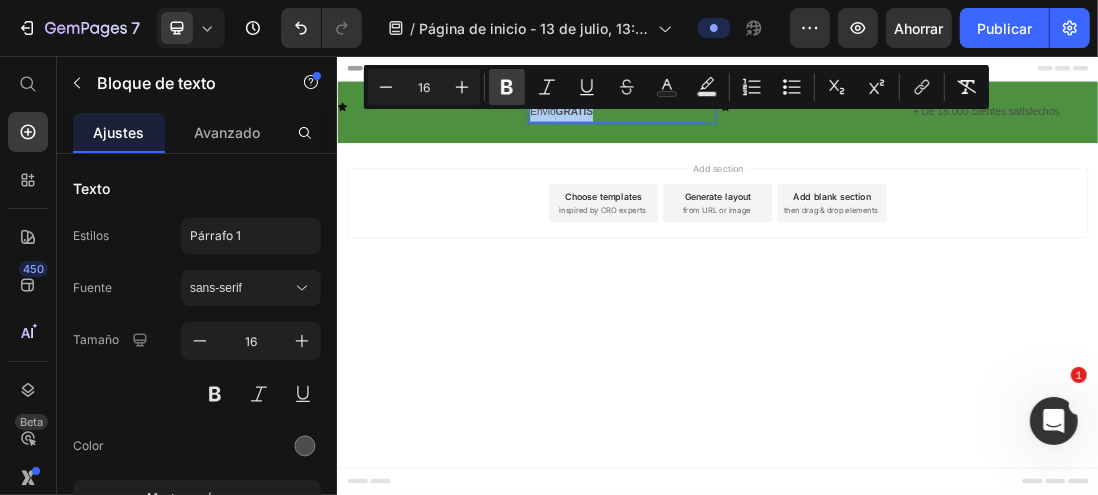 click 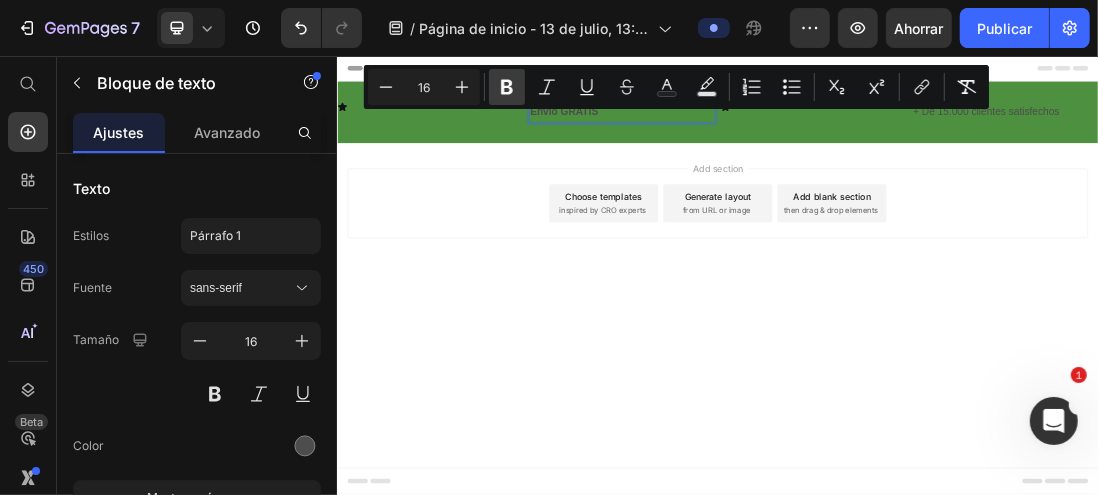 click 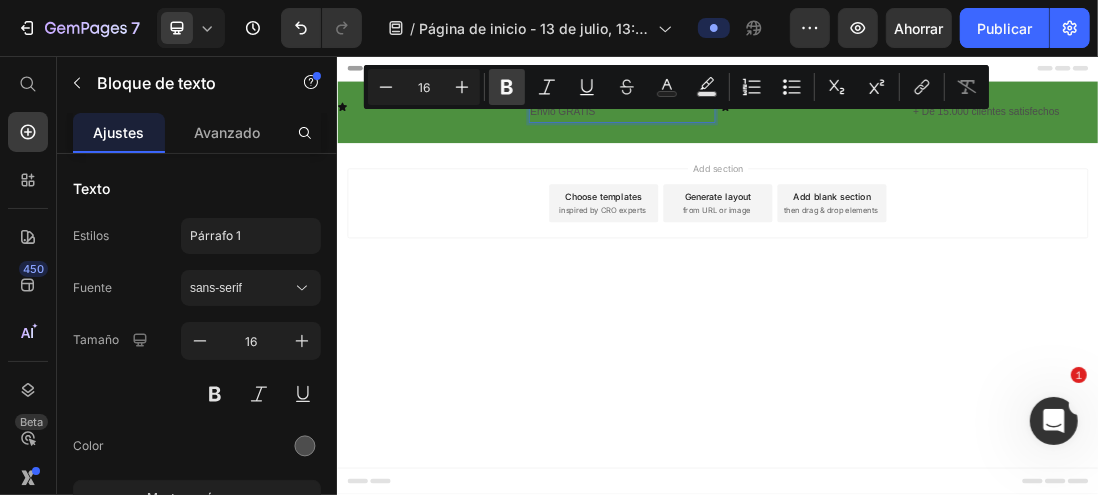 click 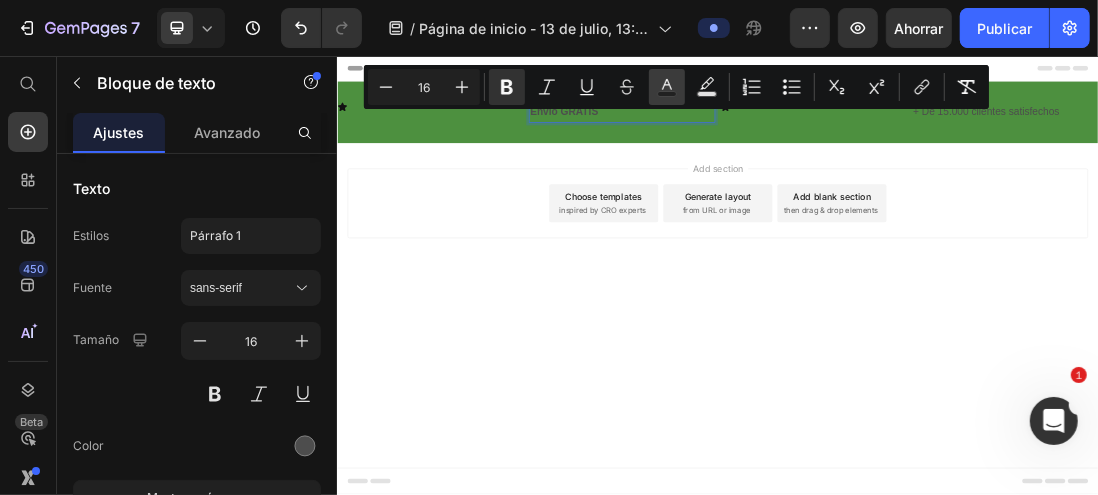 click 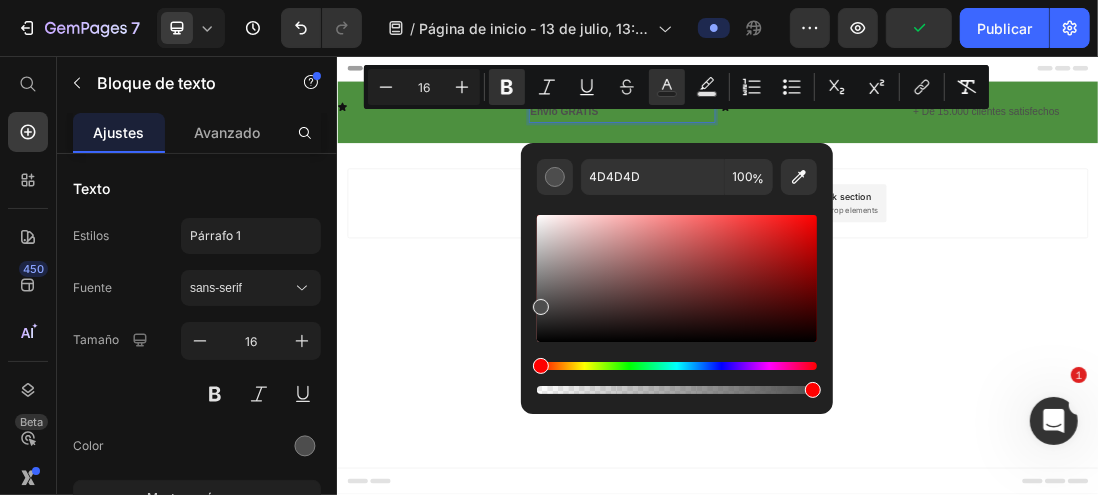 click at bounding box center [677, 278] 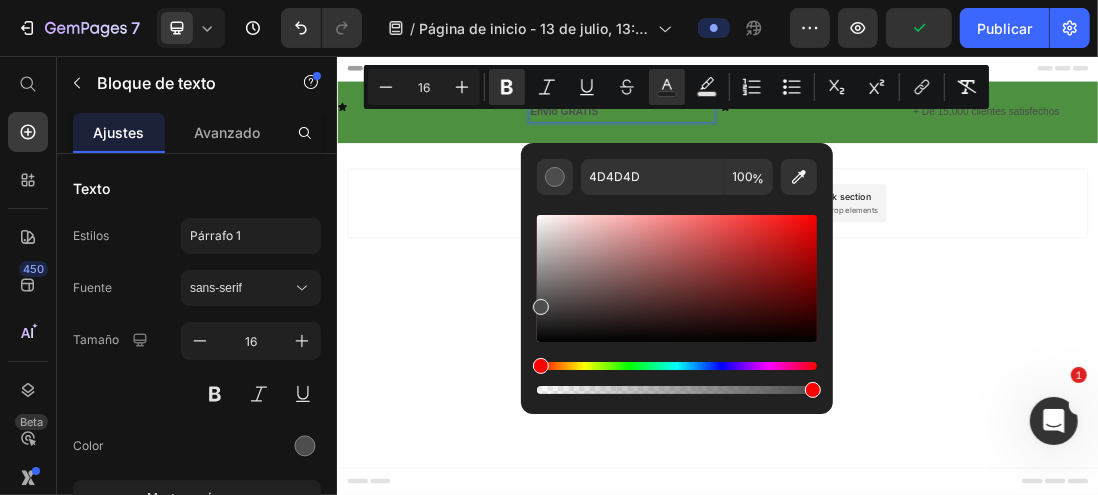 type on "F9F7F7" 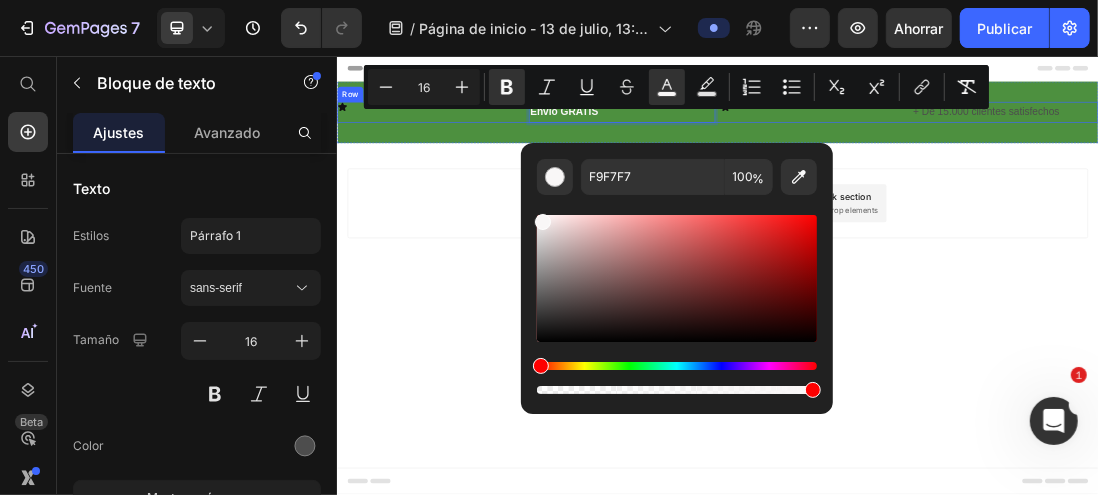 click on "Icon" at bounding box center [1087, 145] 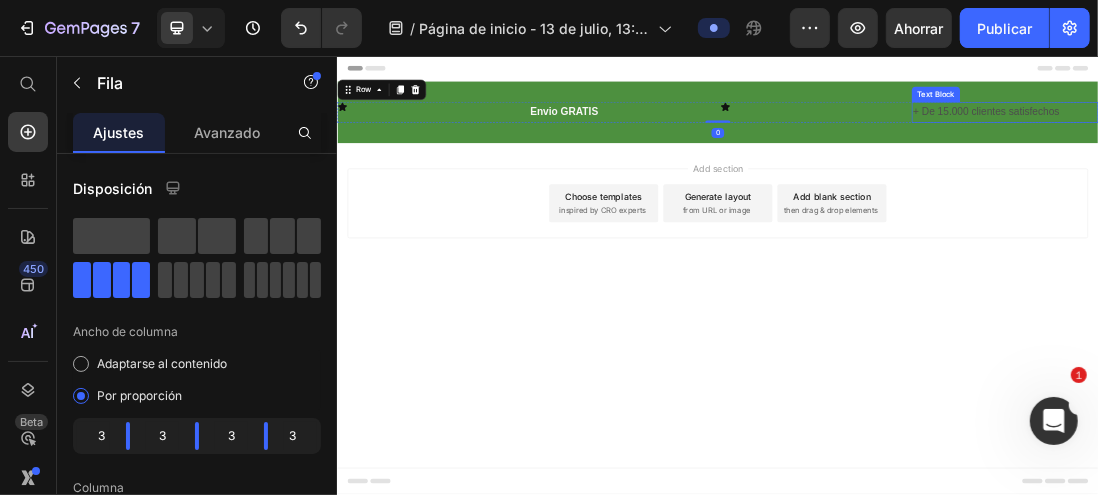 click on "+ De 15.000 clientes satisfechos" at bounding box center (1389, 145) 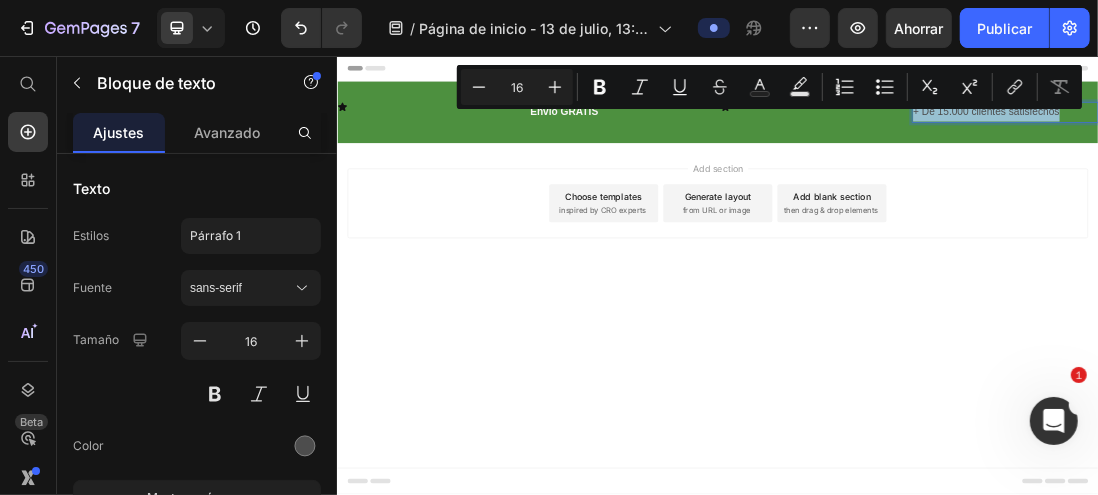 drag, startPoint x: 1247, startPoint y: 132, endPoint x: 1480, endPoint y: 128, distance: 233.03433 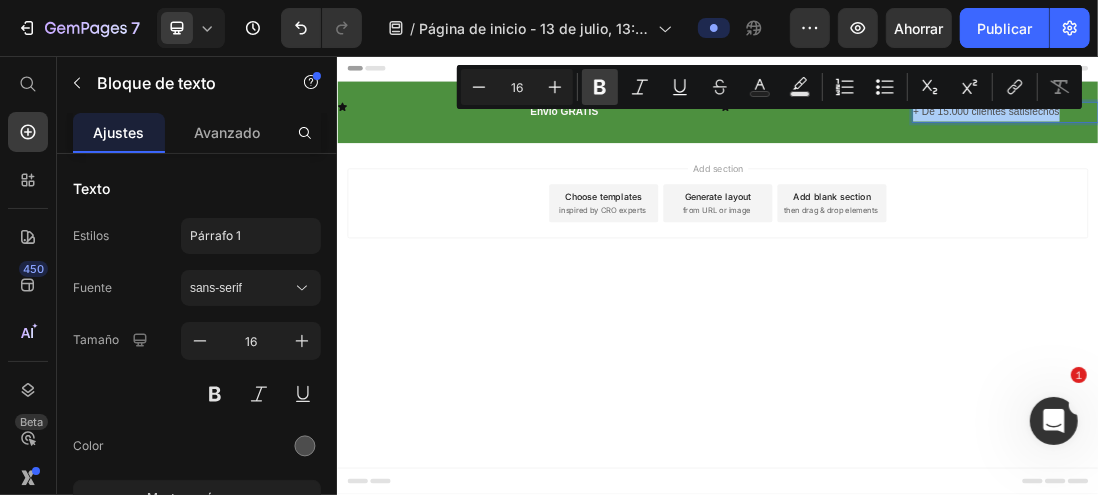 click 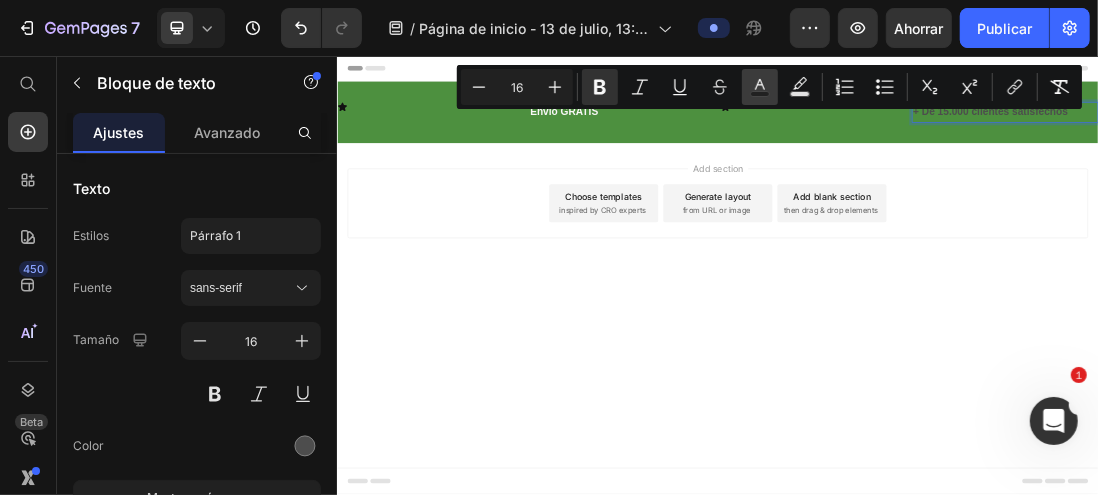 click 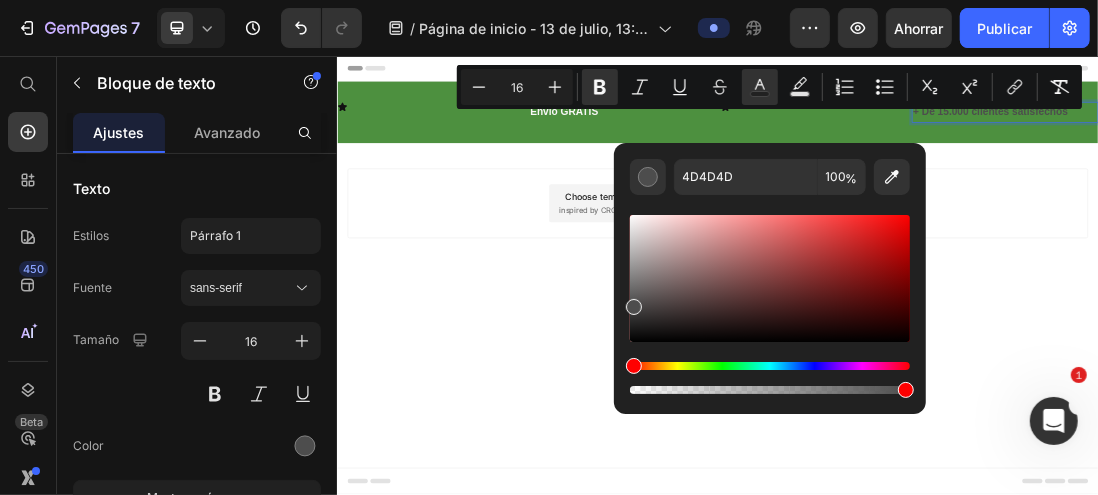 click at bounding box center (770, 278) 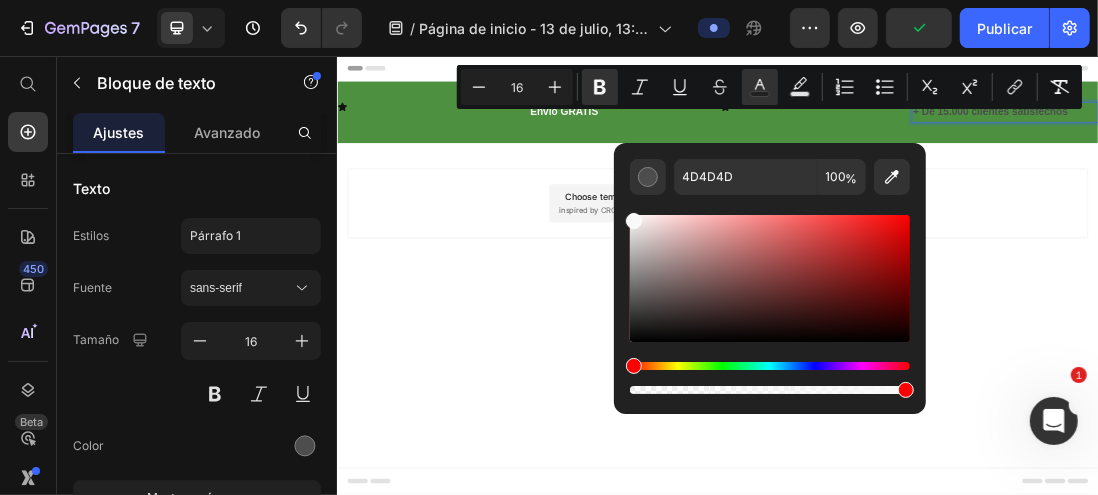type on "F9F9F9" 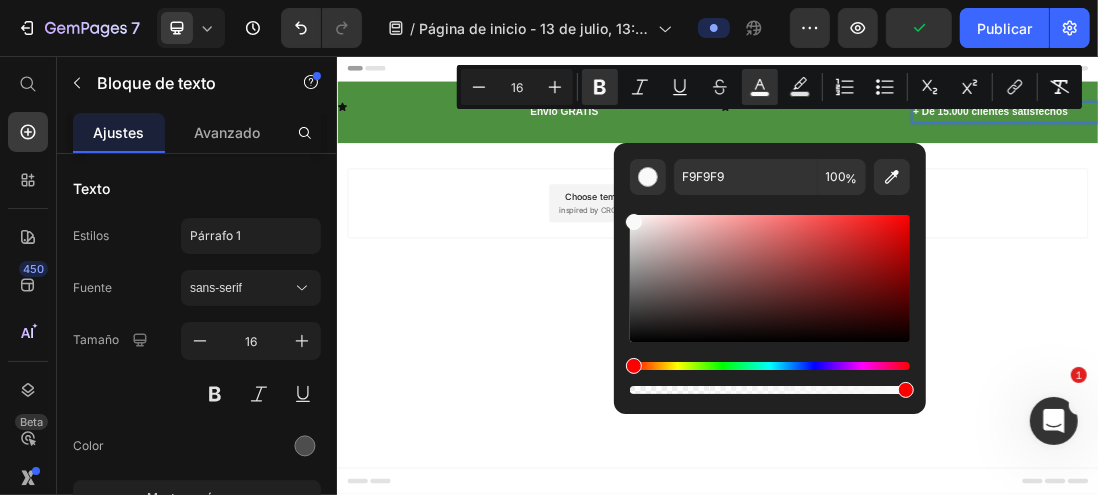 click on "Header
Icon Envio GRATIS Text Block
Icon + De 15.000 clientes satisfechos Text Block   0 Row Section 1 Root Start with Sections from sidebar Add sections Add elements Start with Generating from URL or image Add section Choose templates inspired by CRO experts Generate layout from URL or image Add blank section then drag & drop elements Footer" at bounding box center [936, 402] 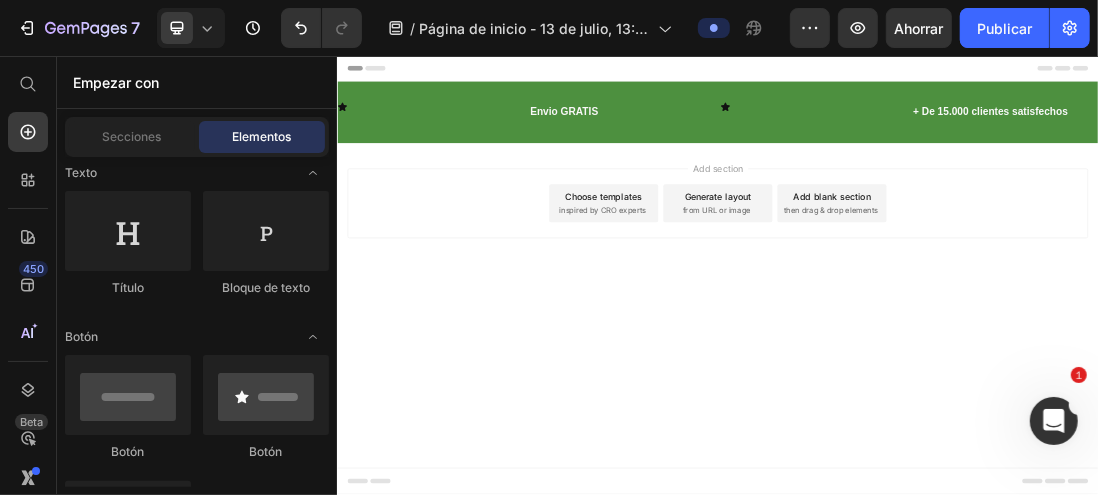 click on "Header
Icon Envio GRATIS Text Block
Icon + De 15.000 clientes satisfechos Text Block Row Section 1 Root Start with Sections from sidebar Add sections Add elements Start with Generating from URL or image Add section Choose templates inspired by CRO experts Generate layout from URL or image Add blank section then drag & drop elements Footer" at bounding box center (936, 402) 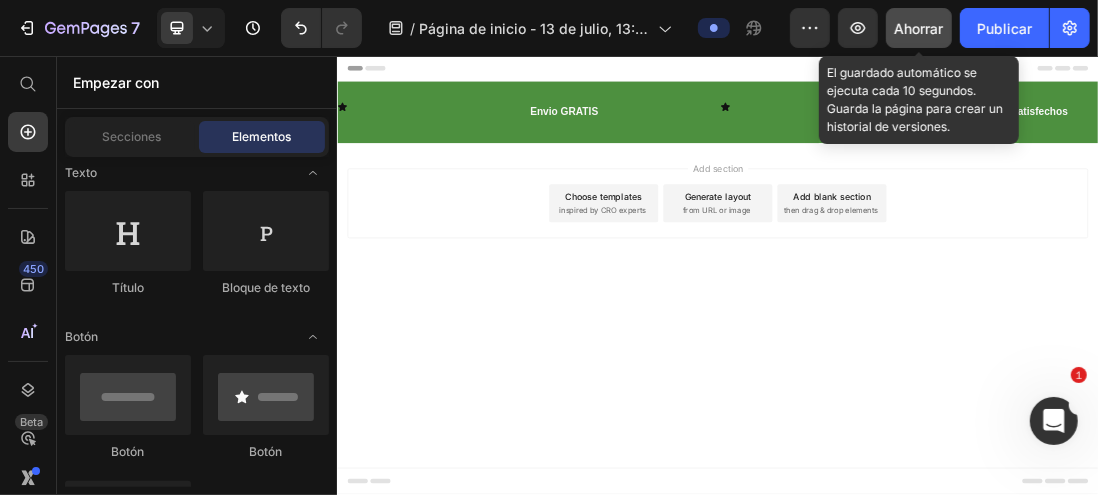 click on "Ahorrar" 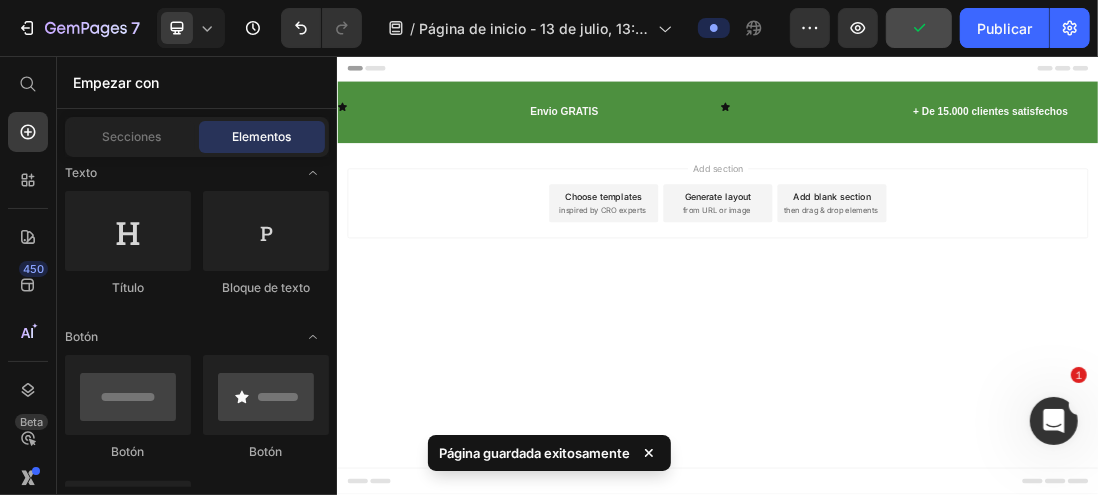 type 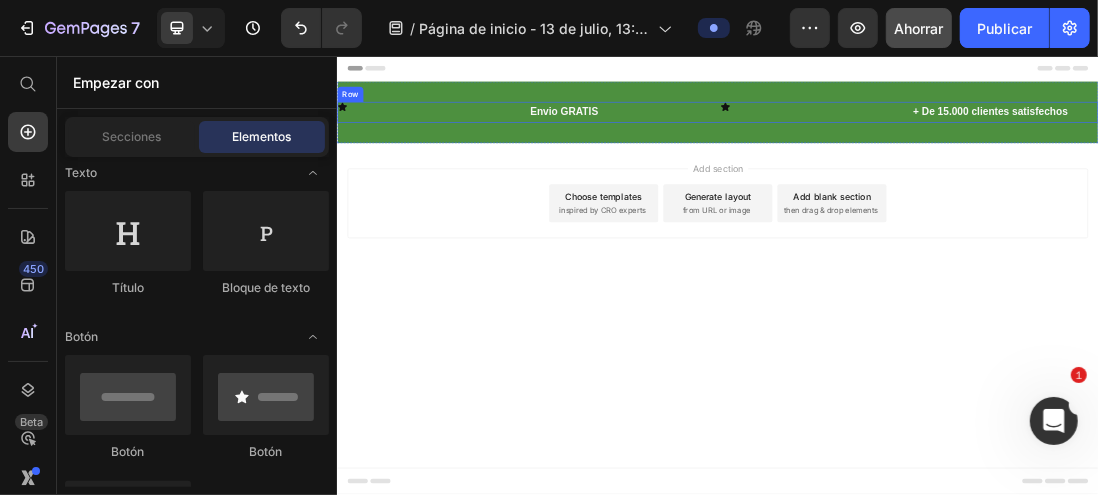 click on "Icon" at bounding box center (483, 145) 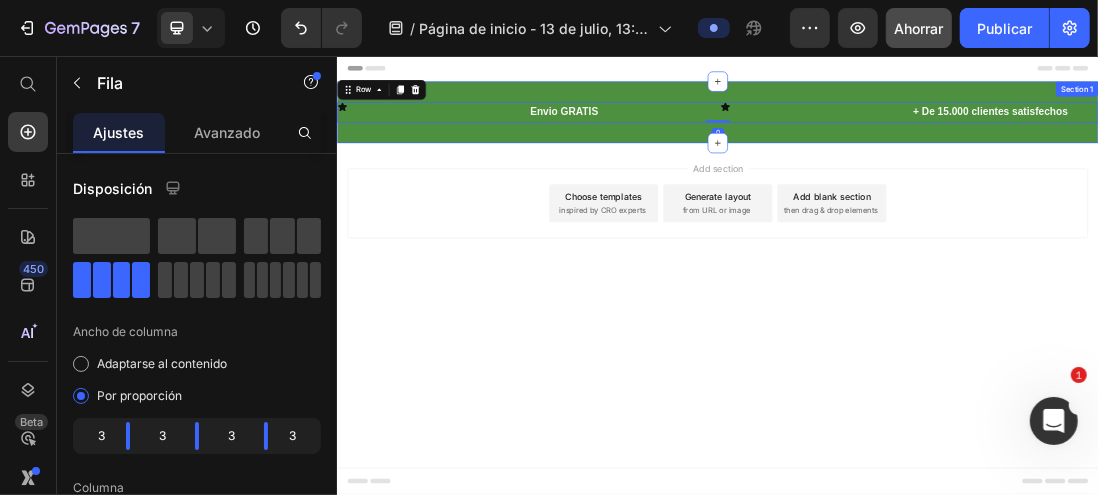 click on "Icon Envio GRATIS Text Block
Icon + De 15.000 clientes satisfechos Text Block Row   0 Section 1" at bounding box center [936, 145] 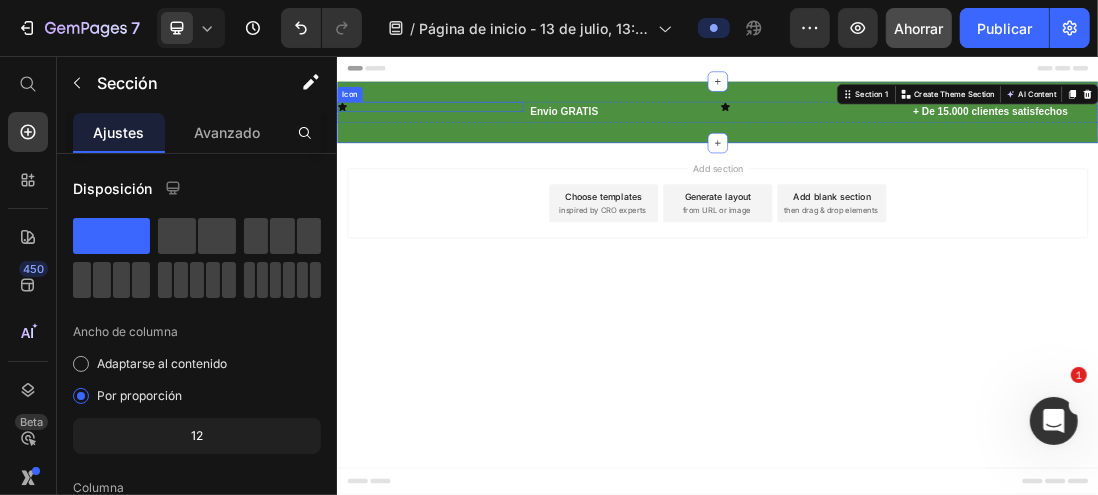 click on "Icon" at bounding box center (483, 137) 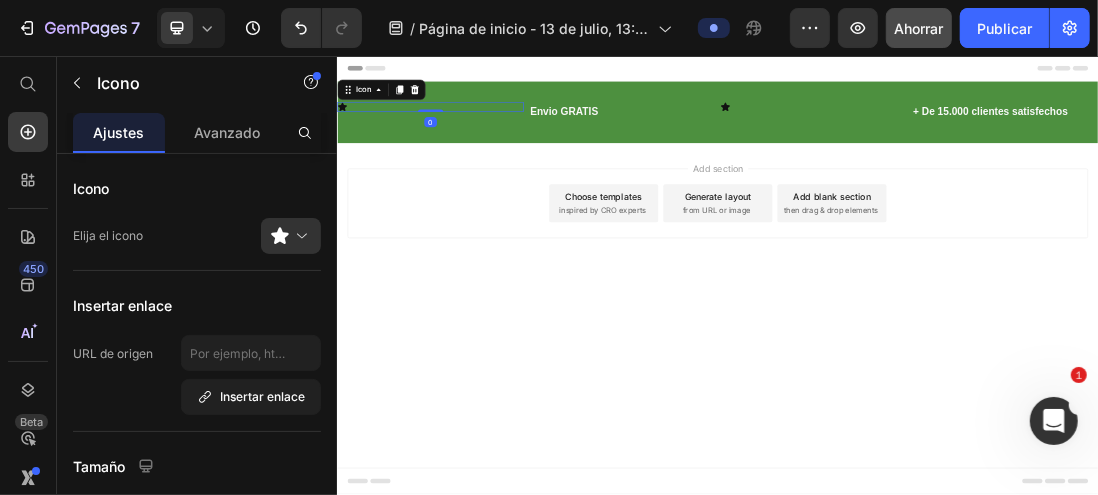 click on "0" at bounding box center (483, 161) 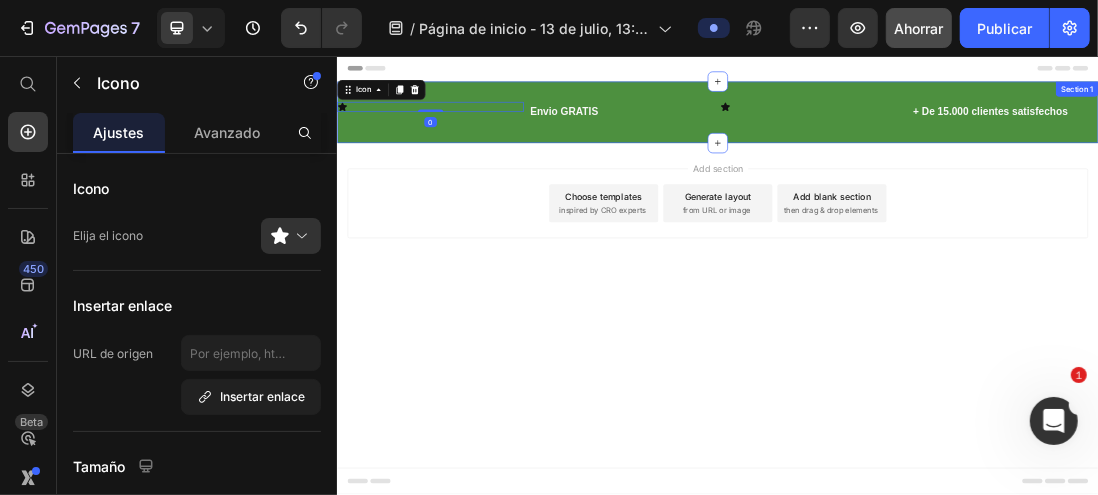 click on "Icon   0 Envio GRATIS Text Block
Icon + De 15.000 clientes satisfechos Text Block Row Section 1" at bounding box center (936, 145) 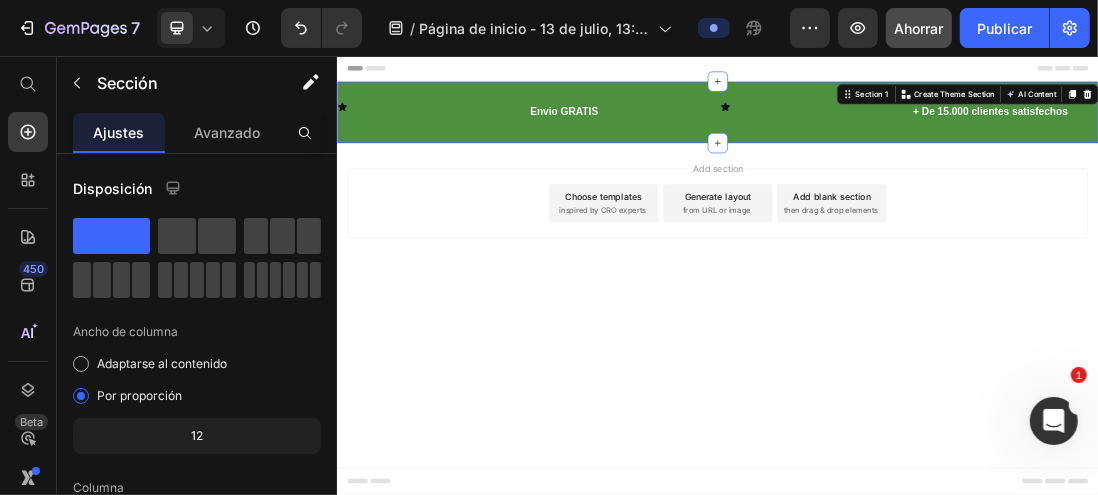 click on "Icon Envio GRATIS Text Block
Icon + De 15.000 clientes satisfechos Text Block Row Section 1   You can create reusable sections Create Theme Section AI Content Write with GemAI What would you like to describe here? Tone and Voice Persuasive Product Set Jeans Baggy y chaleco Show more Generate" at bounding box center [936, 145] 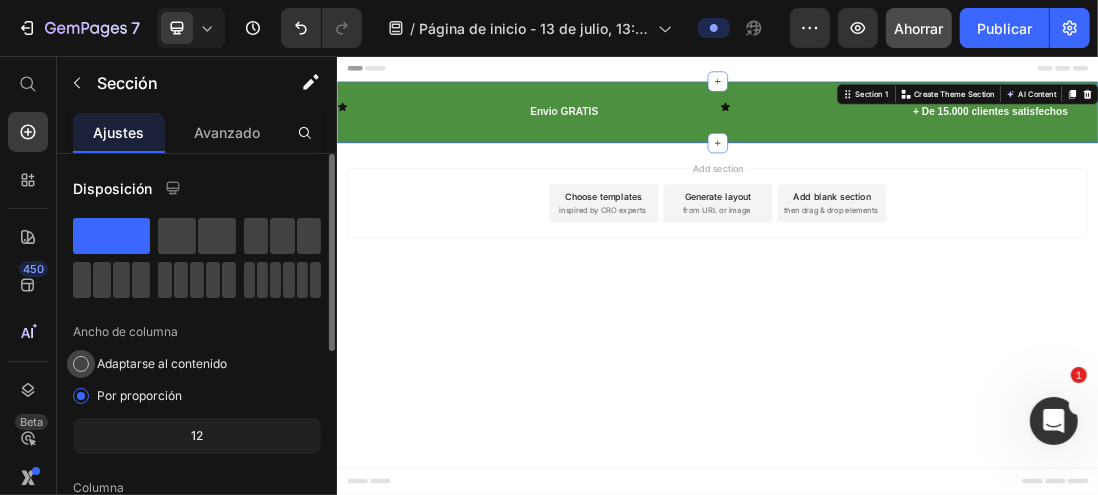 click at bounding box center (81, 364) 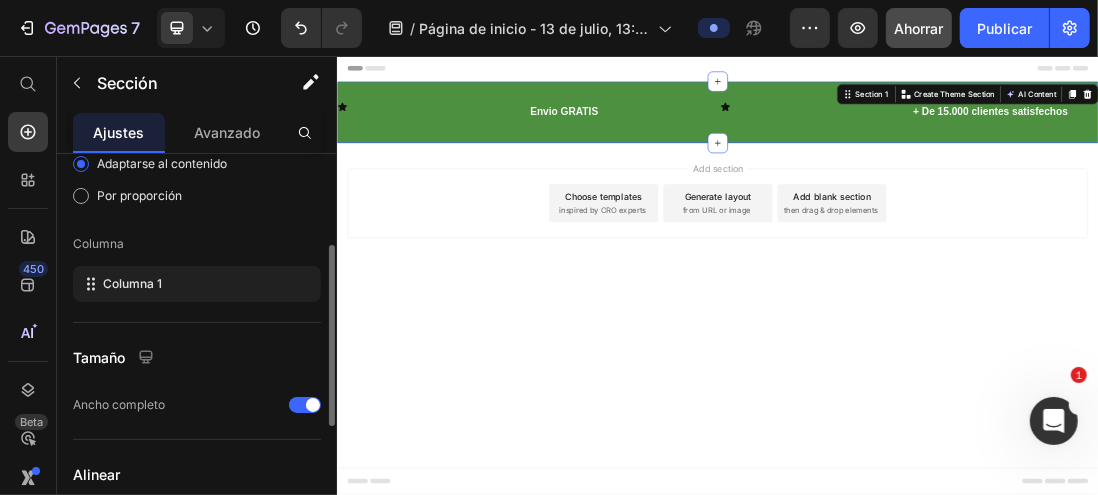 scroll, scrollTop: 400, scrollLeft: 0, axis: vertical 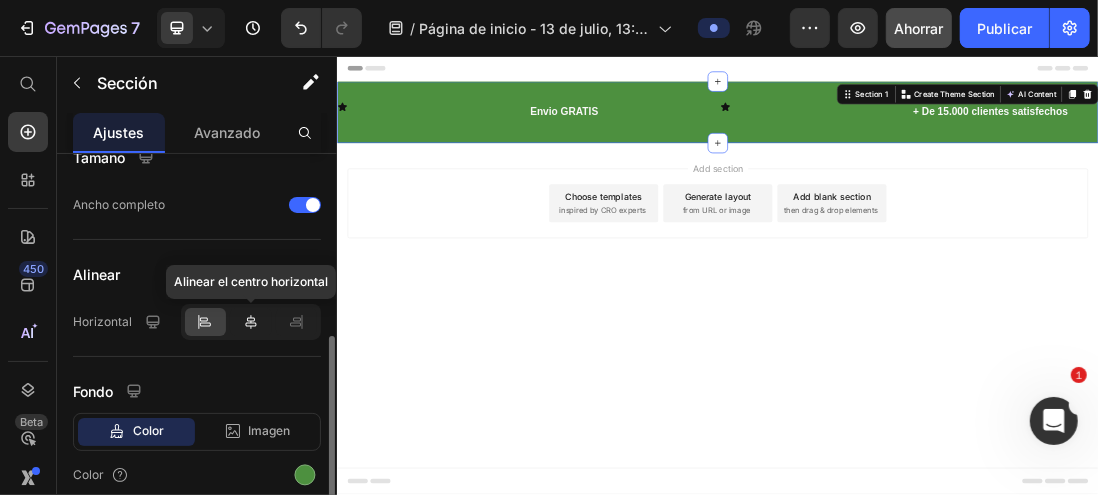 click 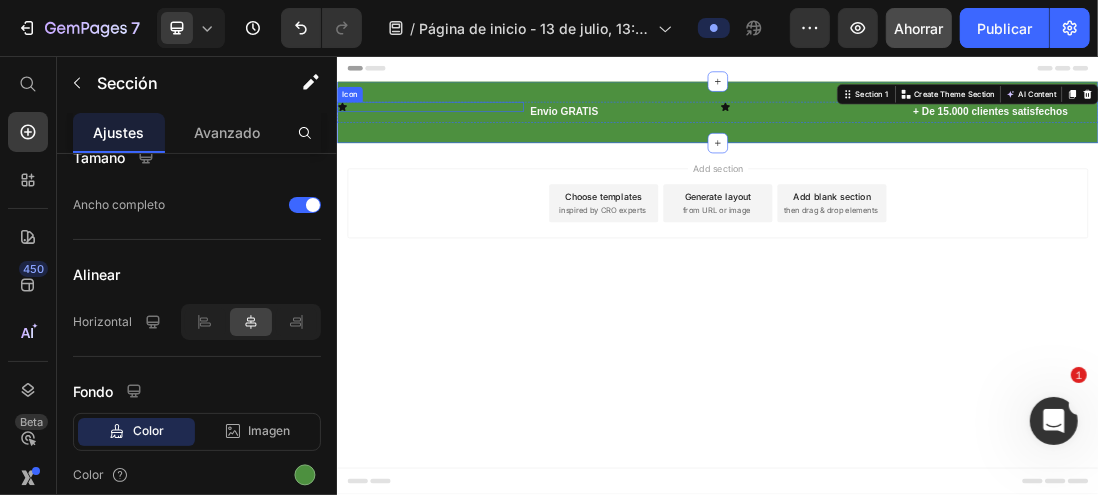 click on "Icon" at bounding box center (483, 137) 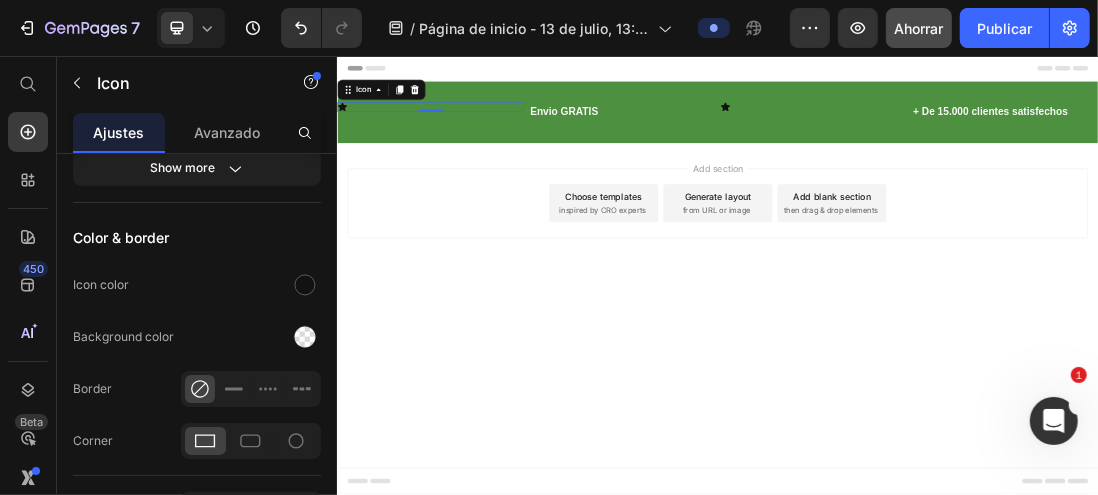 scroll, scrollTop: 0, scrollLeft: 0, axis: both 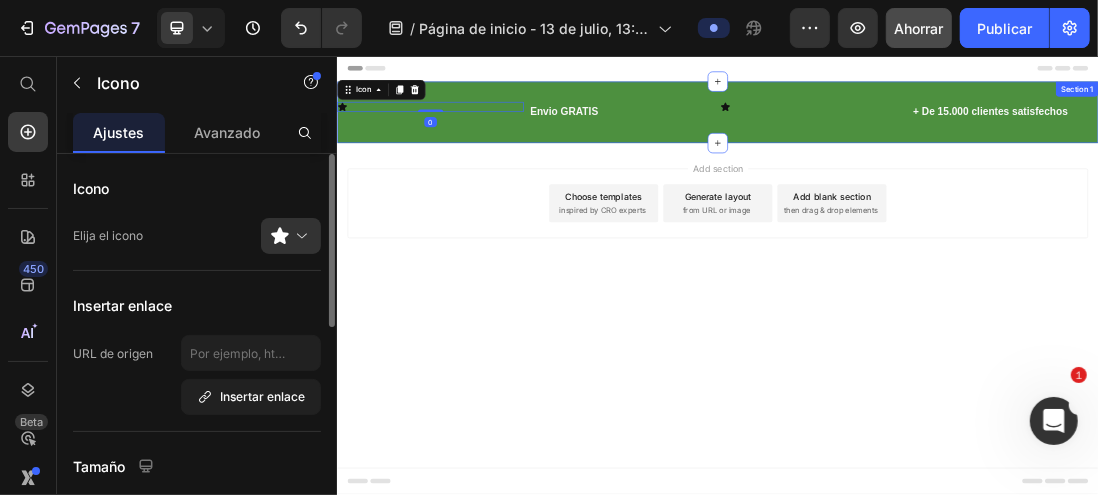 click on "Icon   0 Envio GRATIS Text Block
Icon + De 15.000 clientes satisfechos Text Block Row Section 1" at bounding box center [936, 145] 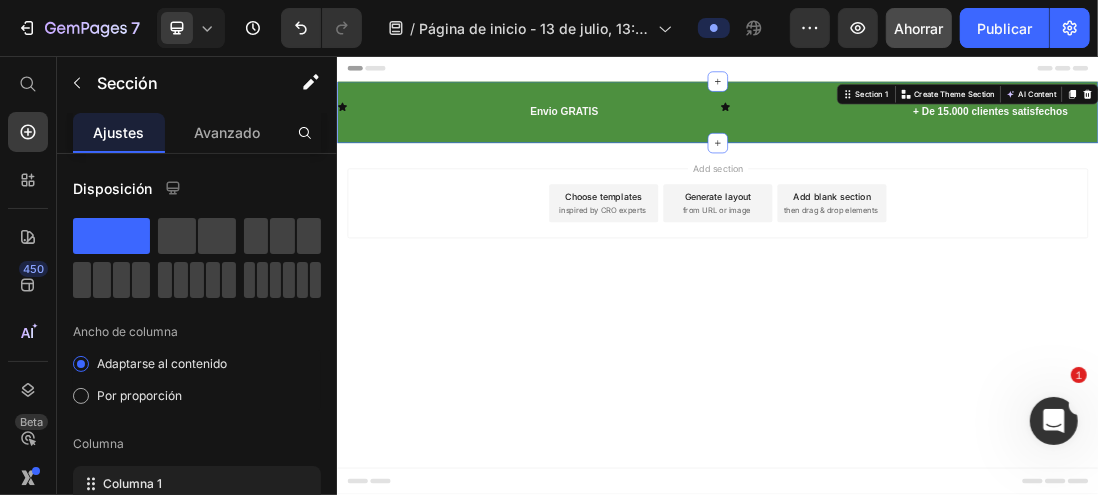 scroll, scrollTop: 400, scrollLeft: 0, axis: vertical 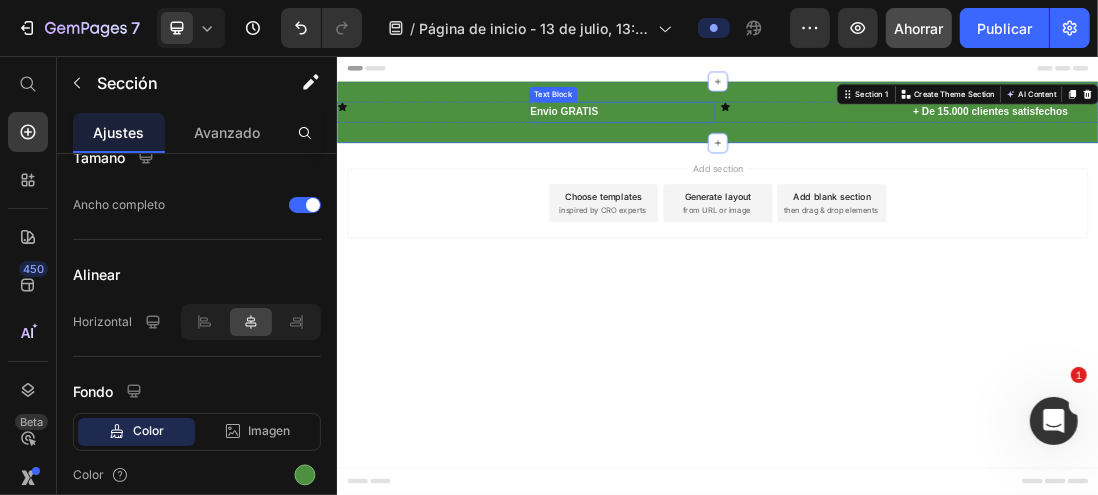 click on "Envio GRATIS" at bounding box center [693, 144] 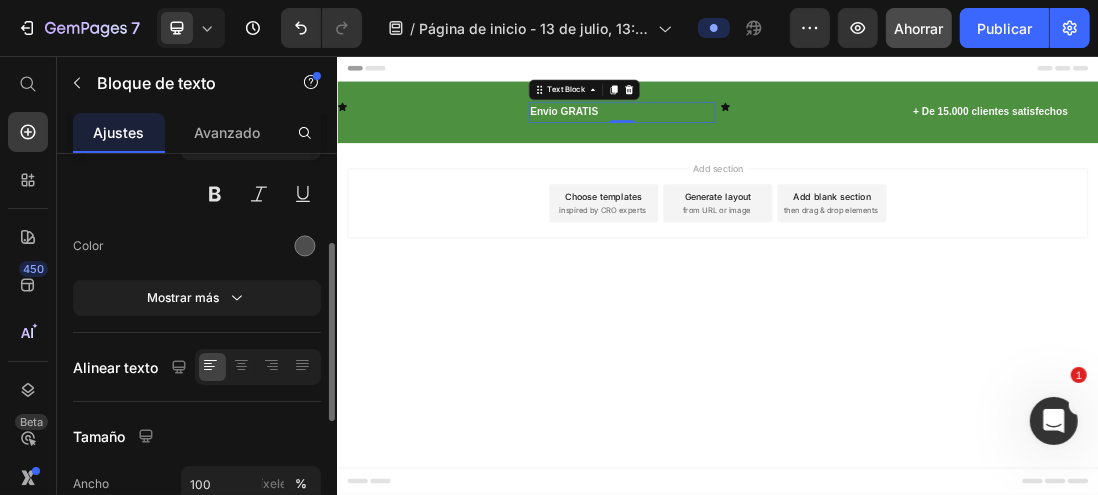 scroll, scrollTop: 300, scrollLeft: 0, axis: vertical 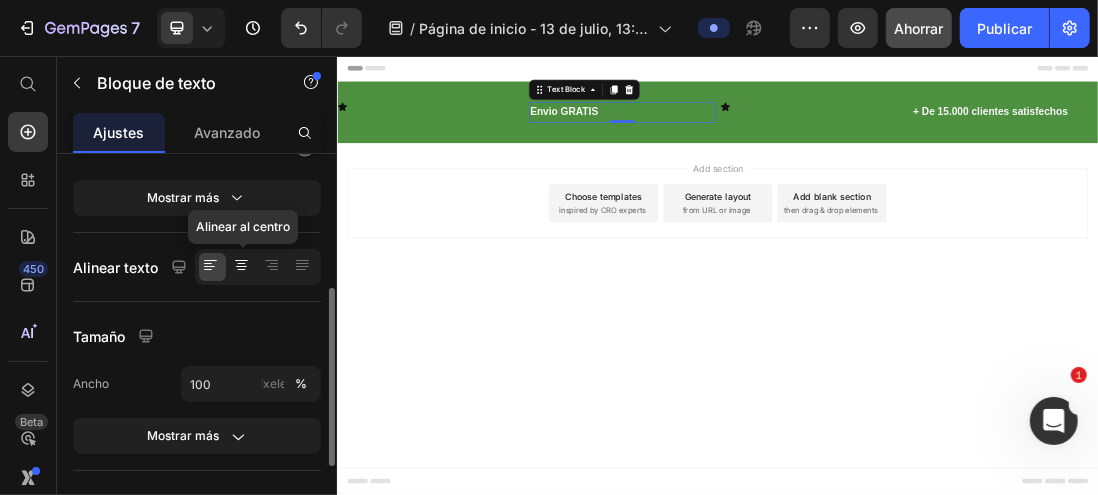 click 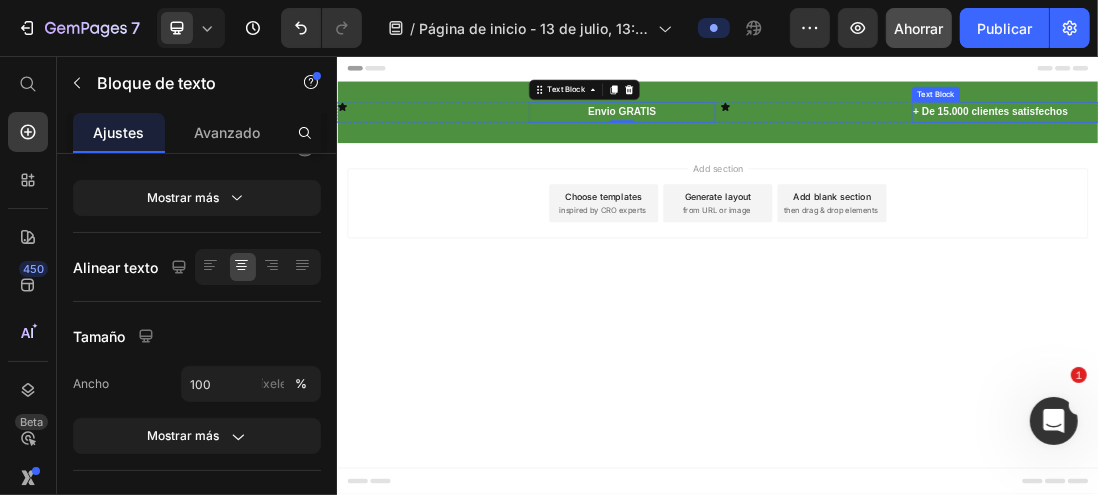 click on "+ De 15.000 clientes satisfechos" at bounding box center [1389, 145] 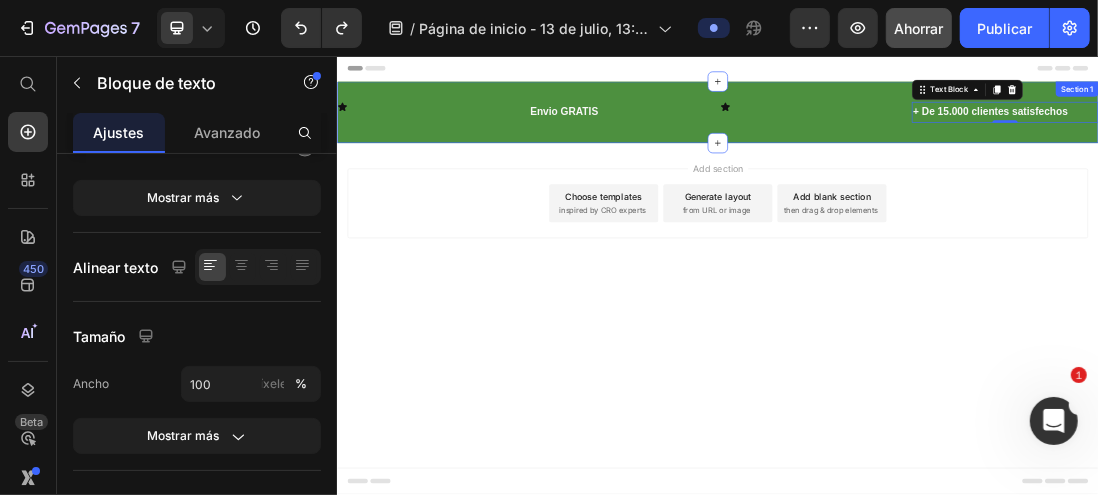 click on "Icon Envio GRATIS Text Block
Icon + De 15.000 clientes satisfechos Text Block   0 Row Section 1" at bounding box center [936, 145] 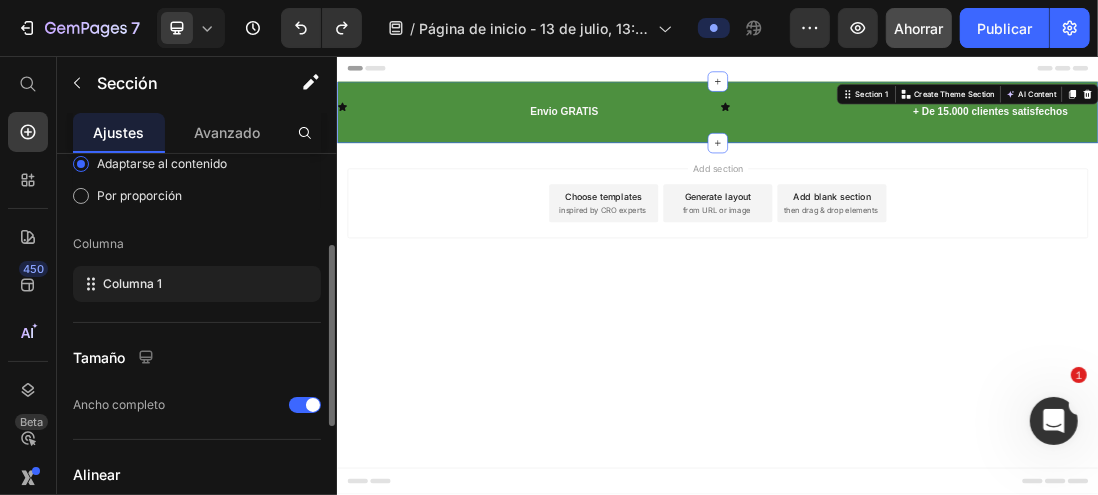 scroll, scrollTop: 300, scrollLeft: 0, axis: vertical 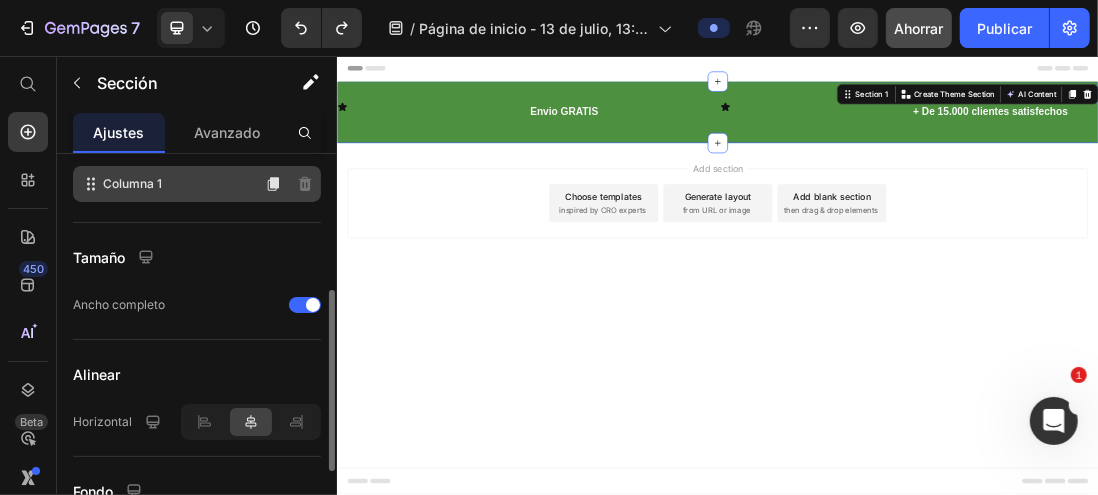 click on "Columna 1" 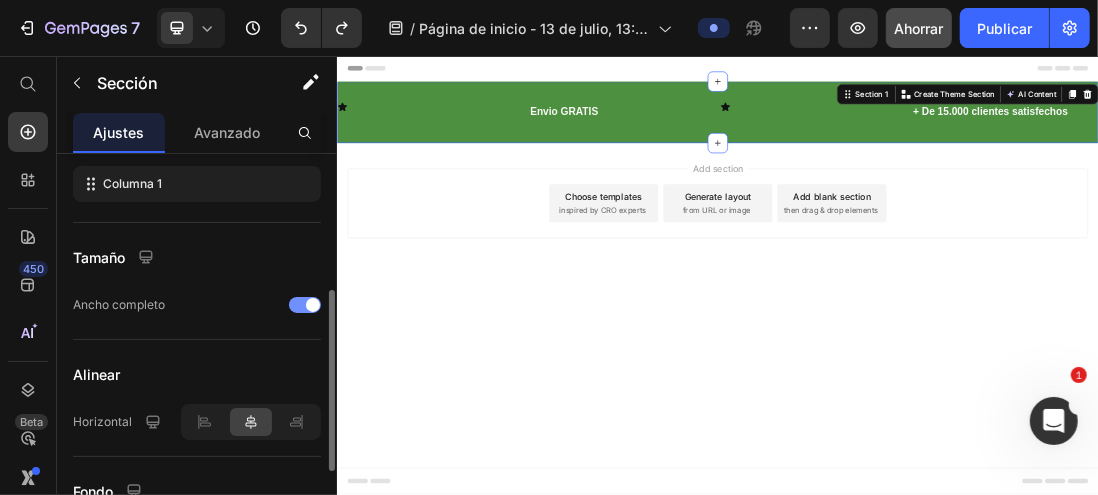 scroll, scrollTop: 400, scrollLeft: 0, axis: vertical 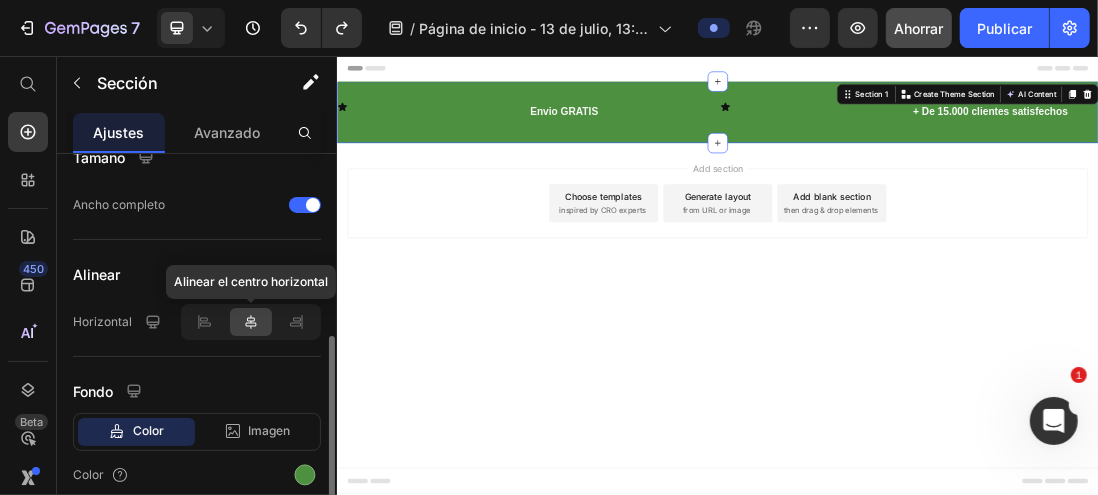 click 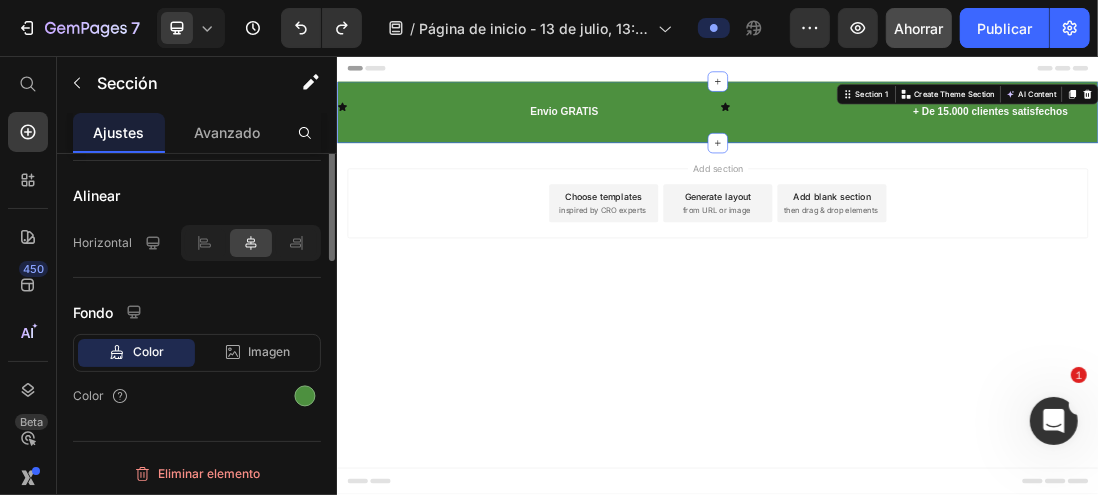 scroll, scrollTop: 279, scrollLeft: 0, axis: vertical 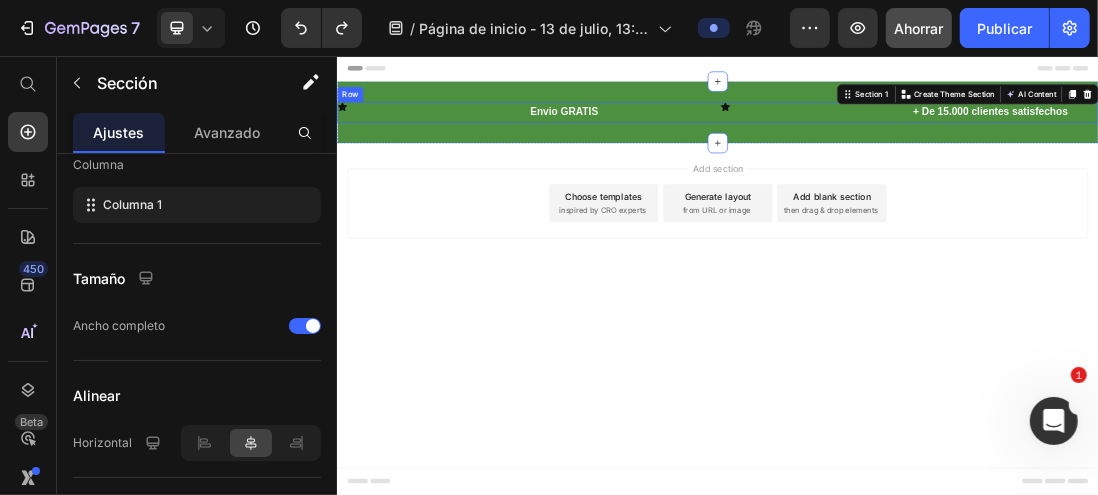 click on "Icon" at bounding box center (483, 137) 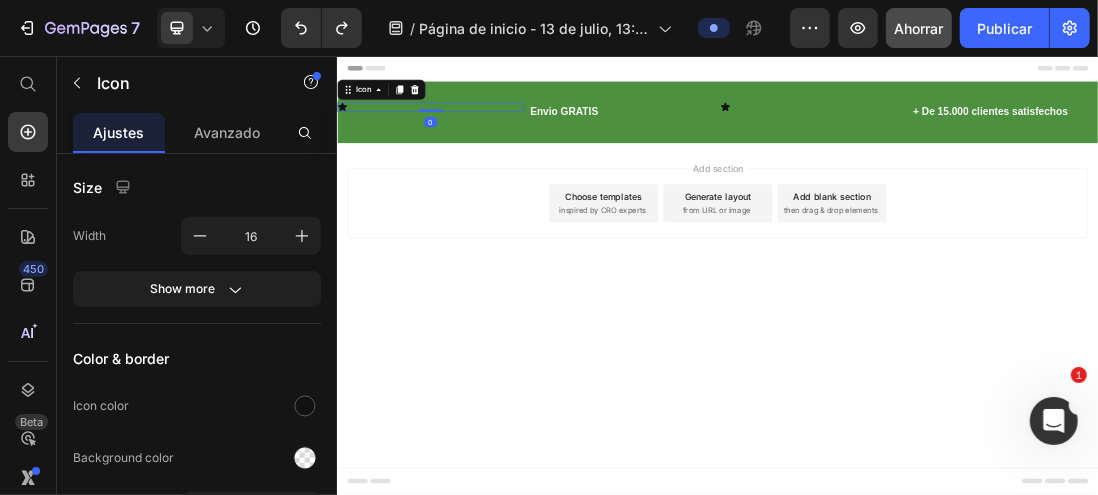 scroll, scrollTop: 0, scrollLeft: 0, axis: both 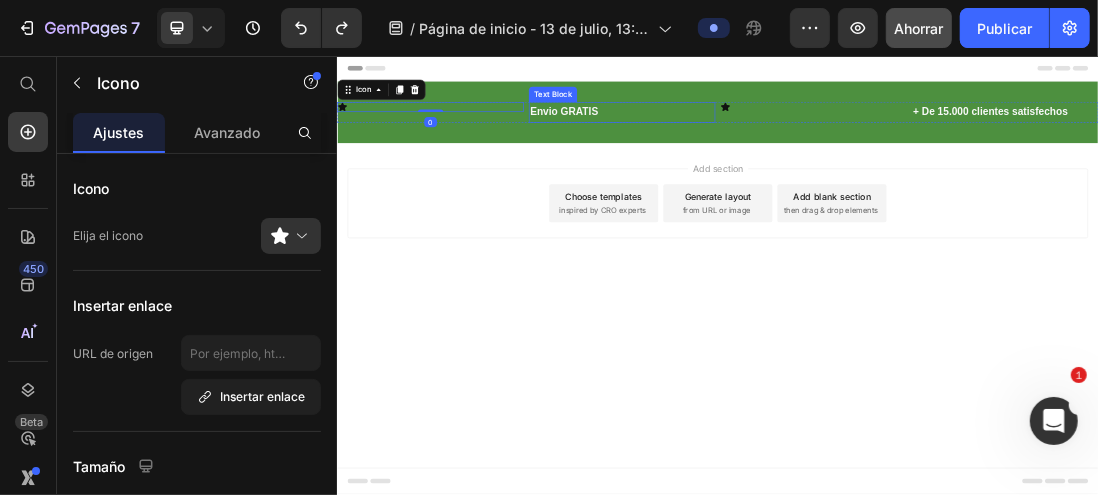 click on "Envio GRATIS" at bounding box center (693, 144) 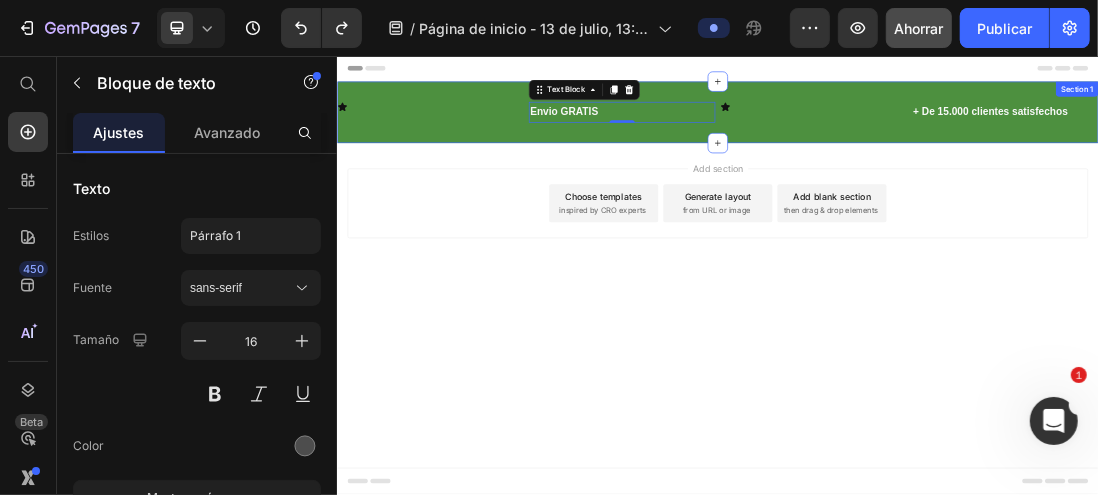 click on "Icon Envio GRATIS Text Block   0
Icon + De 15.000 clientes satisfechos Text Block Row Section 1" at bounding box center (936, 145) 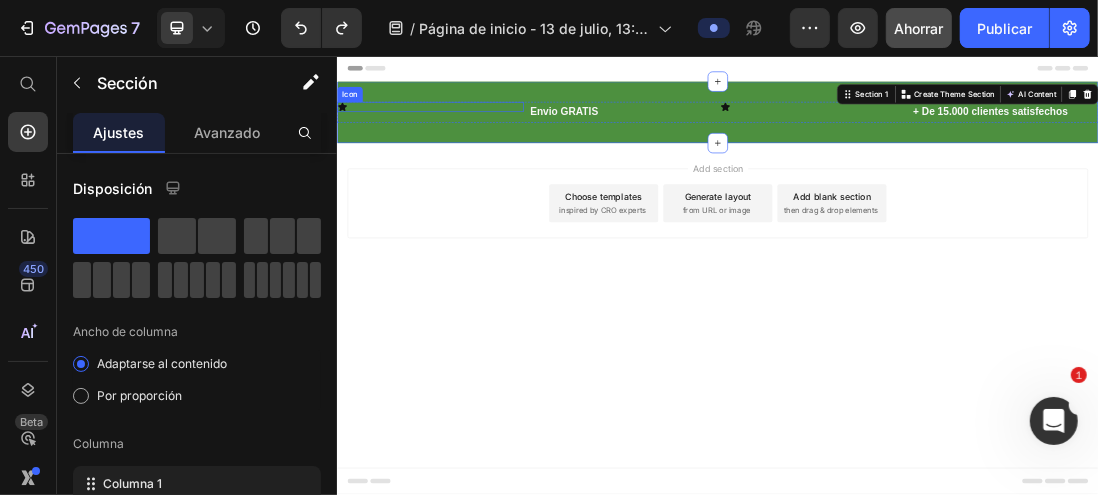 click on "Icon" at bounding box center (483, 137) 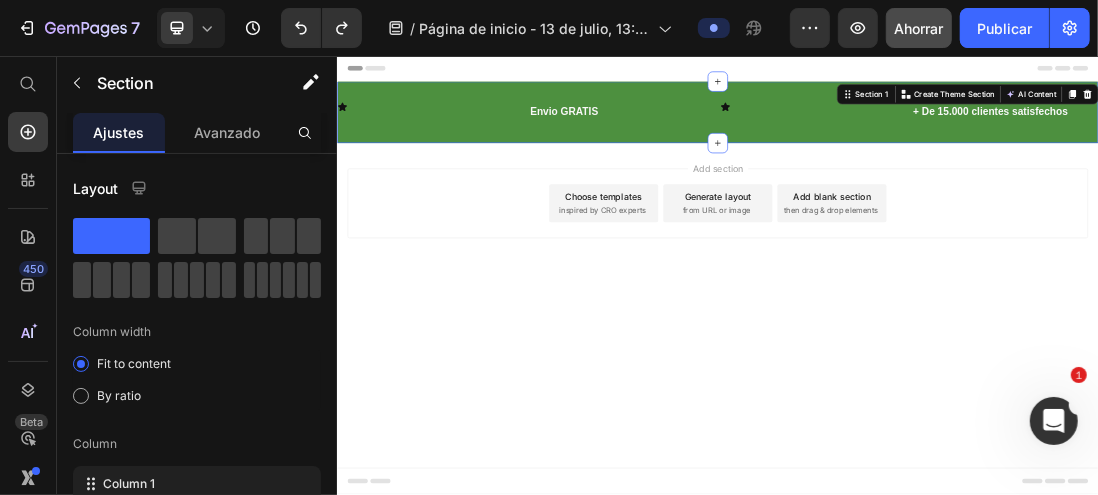 click on "Icon Envio GRATIS Text Block
Icon + De 15.000 clientes satisfechos Text Block Row Section 1   You can create reusable sections Create Theme Section AI Content Write with GemAI What would you like to describe here? Tone and Voice Persuasive Product Show more Generate" at bounding box center (936, 145) 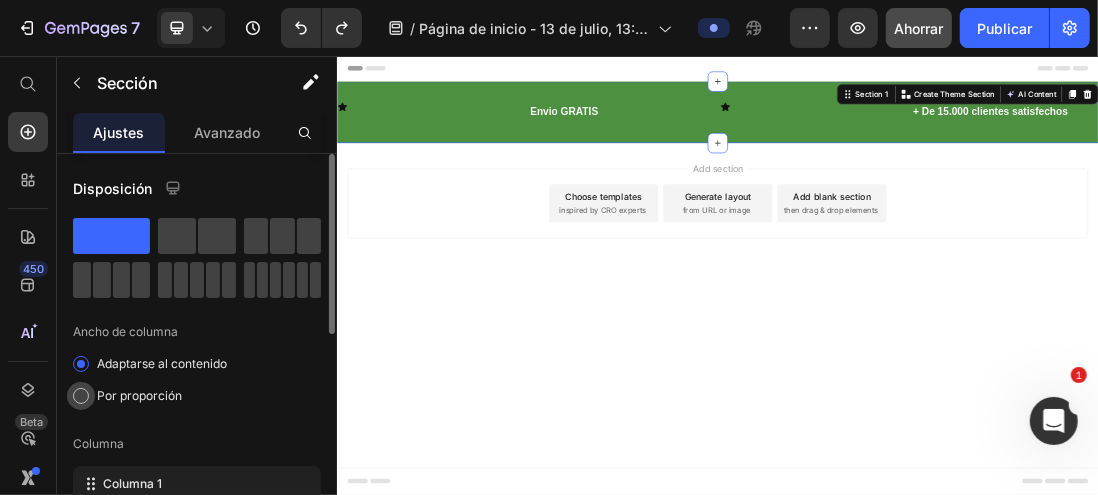 click at bounding box center [81, 396] 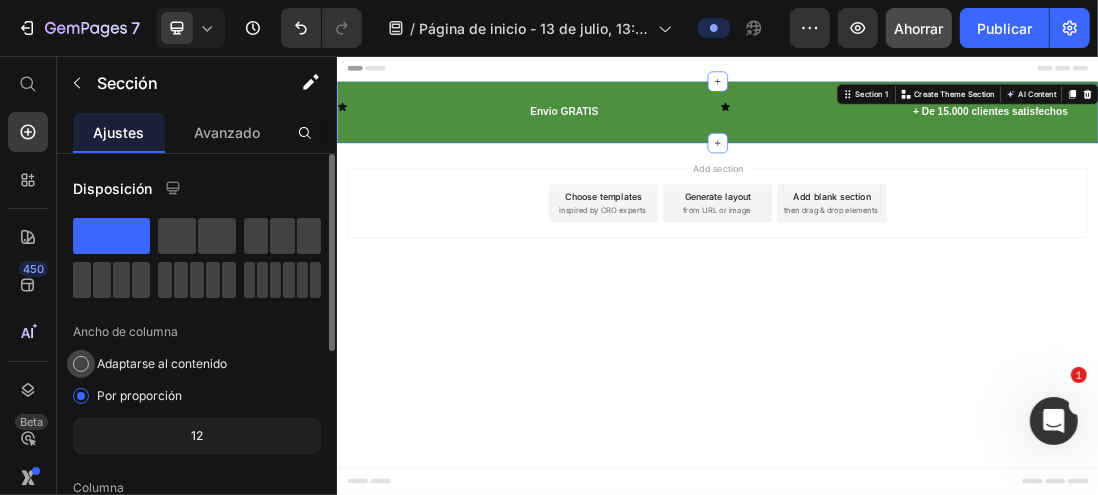 click at bounding box center (81, 364) 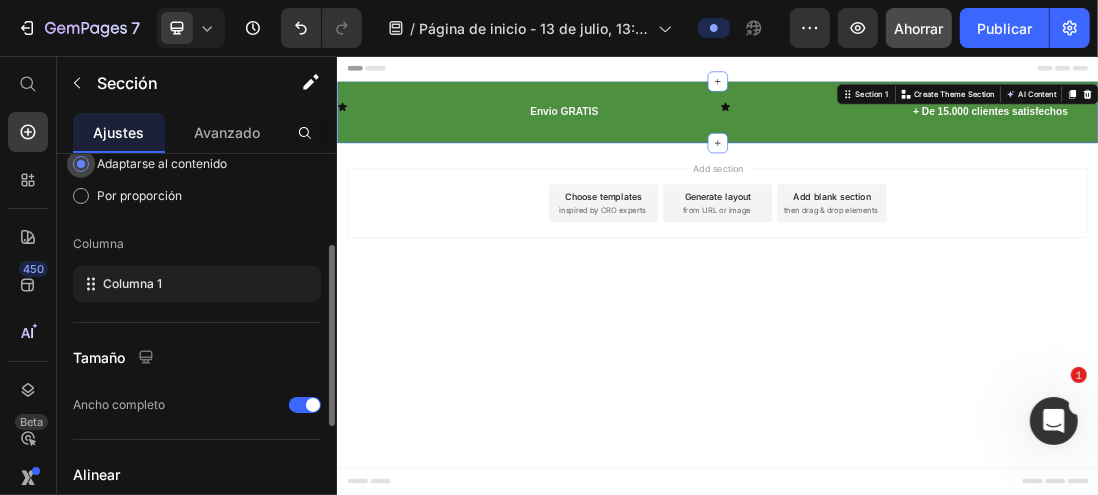 scroll, scrollTop: 400, scrollLeft: 0, axis: vertical 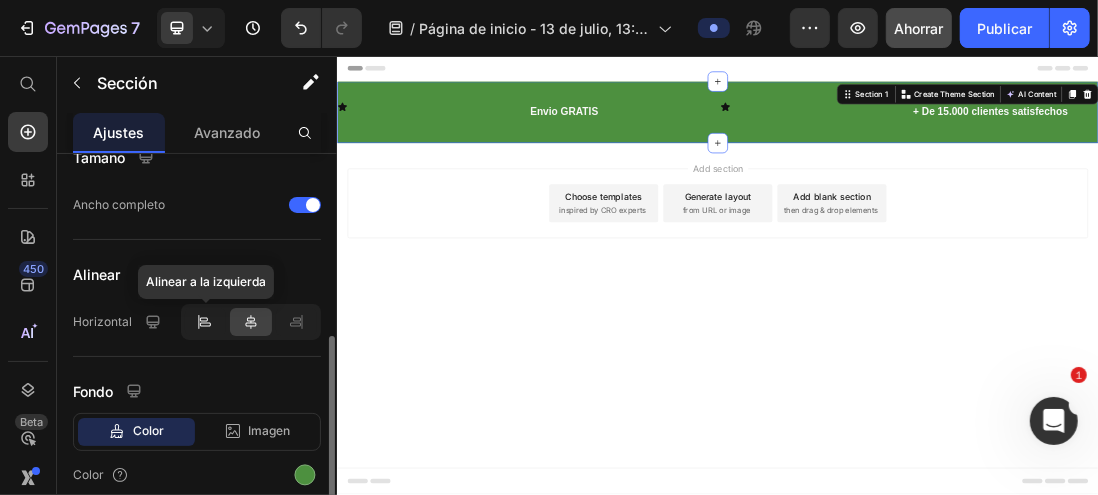 click 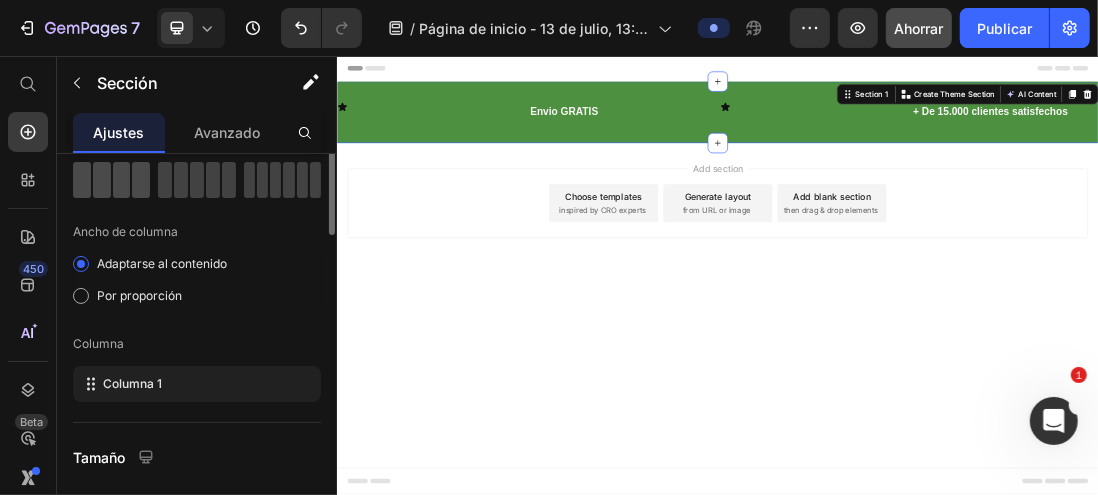 scroll, scrollTop: 0, scrollLeft: 0, axis: both 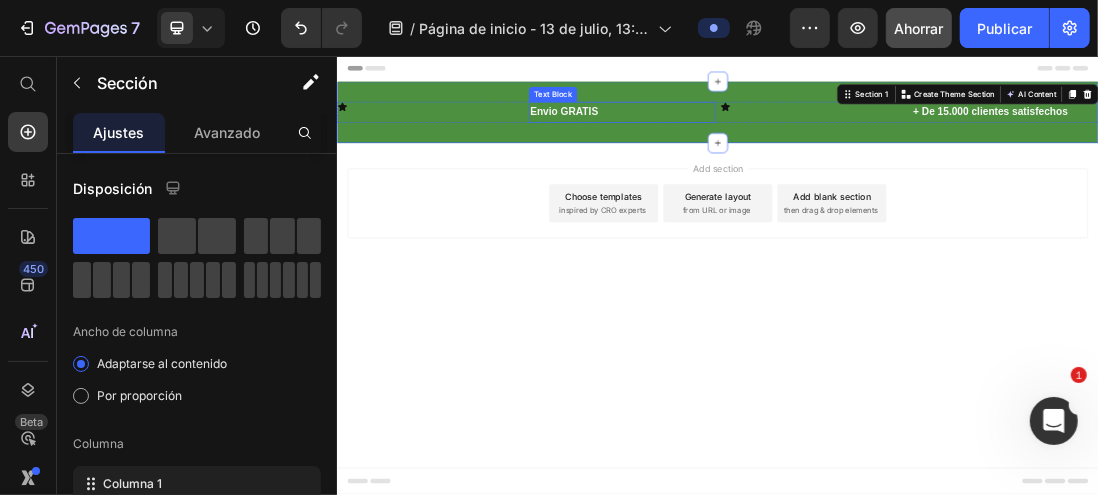 click on "Envio GRATIS" at bounding box center [693, 144] 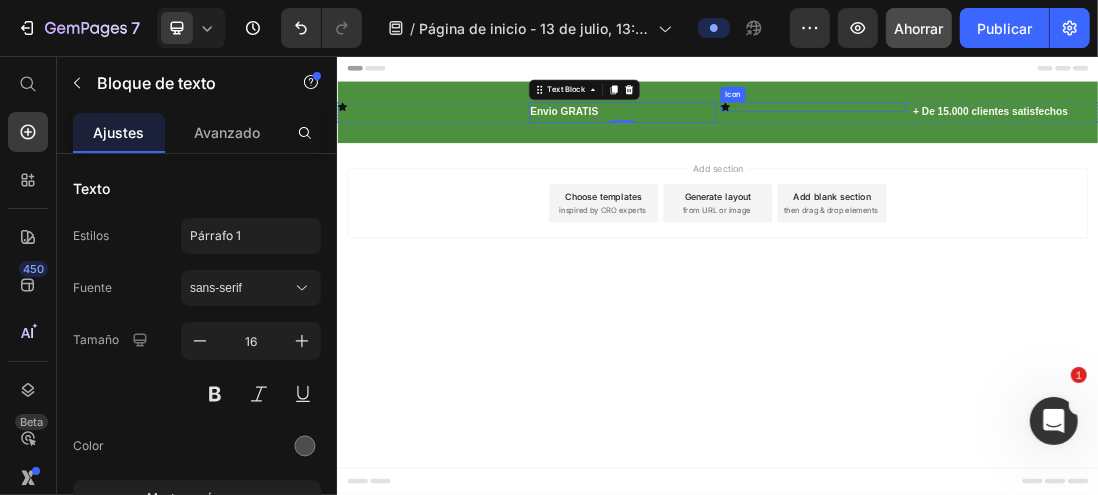 click 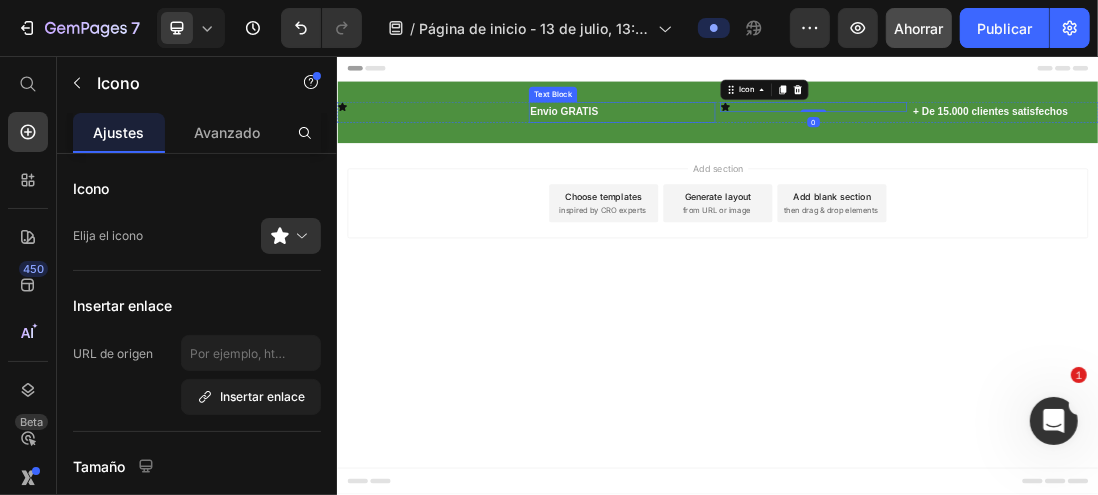 click on "Envio GRATIS" at bounding box center [693, 144] 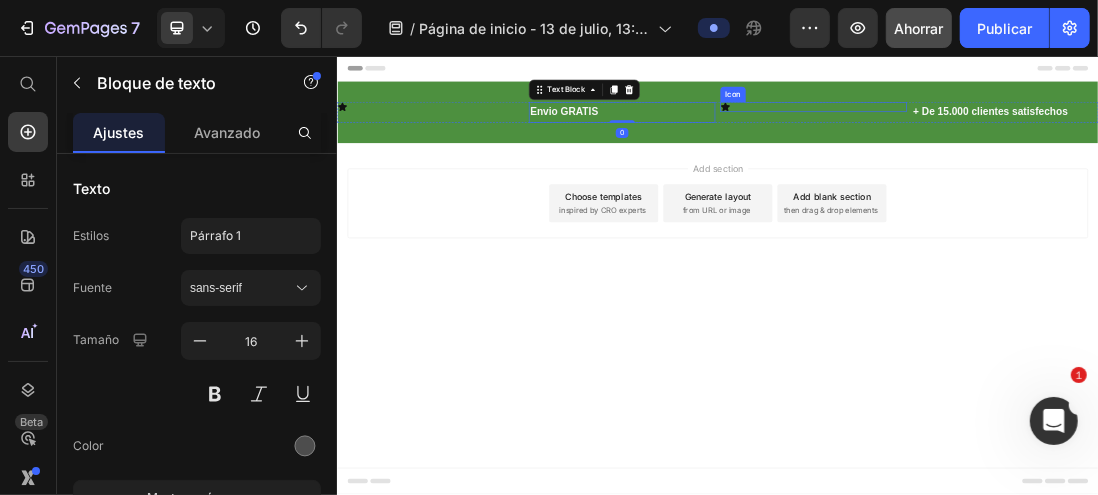 click on "Icon Envio GRATIS Text Block   0
Icon + De 15.000 clientes satisfechos Text Block Row Section 1" at bounding box center (936, 145) 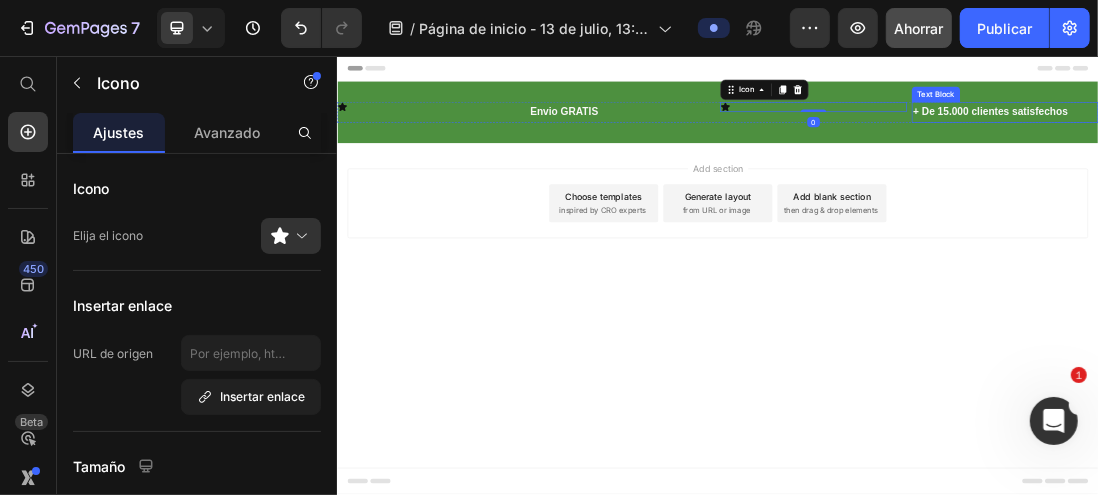 click on "+ De 15.000 clientes satisfechos" at bounding box center [1366, 144] 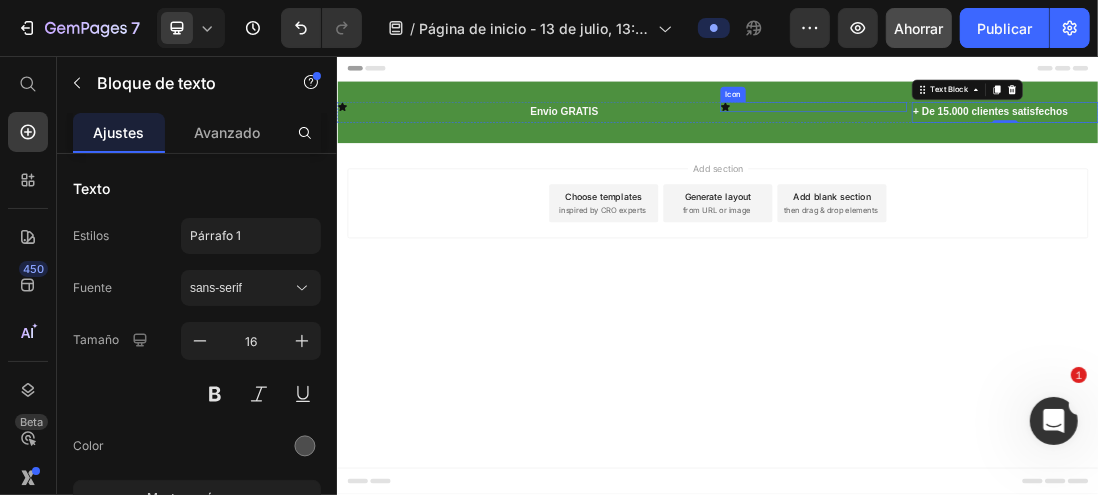 click on "Icon" at bounding box center (1087, 137) 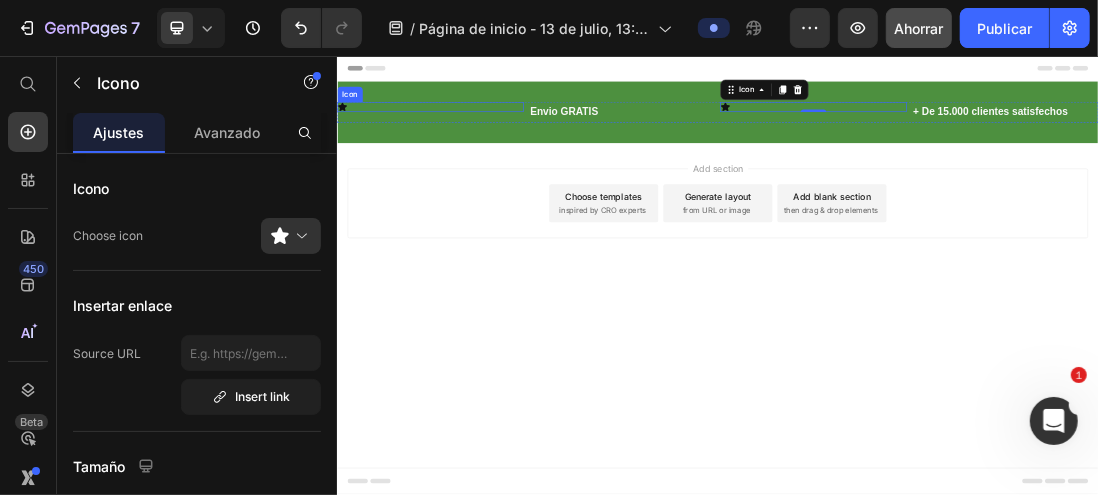 click on "Icon" at bounding box center [483, 137] 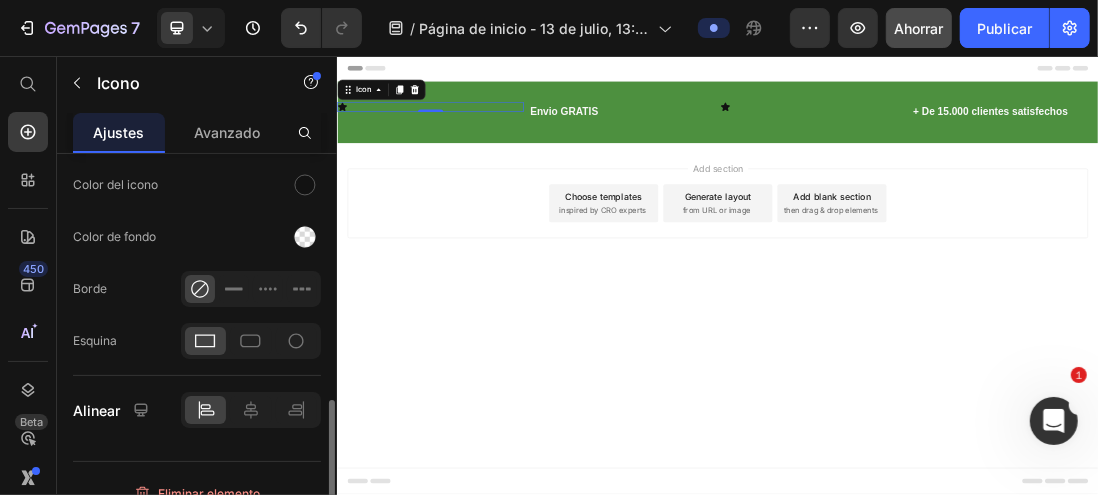 scroll, scrollTop: 520, scrollLeft: 0, axis: vertical 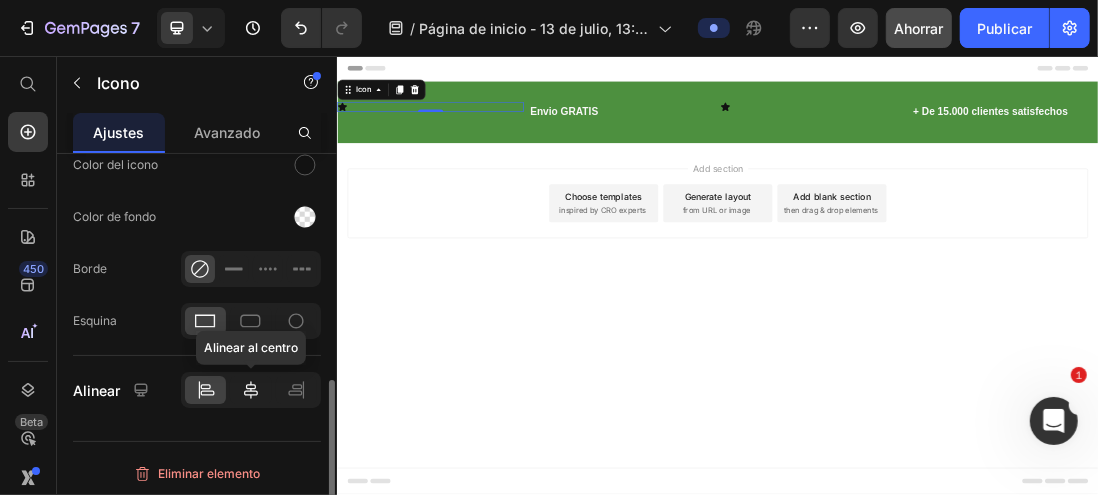 click 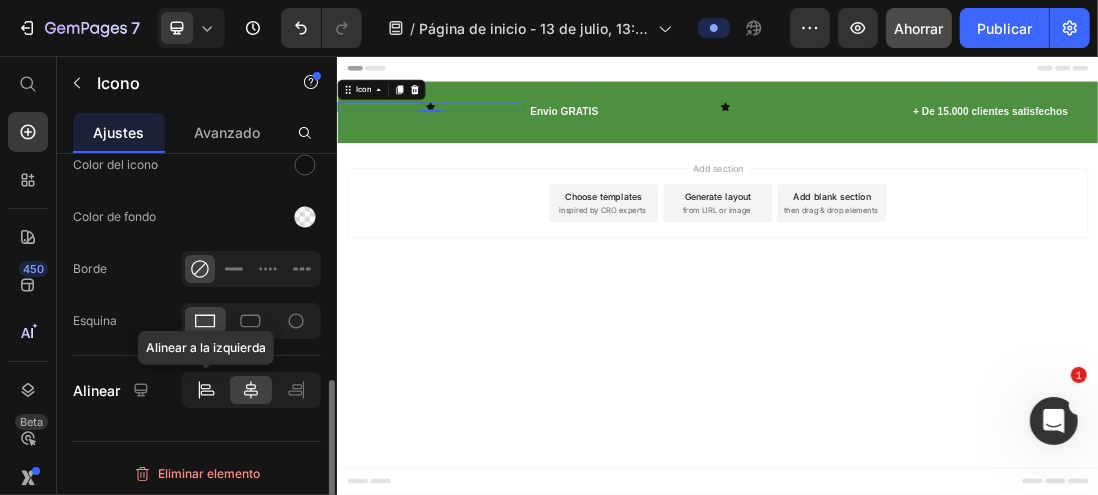 click 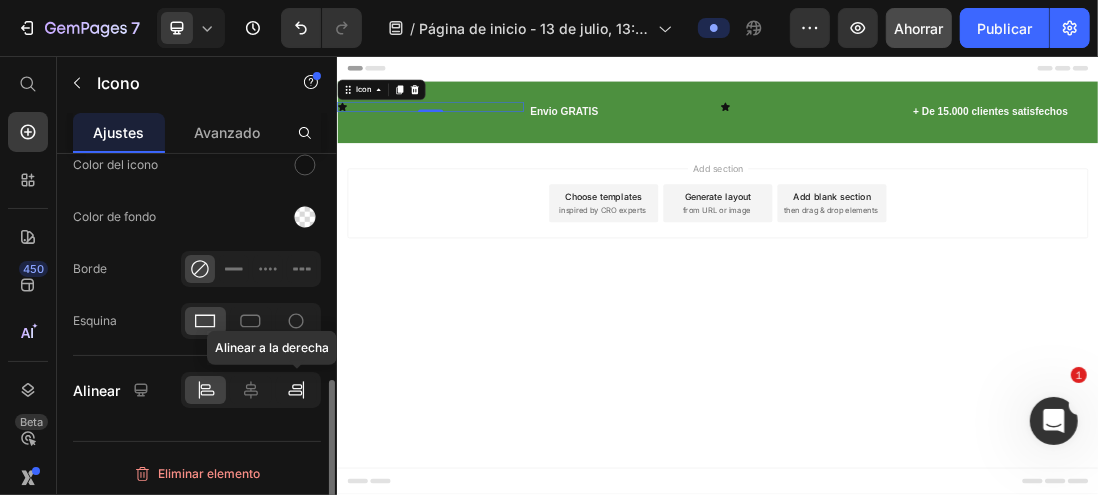click 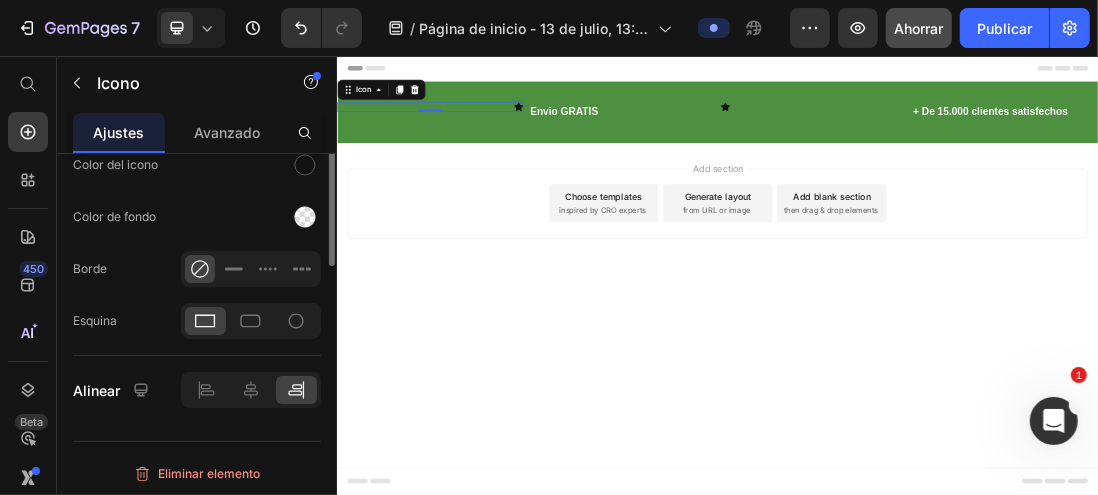 scroll, scrollTop: 320, scrollLeft: 0, axis: vertical 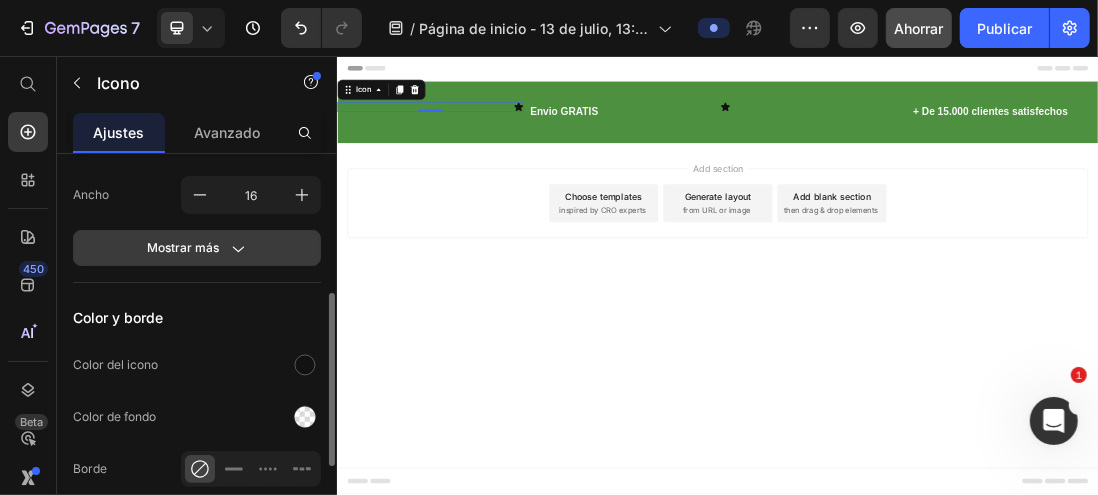 click 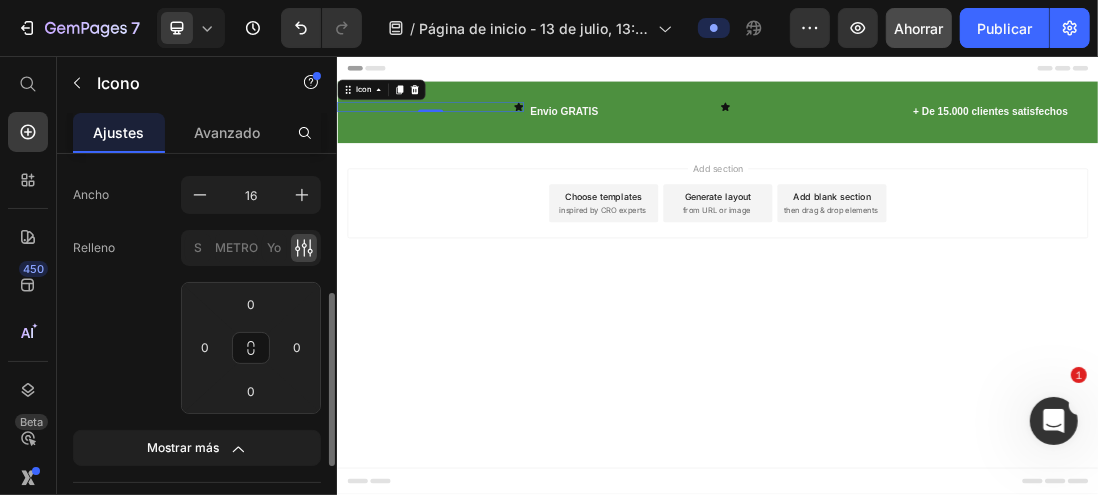 click on "Relleno S METRO Yo 0 0 0 0" 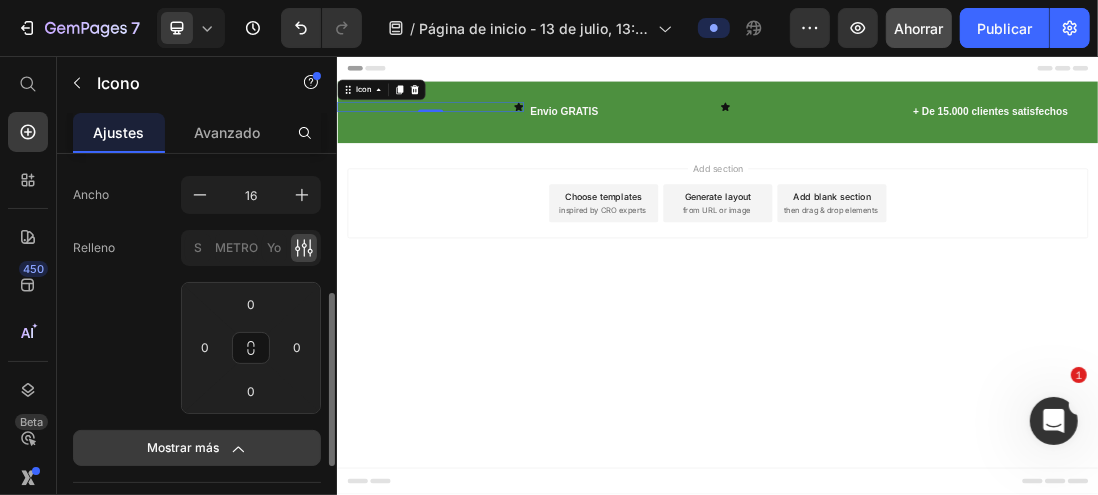 click 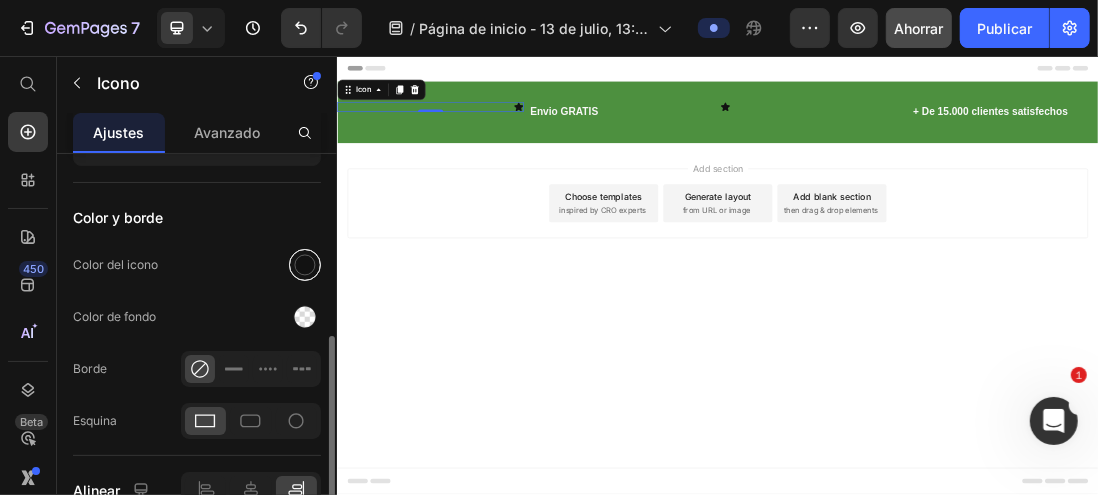 scroll, scrollTop: 520, scrollLeft: 0, axis: vertical 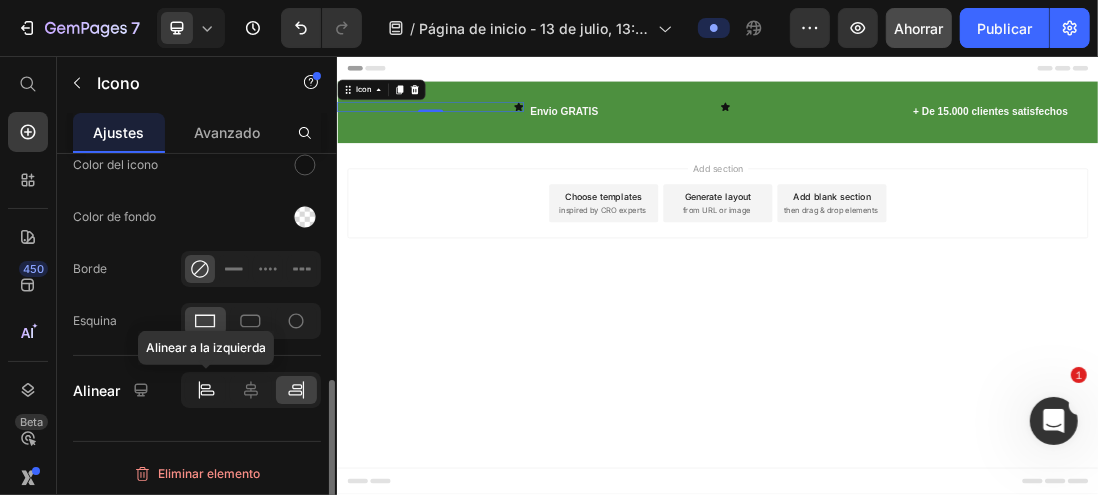 click 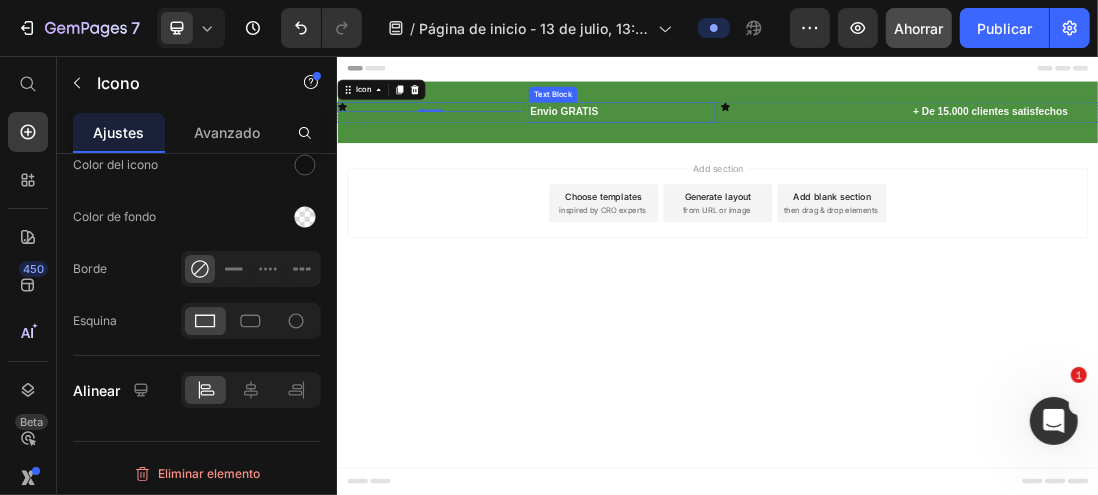 click on "Envio GRATIS" at bounding box center [693, 144] 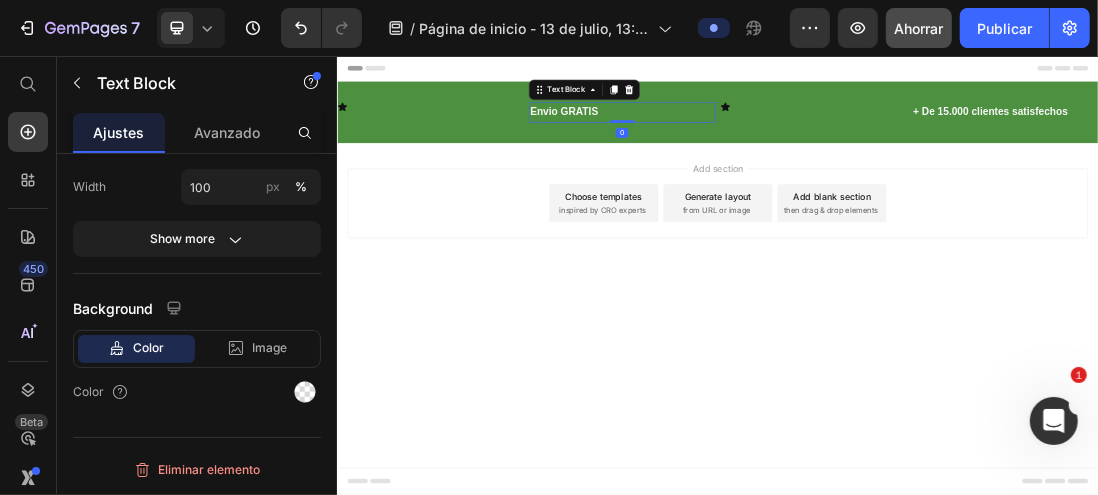 scroll, scrollTop: 0, scrollLeft: 0, axis: both 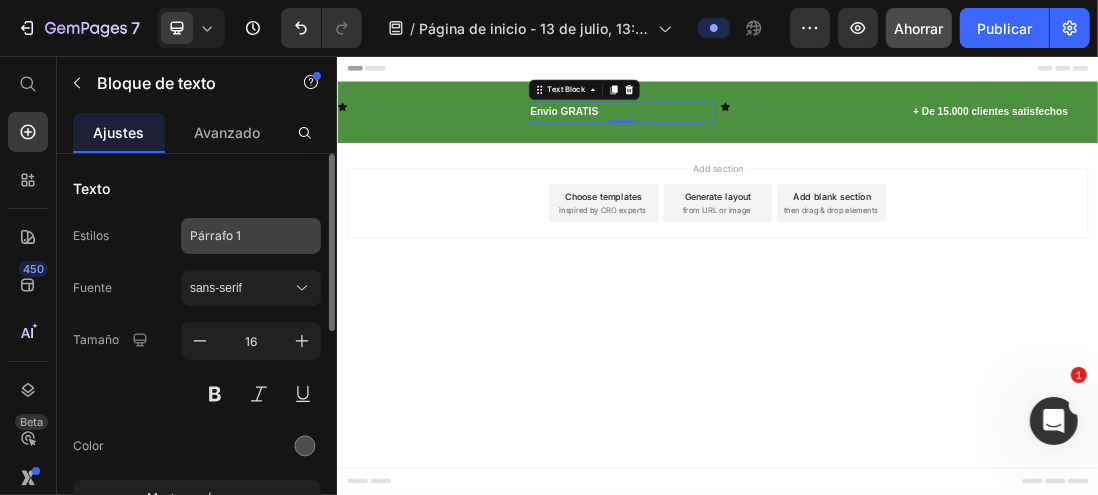 click on "Párrafo 1" at bounding box center [239, 236] 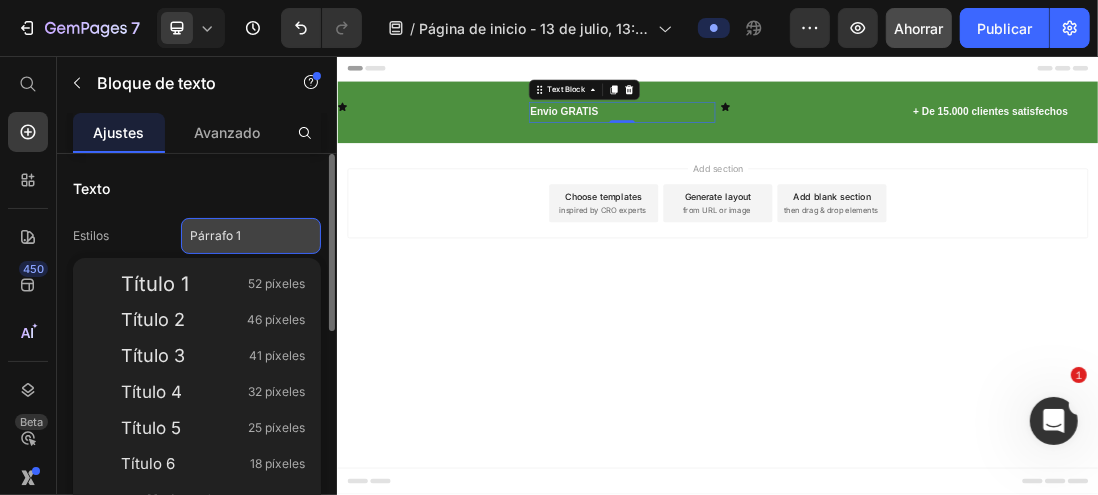 click on "Párrafo 1" at bounding box center [239, 236] 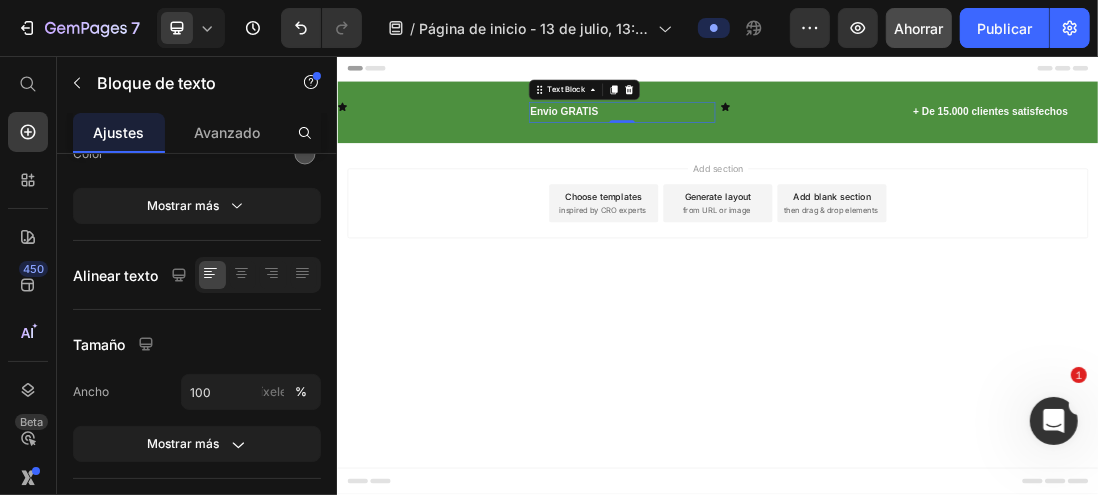 scroll, scrollTop: 0, scrollLeft: 0, axis: both 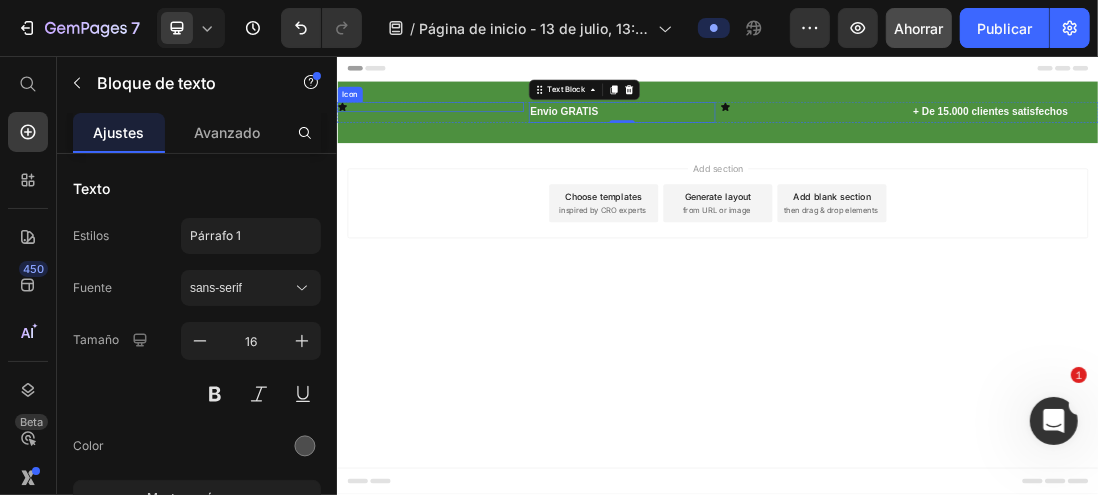 click on "Icon" at bounding box center [483, 137] 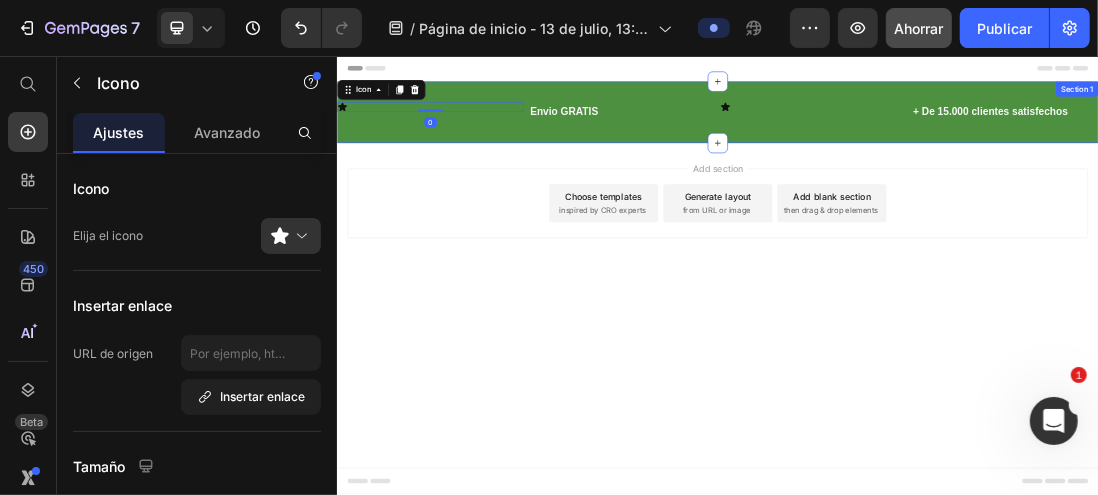 click on "Icon   0 Envio GRATIS Text Block
Icon + De 15.000 clientes satisfechos Text Block Row Section 1" at bounding box center [936, 145] 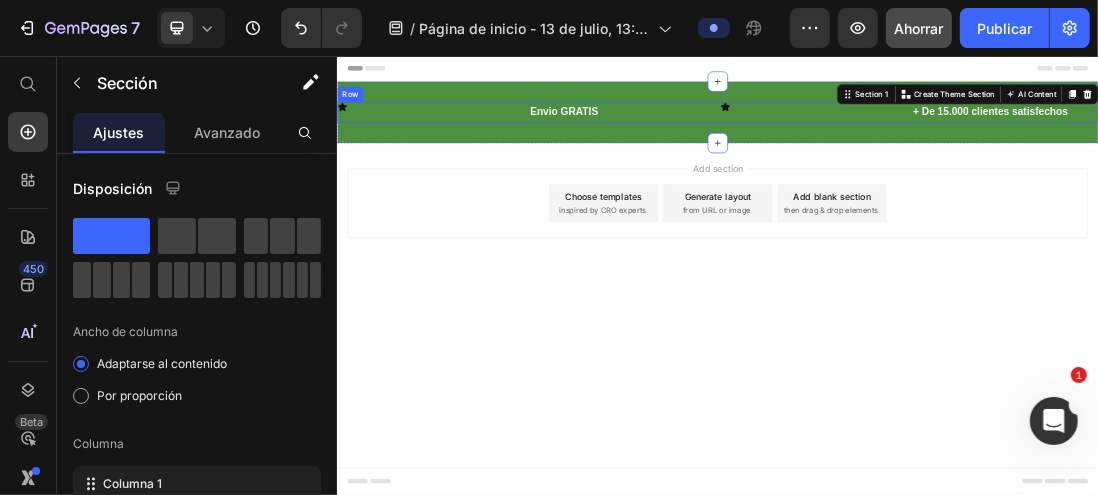 click on "Icon" at bounding box center (483, 137) 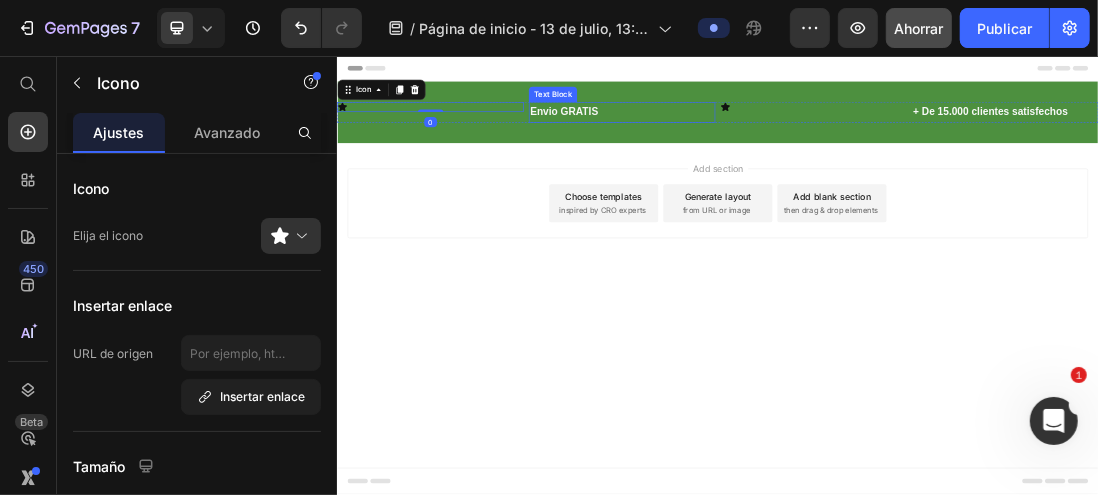 click on "Envio GRATIS" at bounding box center (693, 144) 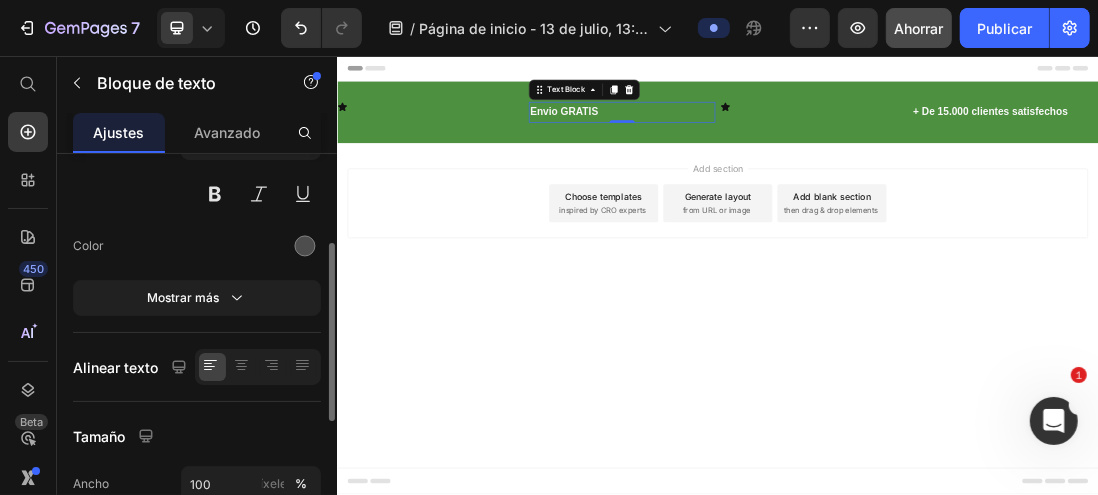 scroll, scrollTop: 300, scrollLeft: 0, axis: vertical 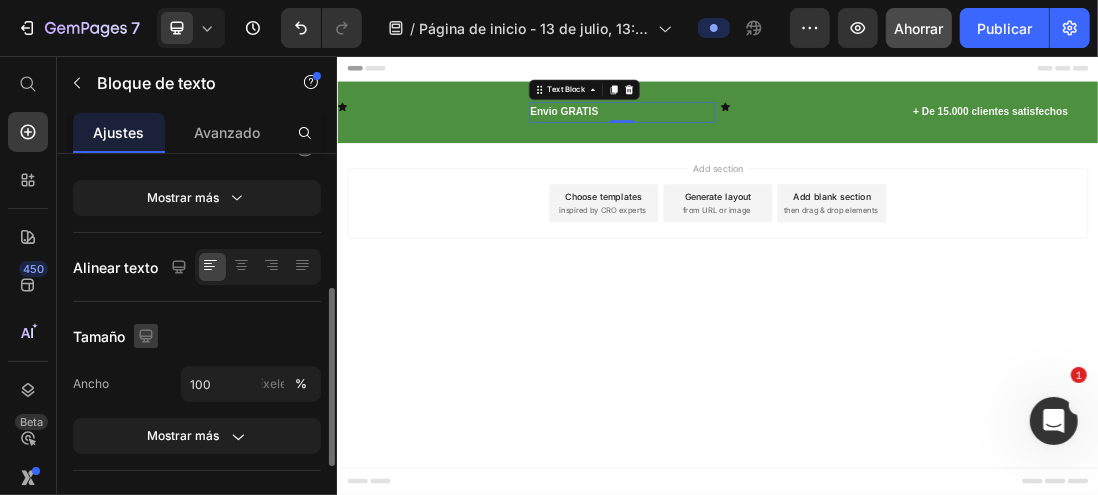 click 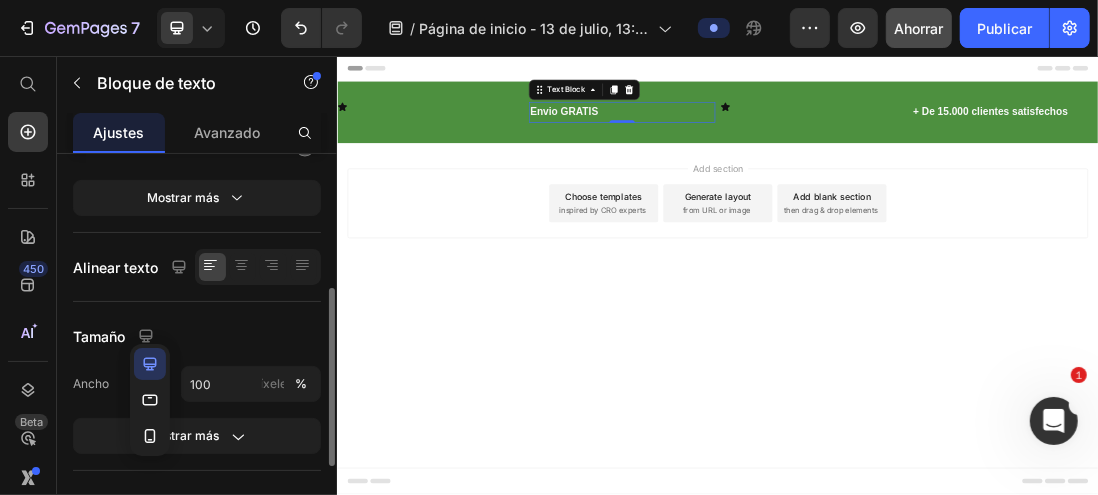click on "Tamaño" at bounding box center (197, 336) 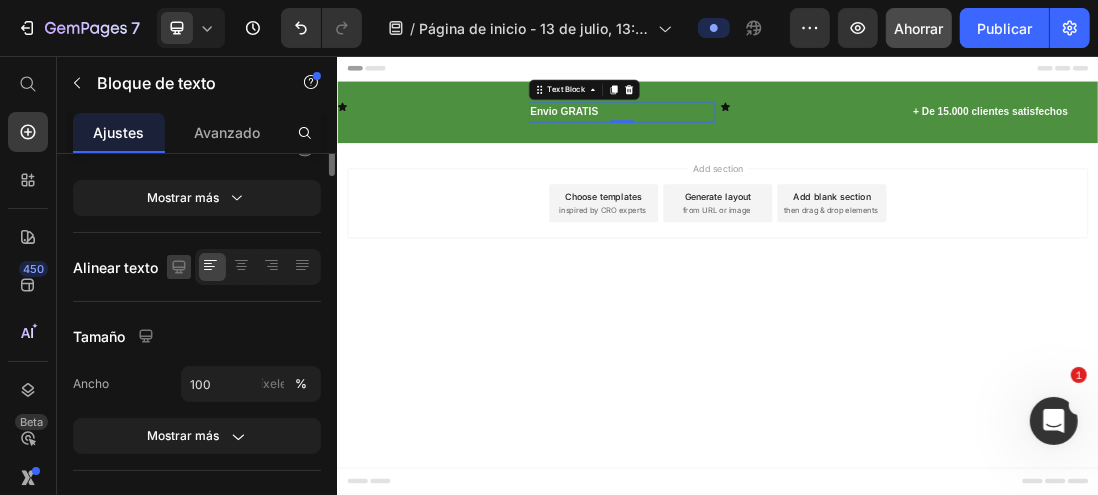 scroll, scrollTop: 0, scrollLeft: 0, axis: both 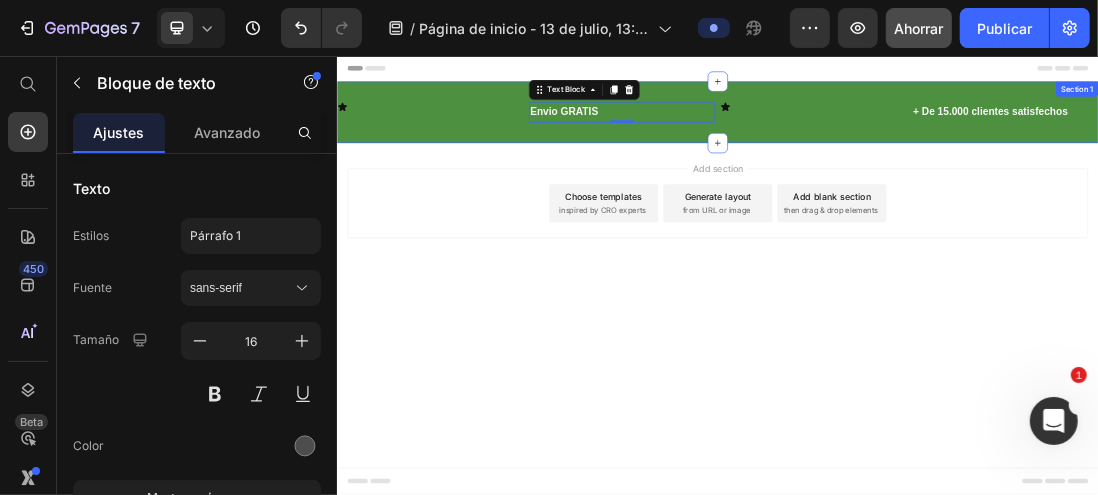 click on "Icon Envio GRATIS Text Block   0
Icon + De 15.000 clientes satisfechos Text Block Row Section 1" at bounding box center (936, 145) 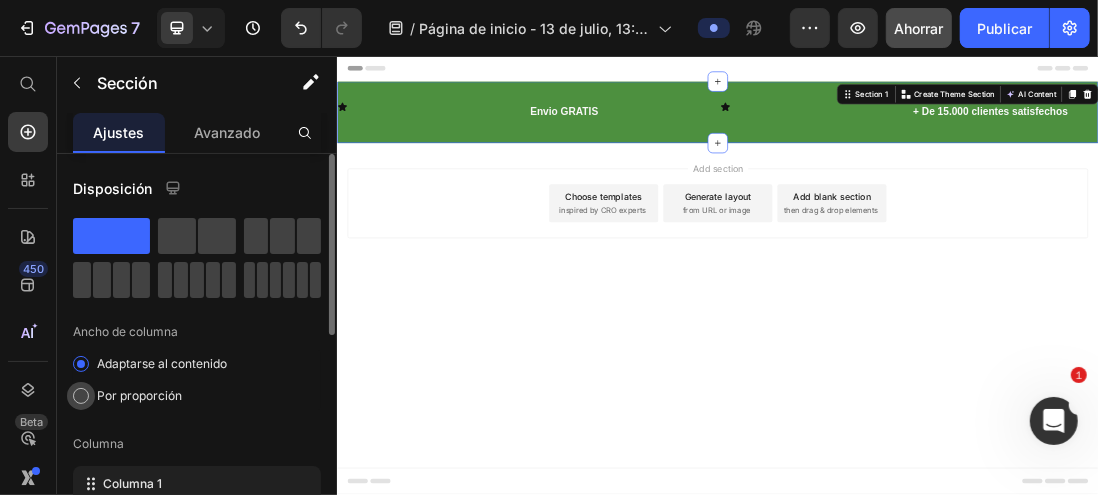 click at bounding box center (81, 396) 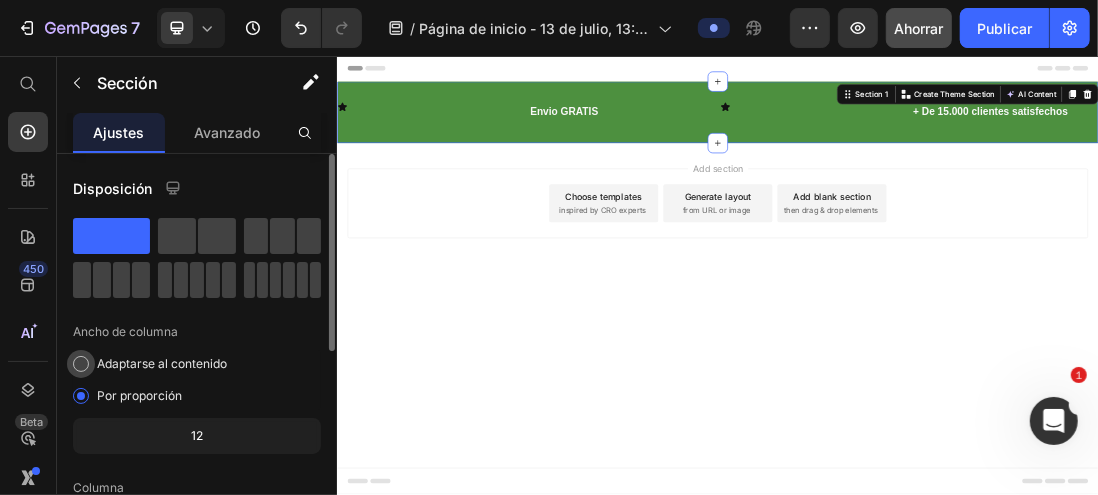scroll, scrollTop: 100, scrollLeft: 0, axis: vertical 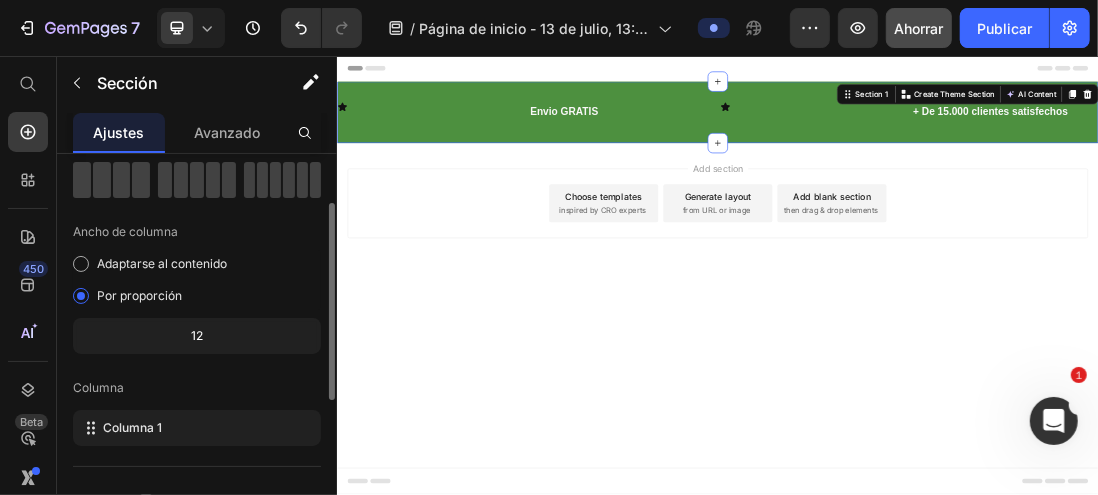 click on "12" 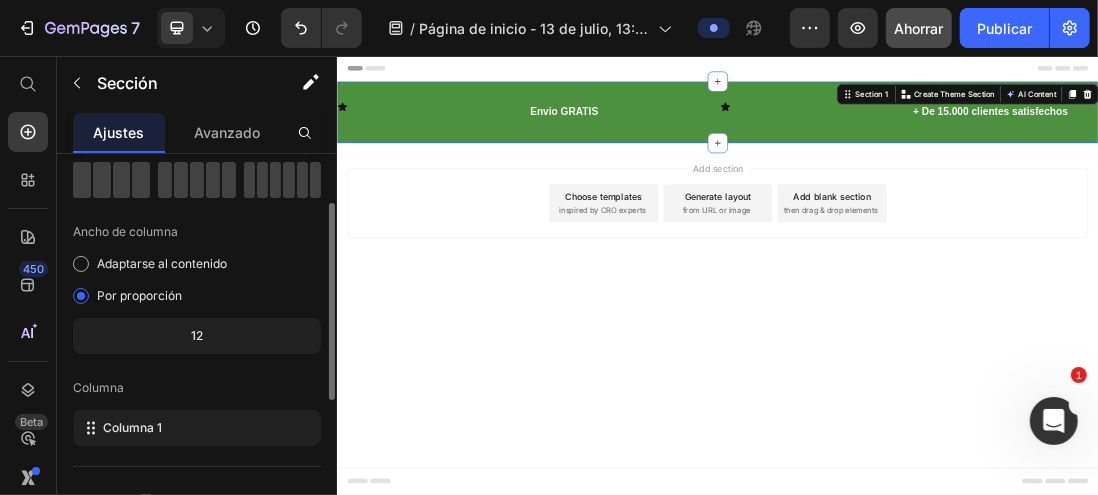 click on "12" at bounding box center [197, 335] 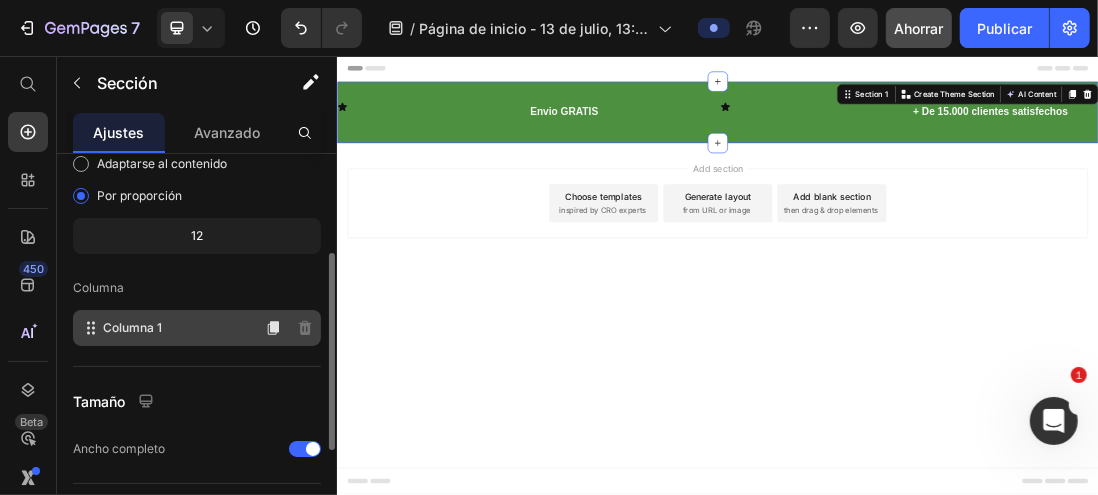 click on "Columna 1" 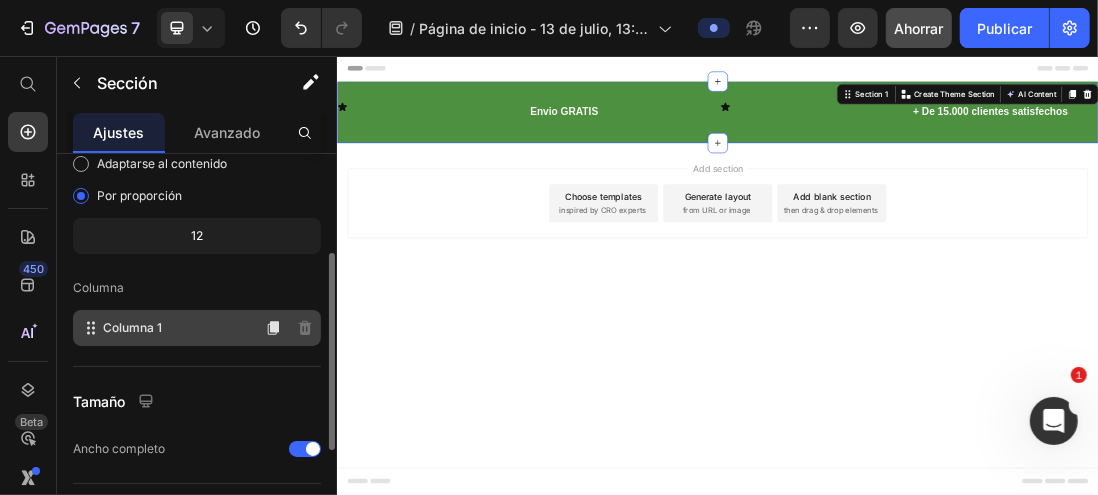 scroll, scrollTop: 400, scrollLeft: 0, axis: vertical 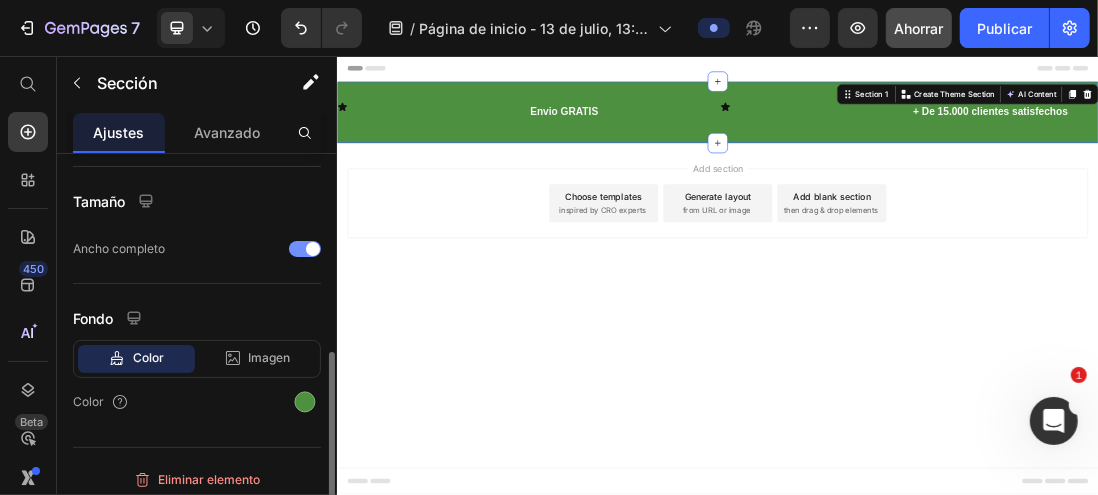 click at bounding box center [305, 249] 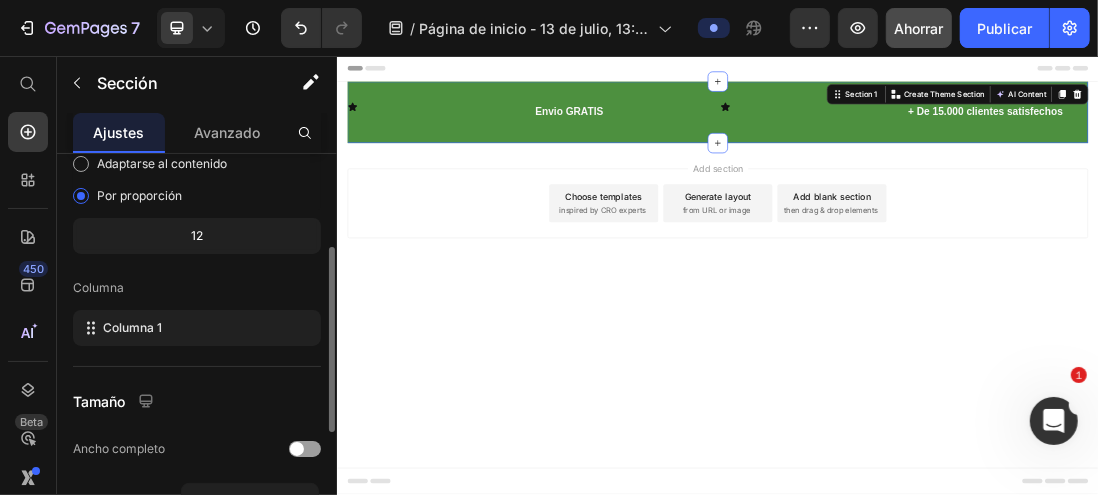 scroll, scrollTop: 300, scrollLeft: 0, axis: vertical 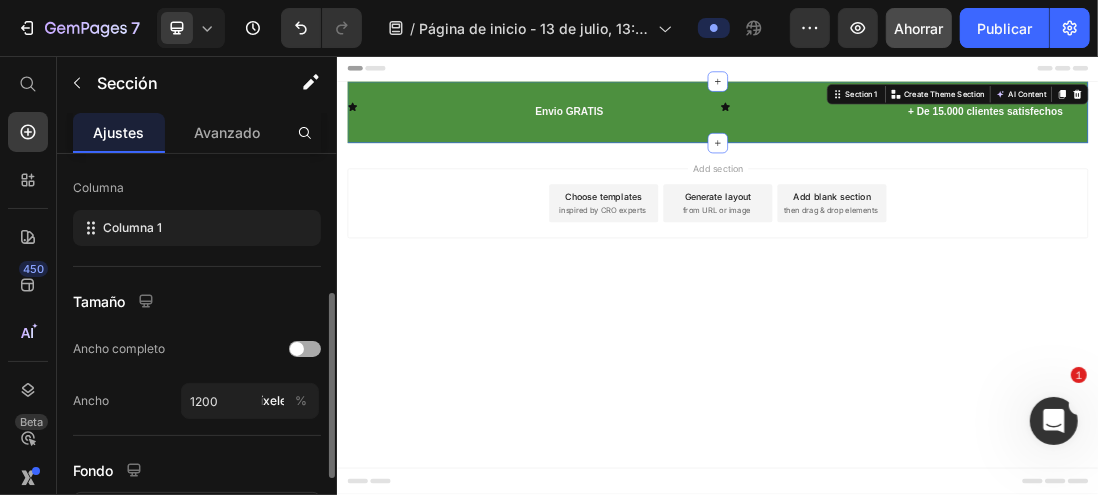 click at bounding box center [305, 349] 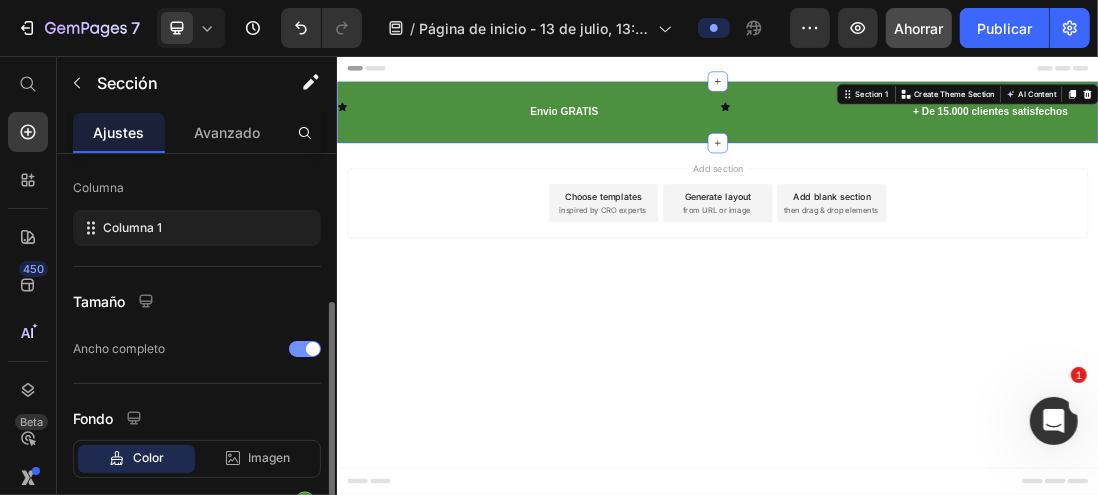 click at bounding box center [305, 349] 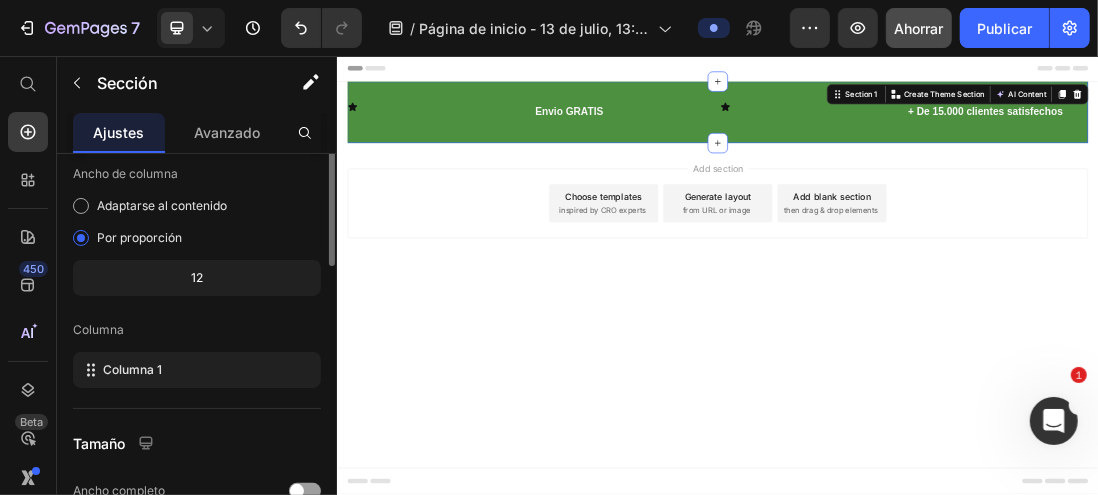 scroll, scrollTop: 0, scrollLeft: 0, axis: both 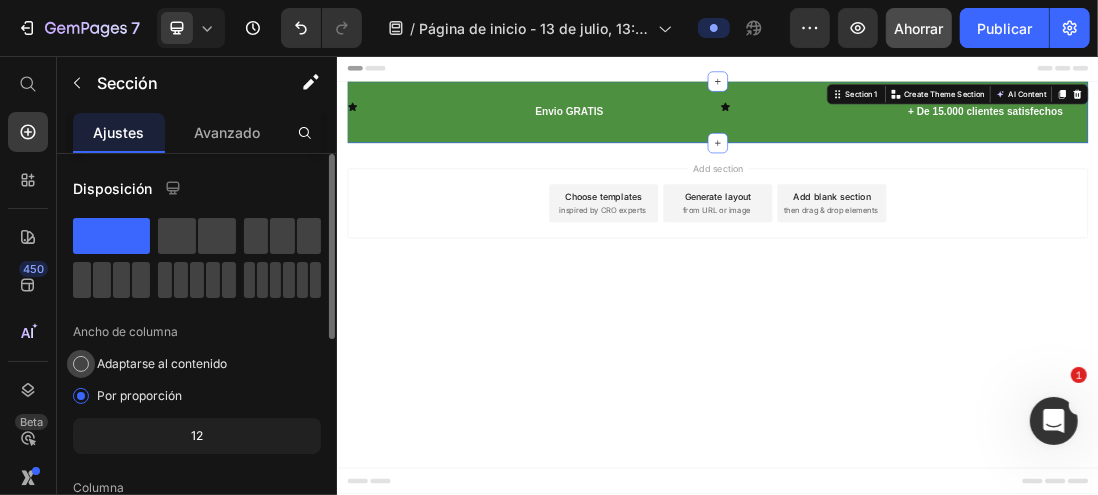 click at bounding box center [81, 364] 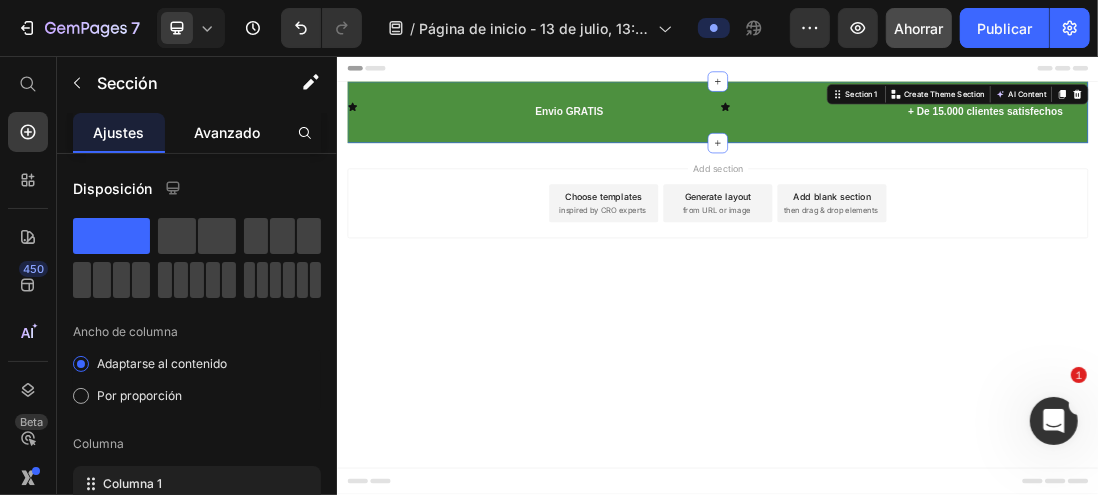 click on "Avanzado" at bounding box center (227, 132) 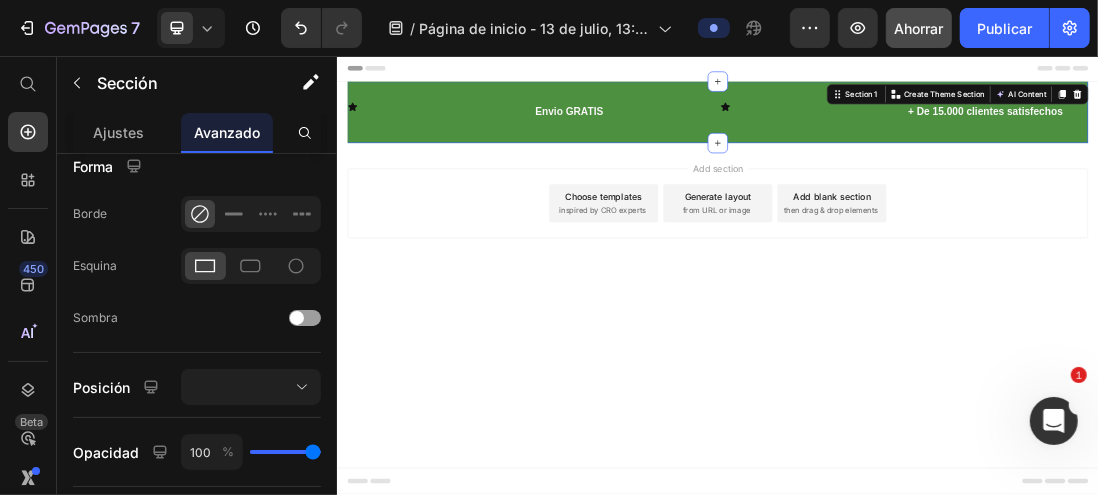 scroll, scrollTop: 20, scrollLeft: 0, axis: vertical 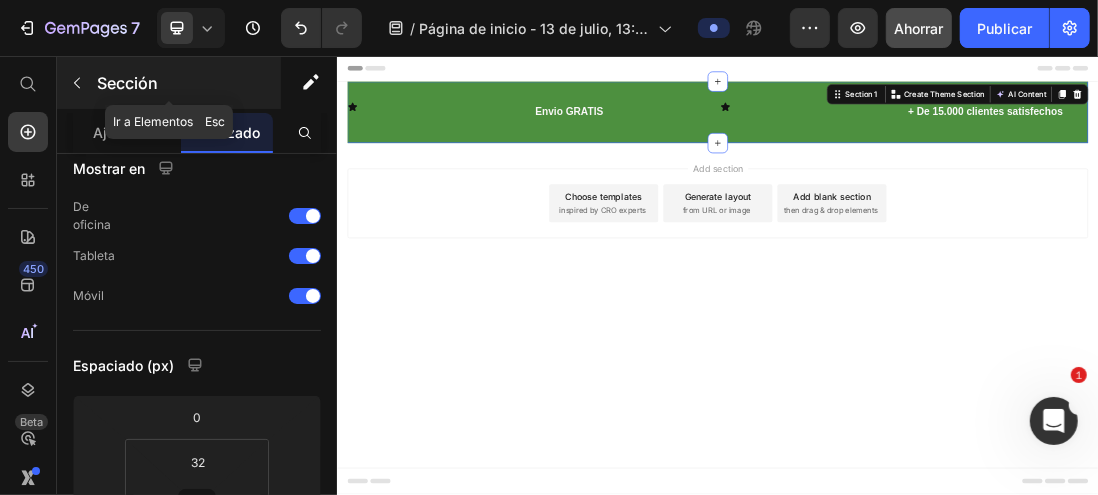 click on "Sección" at bounding box center (127, 83) 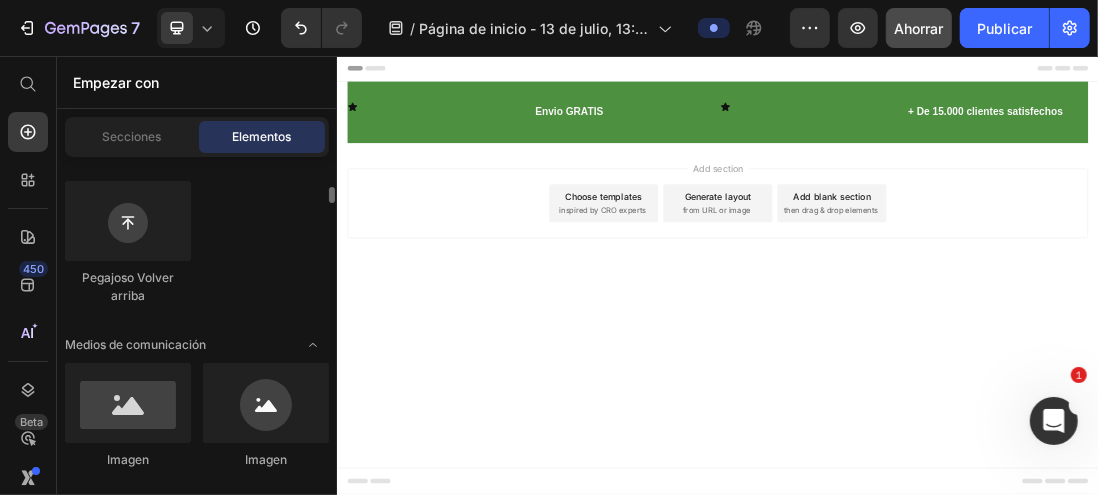 scroll, scrollTop: 400, scrollLeft: 0, axis: vertical 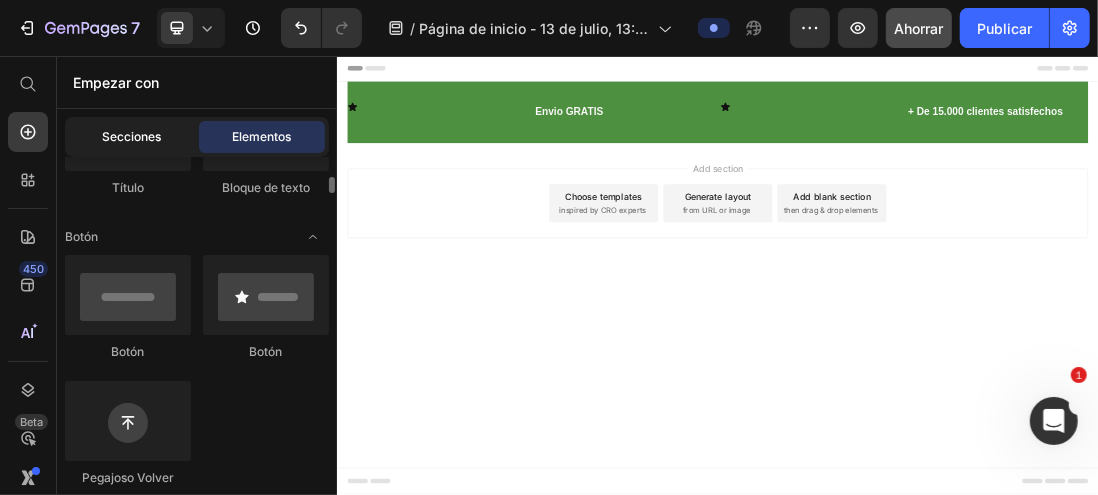 click on "Secciones" at bounding box center [132, 136] 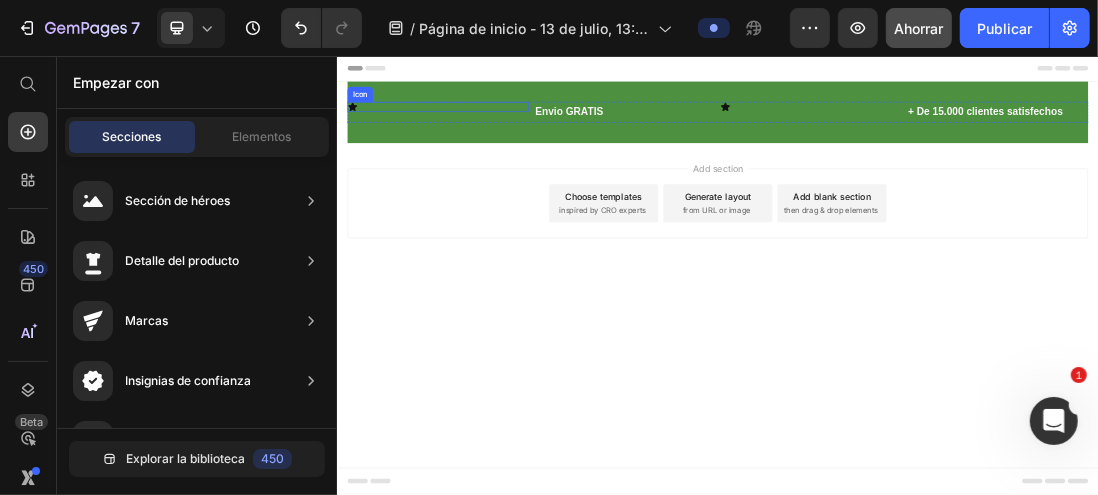 click on "Icon" at bounding box center [495, 137] 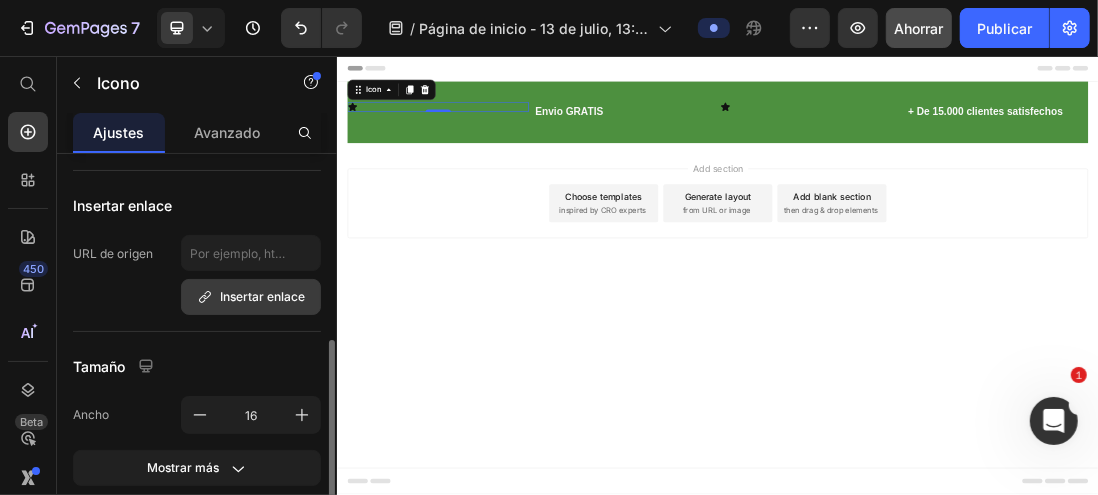 scroll, scrollTop: 200, scrollLeft: 0, axis: vertical 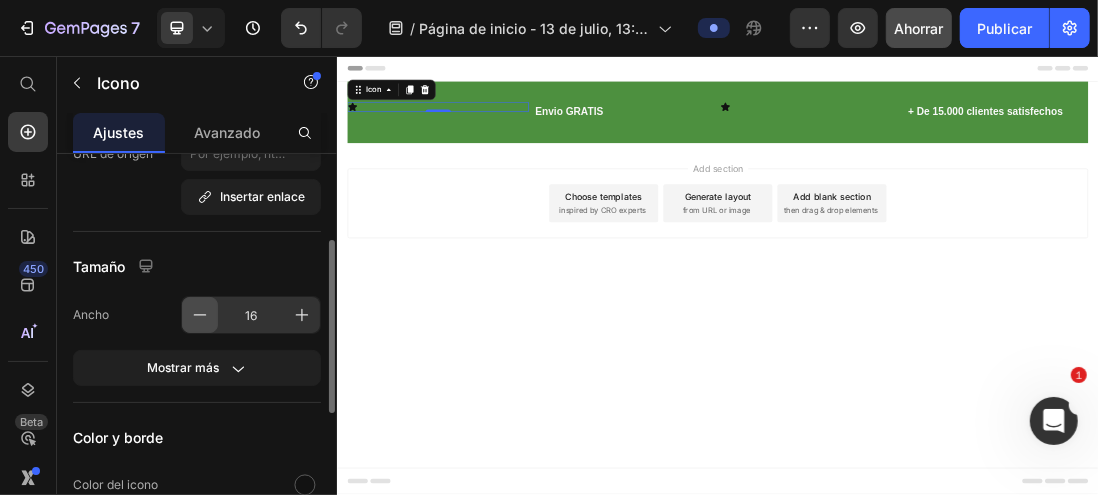 click 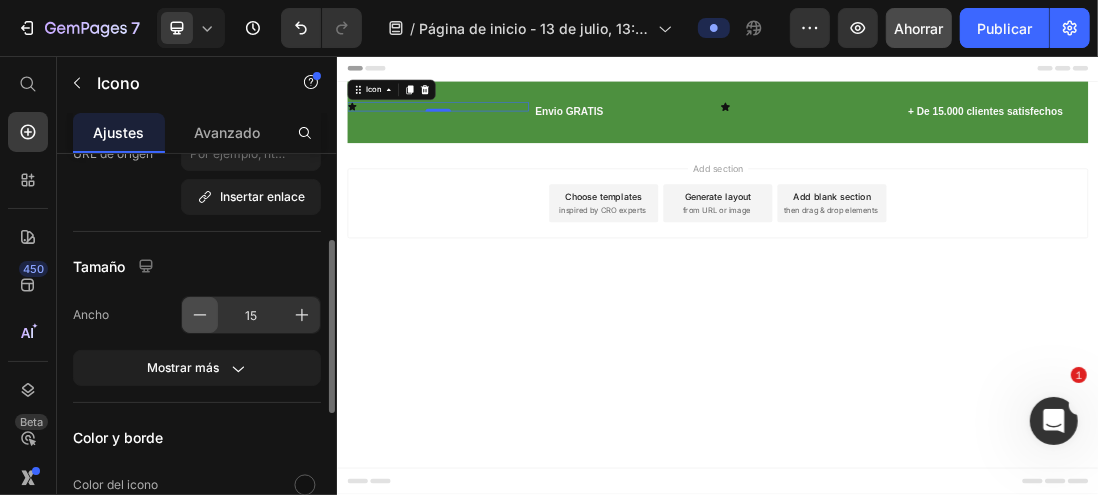 click 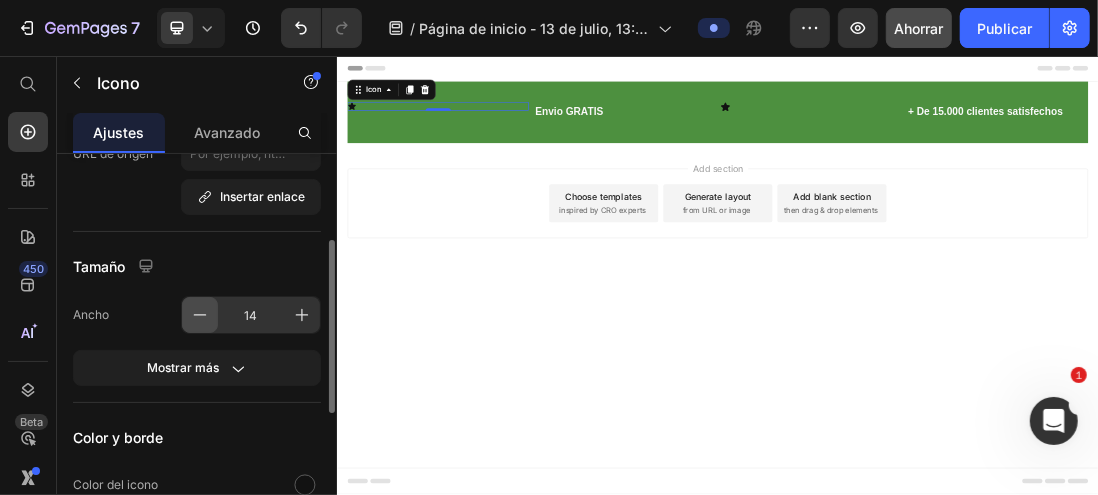 click 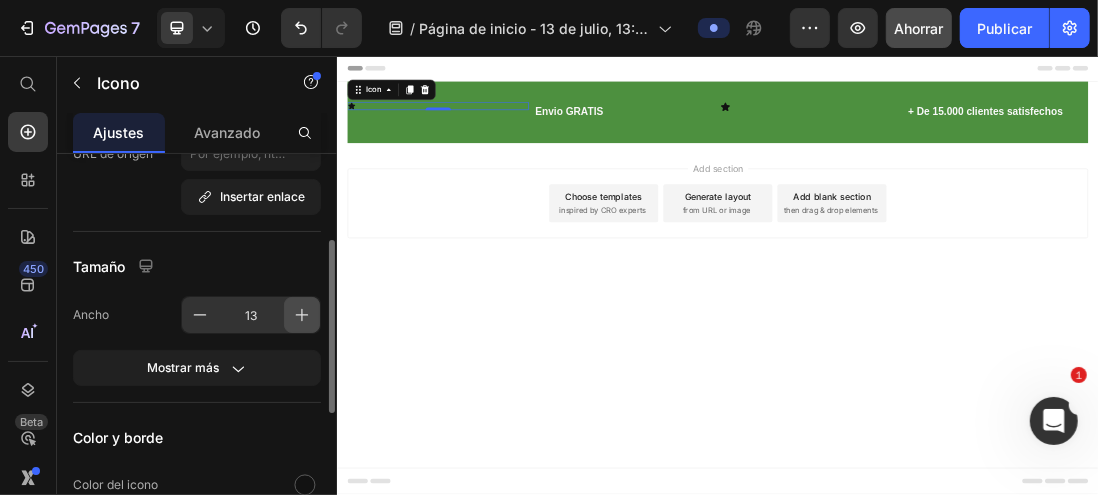 click 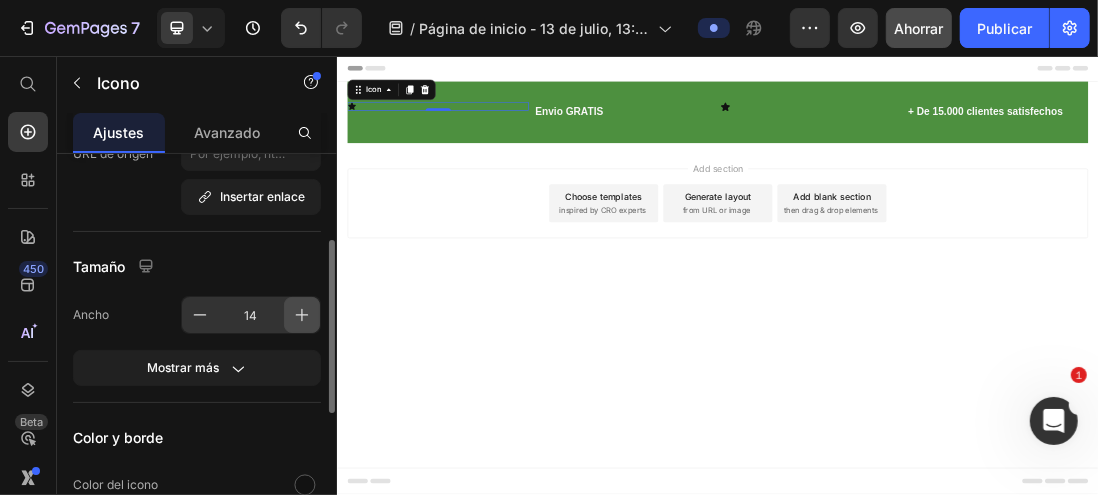 click 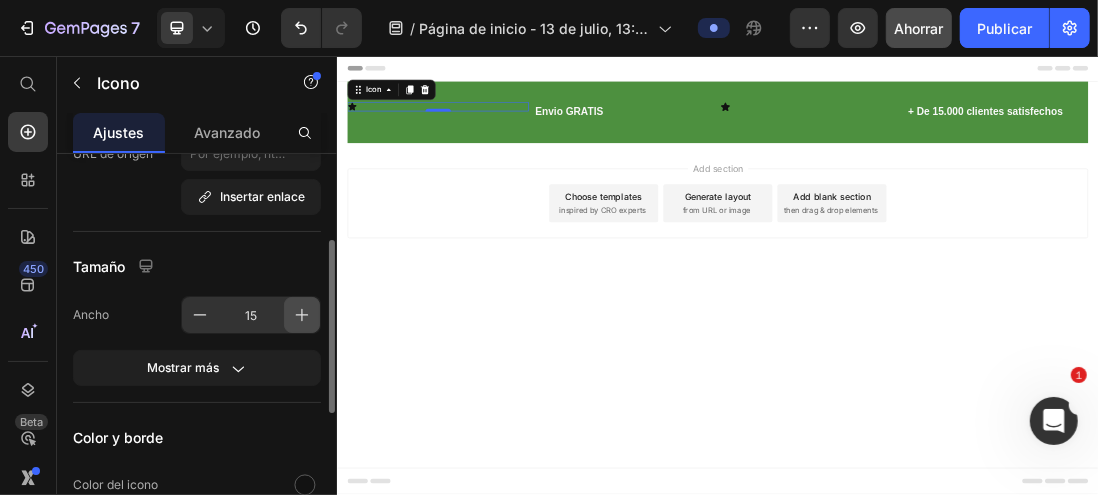 click 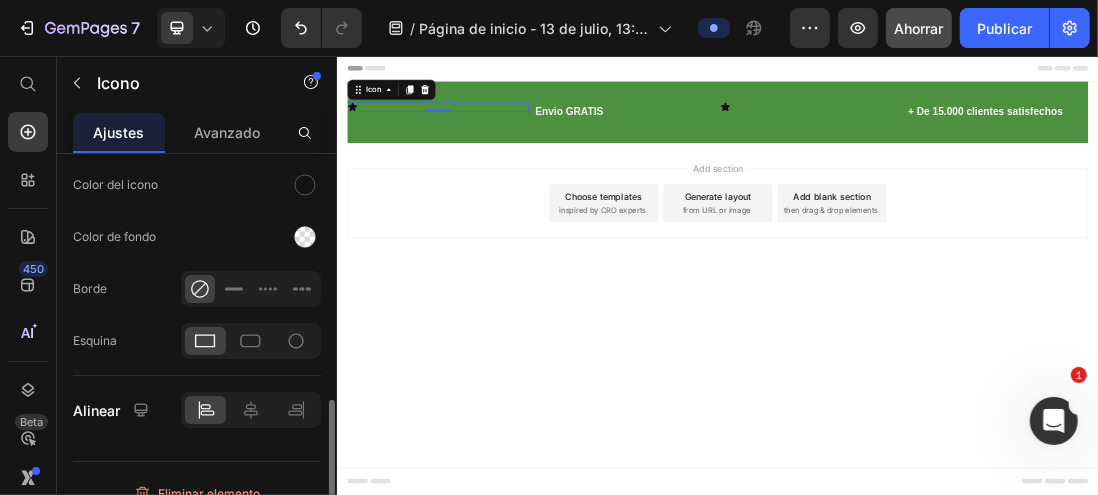 scroll, scrollTop: 520, scrollLeft: 0, axis: vertical 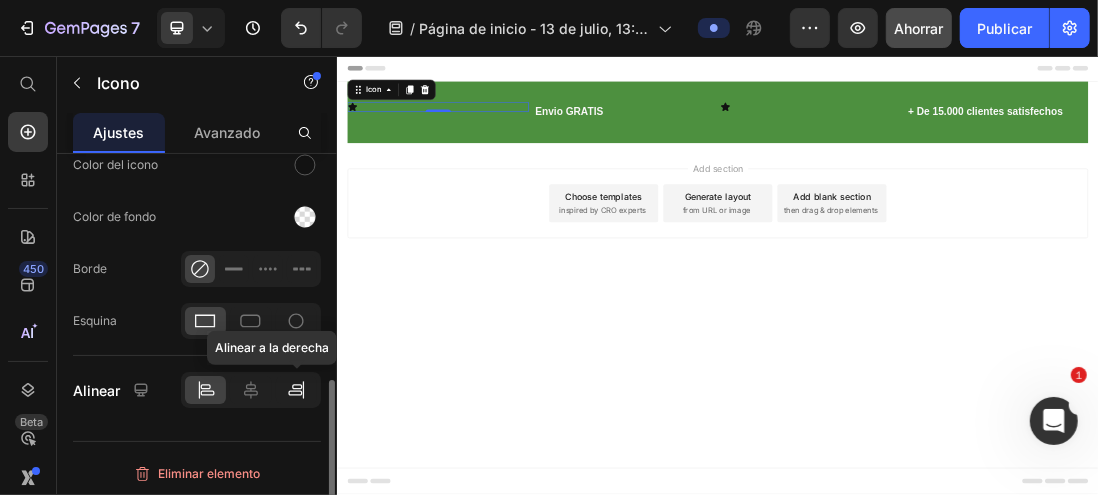 click 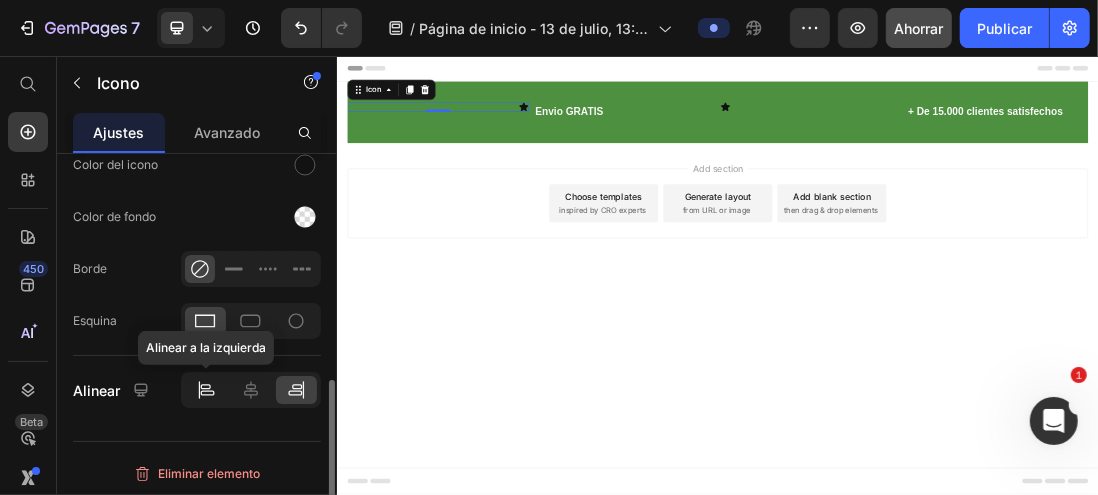 click 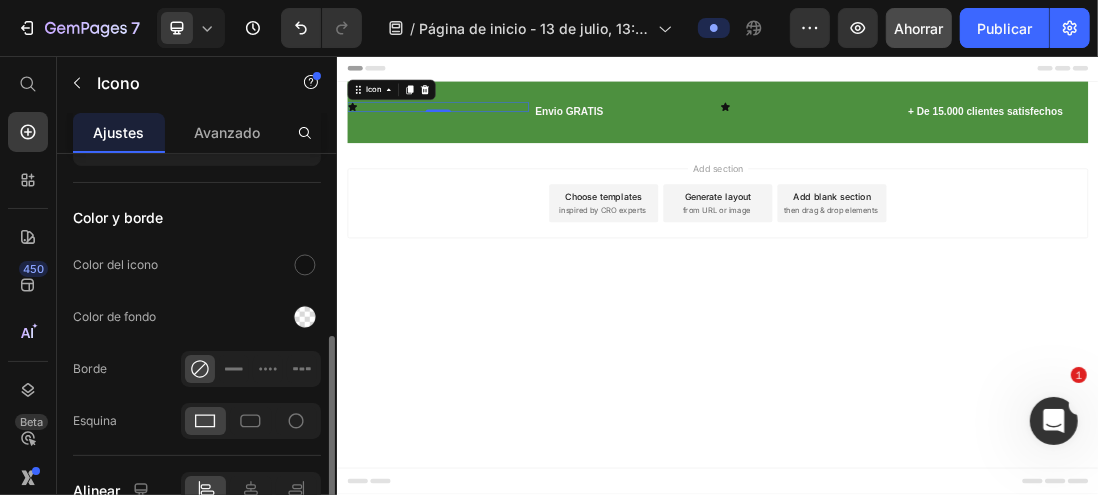 scroll, scrollTop: 220, scrollLeft: 0, axis: vertical 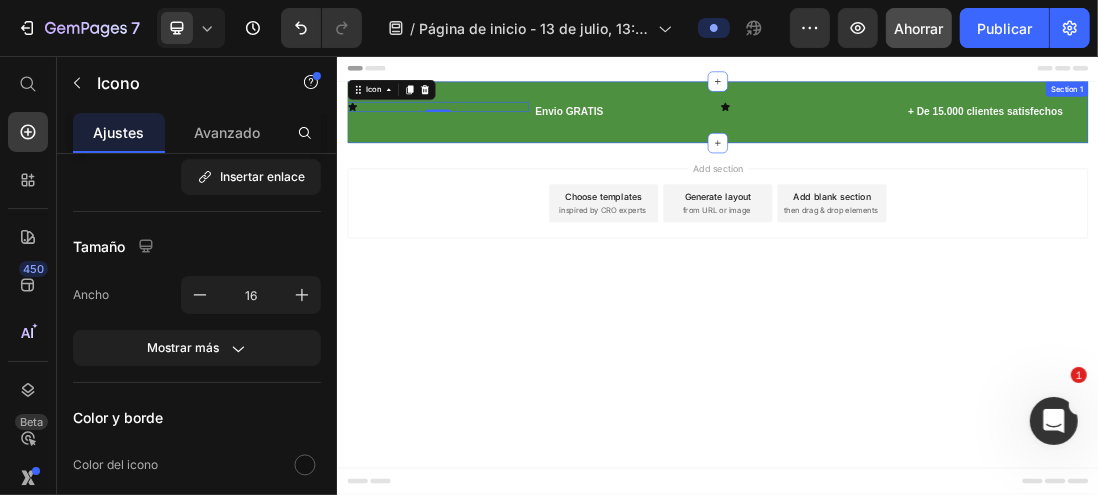 click on "Icon   0 Envio GRATIS Text Block
Icon + De 15.000 clientes satisfechos Text Block Row Section 1" at bounding box center (936, 145) 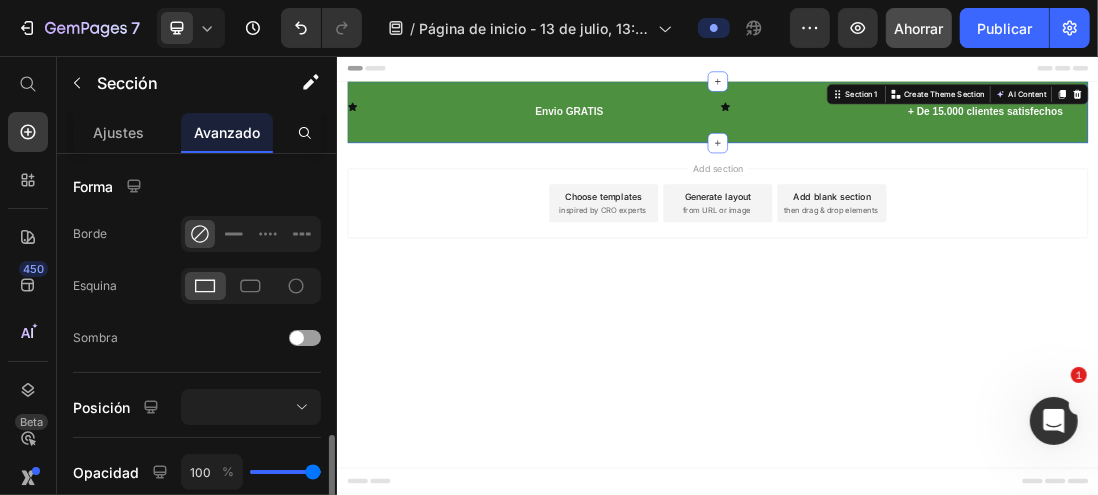 scroll, scrollTop: 600, scrollLeft: 0, axis: vertical 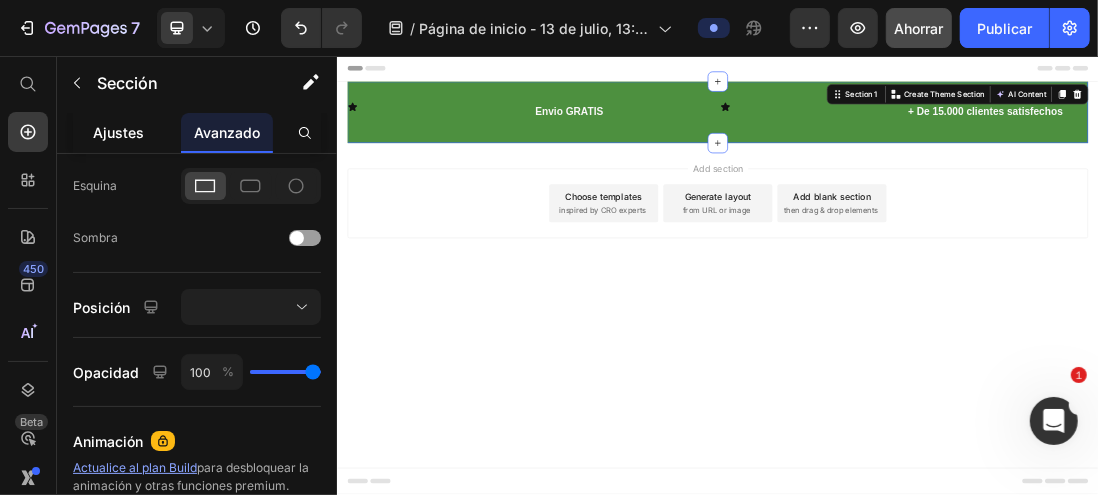 click on "Ajustes" at bounding box center (119, 132) 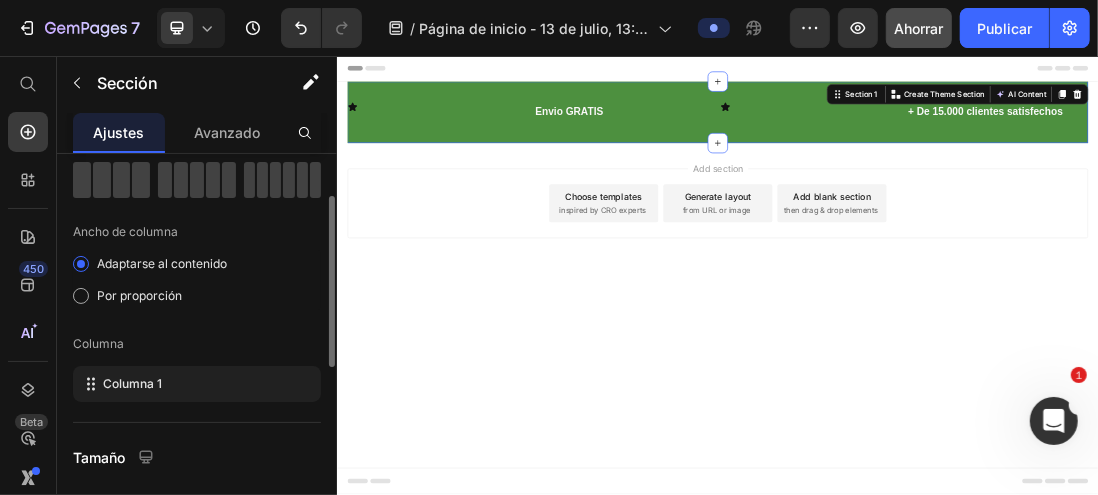 scroll, scrollTop: 200, scrollLeft: 0, axis: vertical 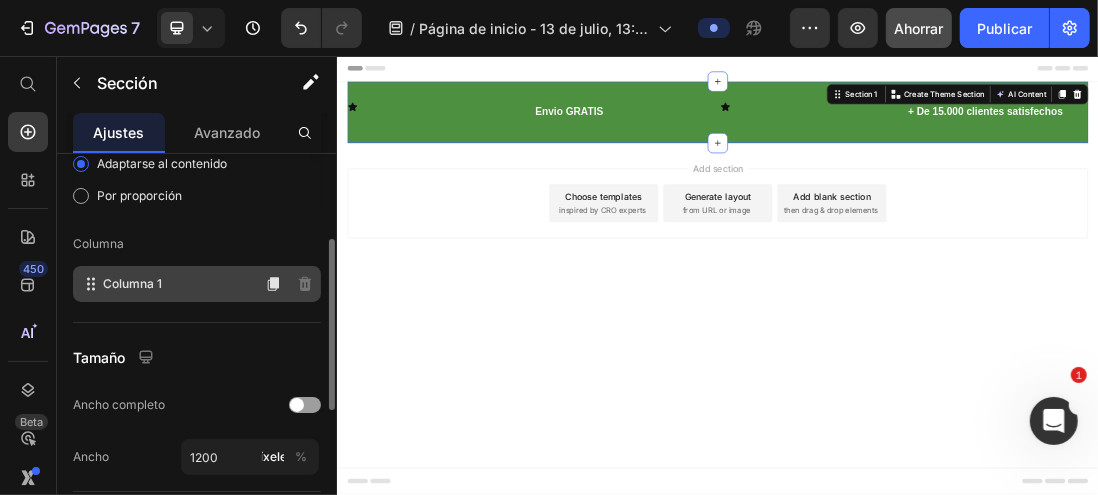 click 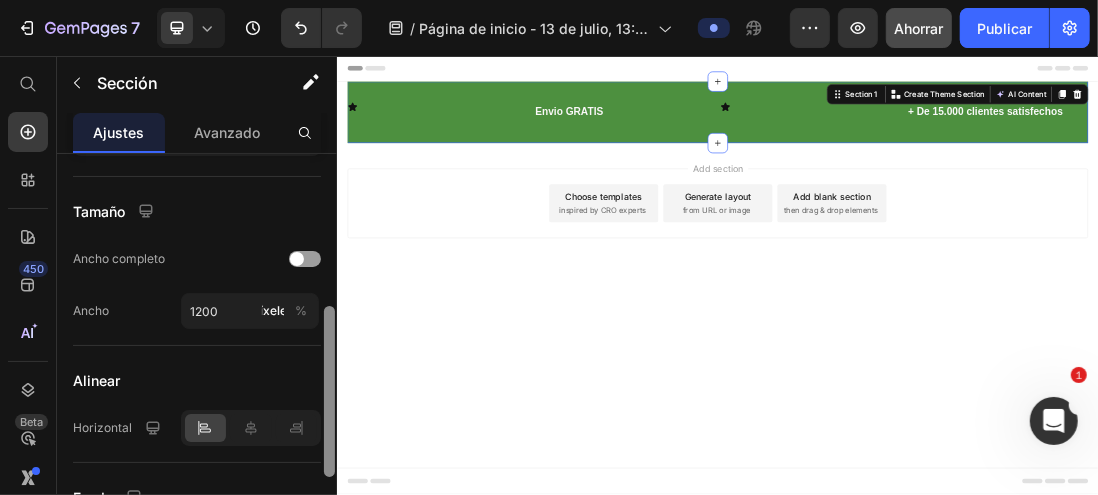scroll, scrollTop: 344, scrollLeft: 0, axis: vertical 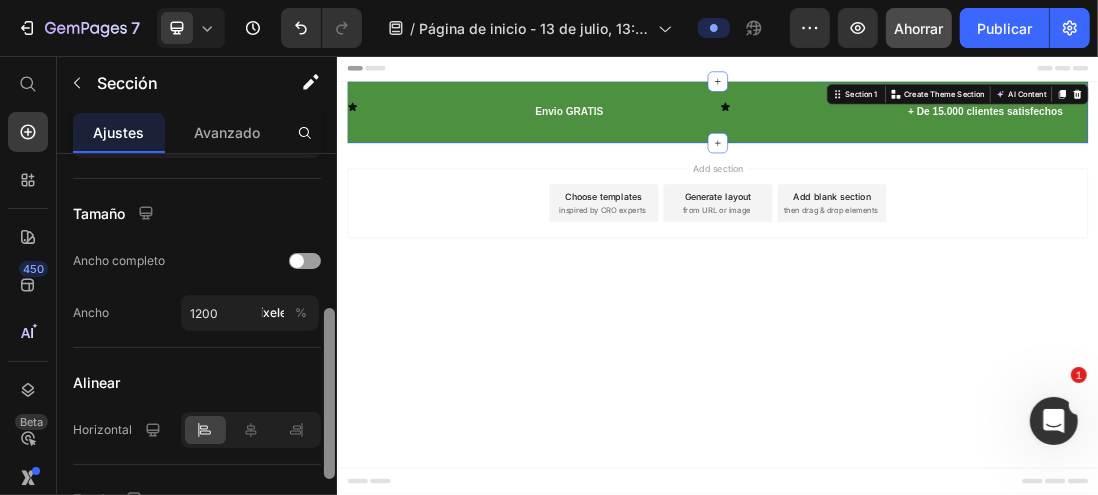 drag, startPoint x: 333, startPoint y: 303, endPoint x: 326, endPoint y: 365, distance: 62.39391 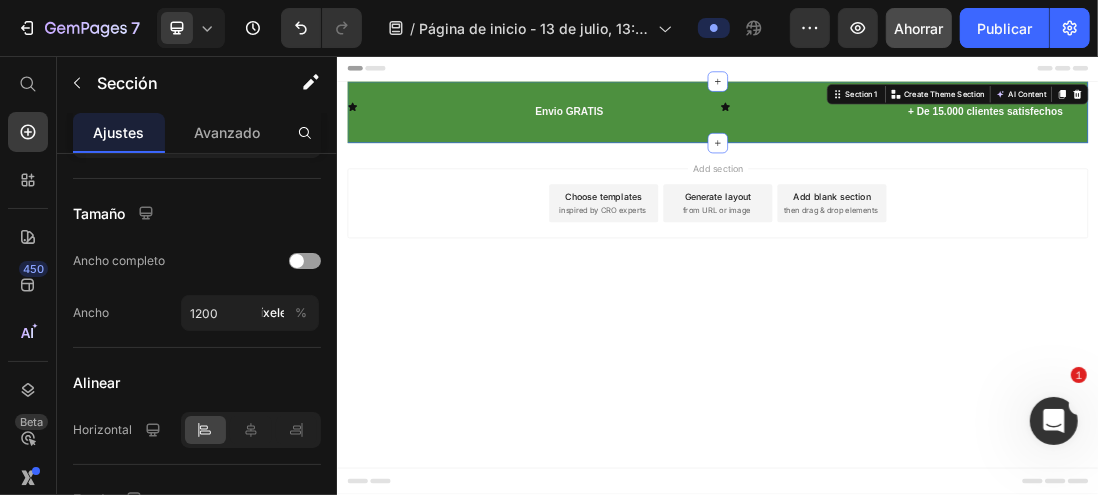 click on "Icon Envio GRATIS Text Block
Icon + De 15.000 clientes satisfechos Text Block Row Section 1   You can create reusable sections Create Theme Section AI Content Write with GemAI What would you like to describe here? Tone and Voice Persuasive Product Set Jeans Baggy y chaleco Show more Generate" at bounding box center [936, 145] 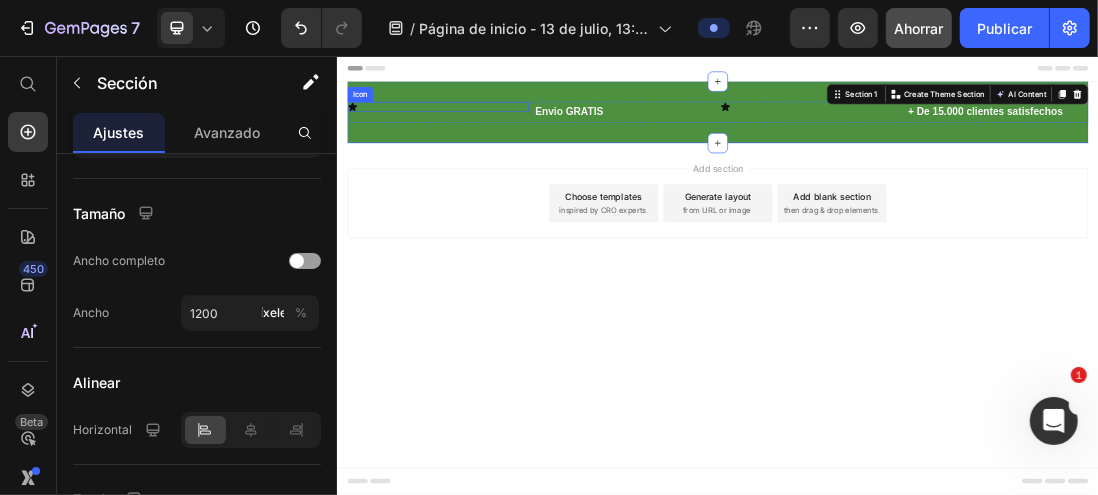 click on "Icon" at bounding box center (495, 137) 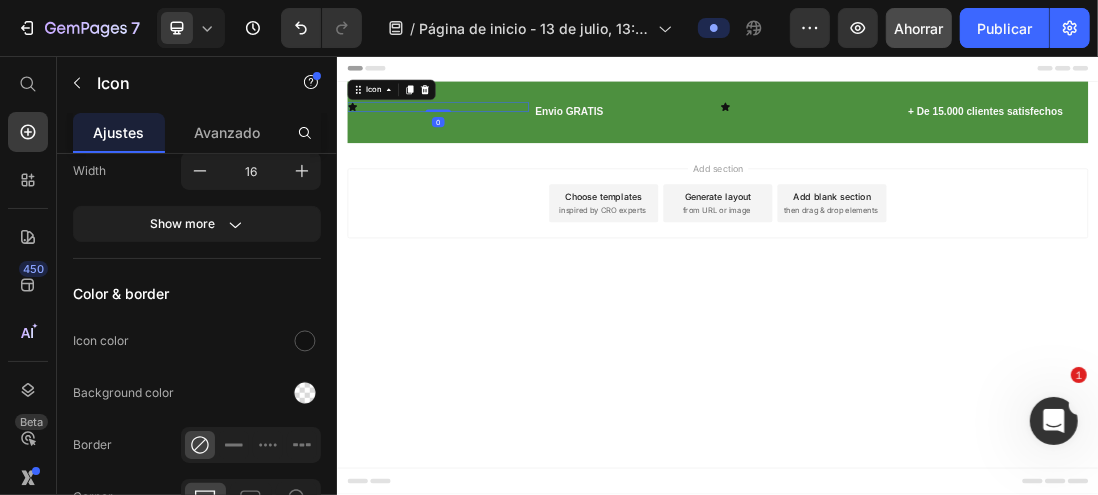 scroll, scrollTop: 0, scrollLeft: 0, axis: both 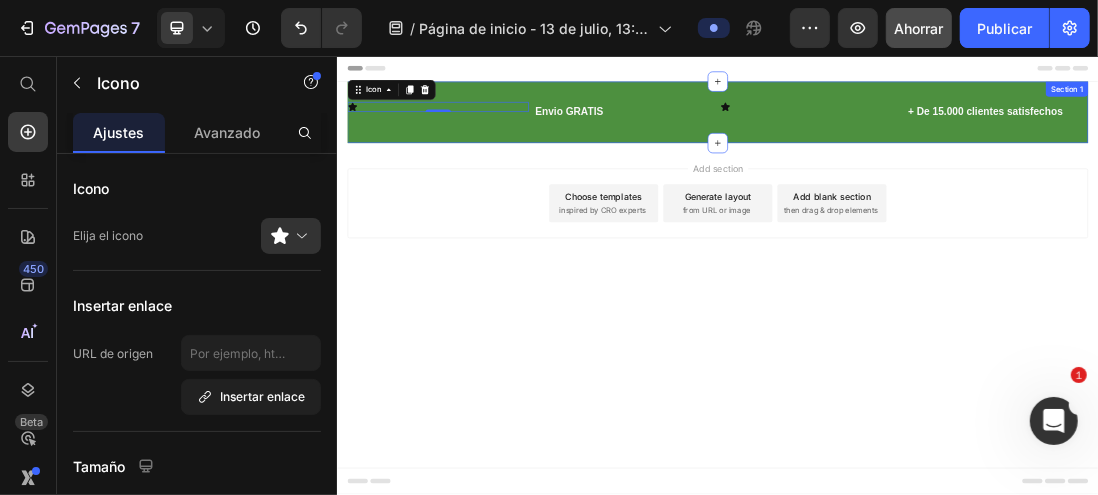 click on "Icon   0 Envio GRATIS Text Block
Icon + De 15.000 clientes satisfechos Text Block Row Section 1" at bounding box center [936, 145] 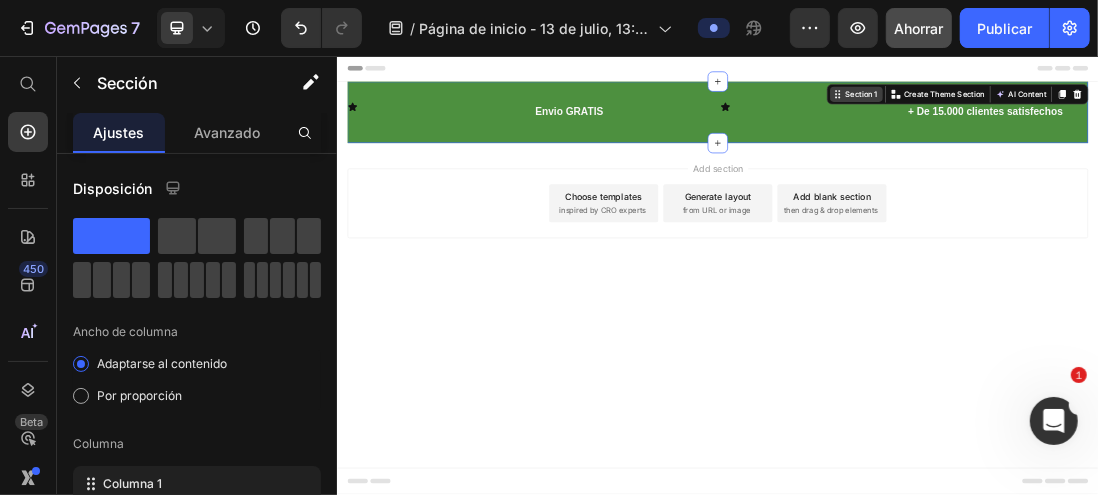click on "Section 1" at bounding box center (1162, 117) 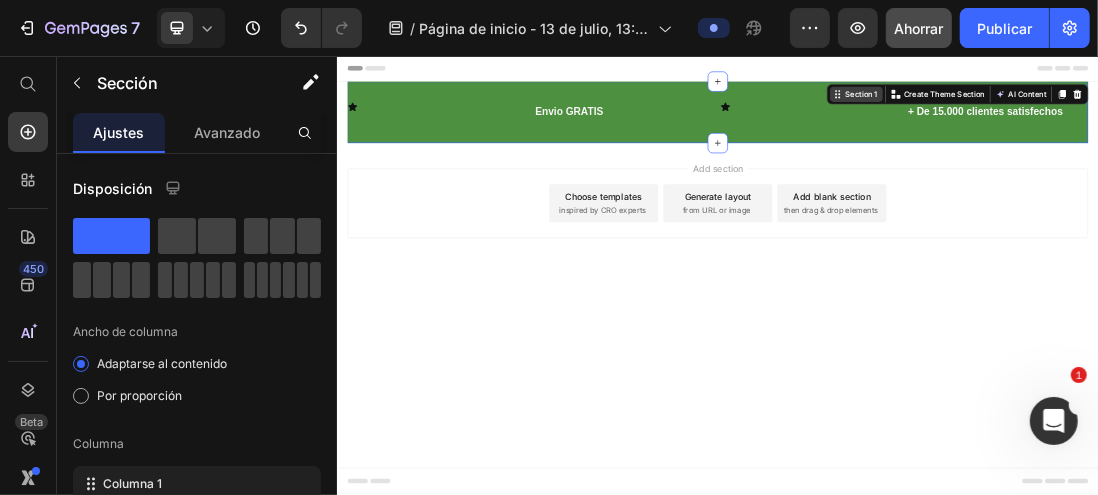 click on "Section 1" at bounding box center (1162, 117) 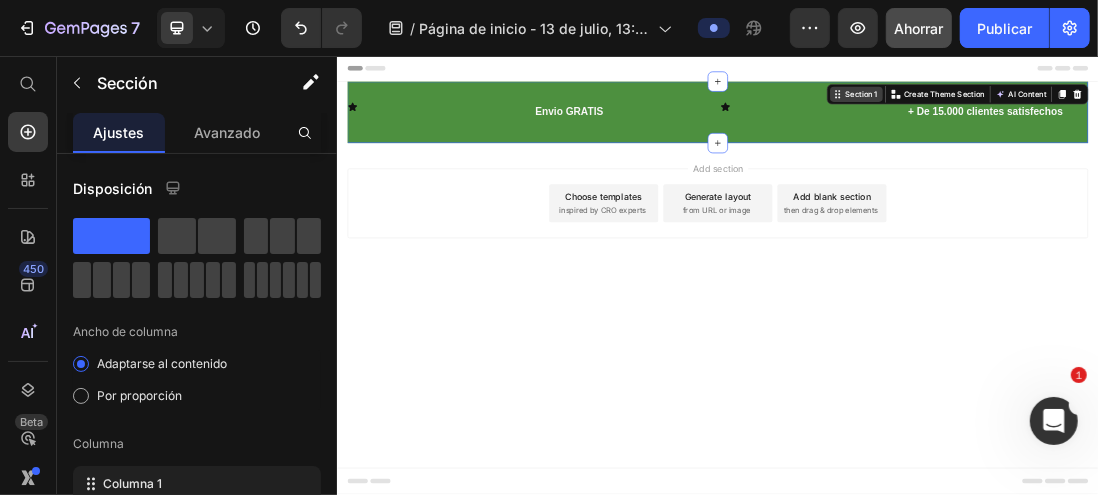 click on "Section 1" at bounding box center [1154, 117] 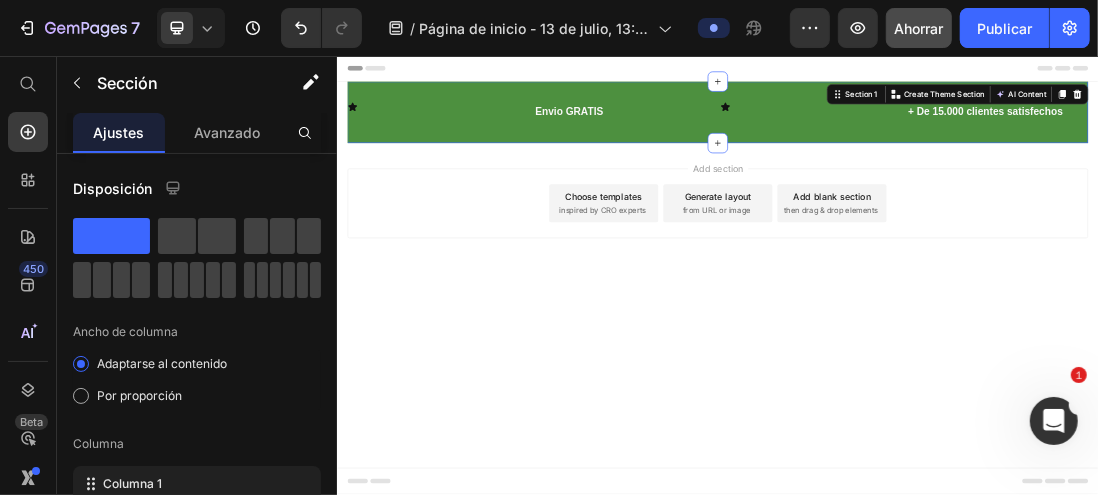 click on "Icon Envio GRATIS Text Block
Icon + De 15.000 clientes satisfechos Text Block Row Section 1   You can create reusable sections Create Theme Section AI Content Write with GemAI What would you like to describe here? Tone and Voice Persuasive Product Set Jeans Baggy y chaleco Show more Generate" at bounding box center [936, 145] 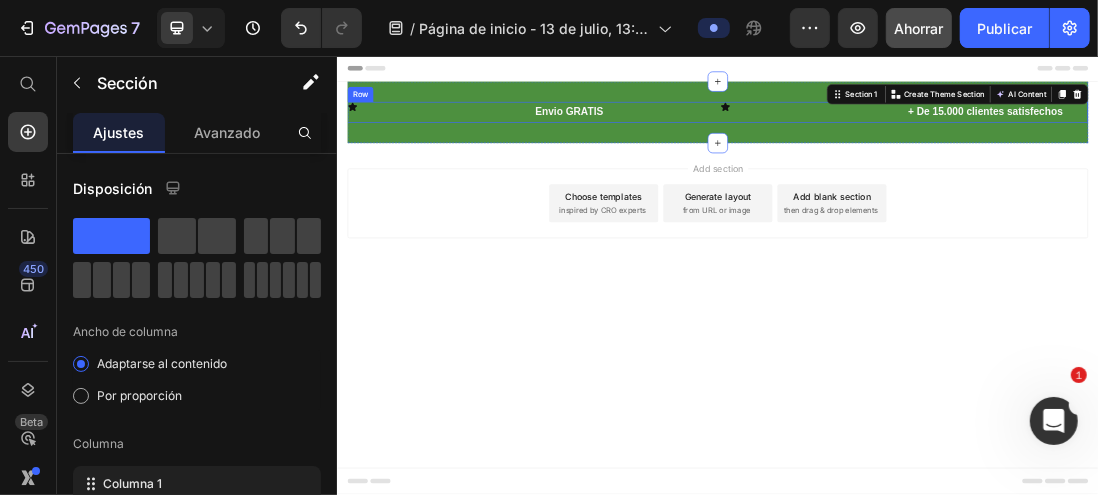 click on "Icon" at bounding box center [495, 145] 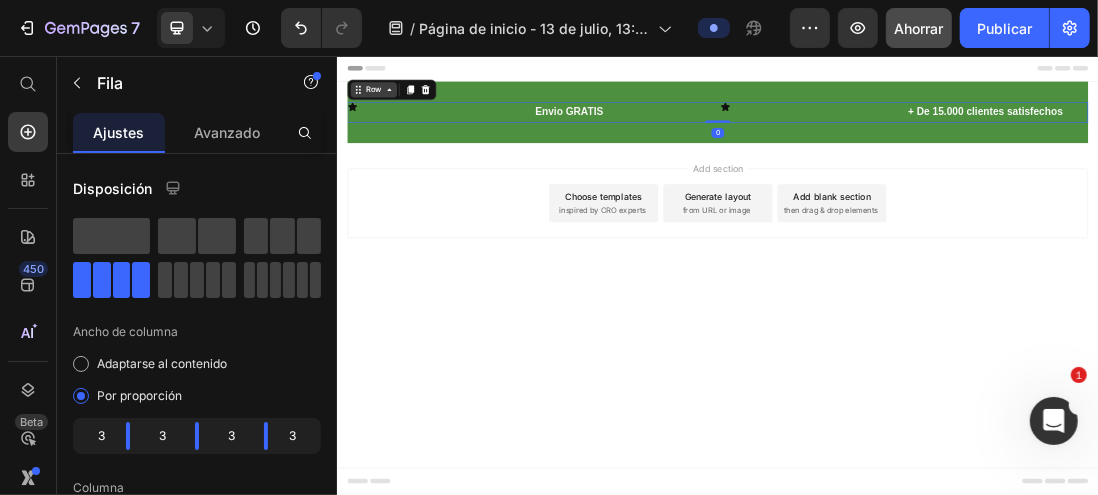 click 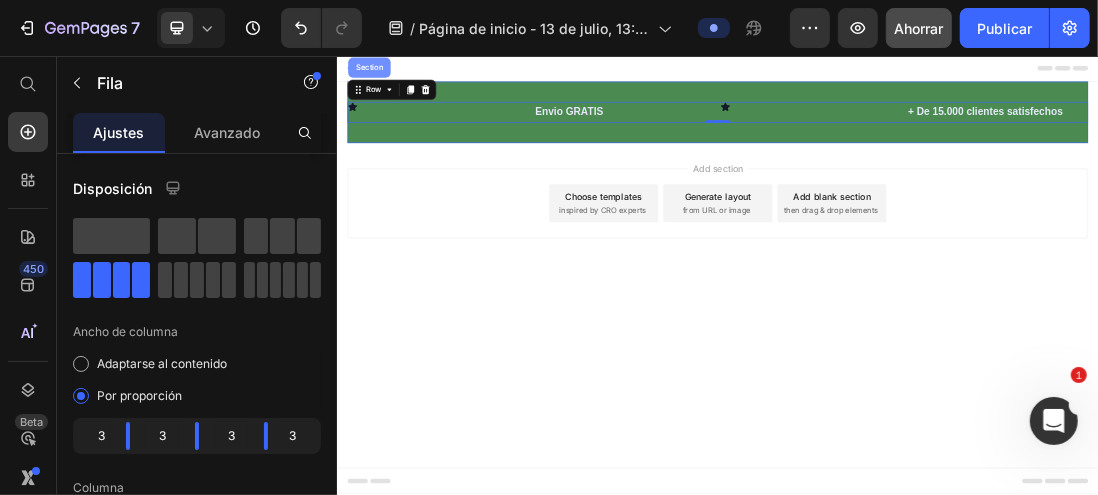 click on "Section" at bounding box center [386, 75] 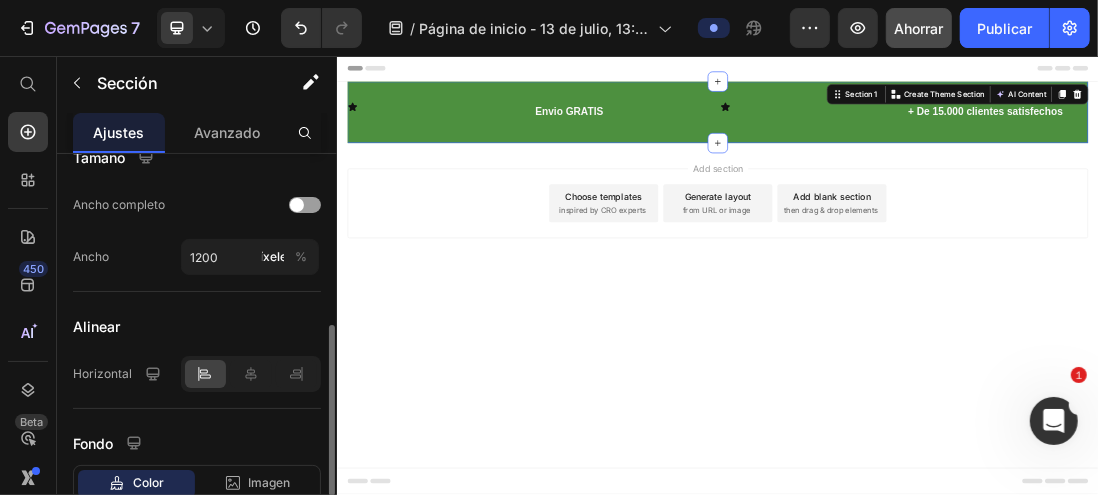 scroll, scrollTop: 500, scrollLeft: 0, axis: vertical 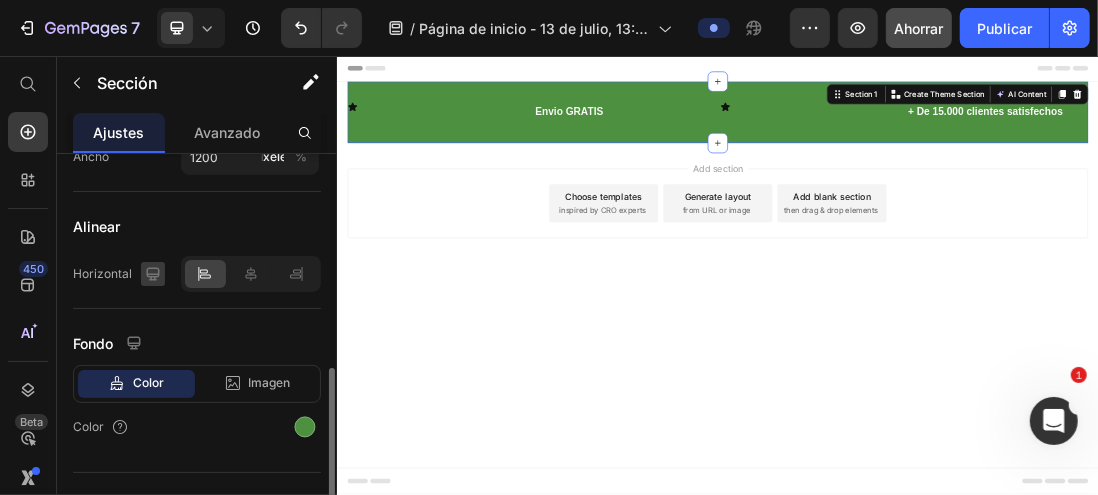 click 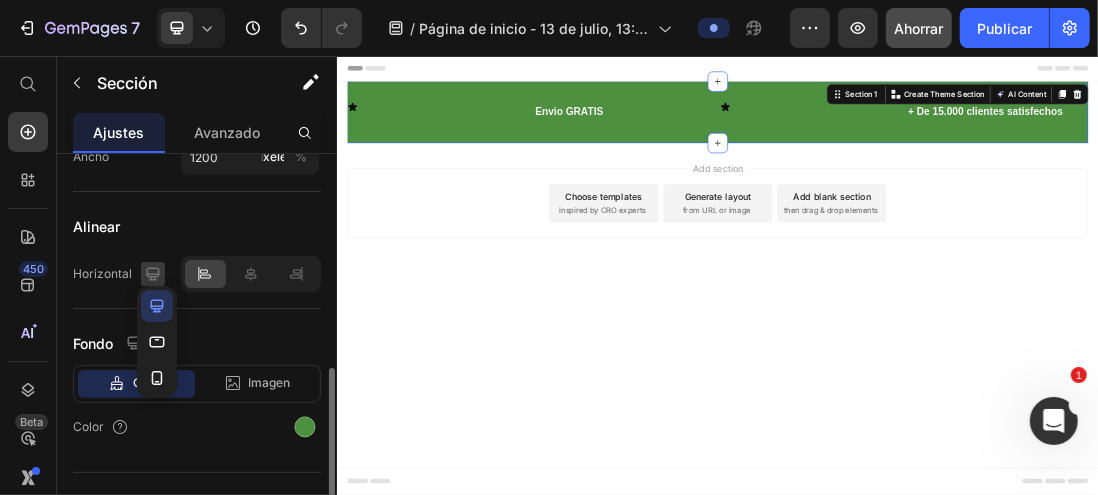 click 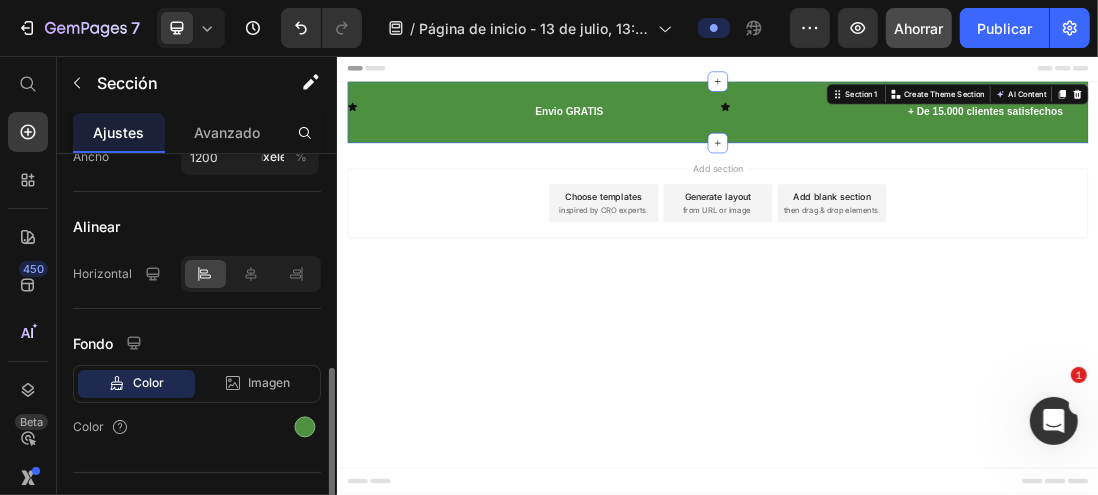 click on "Alinear" at bounding box center [96, 226] 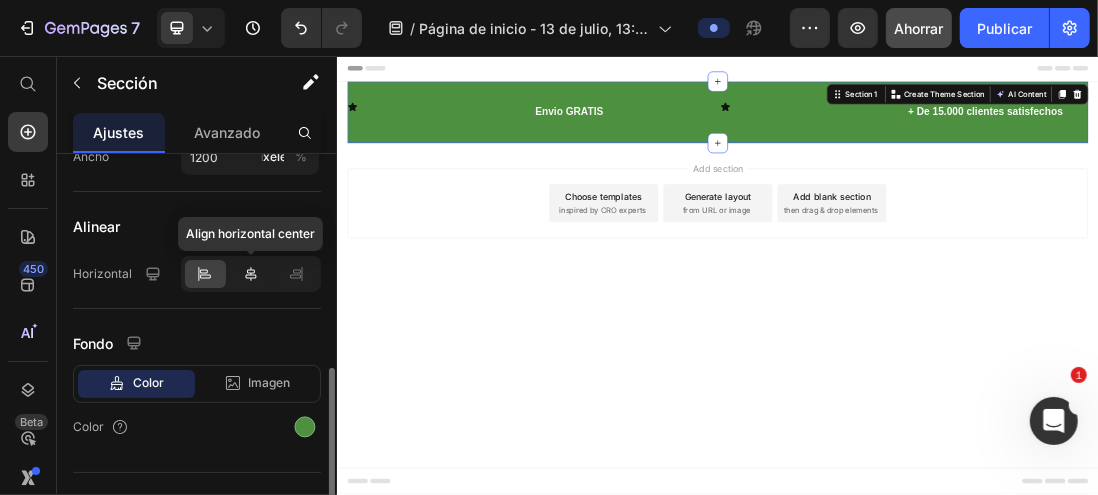 click 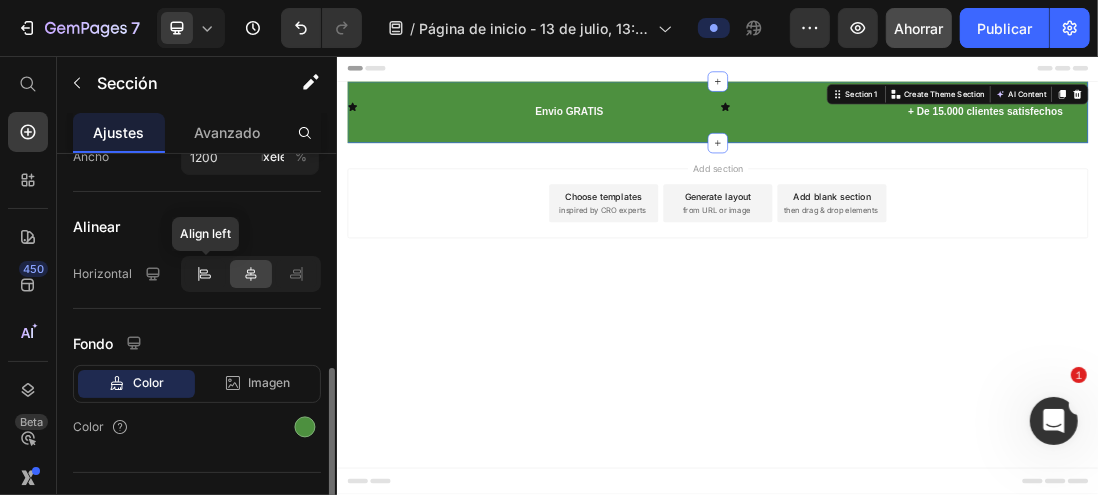 click 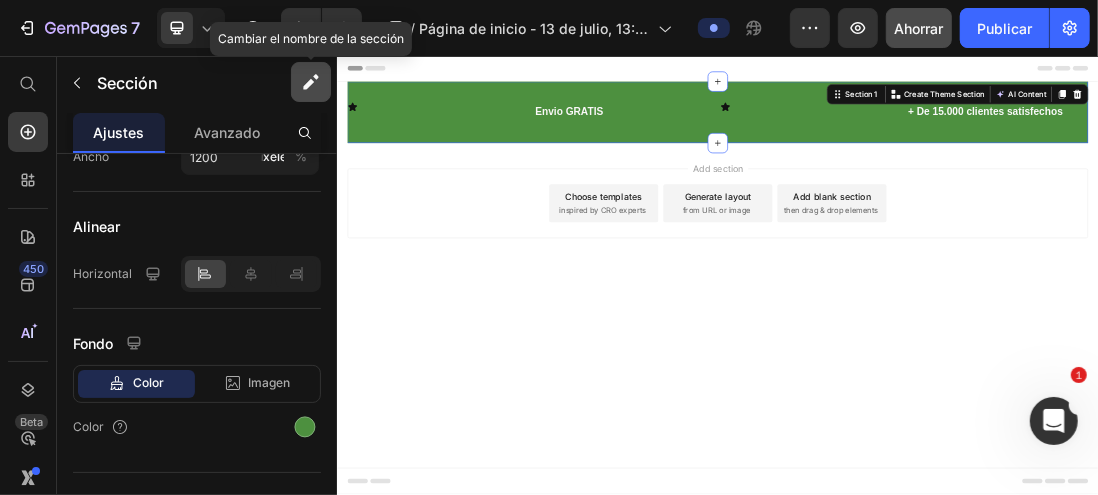 click 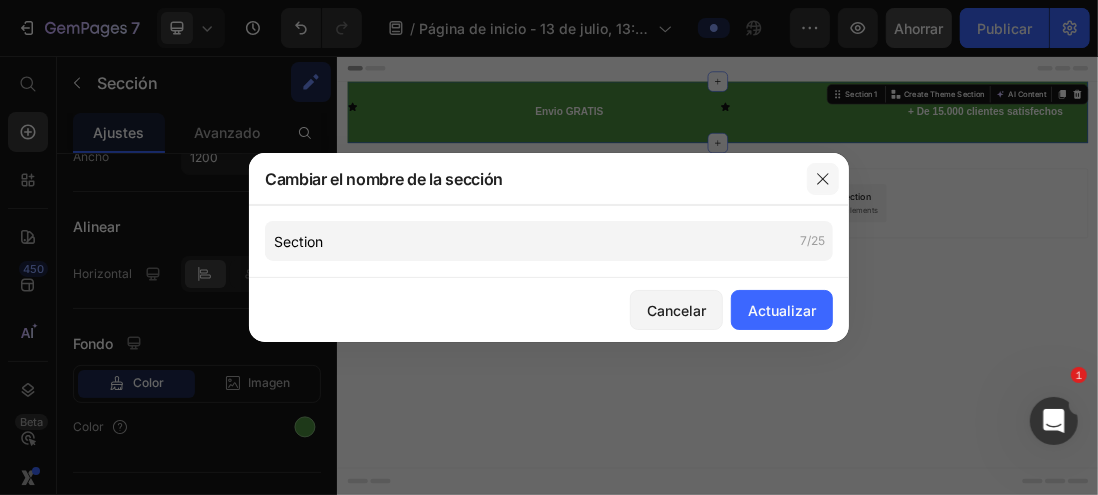 click 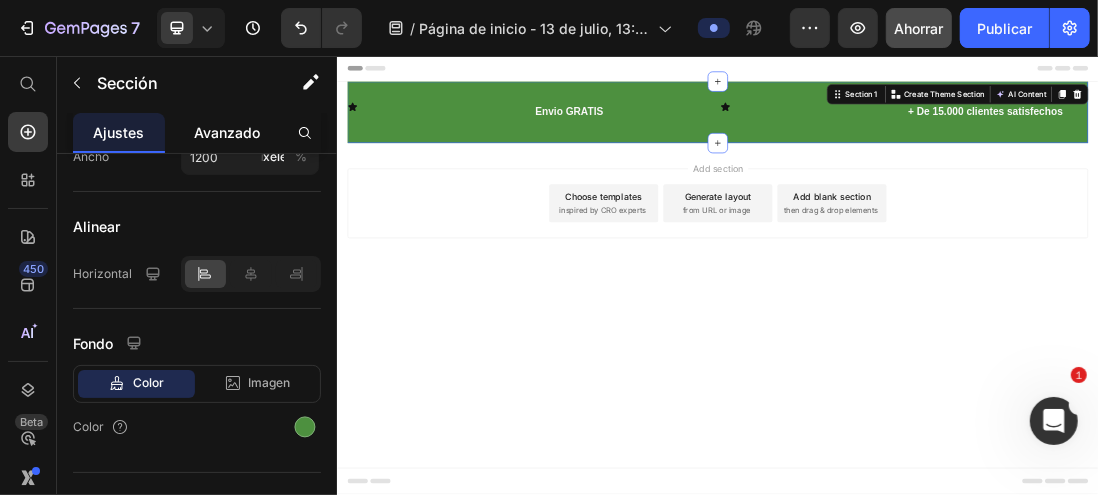 click on "Avanzado" at bounding box center (227, 132) 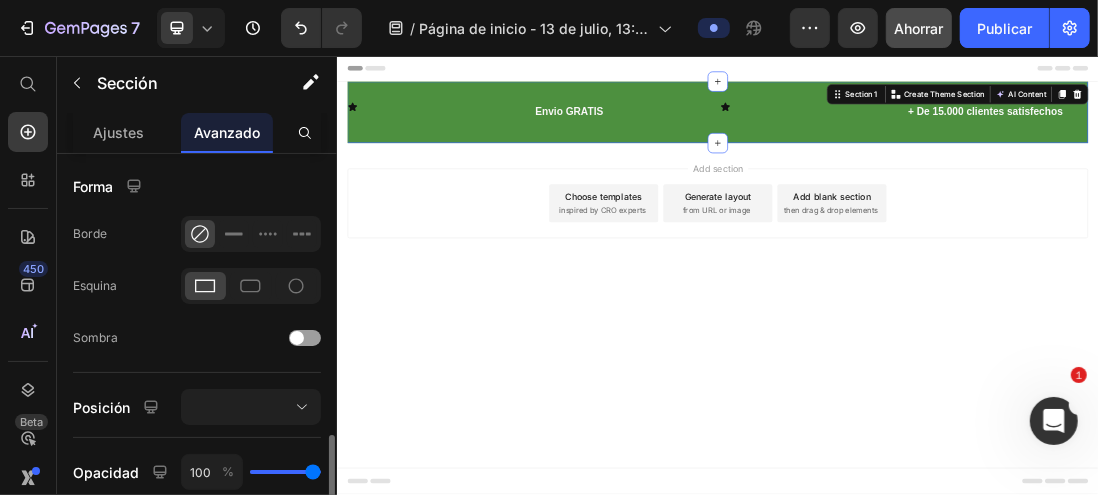 scroll, scrollTop: 600, scrollLeft: 0, axis: vertical 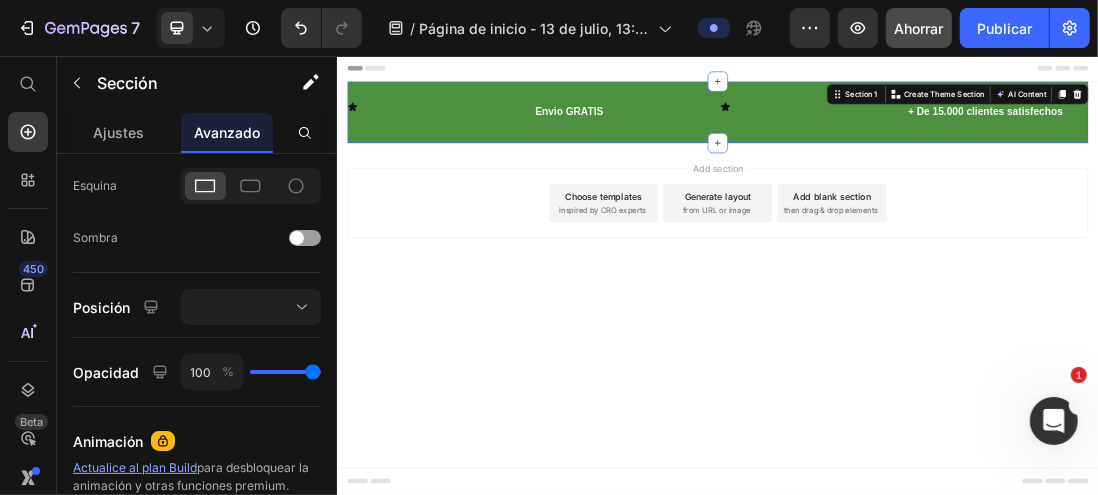 click on "Header
Icon Envio GRATIS Text Block
Icon + De 15.000 clientes satisfechos Text Block Row Section 1   You can create reusable sections Create Theme Section AI Content Write with GemAI What would you like to describe here? Tone and Voice Persuasive Product Set Jeans Baggy y chaleco Show more Generate Root Start with Sections from sidebar Add sections Add elements Start with Generating from URL or image Add section Choose templates inspired by CRO experts Generate layout from URL or image Add blank section then drag & drop elements Footer" at bounding box center [936, 402] 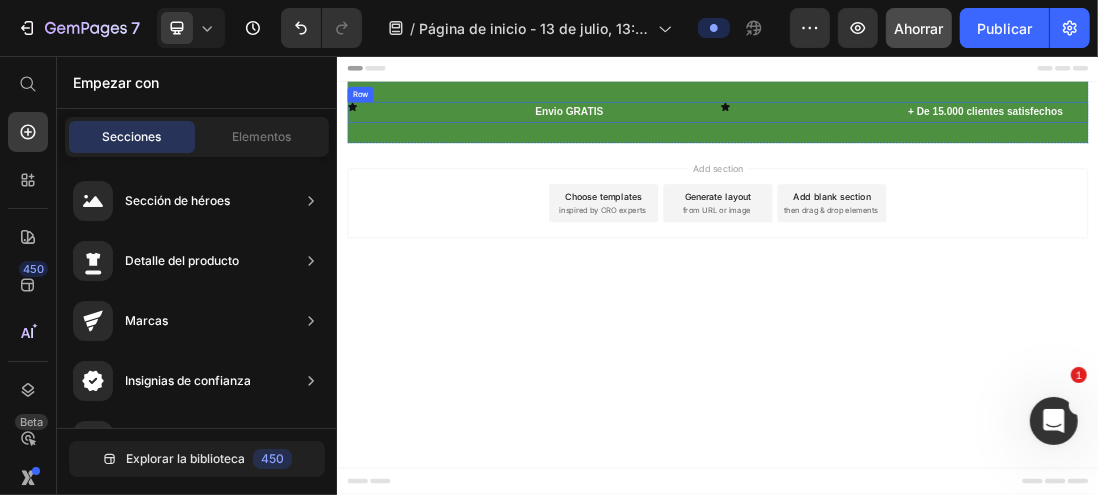 click on "Icon Envio GRATIS Text Block
Icon + De 15.000 clientes satisfechos Text Block Row" at bounding box center (936, 145) 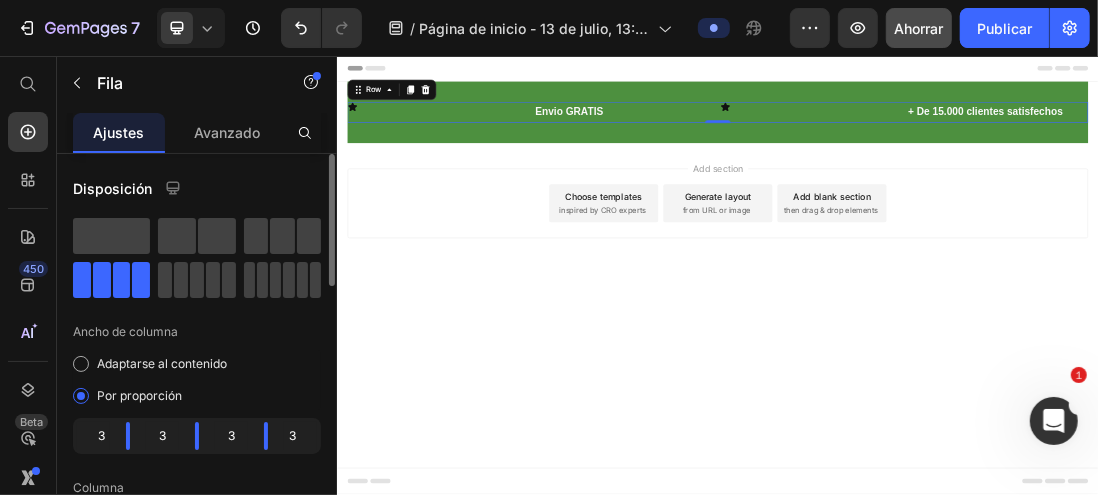 scroll, scrollTop: 100, scrollLeft: 0, axis: vertical 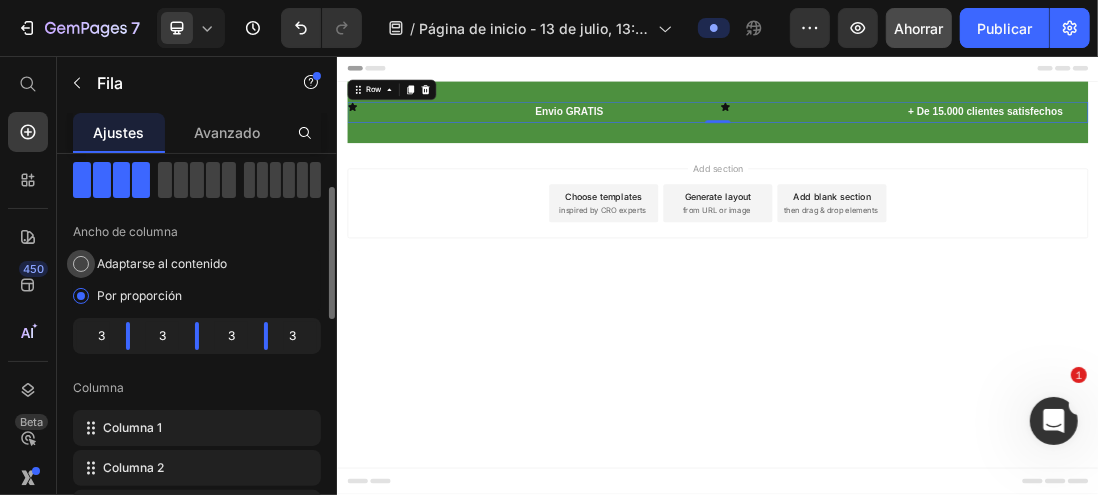 click at bounding box center (81, 264) 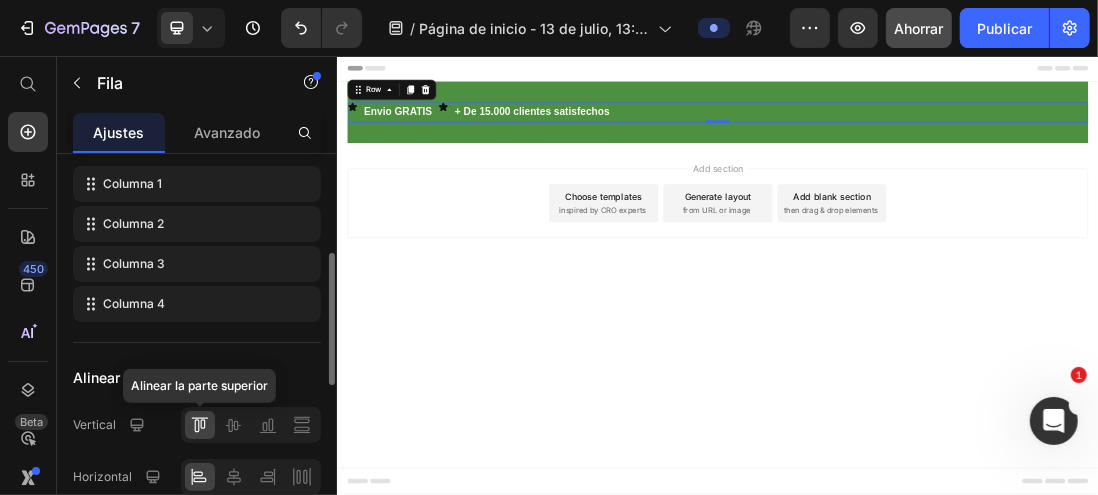 scroll, scrollTop: 400, scrollLeft: 0, axis: vertical 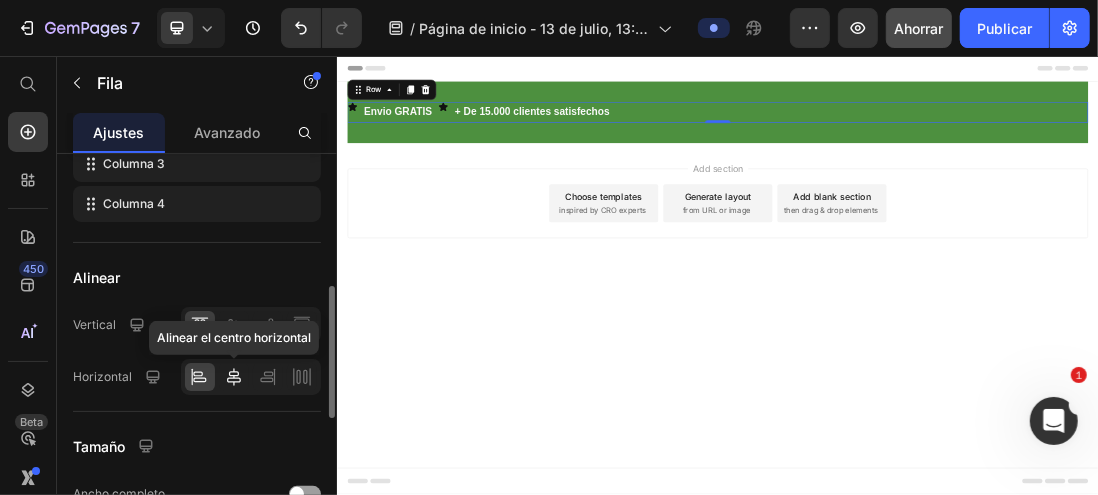 click 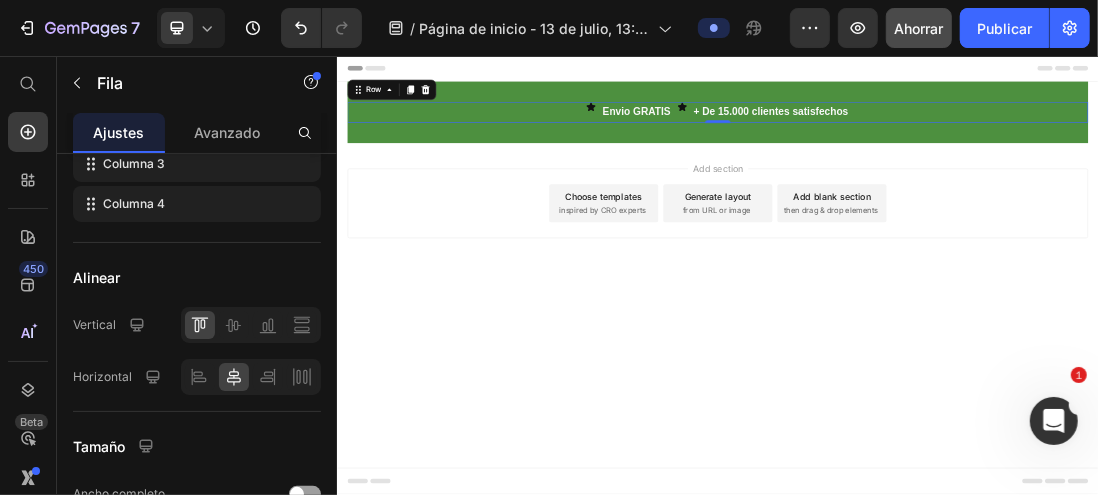 click on "Header
Icon Envio GRATIS Text Block
Icon + De 15.000 clientes satisfechos Text Block Row   0 Section 1 Root Start with Sections from sidebar Add sections Add elements Start with Generating from URL or image Add section Choose templates inspired by CRO experts Generate layout from URL or image Add blank section then drag & drop elements Footer" at bounding box center [936, 402] 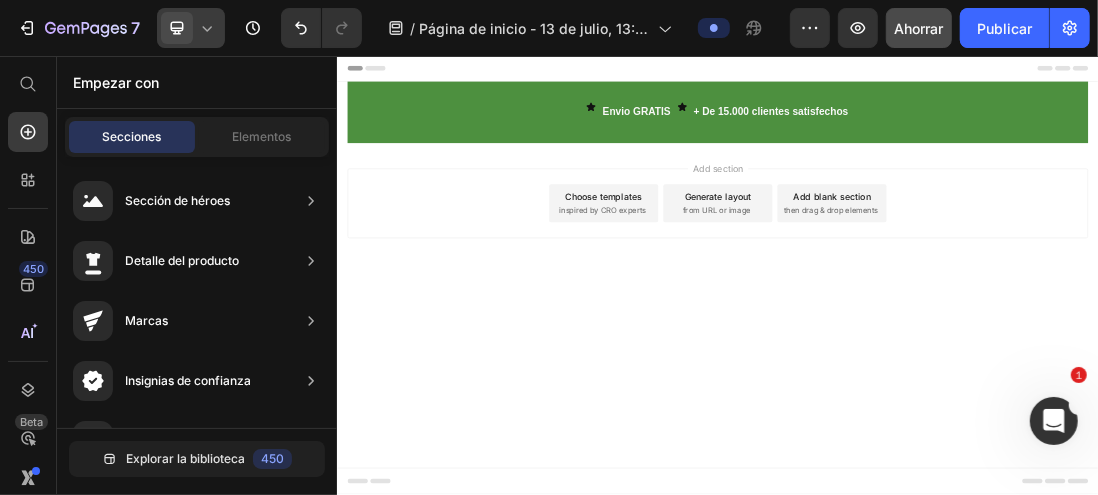 click 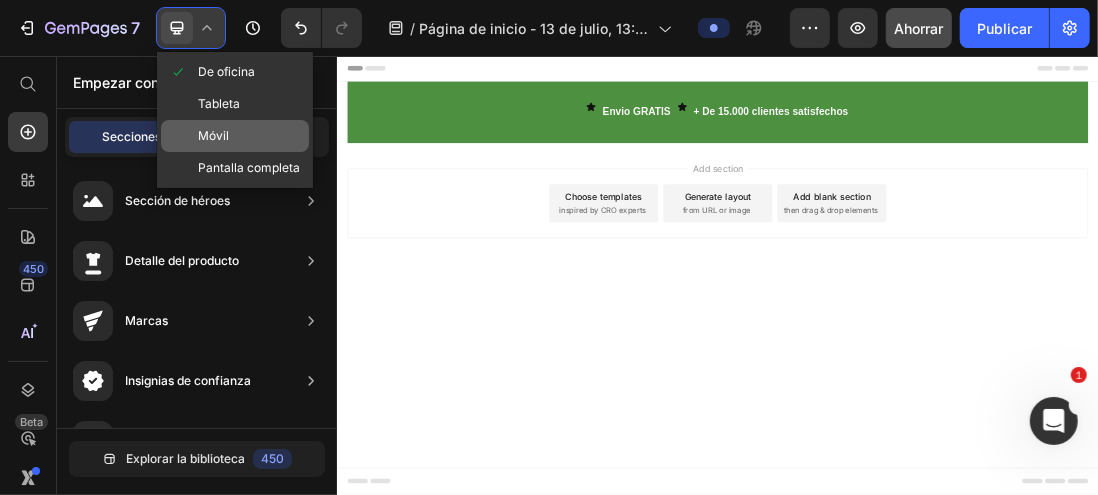 click on "Móvil" at bounding box center (213, 135) 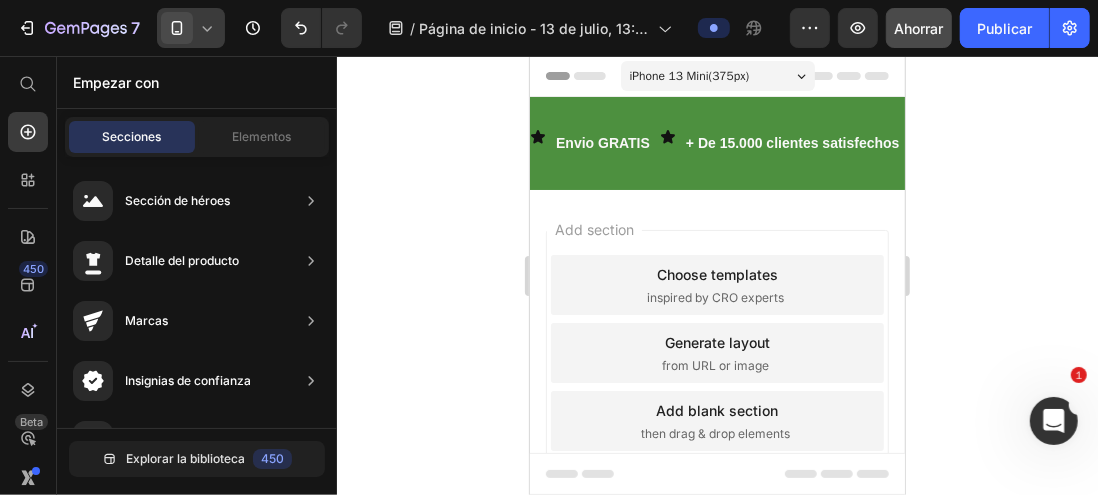 click 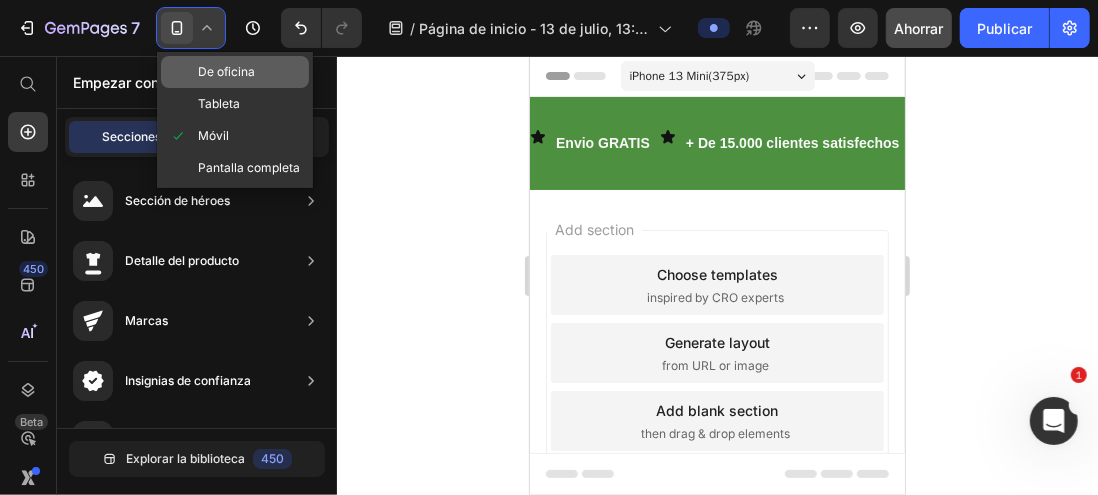click on "De oficina" at bounding box center (226, 71) 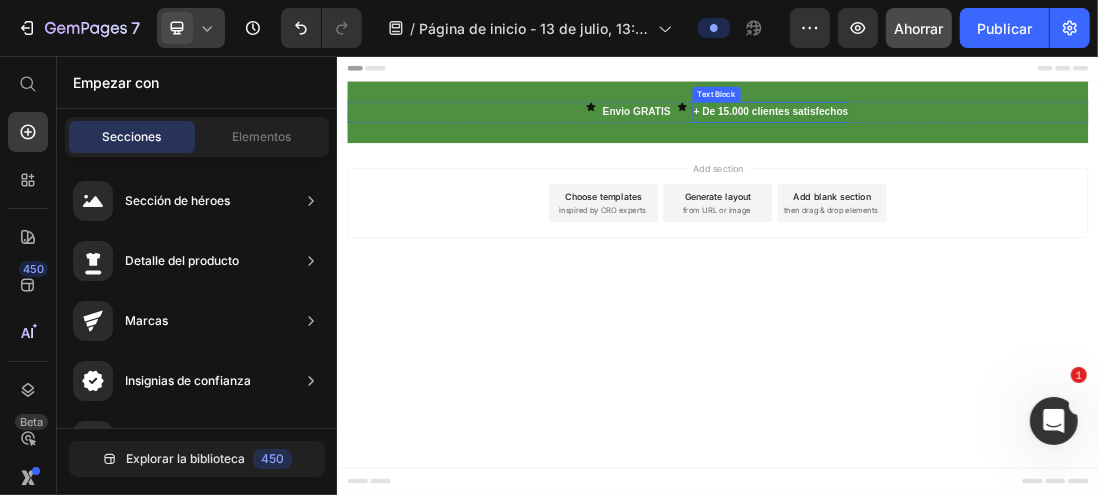 click on "+ De 15.000 clientes satisfechos" at bounding box center (1020, 144) 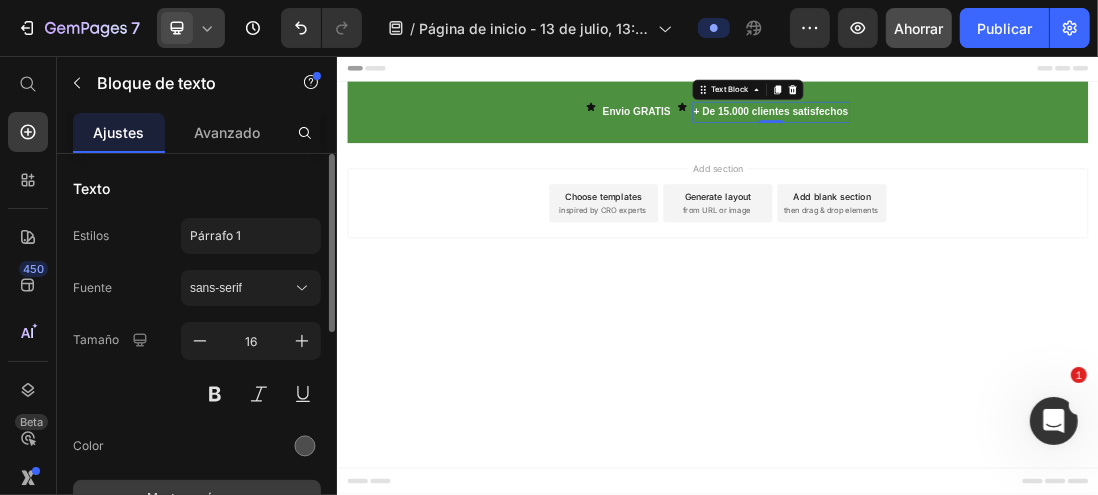 scroll, scrollTop: 100, scrollLeft: 0, axis: vertical 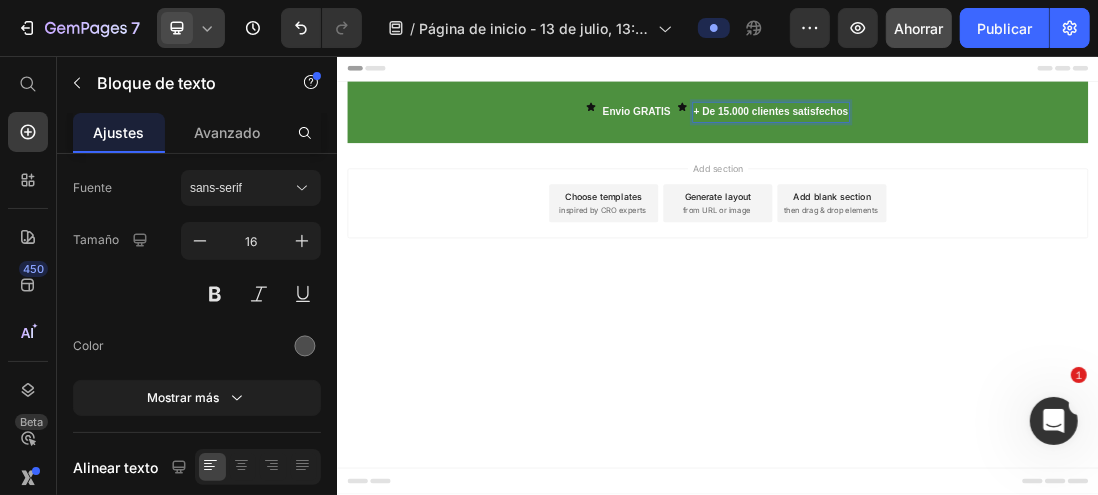 click on "+ De 15.000 clientes satisfechos" at bounding box center (1020, 144) 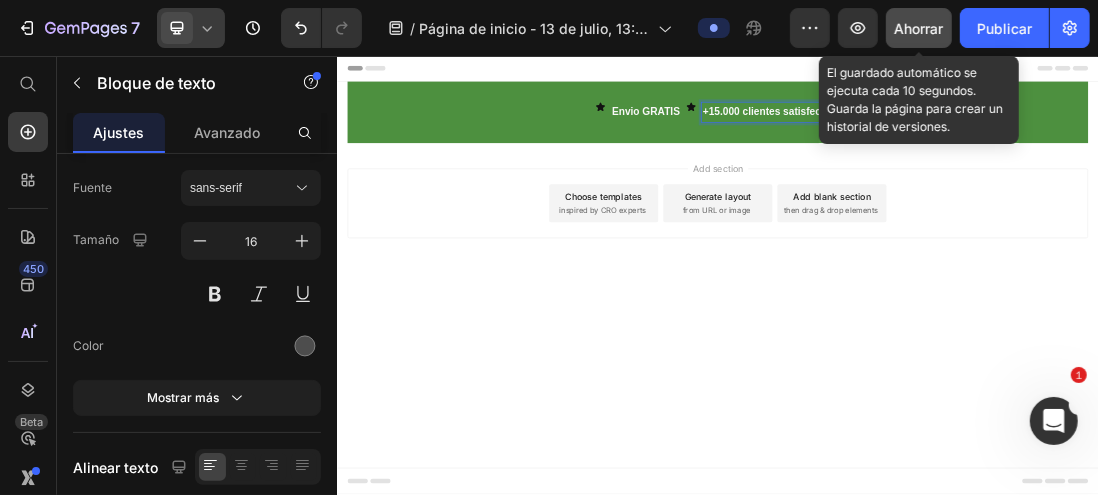 click on "Ahorrar" at bounding box center [919, 28] 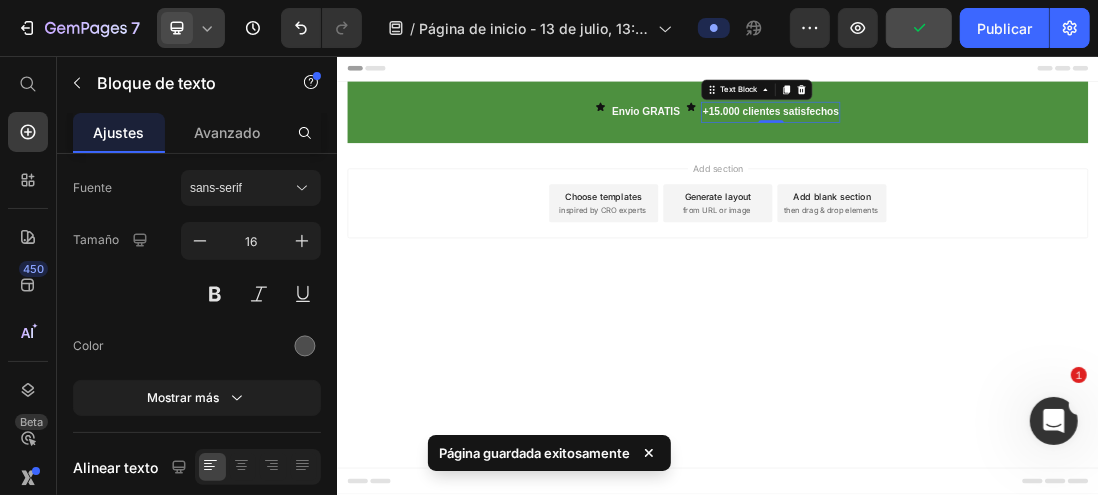 click 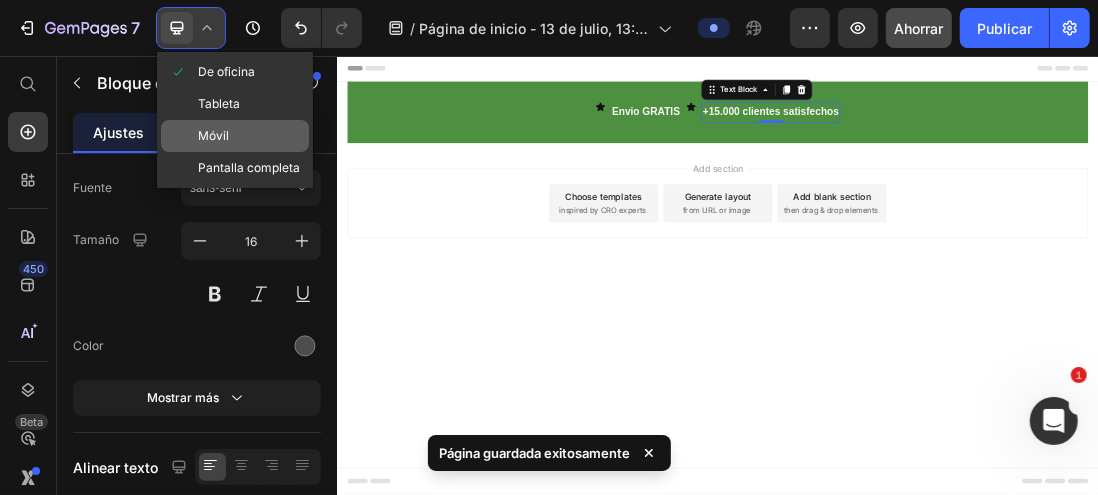click on "Móvil" at bounding box center [213, 135] 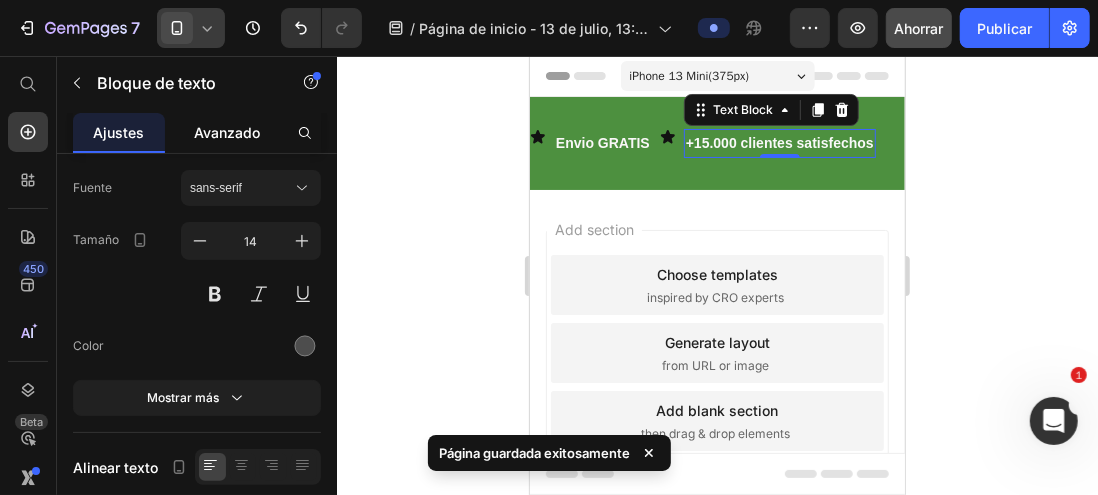 scroll, scrollTop: 2, scrollLeft: 0, axis: vertical 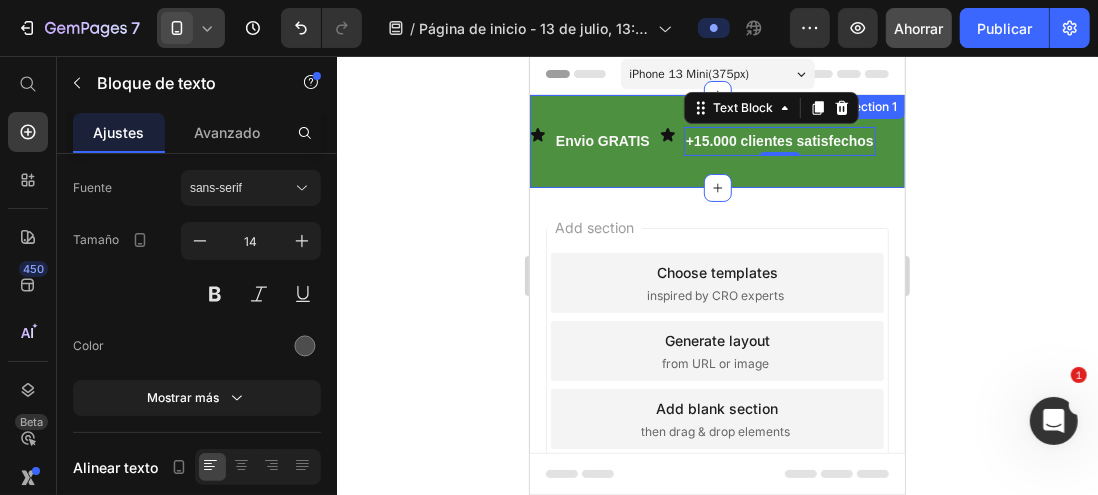 click on "Icon Envio GRATIS Text Block
Icon +15.000 clientes satisfechos Text Block   0 Row Section 1" at bounding box center [716, 140] 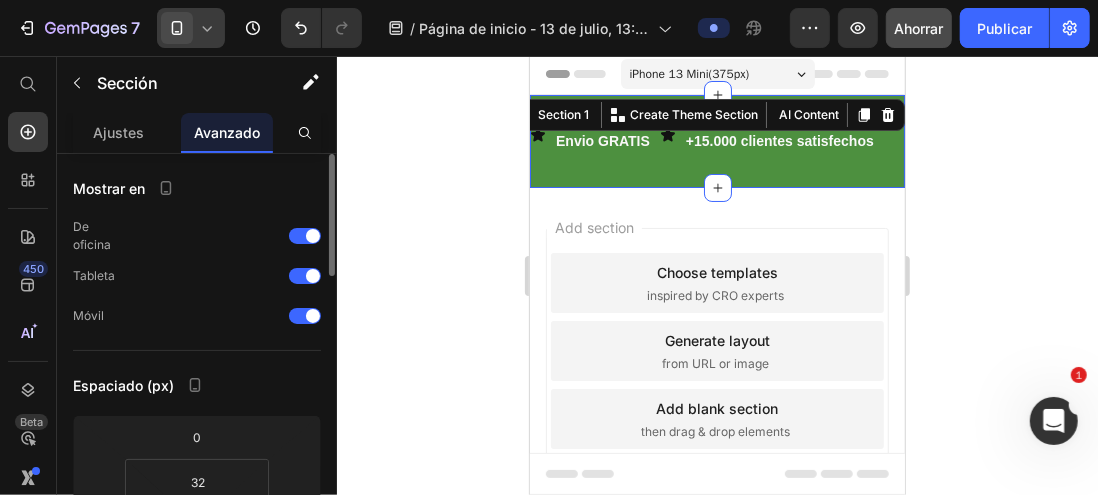 scroll, scrollTop: 100, scrollLeft: 0, axis: vertical 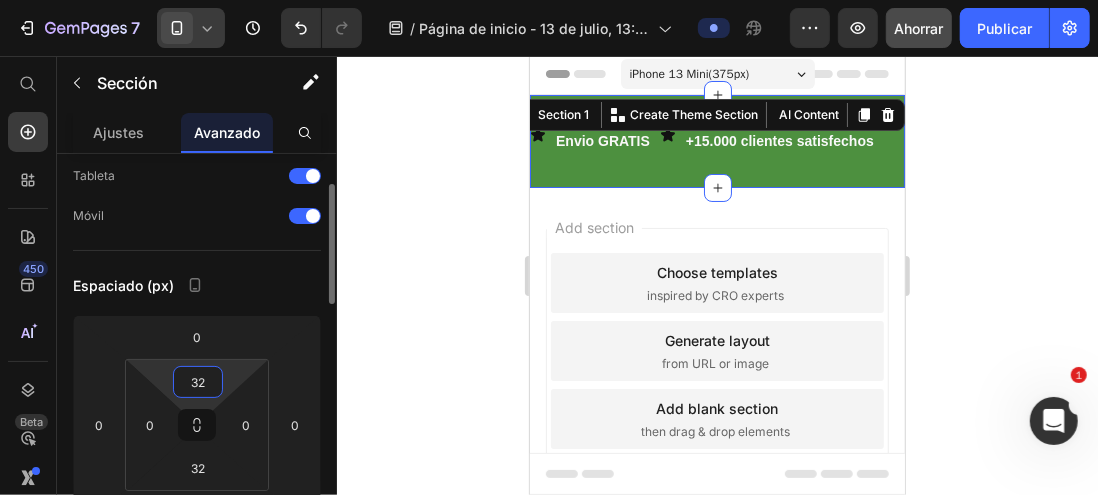 click on "32" at bounding box center (198, 382) 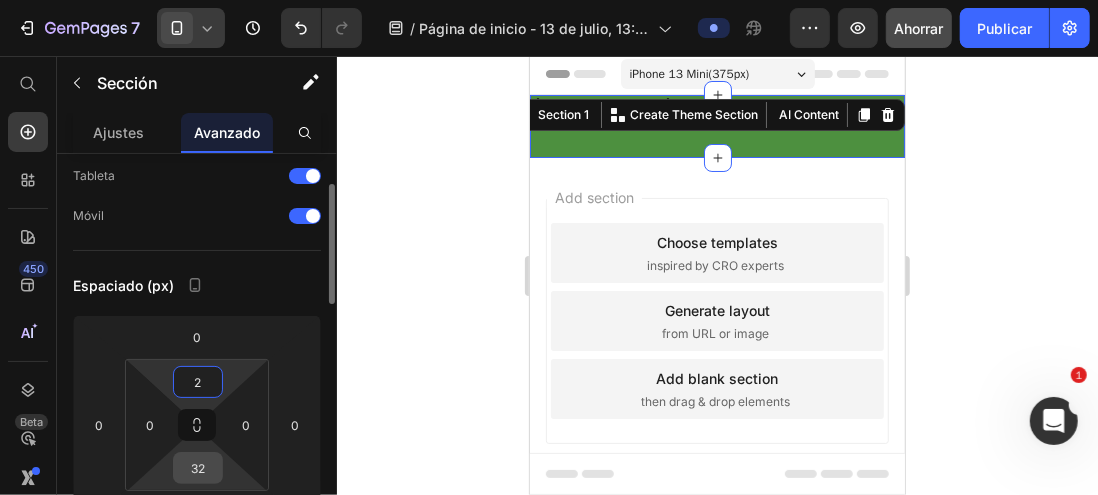 type on "2" 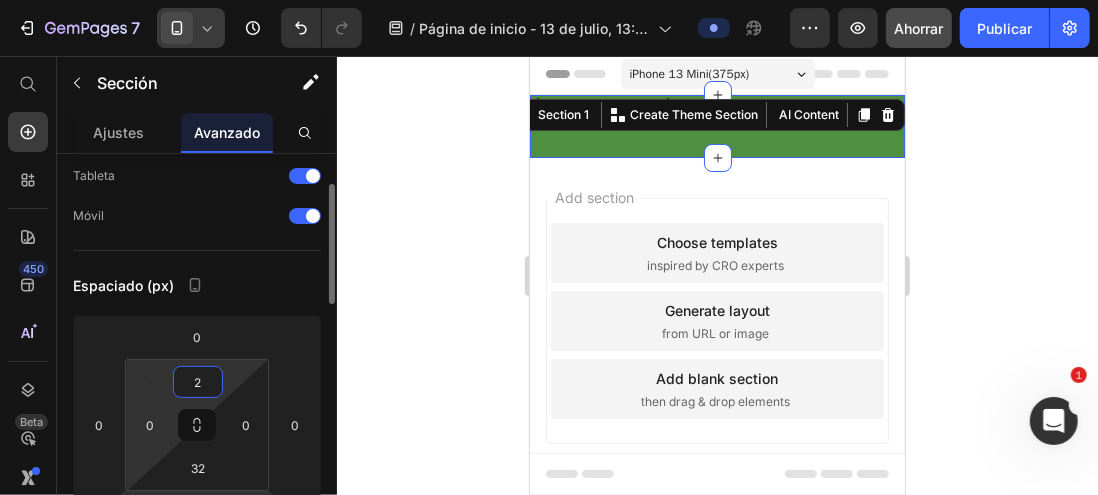 scroll, scrollTop: 200, scrollLeft: 0, axis: vertical 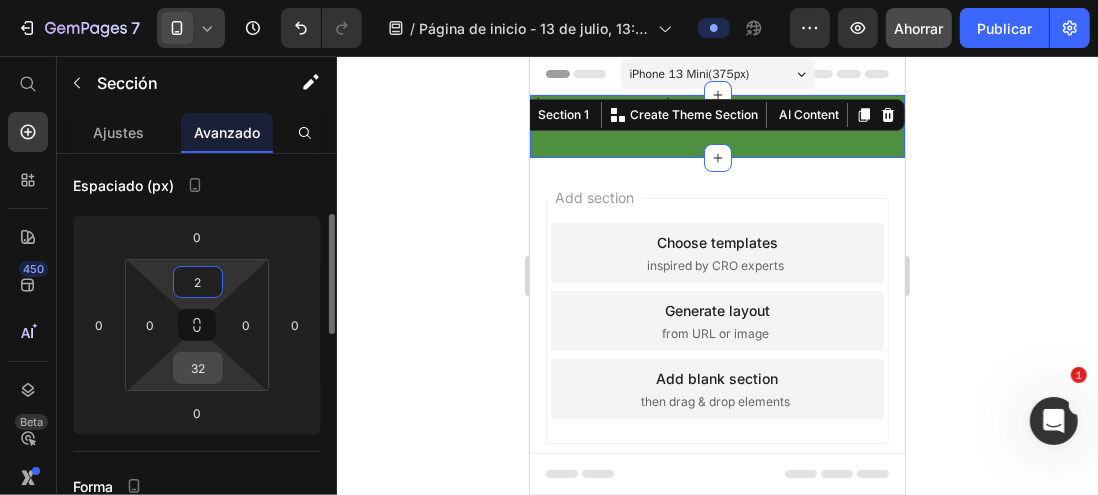 click on "32" at bounding box center [198, 368] 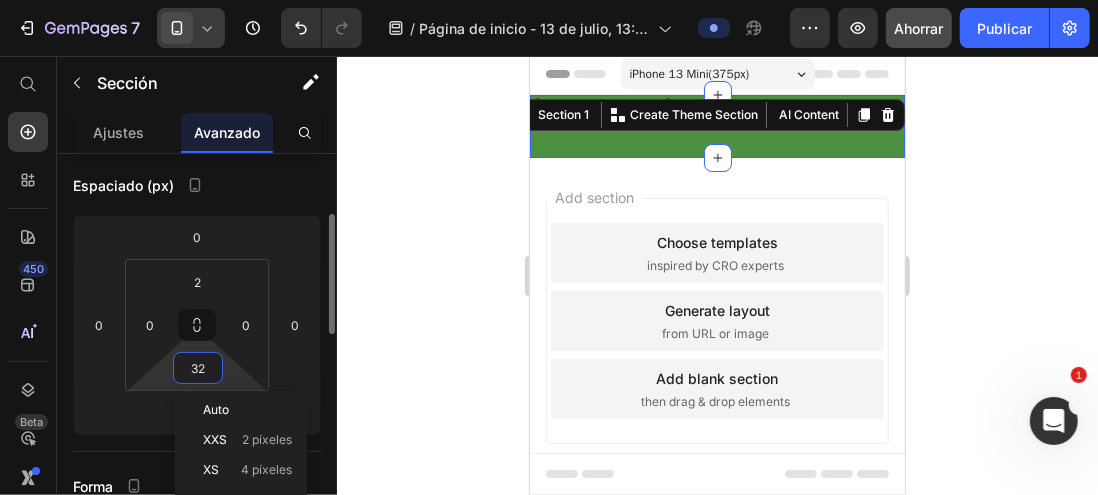 type on "2" 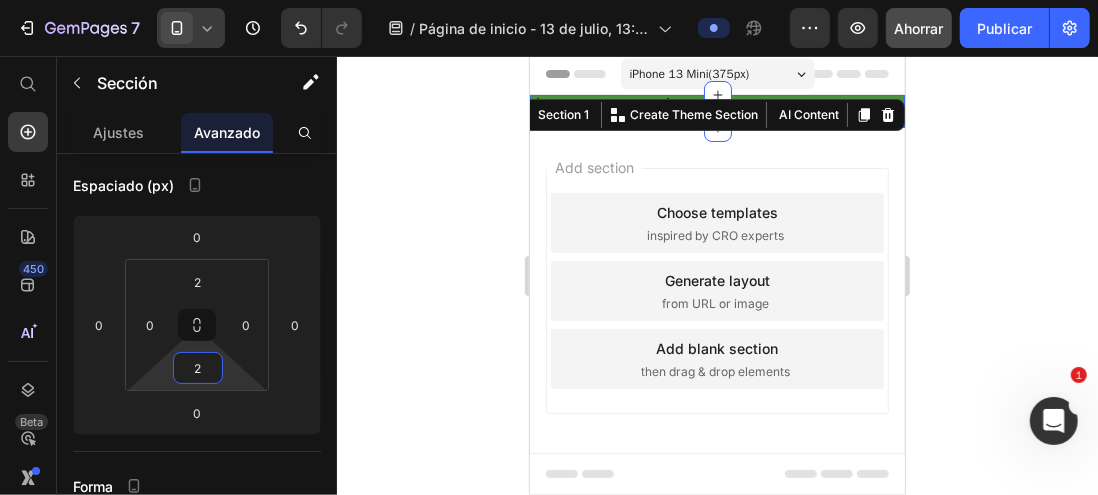 click 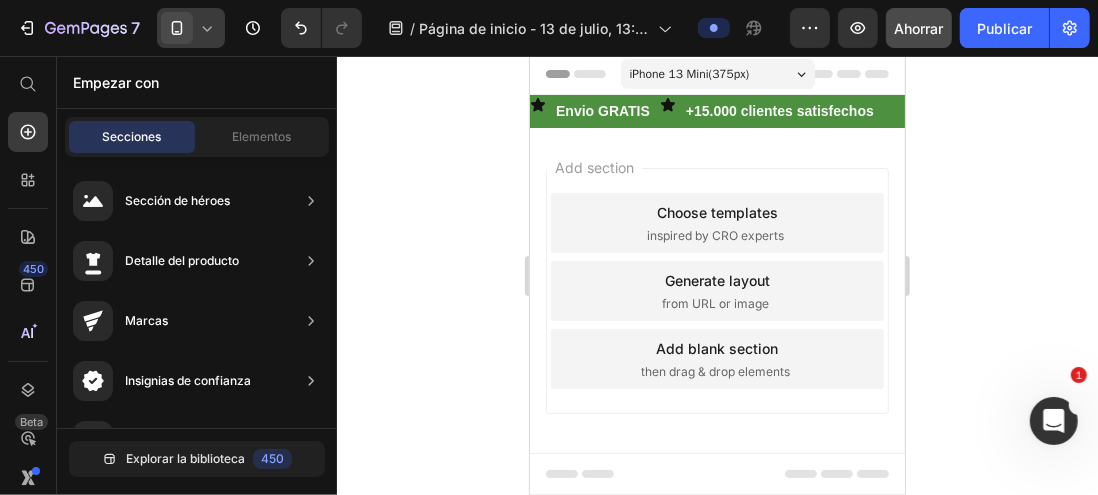 click 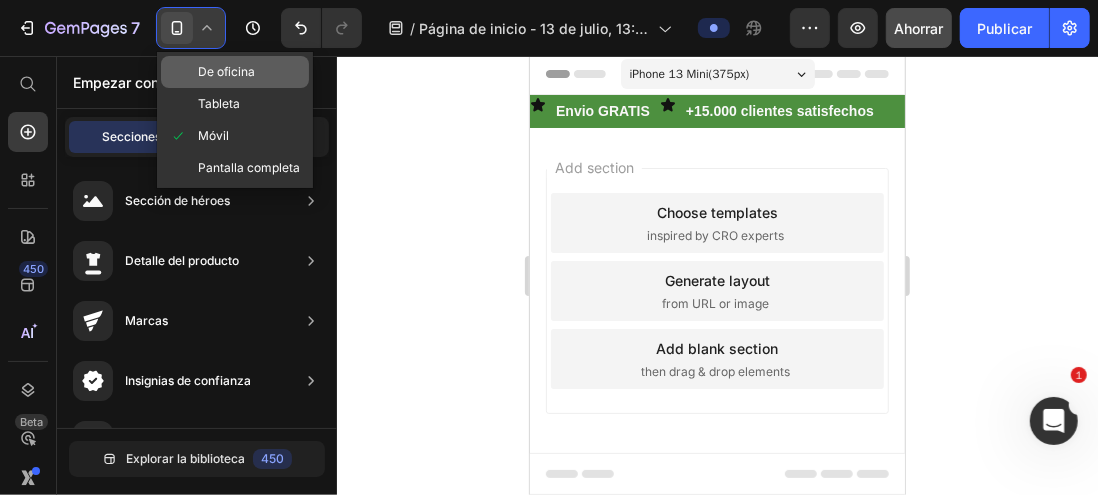 click on "De oficina" at bounding box center (226, 71) 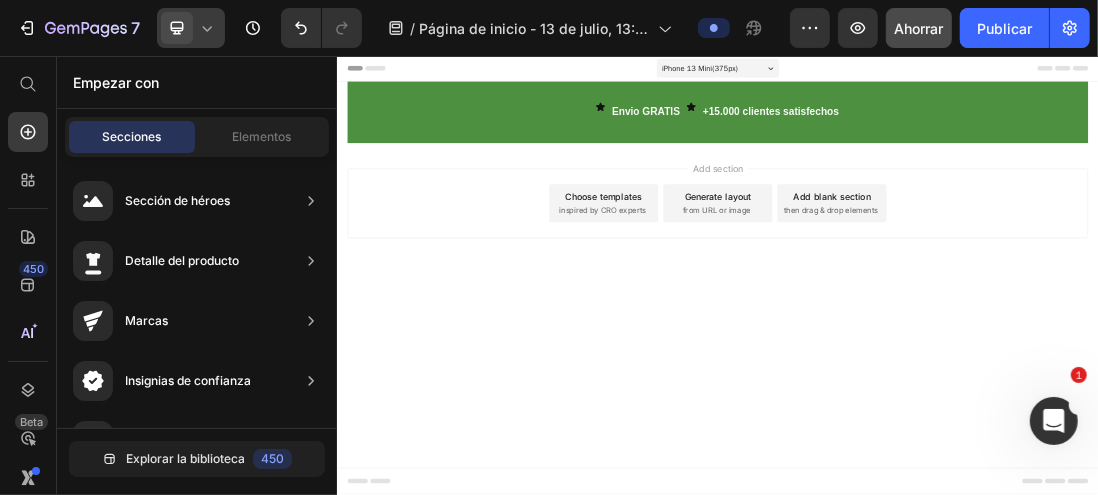 scroll, scrollTop: 0, scrollLeft: 0, axis: both 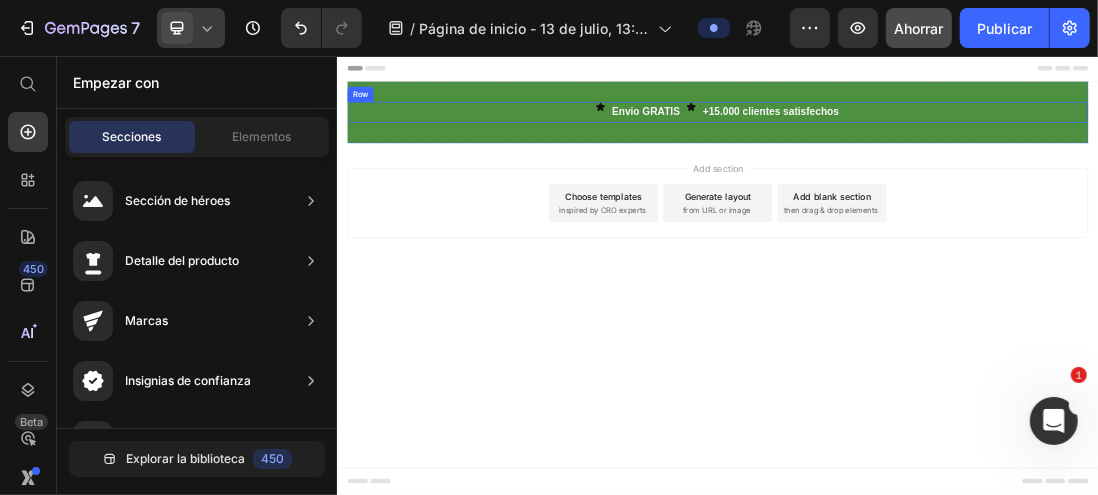 click on "Icon Envio GRATIS Text Block
Icon +15.000 clientes satisfechos Text Block Row" at bounding box center (936, 145) 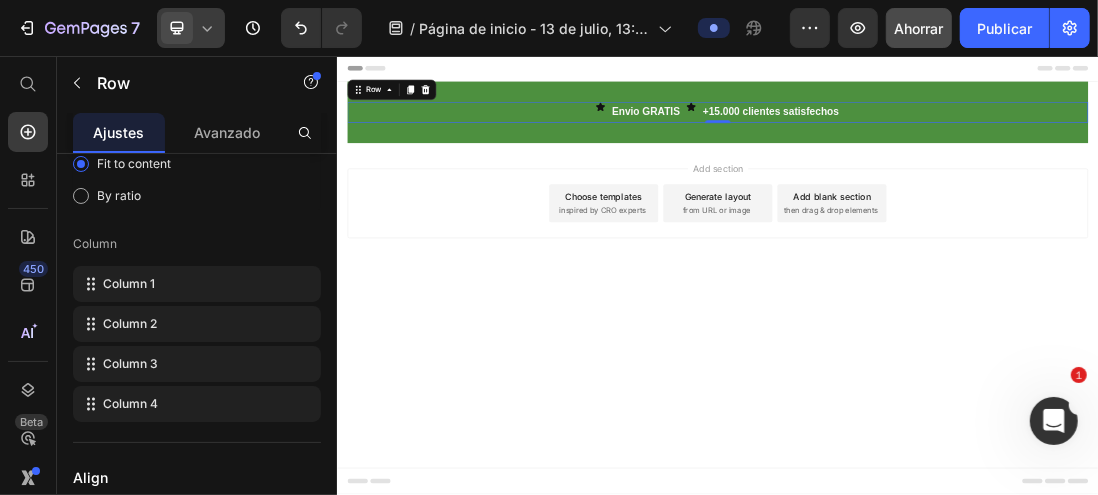 scroll, scrollTop: 0, scrollLeft: 0, axis: both 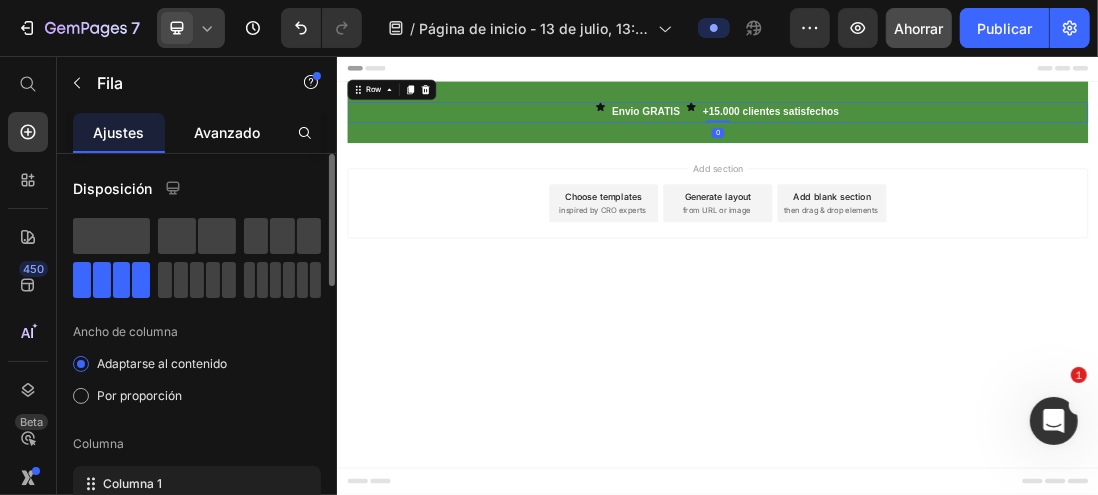 click on "Avanzado" at bounding box center [227, 132] 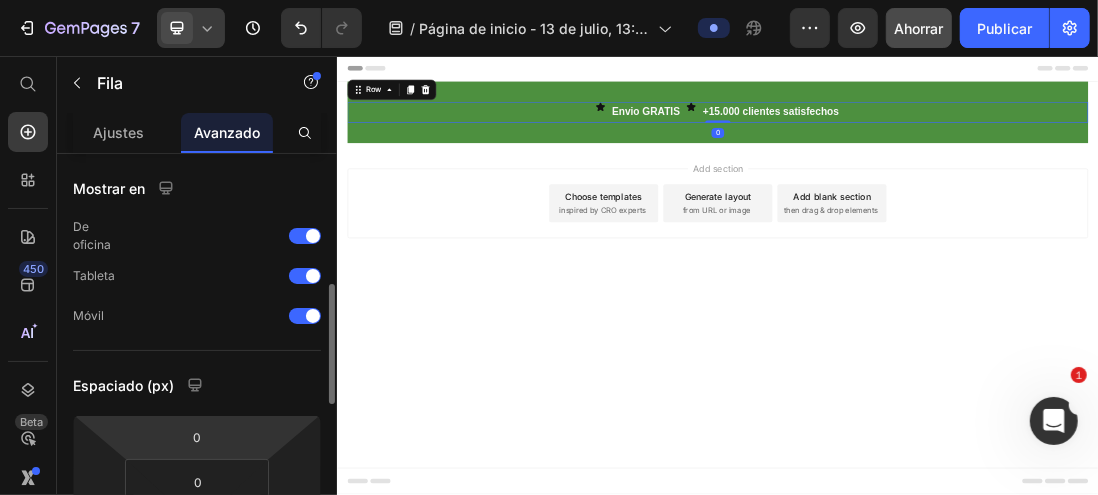 scroll, scrollTop: 100, scrollLeft: 0, axis: vertical 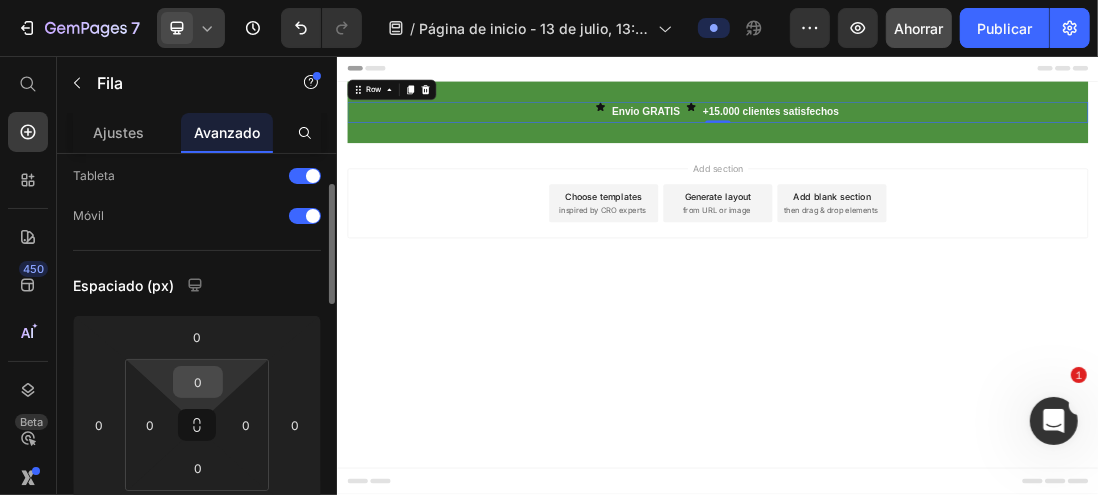 click on "0" at bounding box center (198, 382) 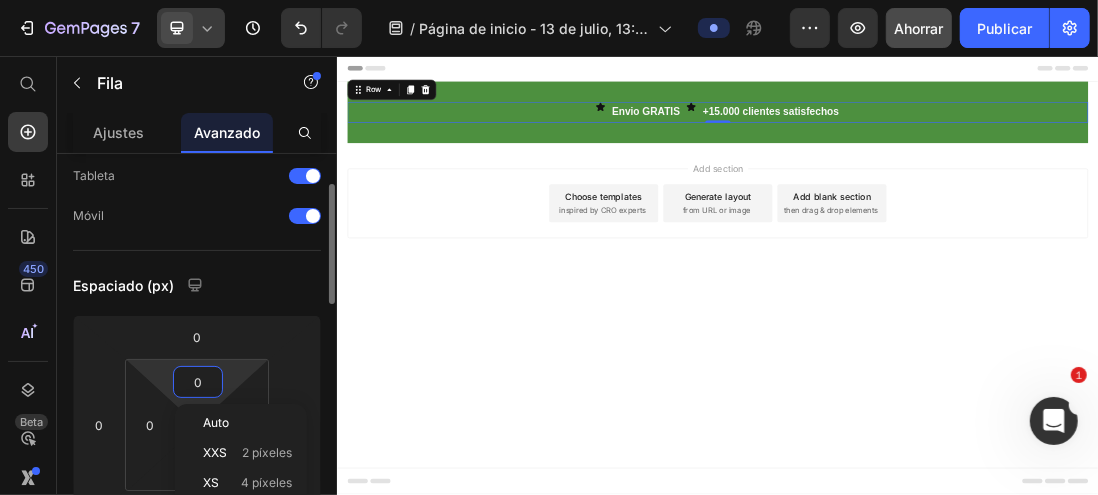 type on "2" 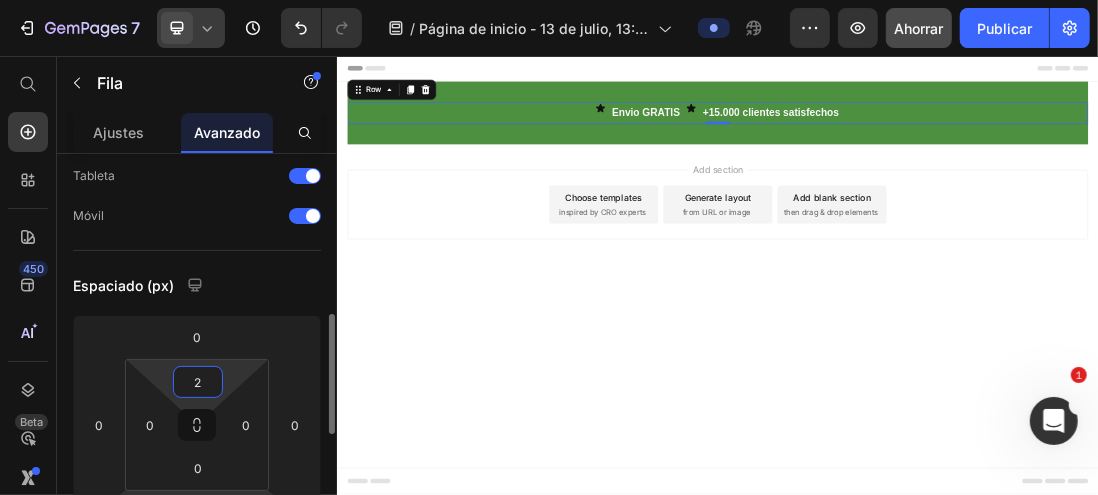 scroll, scrollTop: 200, scrollLeft: 0, axis: vertical 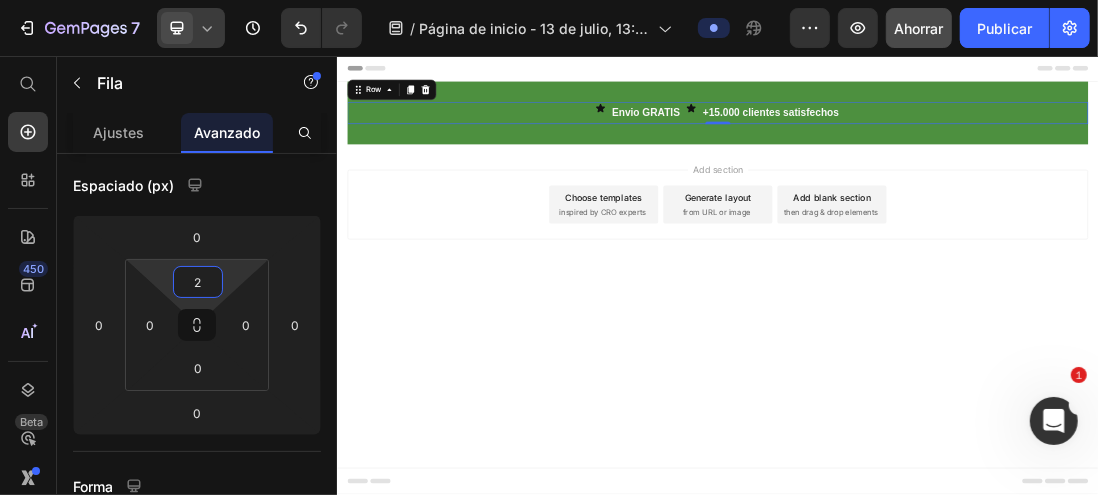 click on "Header
Icon Envio GRATIS Text Block
Icon +15.000 clientes satisfechos Text Block Row   0 Section 1 Root Start with Sections from sidebar Add sections Add elements Start with Generating from URL or image Add section Choose templates inspired by CRO experts Generate layout from URL or image Add blank section then drag & drop elements Footer" at bounding box center [936, 402] 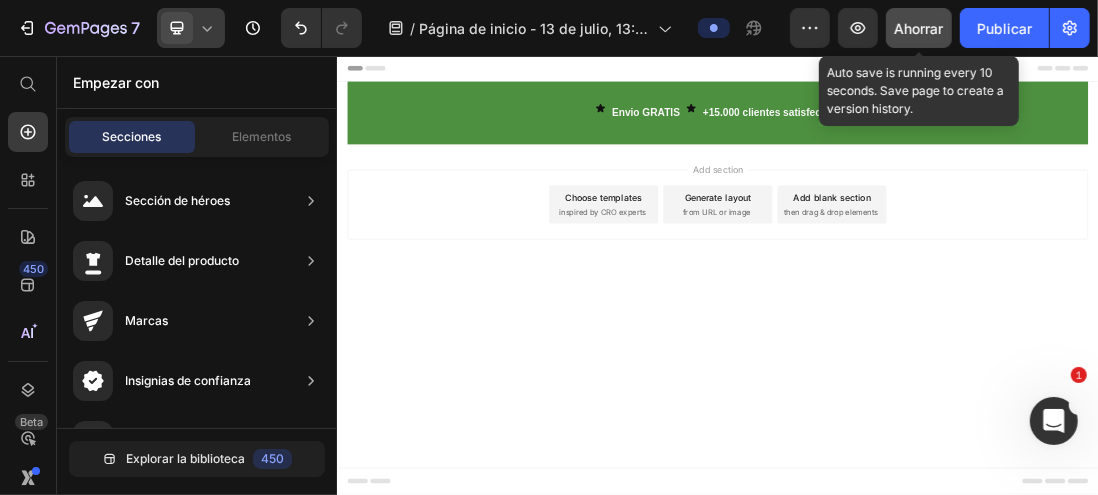 click on "Ahorrar" at bounding box center (919, 28) 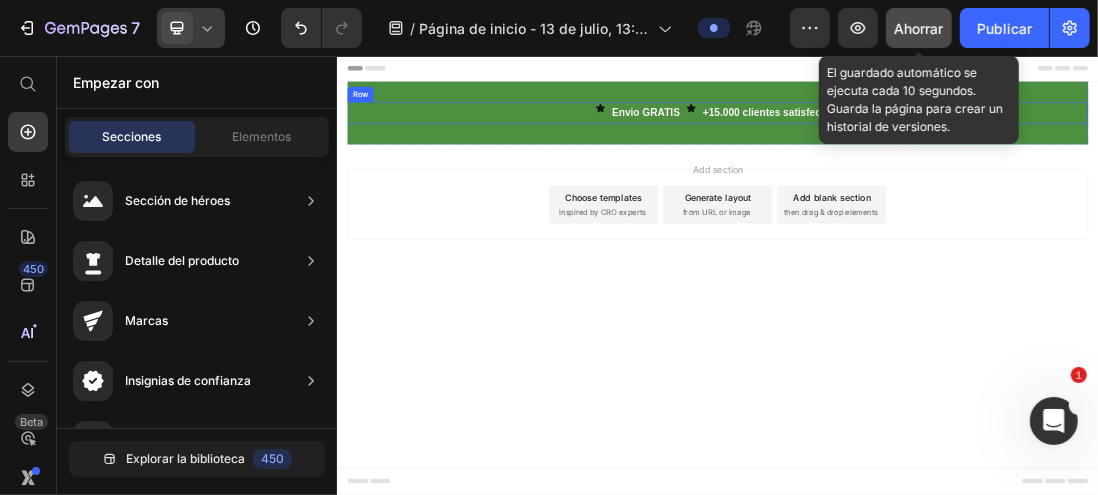 click on "Icon Envio GRATIS Text Block
Icon +15.000 clientes satisfechos Text Block Row" at bounding box center [936, 146] 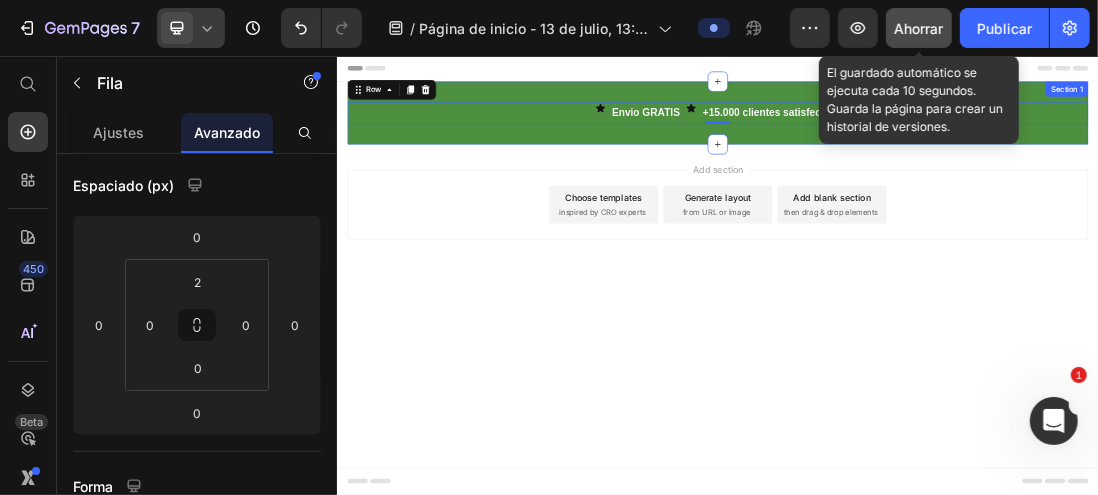 click on "Icon Envio GRATIS Text Block
Icon +15.000 clientes satisfechos Text Block Row   0 Section 1" at bounding box center [936, 146] 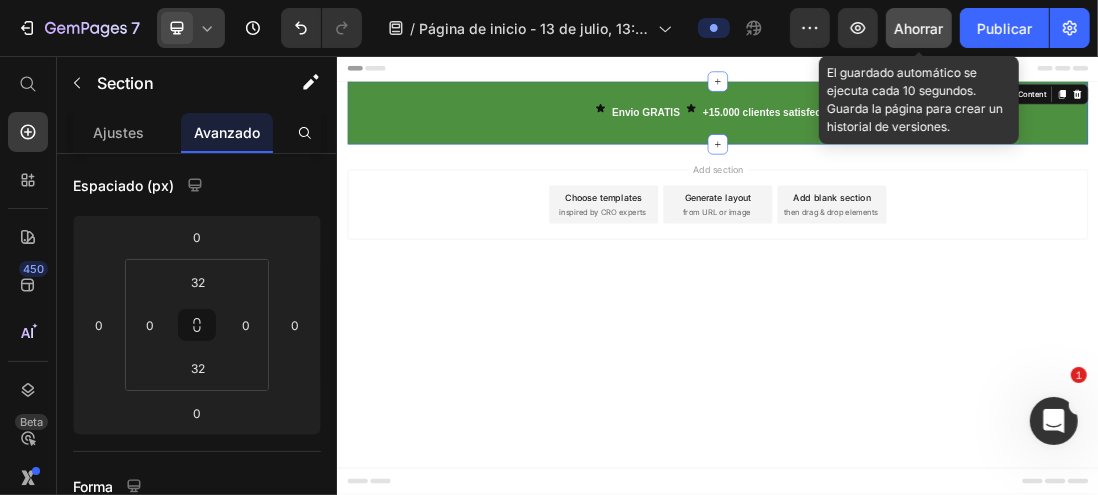 scroll, scrollTop: 0, scrollLeft: 0, axis: both 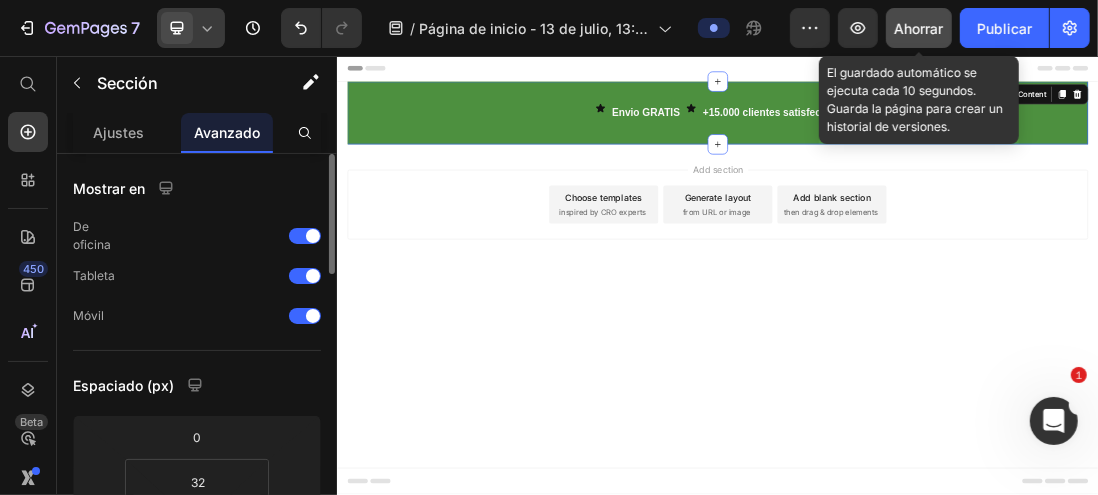 click on "Icon Envio GRATIS Text Block
Icon +15.000 clientes satisfechos Text Block Row Section 1   You can create reusable sections Create Theme Section AI Content Write with GemAI What would you like to describe here? Tone and Voice Persuasive Product Set Jeans Baggy y chaleco Show more Generate" at bounding box center [936, 146] 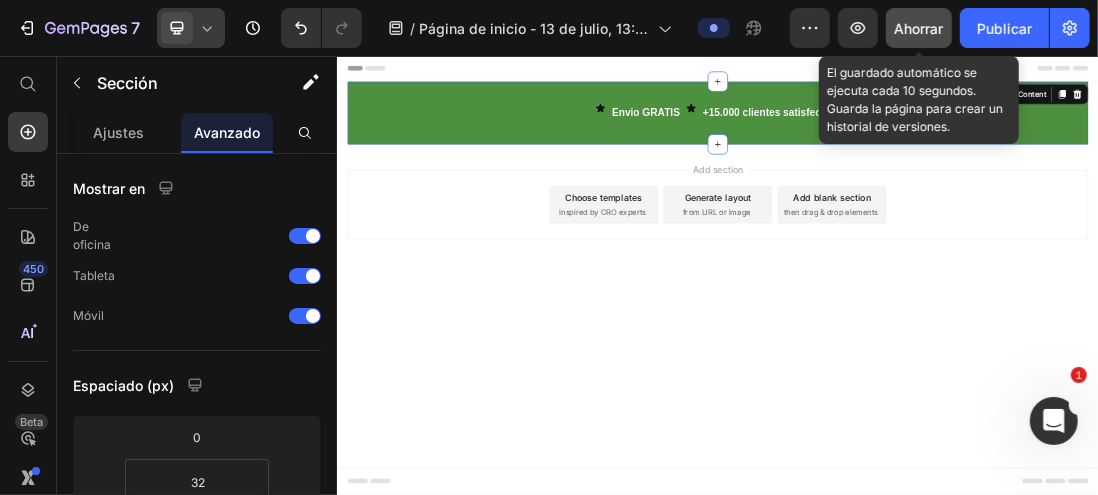 click on "Header" at bounding box center (936, 76) 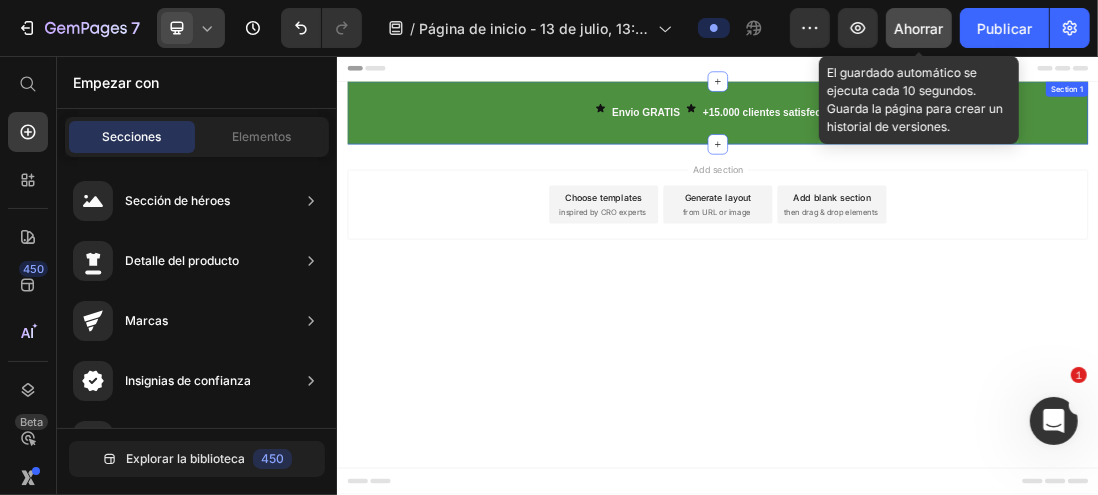 click on "Icon Envio GRATIS Text Block
Icon +15.000 clientes satisfechos Text Block Row Section 1" at bounding box center [936, 146] 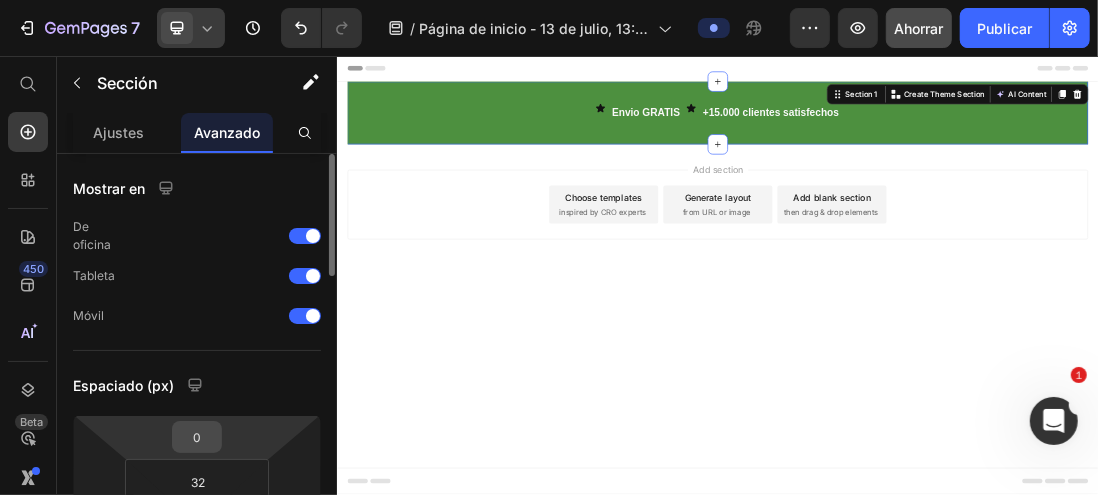 scroll, scrollTop: 100, scrollLeft: 0, axis: vertical 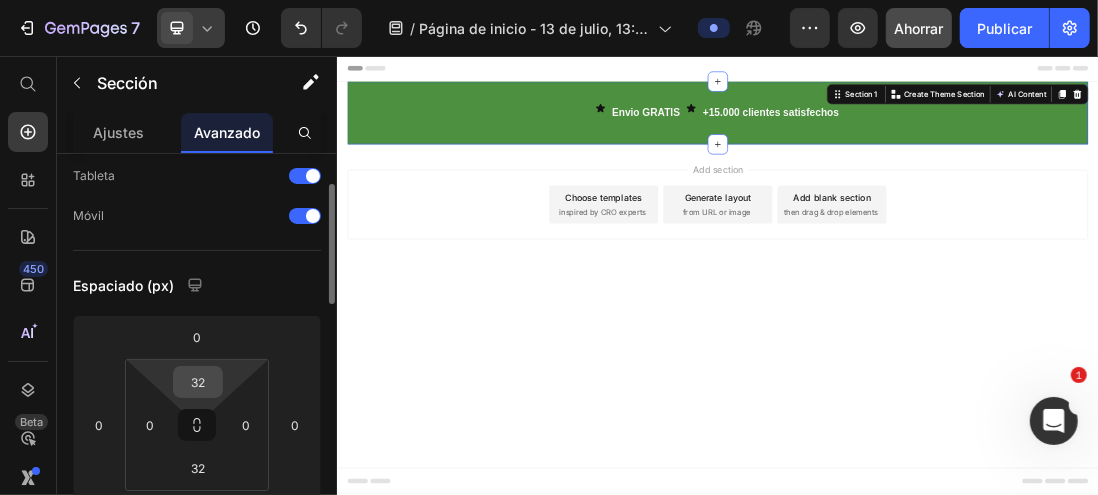 click on "32" at bounding box center [198, 382] 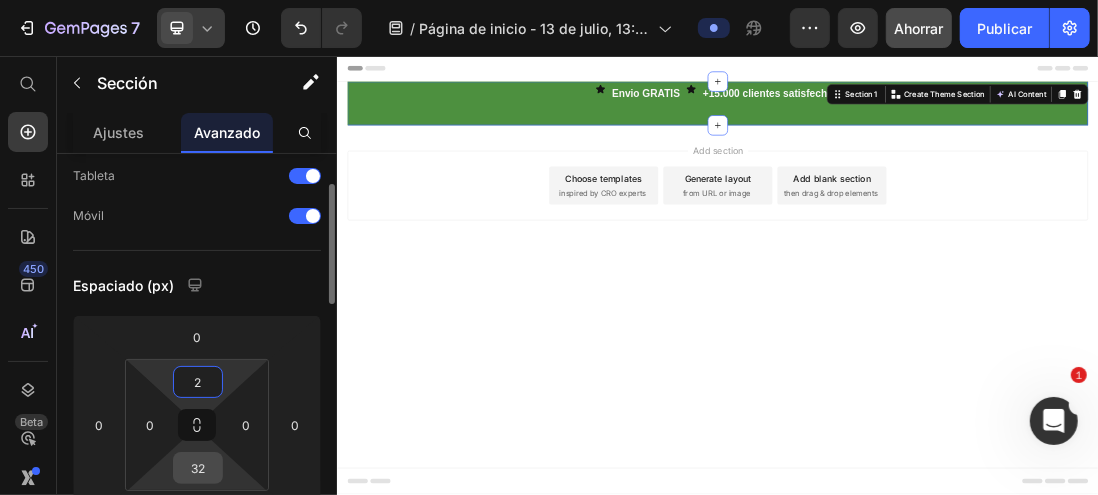 type on "2" 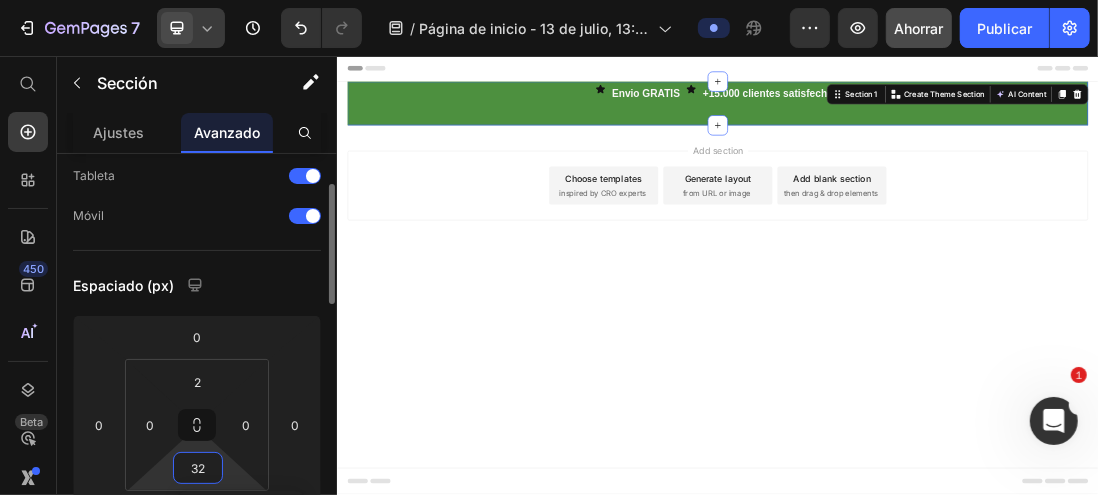 type on "0" 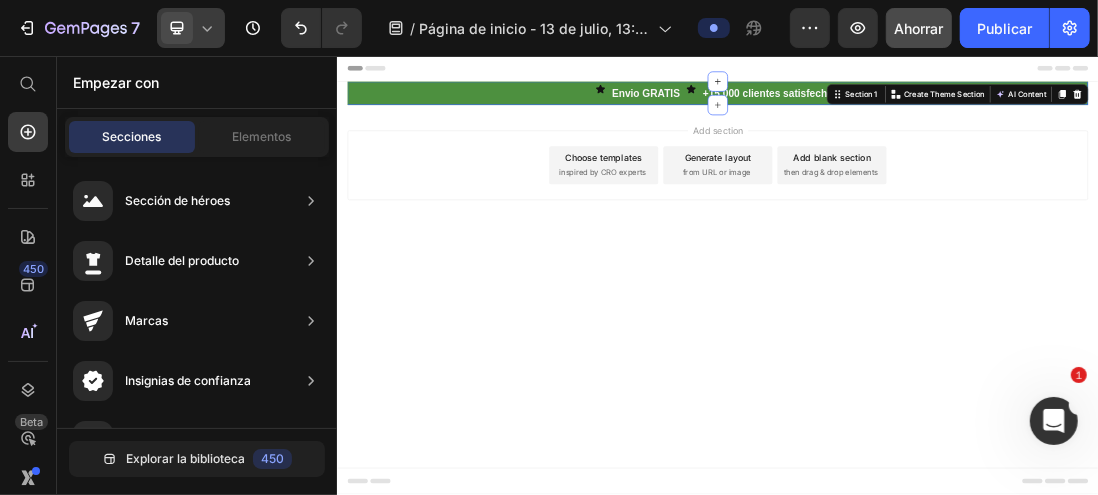 click on "Header
Icon Envio GRATIS Text Block
Icon +15.000 clientes satisfechos Text Block Row Section 1   You can create reusable sections Create Theme Section AI Content Write with GemAI What would you like to describe here? Tone and Voice Persuasive Product Set Jeans Baggy y chaleco Show more Generate Root Start with Sections from sidebar Add sections Add elements Start with Generating from URL or image Add section Choose templates inspired by CRO experts Generate layout from URL or image Add blank section then drag & drop elements Footer" at bounding box center [936, 402] 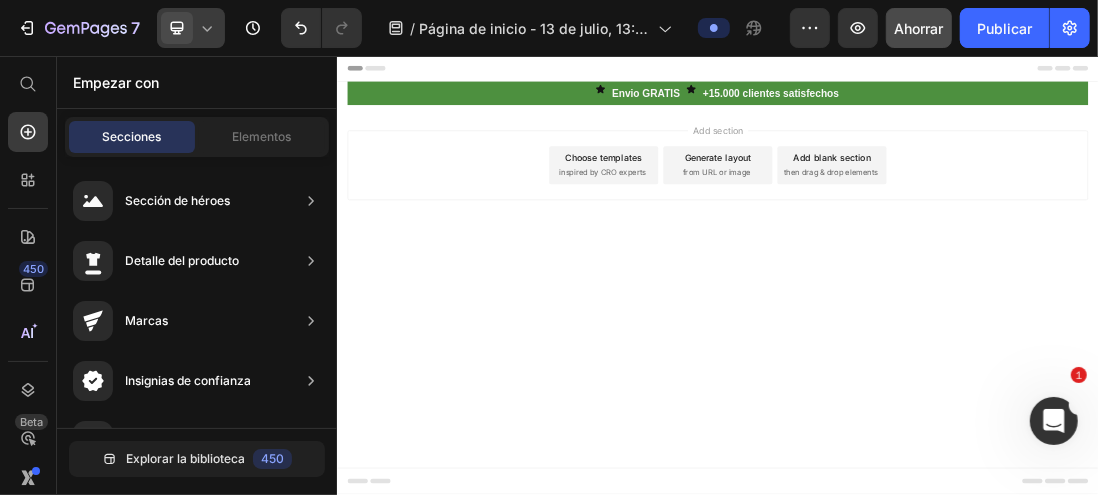 click on "Add section Choose templates inspired by CRO experts Generate layout from URL or image Add blank section then drag & drop elements" at bounding box center [936, 257] 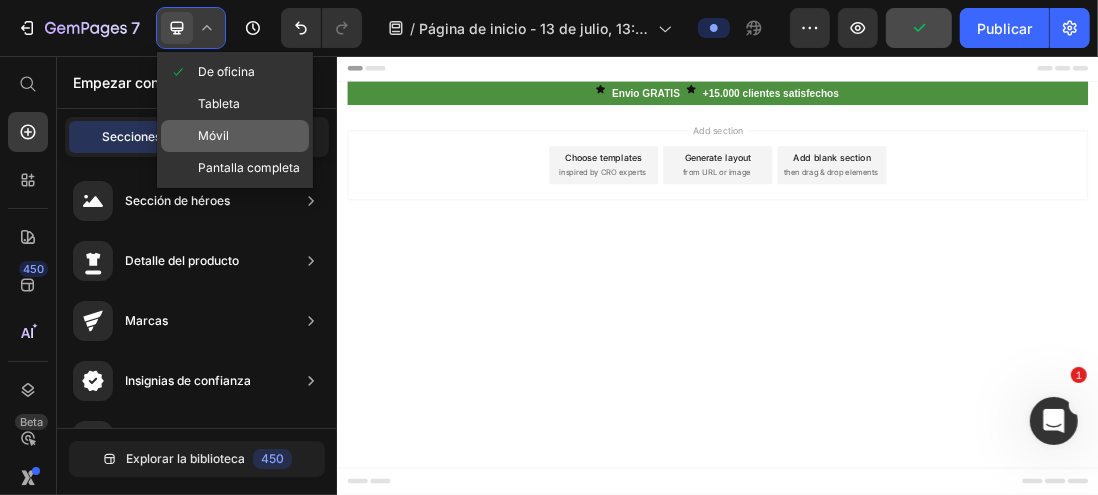 click on "Móvil" at bounding box center (213, 136) 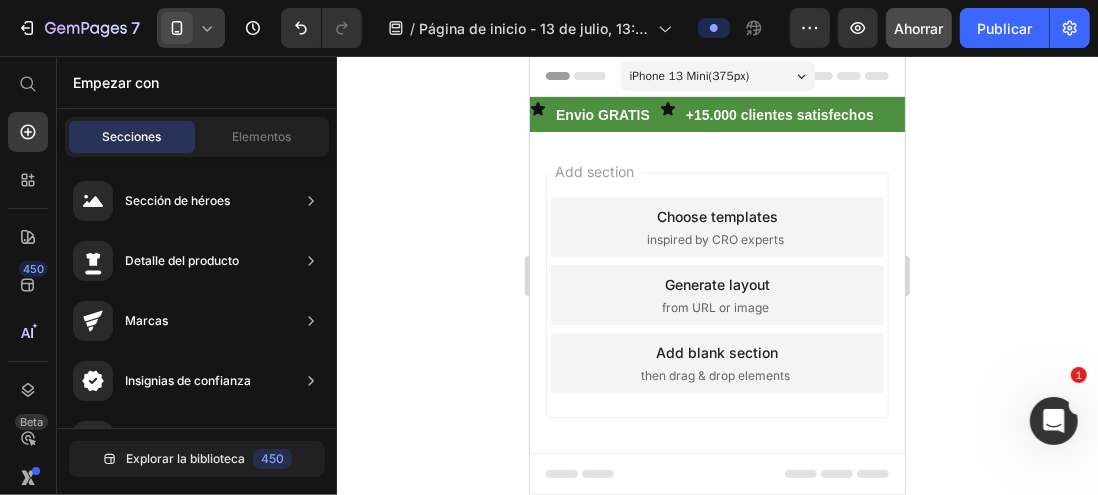 click 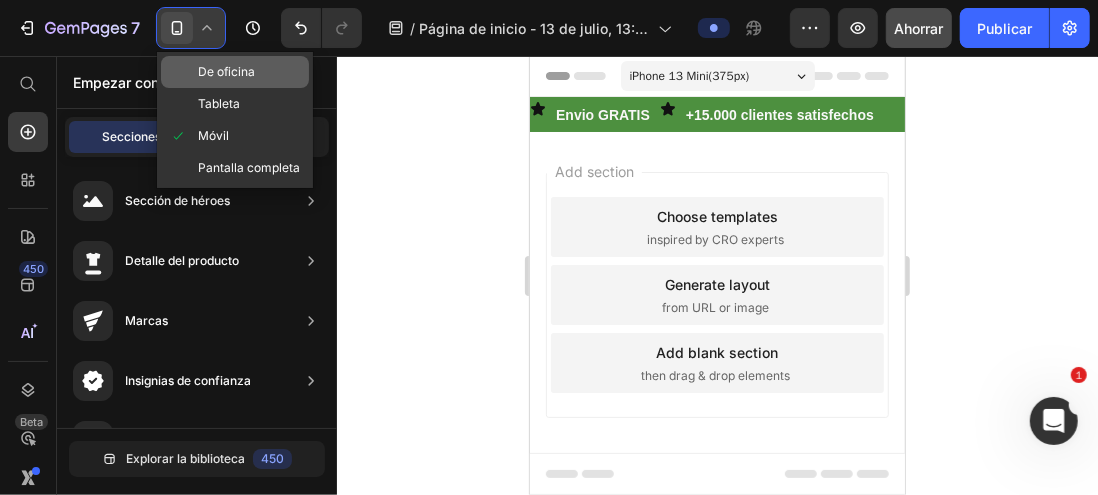 click on "De oficina" at bounding box center (226, 71) 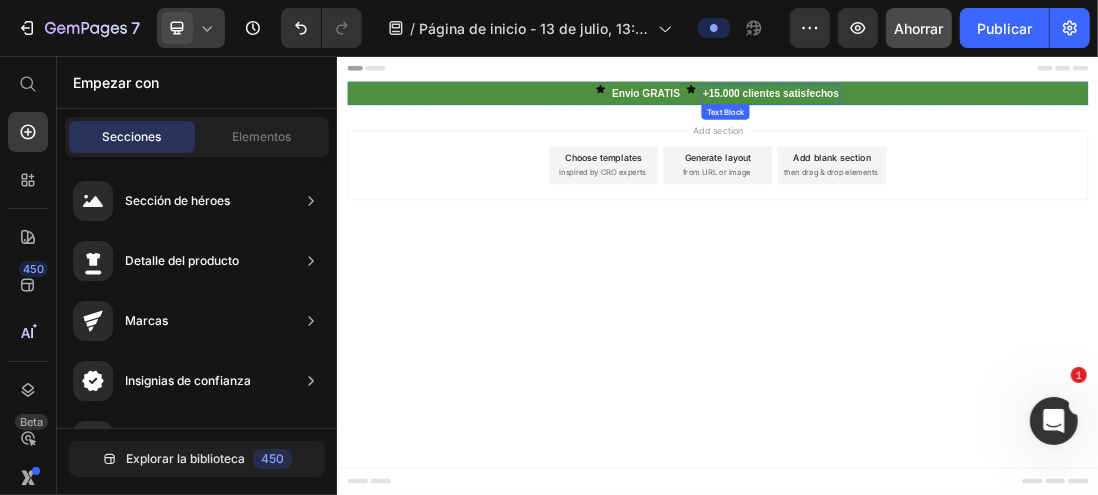 click on "+15.000 clientes satisfechos" at bounding box center (1019, 117) 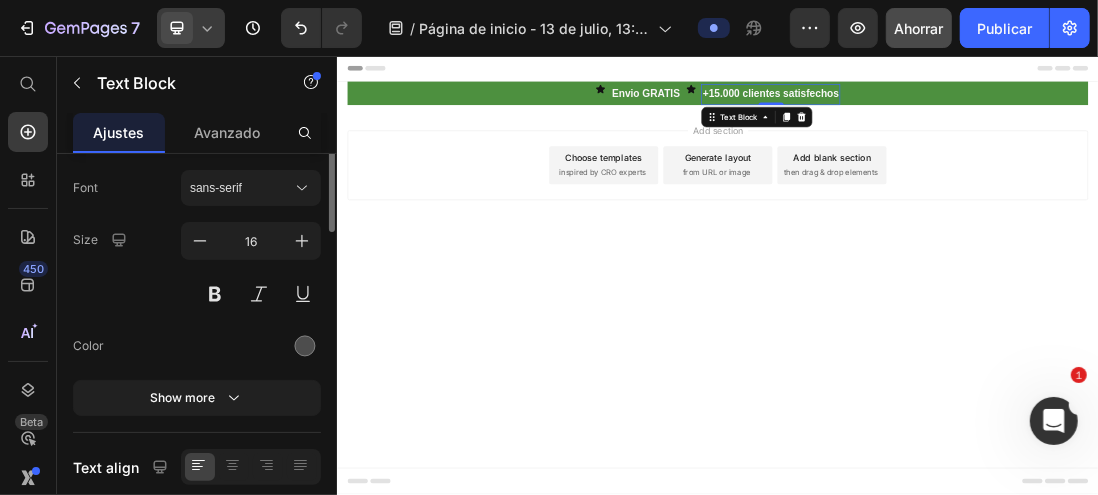 scroll, scrollTop: 0, scrollLeft: 0, axis: both 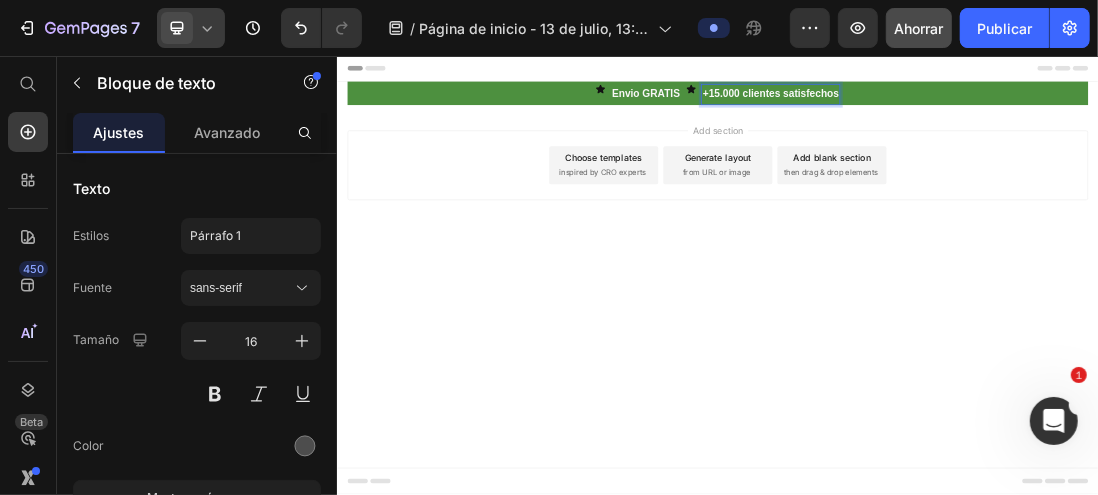 click on "+15.000 clientes satisfechos" at bounding box center (1019, 116) 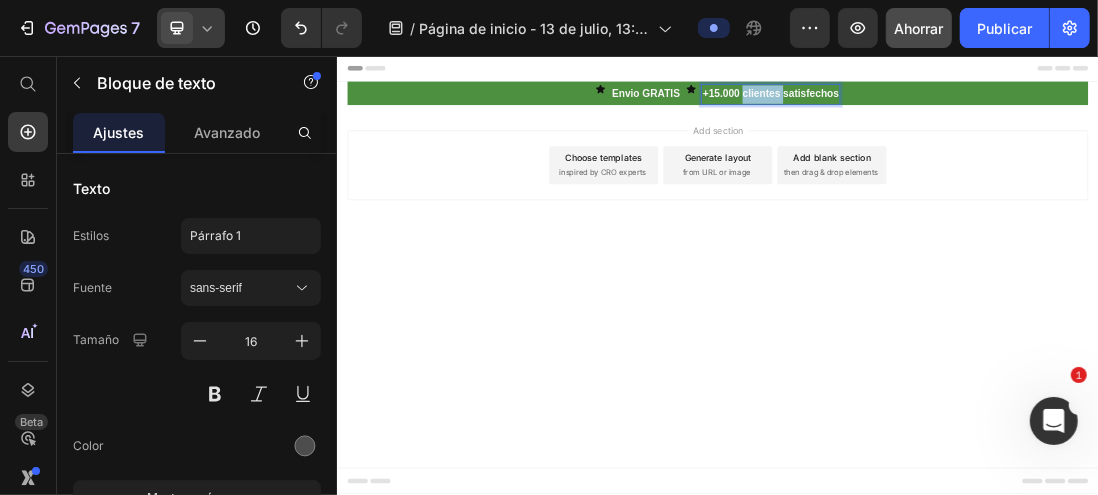 click on "+15.000 clientes satisfechos" at bounding box center [1019, 116] 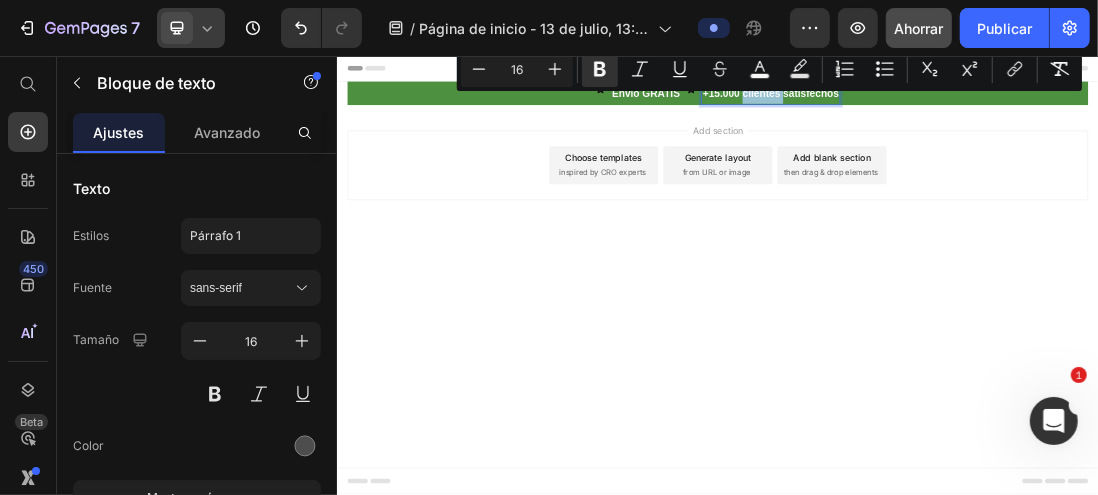 click on "+15.000 clientes satisfechos" at bounding box center [1019, 116] 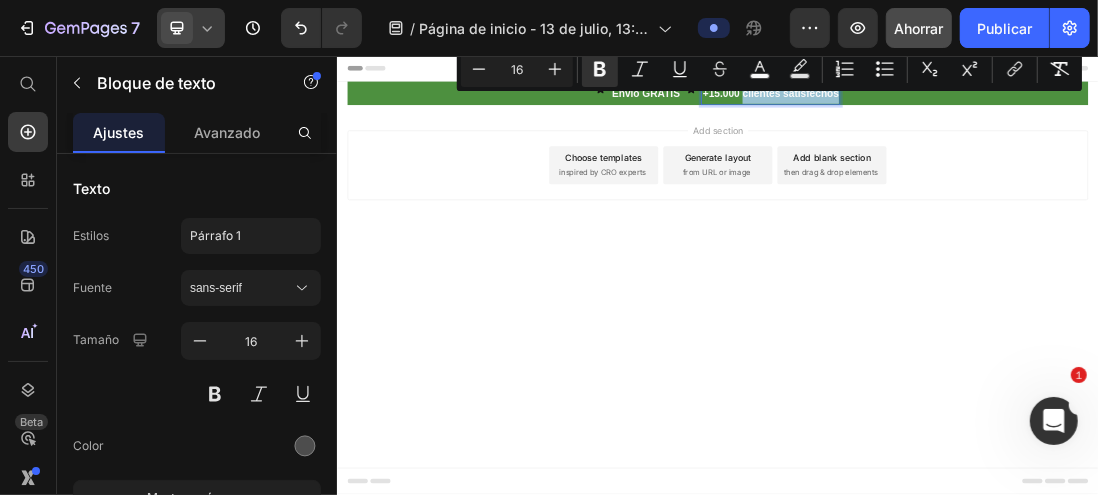 drag, startPoint x: 1127, startPoint y: 110, endPoint x: 976, endPoint y: 110, distance: 151 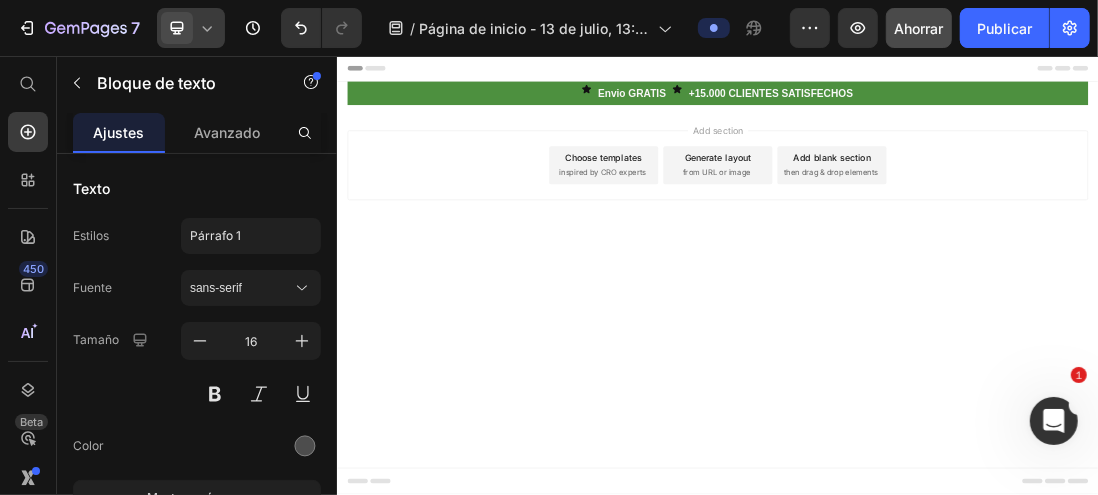 click on "Header
Icon Envio GRATIS Text Block
Icon +15.000 CLIENTES SATISFECHOS Text Block Row Section 1 Root Start with Sections from sidebar Add sections Add elements Start with Generating from URL or image Add section Choose templates inspired by CRO experts Generate layout from URL or image Add blank section then drag & drop elements Footer" at bounding box center [936, 402] 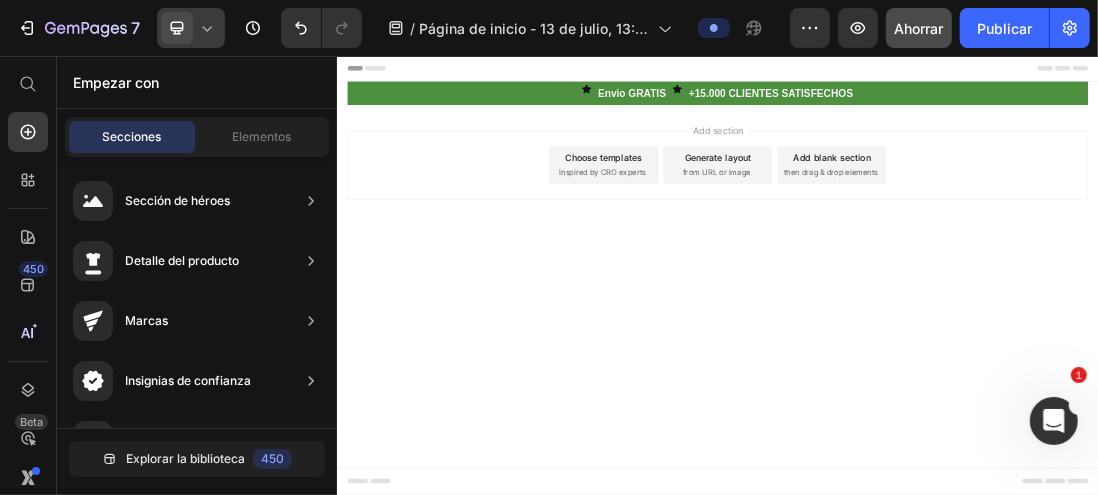click 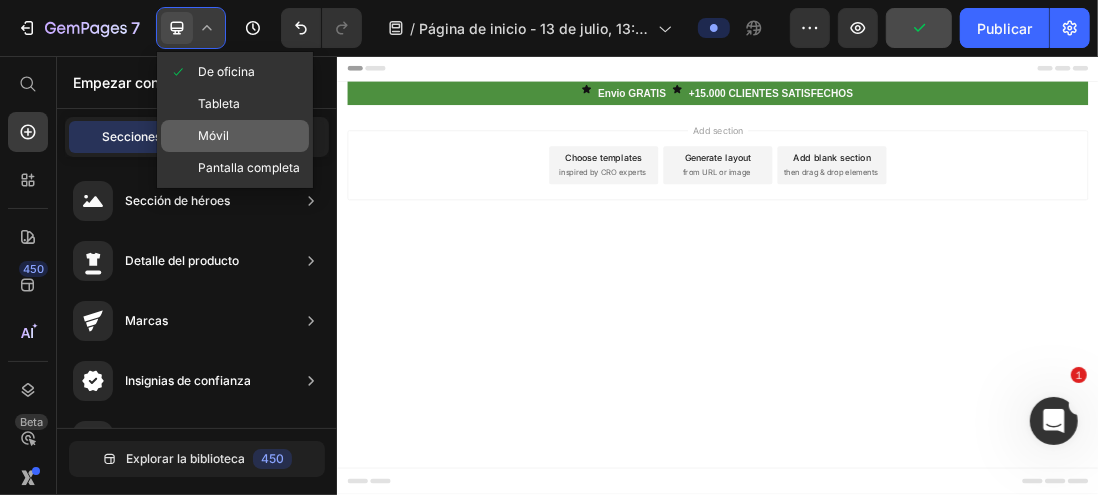 click on "Móvil" at bounding box center [213, 135] 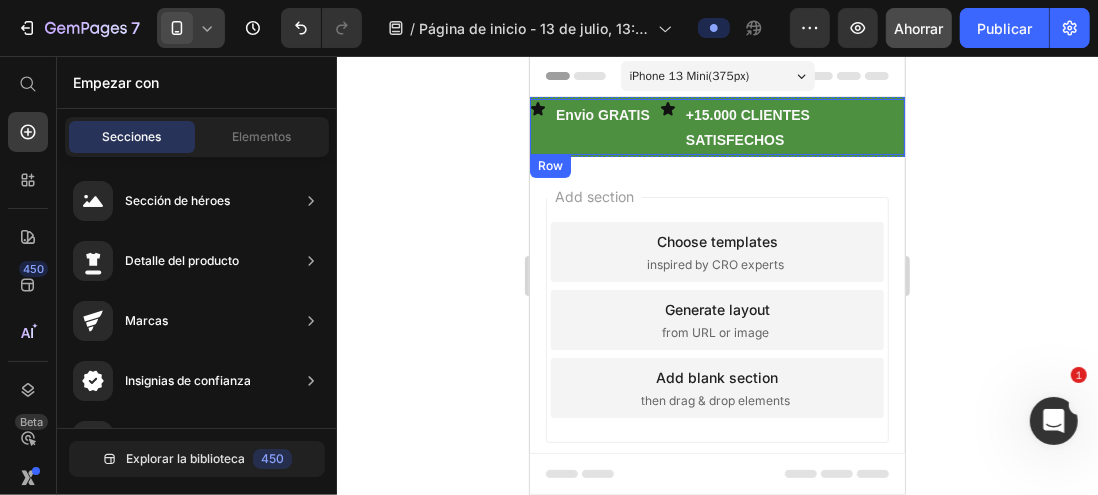 click on "Envio GRATIS Text Block" at bounding box center [602, 127] 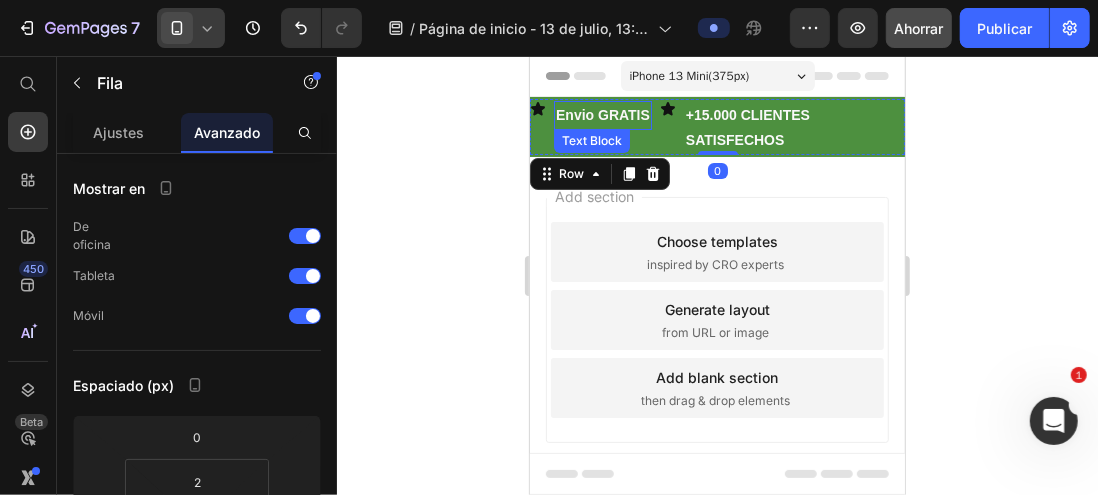 click on "Envio GRATIS" at bounding box center [602, 114] 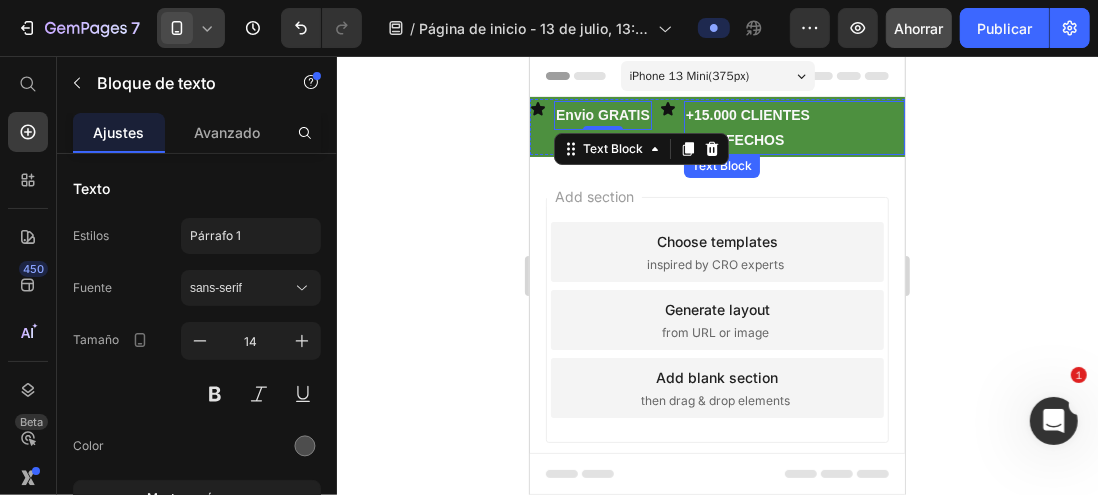 click on "+15.000 CLIENTES SATISFECHOS" at bounding box center [747, 126] 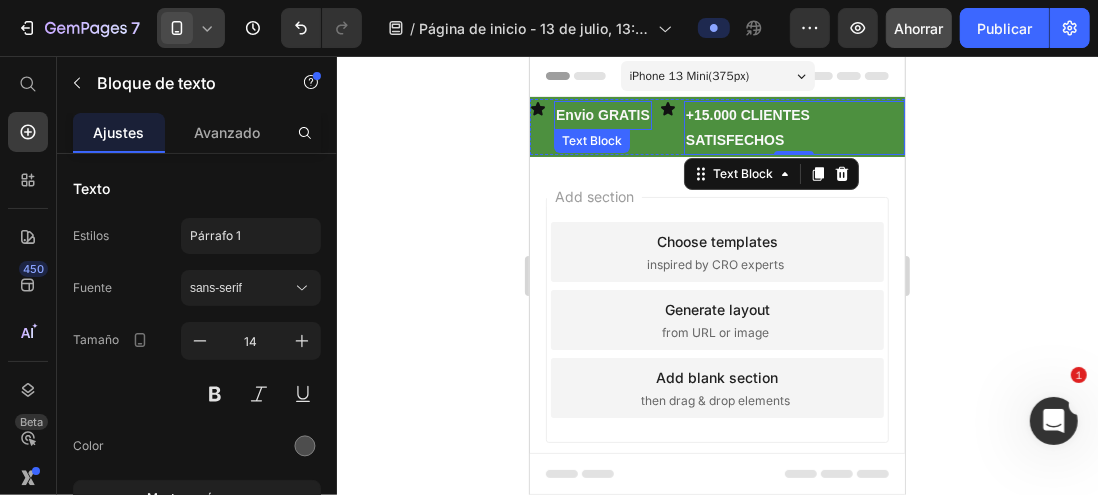 click on "Envio GRATIS" at bounding box center [602, 114] 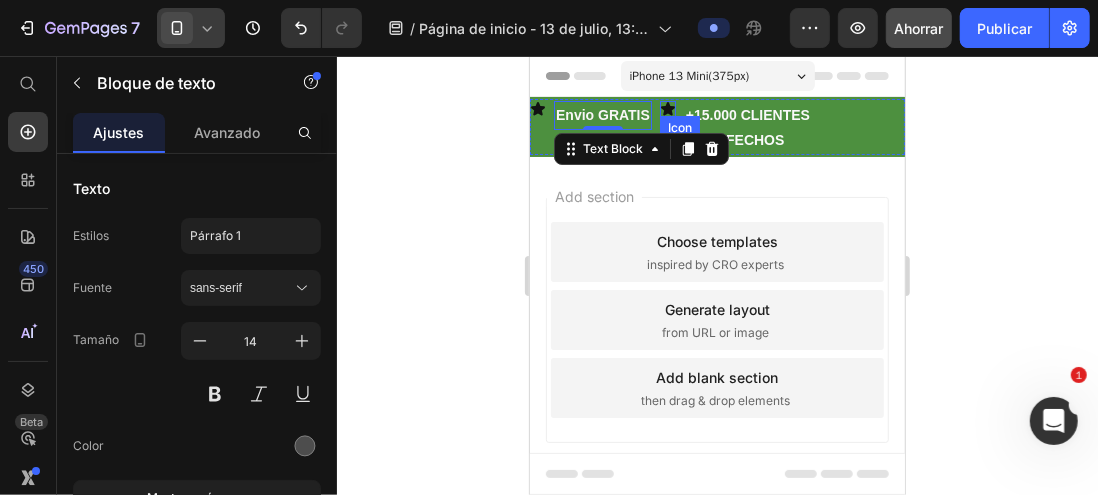 click 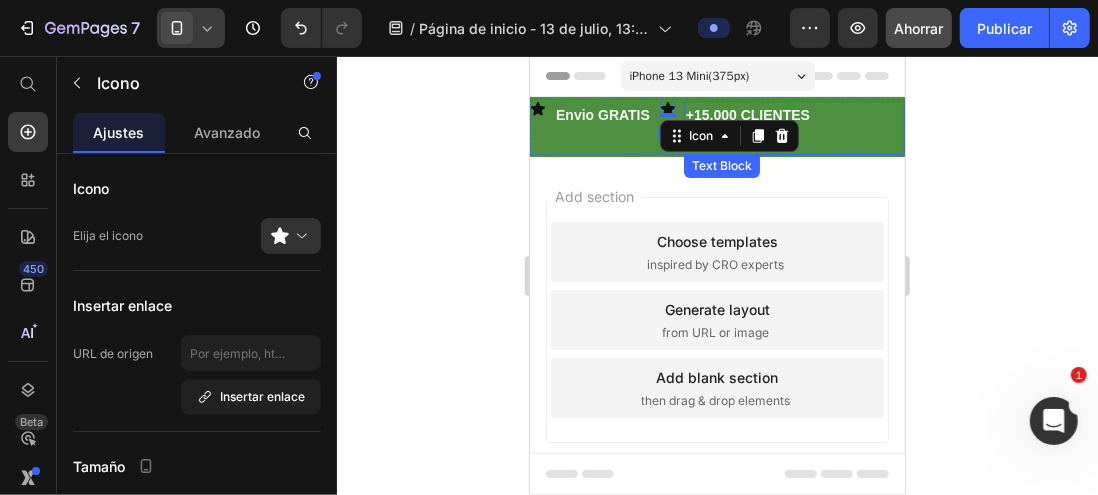 click on "+15.000 CLIENTES SATISFECHOS" at bounding box center (747, 126) 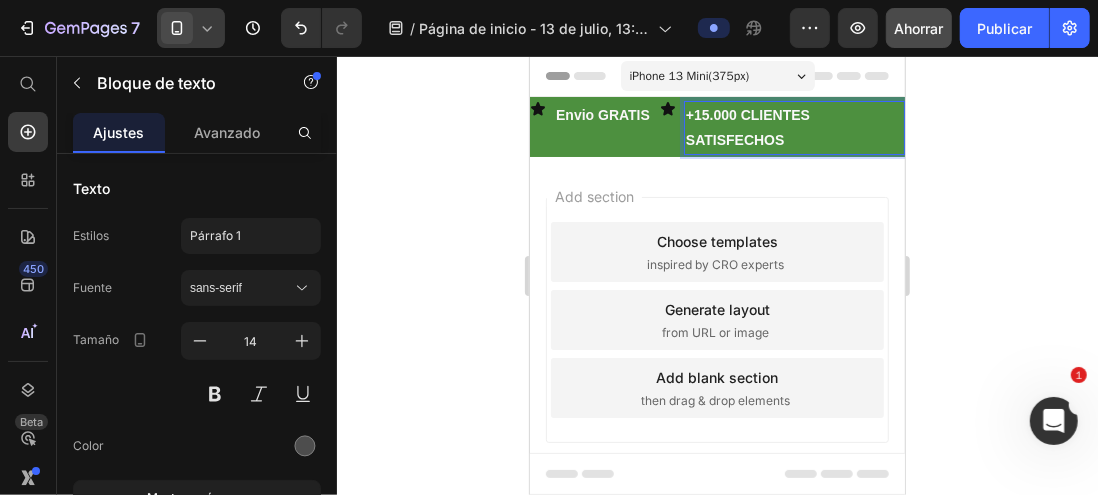 click on "+15.000 CLIENTES SATISFECHOS" at bounding box center [793, 127] 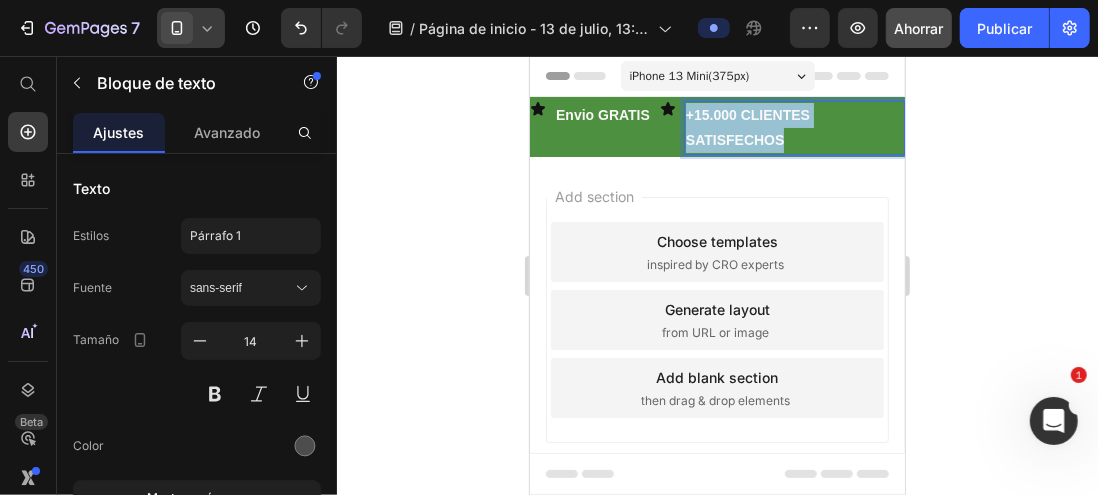 click on "+15.000 CLIENTES SATISFECHOS" at bounding box center (793, 127) 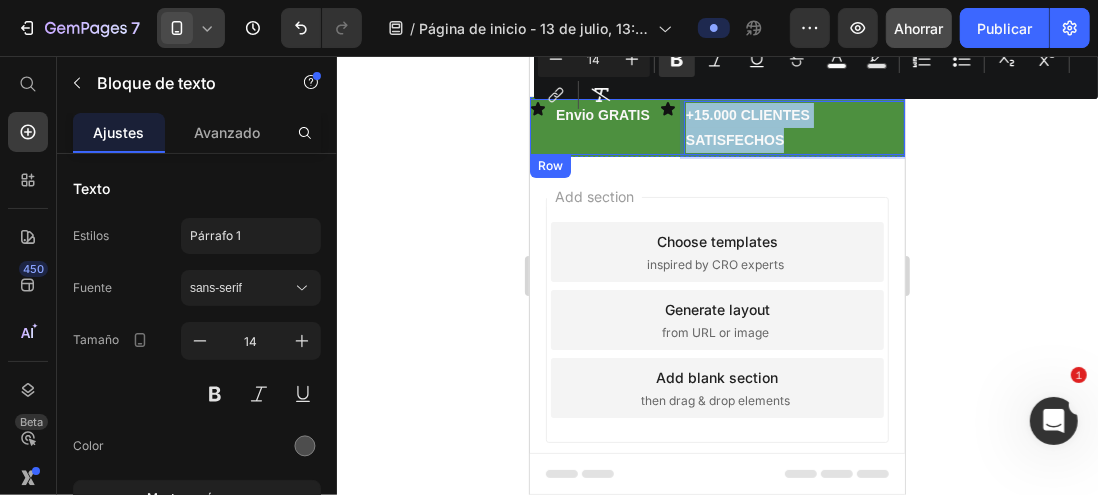 click on "Envio GRATIS Text Block" at bounding box center [602, 127] 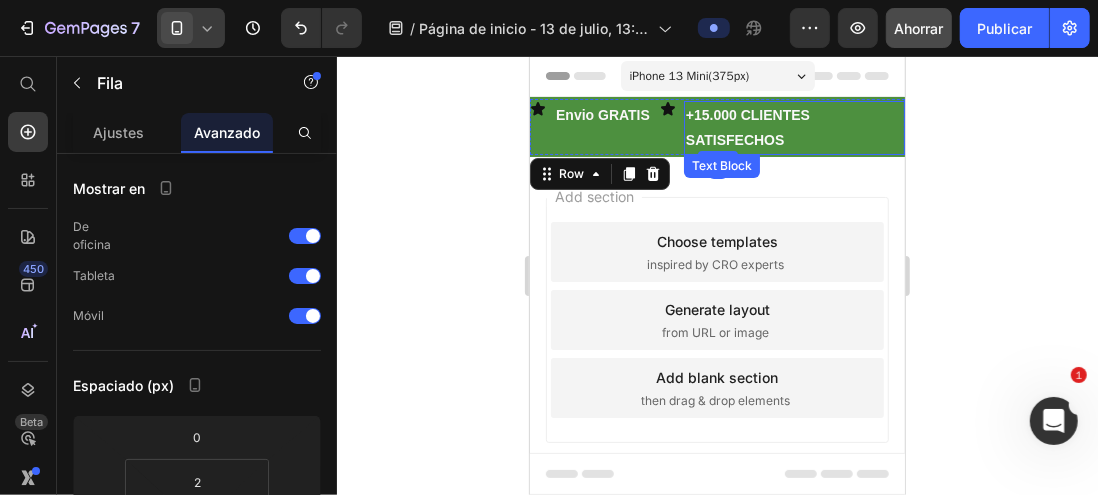 click on "+15.000 CLIENTES SATISFECHOS" at bounding box center [747, 126] 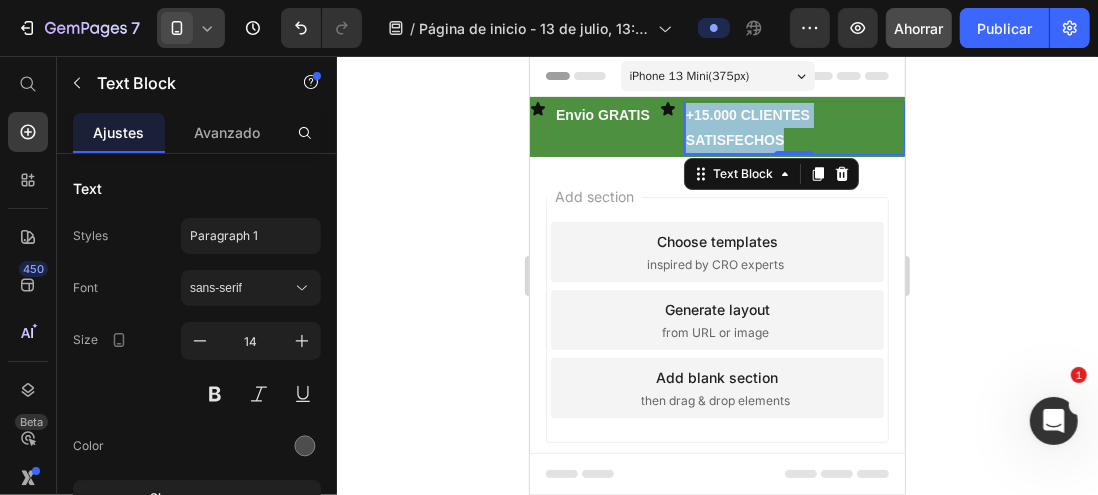 click on "+15.000 CLIENTES SATISFECHOS" at bounding box center [747, 126] 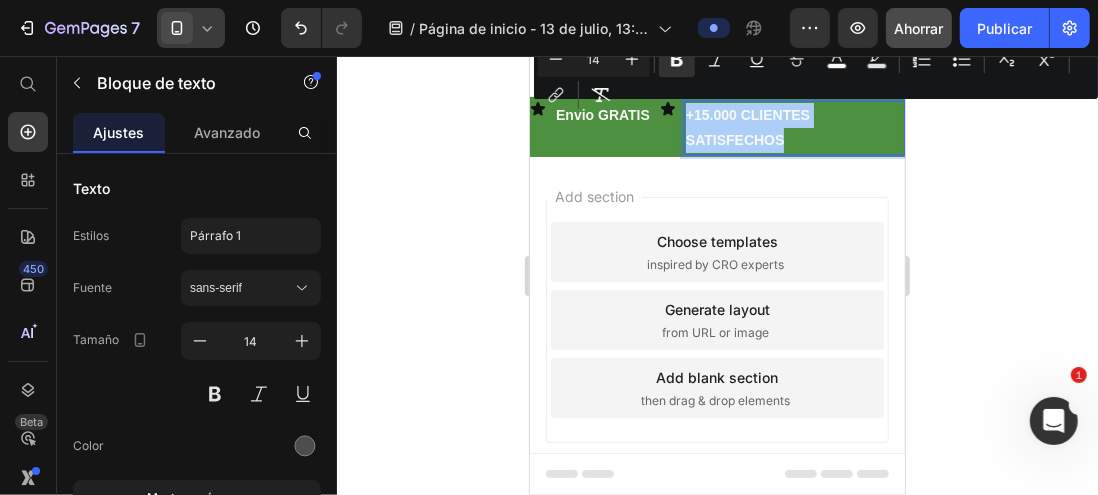 click 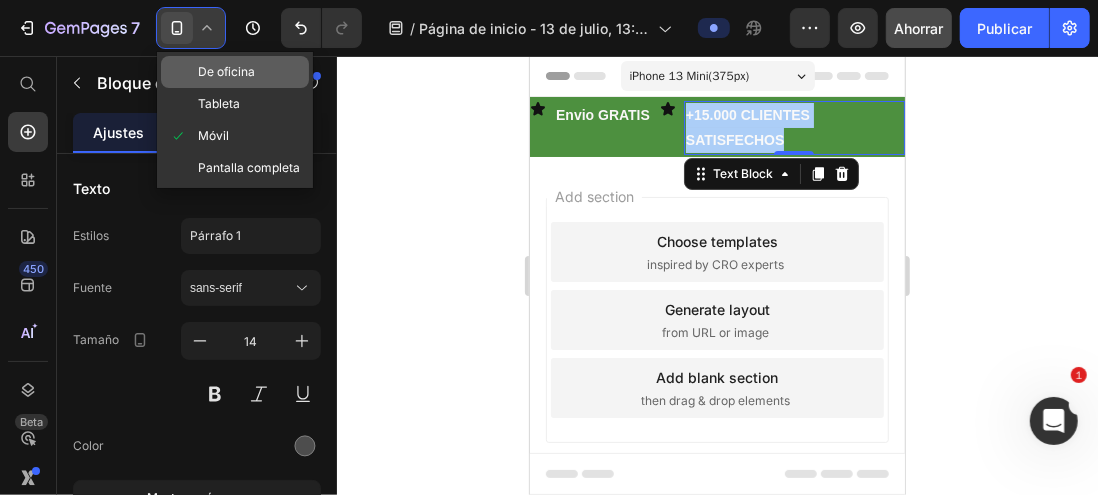 click on "De oficina" at bounding box center (226, 71) 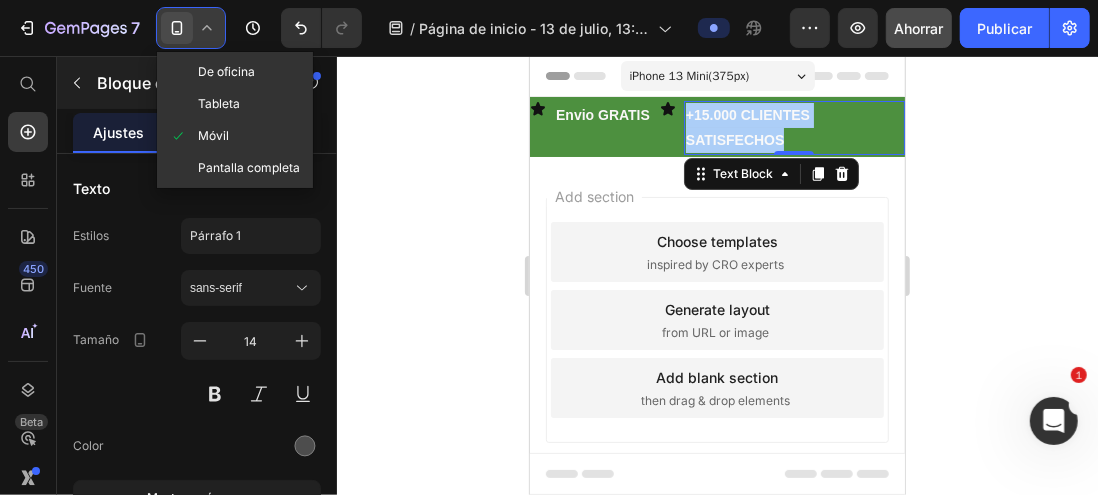 type on "16" 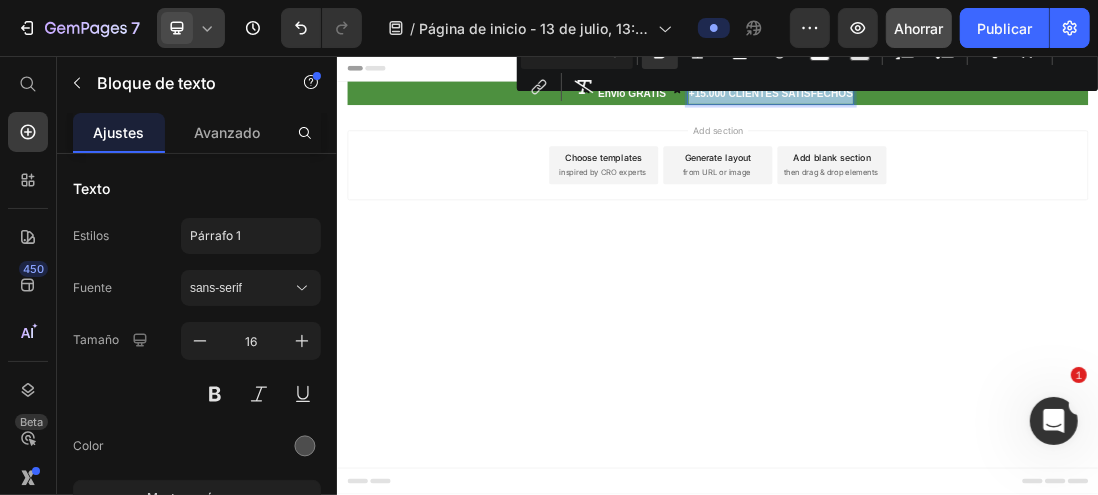 click on "+15.000 CLIENTES SATISFECHOS" at bounding box center (1019, 116) 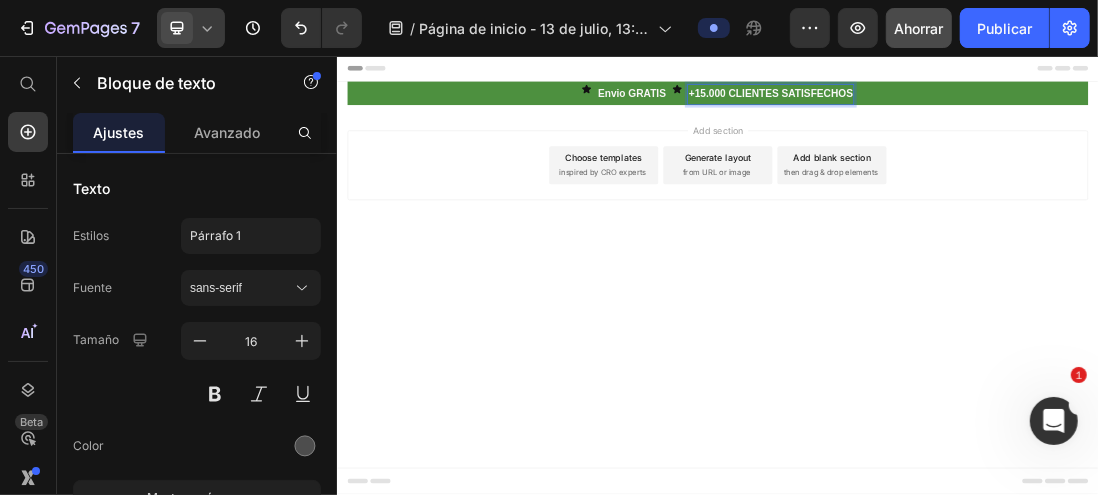 click on "+15.000 CLIENTES SATISFECHOS" at bounding box center [1019, 116] 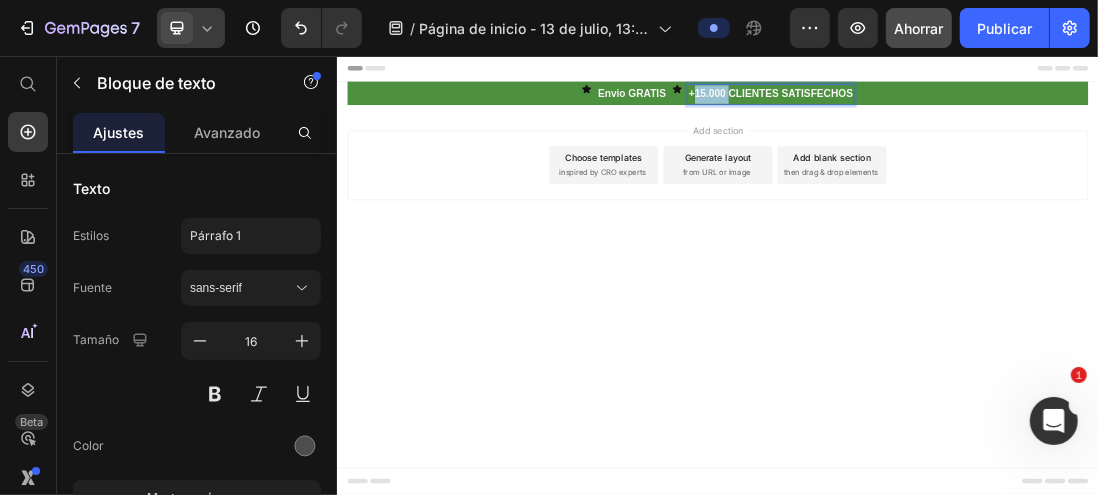 click on "+15.000 CLIENTES SATISFECHOS" at bounding box center [1019, 116] 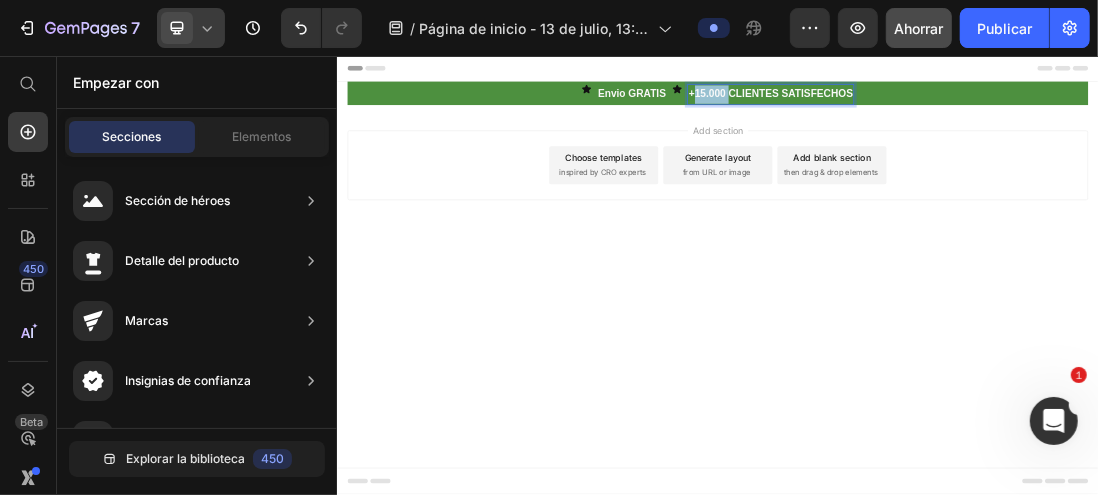 click on "Header
Icon Envio GRATIS Text Block
Icon +15.000 CLIENTES SATISFECHOS Text Block   0 Row Section 1 Root Start with Sections from sidebar Add sections Add elements Start with Generating from URL or image Add section Choose templates inspired by CRO experts Generate layout from URL or image Add blank section then drag & drop elements Footer" at bounding box center [936, 402] 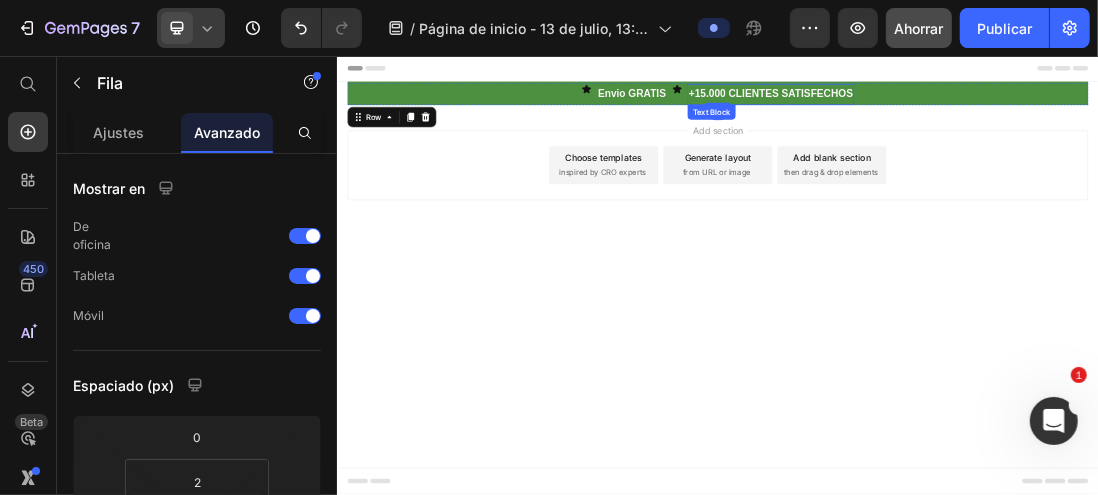 click on "+15.000 CLIENTES SATISFECHOS" at bounding box center [1019, 116] 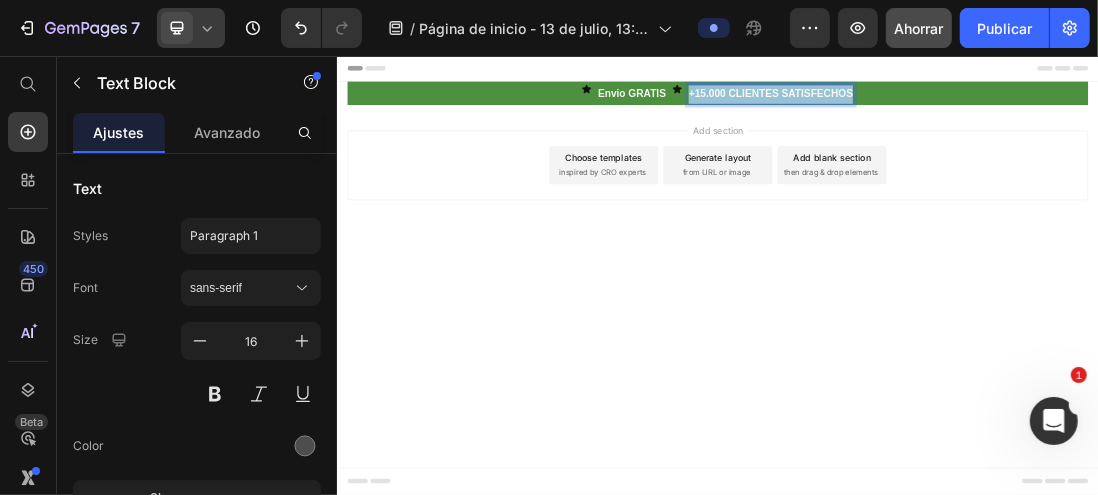 click on "+15.000 CLIENTES SATISFECHOS" at bounding box center (1019, 116) 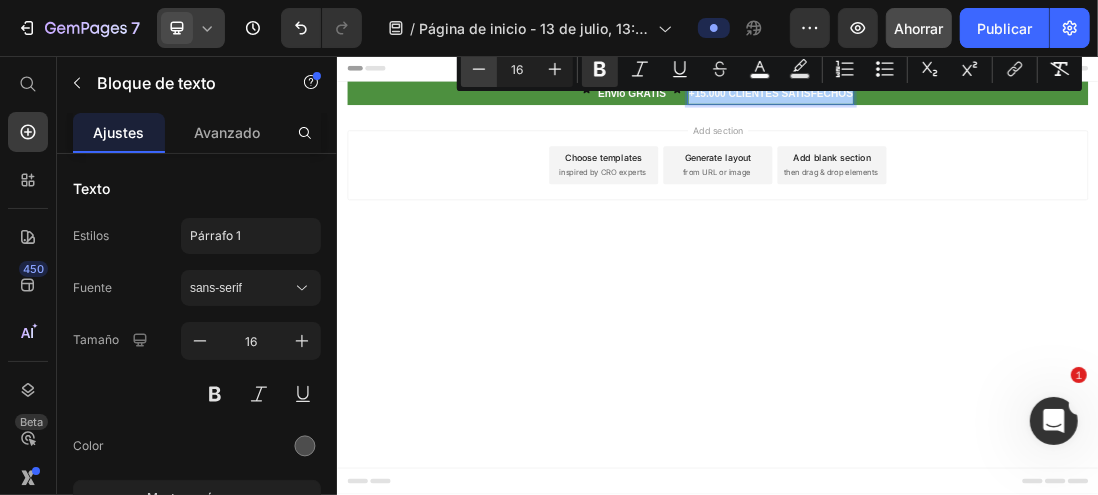 click 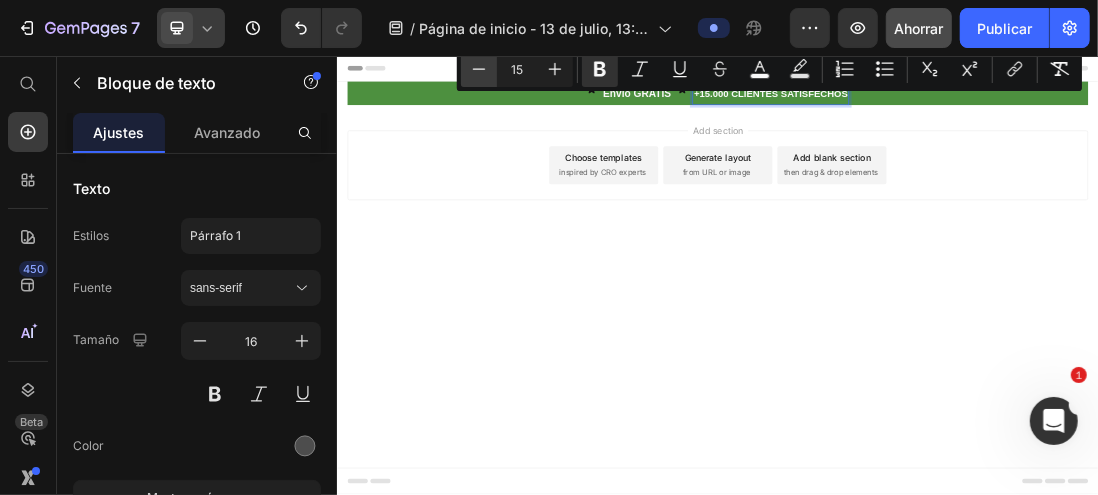click 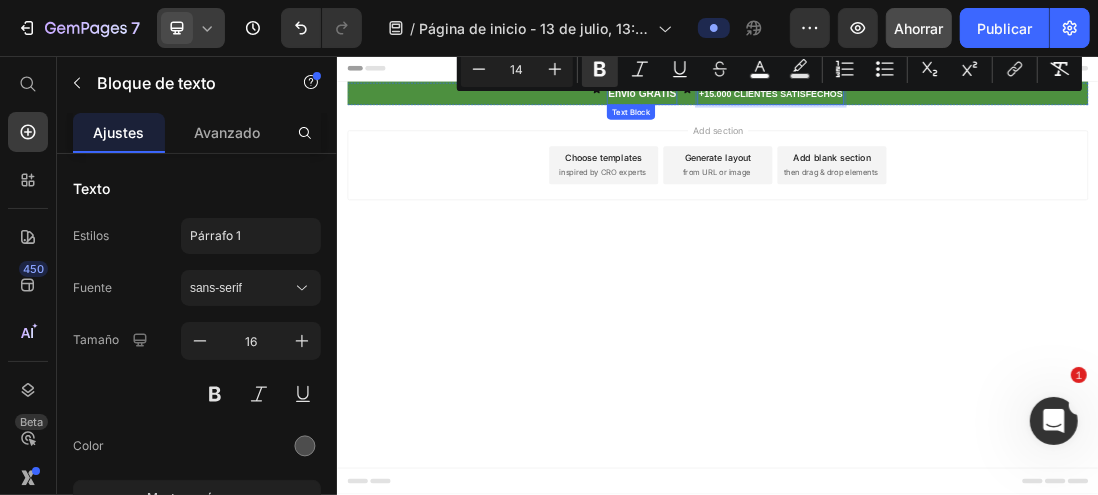 click on "Envio GRATIS" at bounding box center [816, 116] 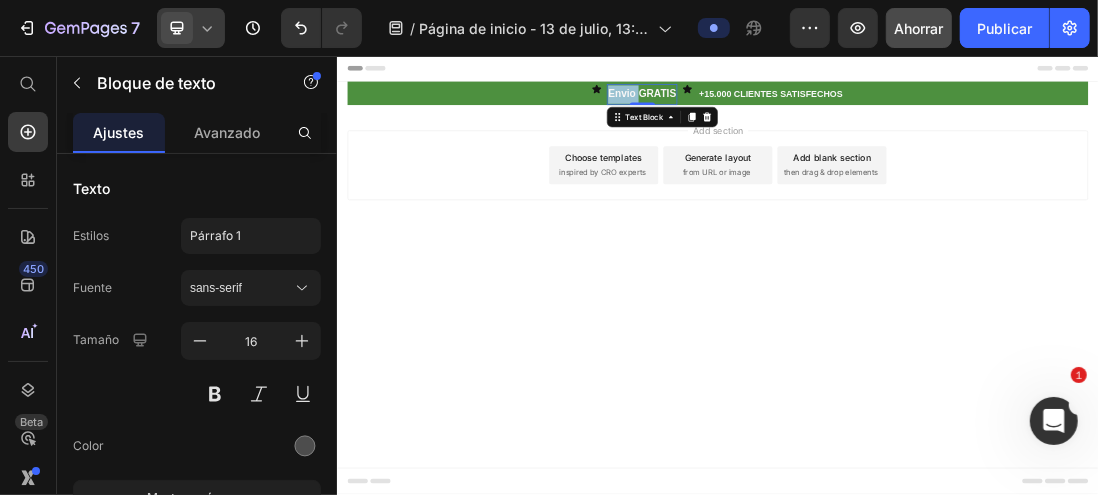 click on "Envio GRATIS" at bounding box center [816, 116] 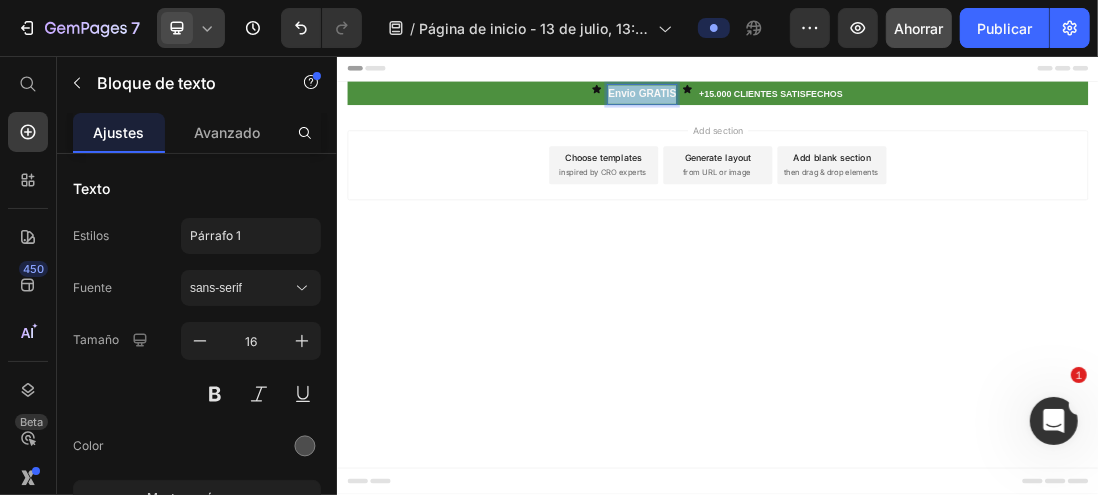 click on "Envio GRATIS" at bounding box center (816, 116) 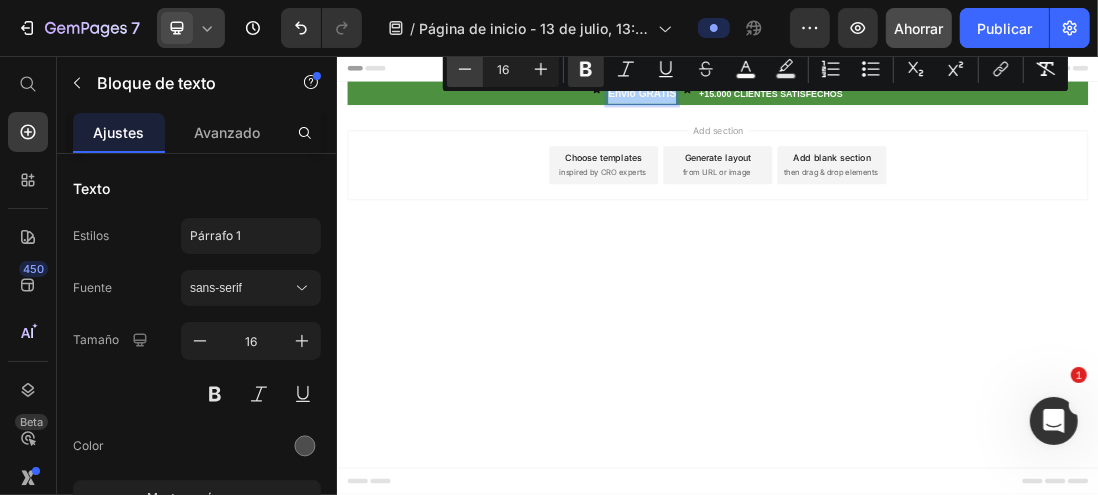 click 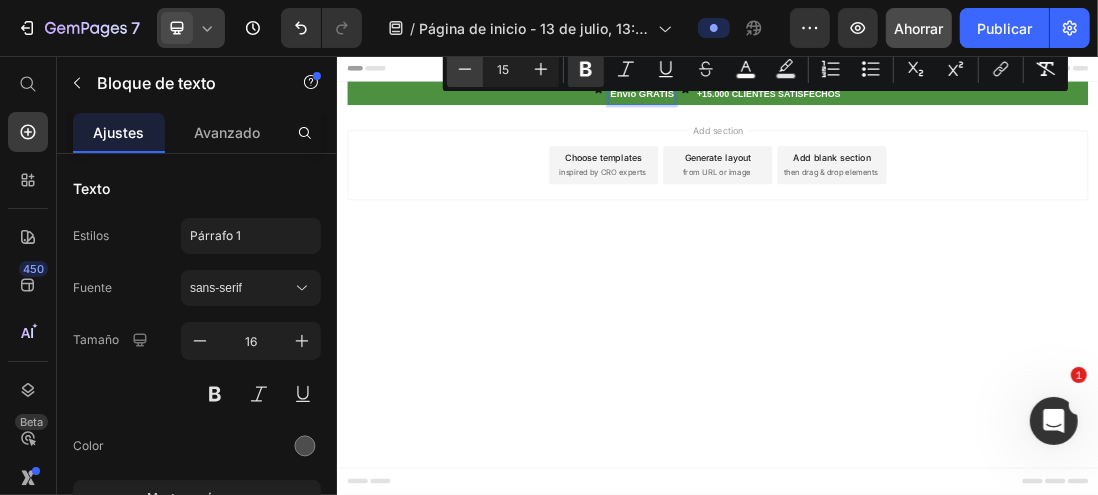 click 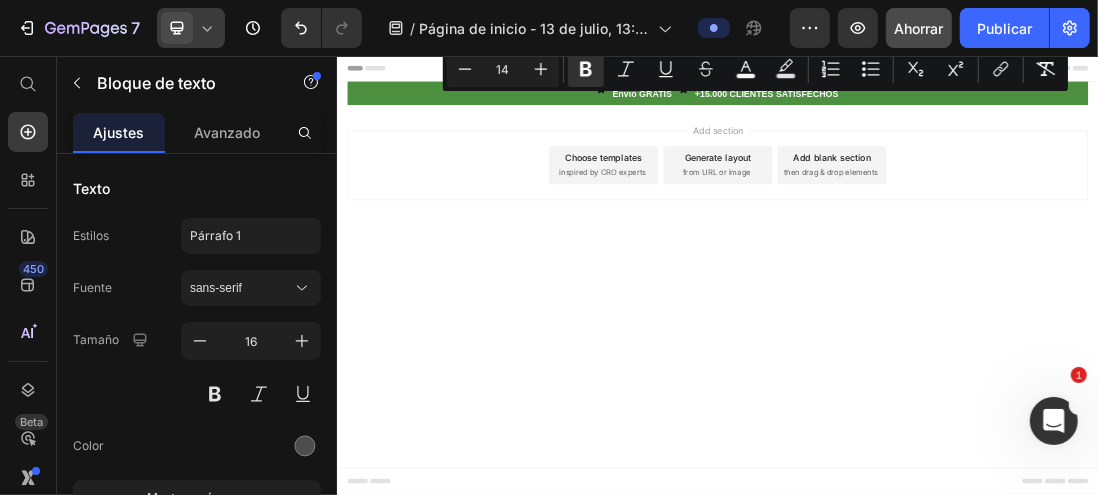 click on "Add section Choose templates inspired by CRO experts Generate layout from URL or image Add blank section then drag & drop elements" at bounding box center [936, 257] 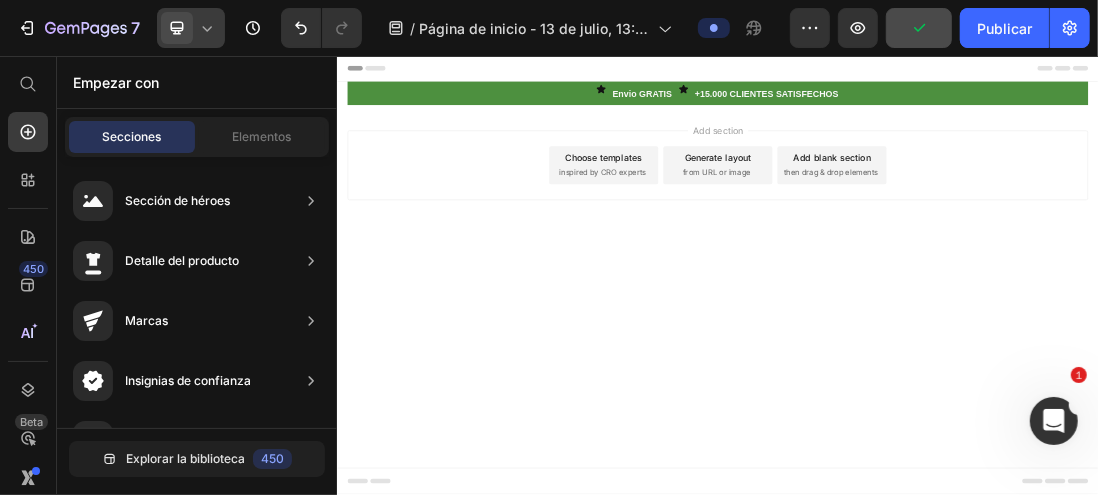 click 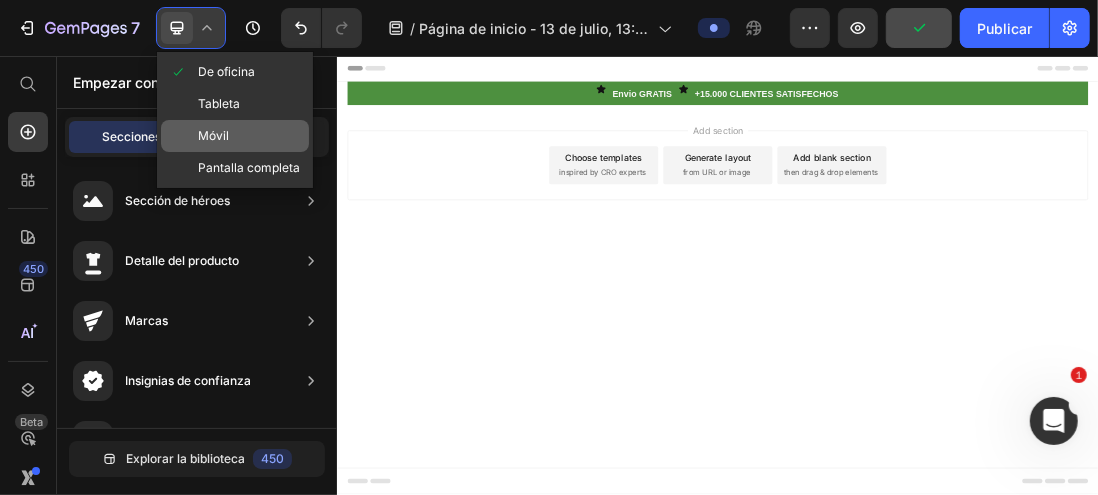 click on "Móvil" 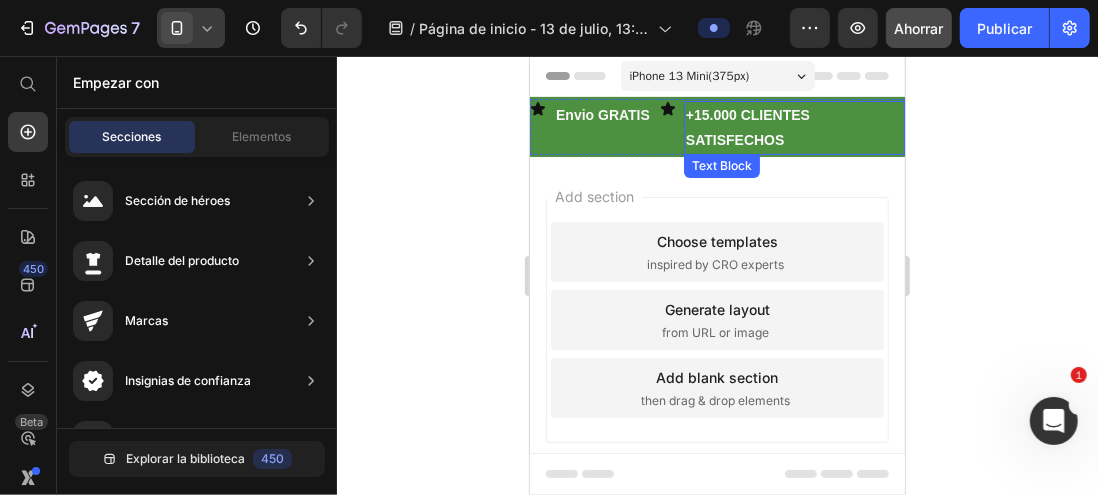 click on "+15.000 CLIENTES SATISFECHOS" at bounding box center [793, 127] 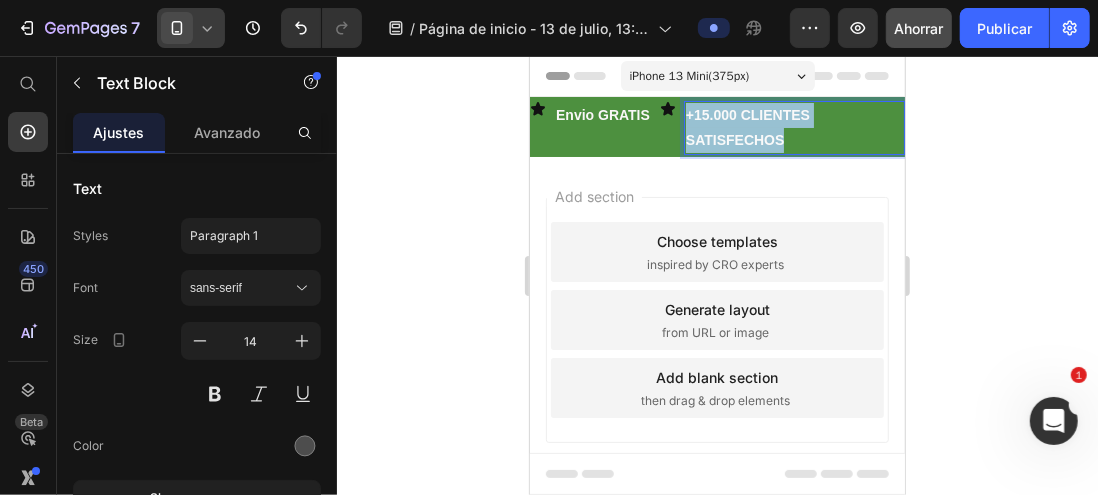 click on "+15.000 CLIENTES SATISFECHOS" at bounding box center [793, 127] 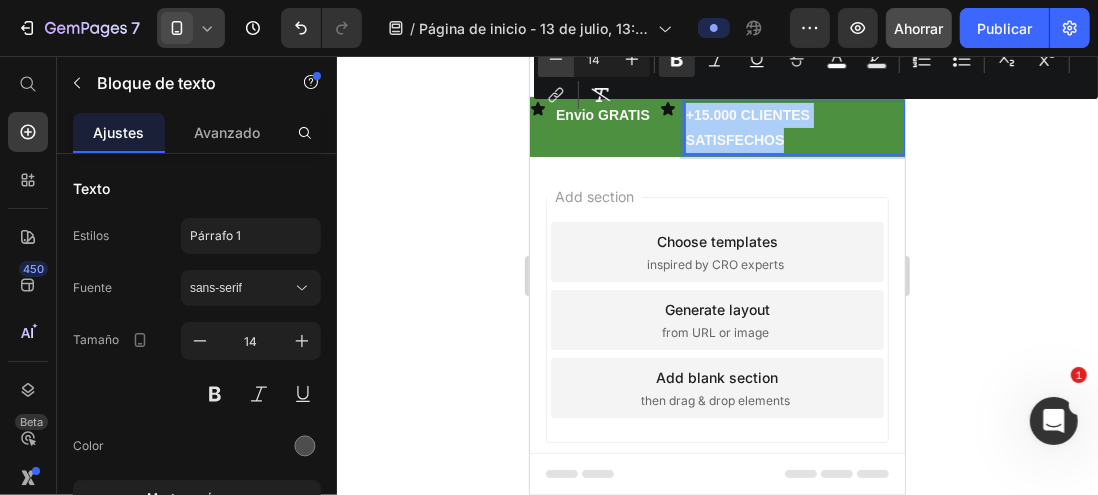 click 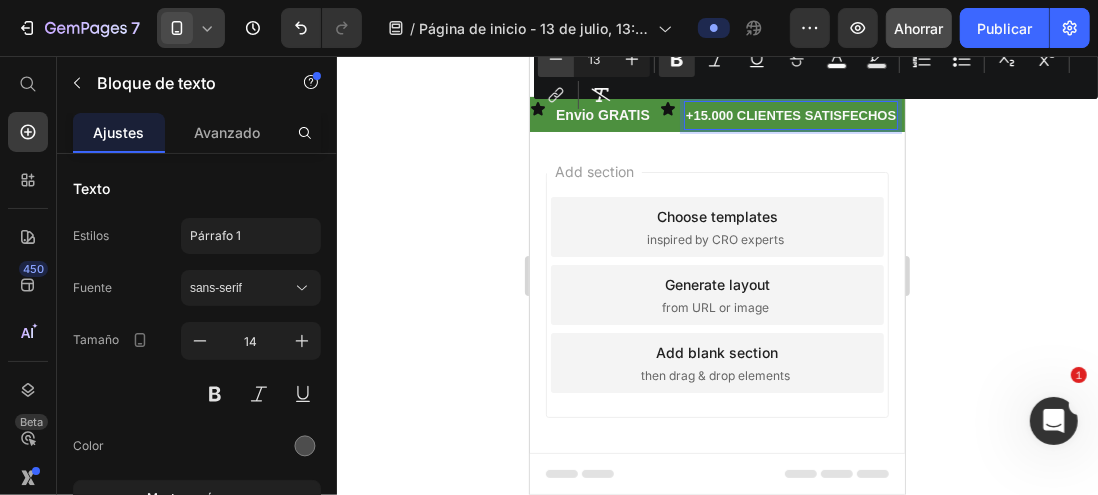 click 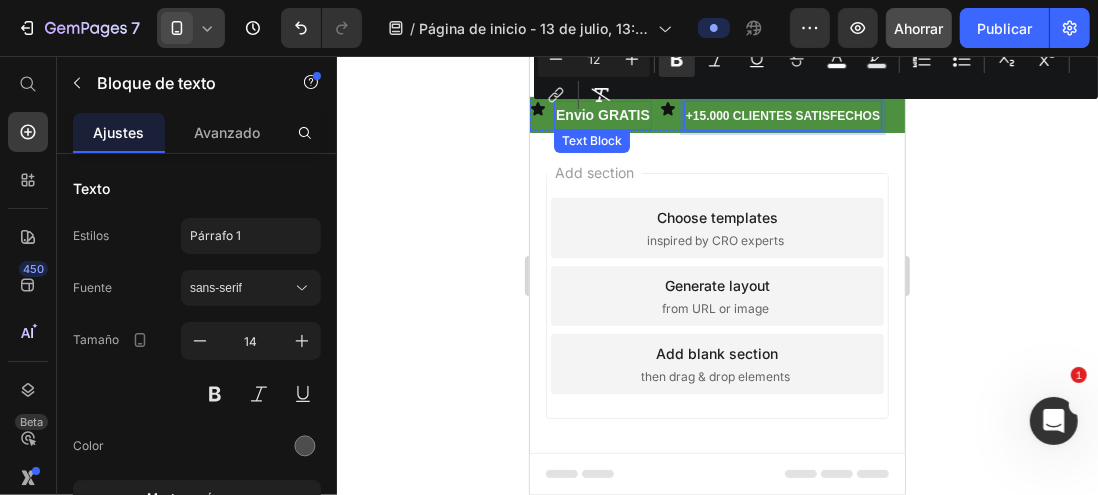 click on "Envio GRATIS" at bounding box center (602, 114) 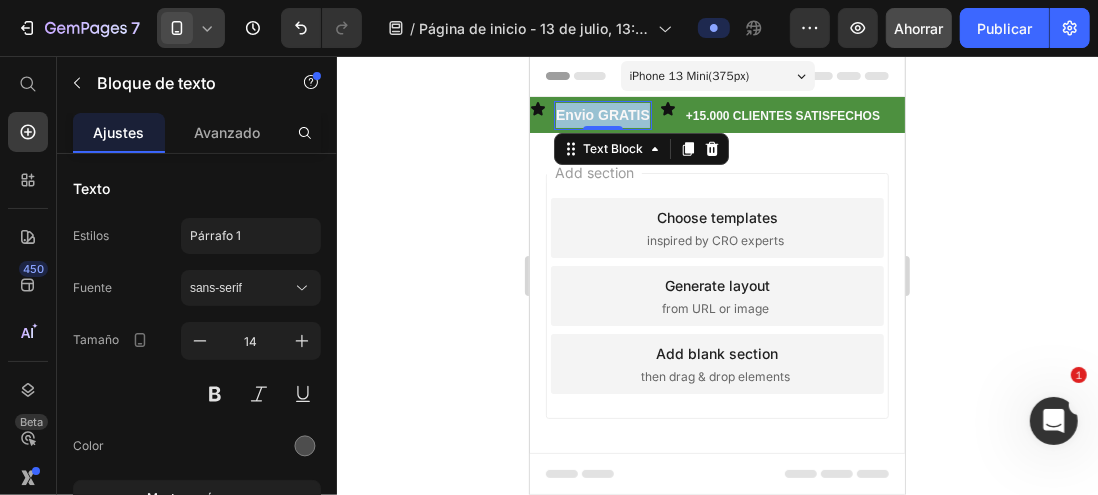 click on "Envio GRATIS" at bounding box center (602, 114) 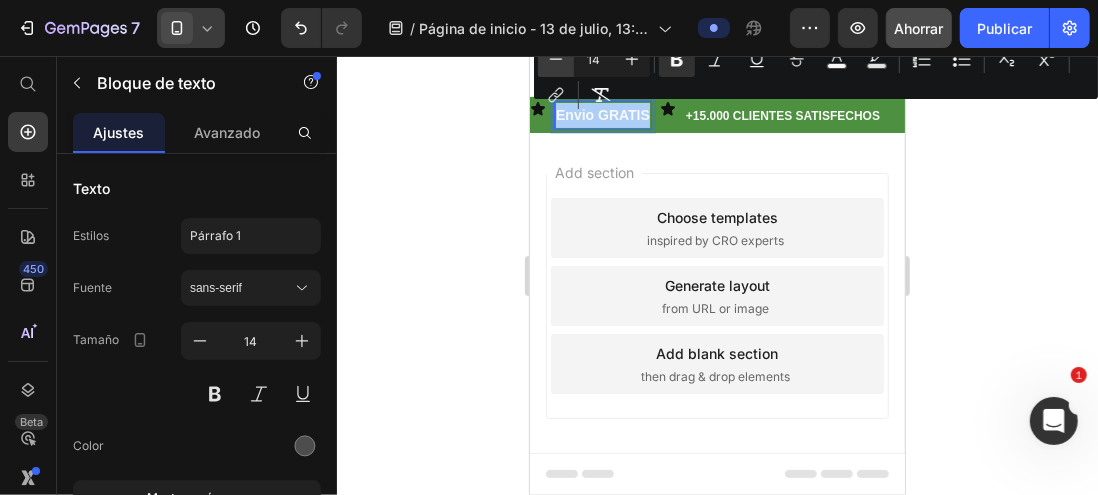 click 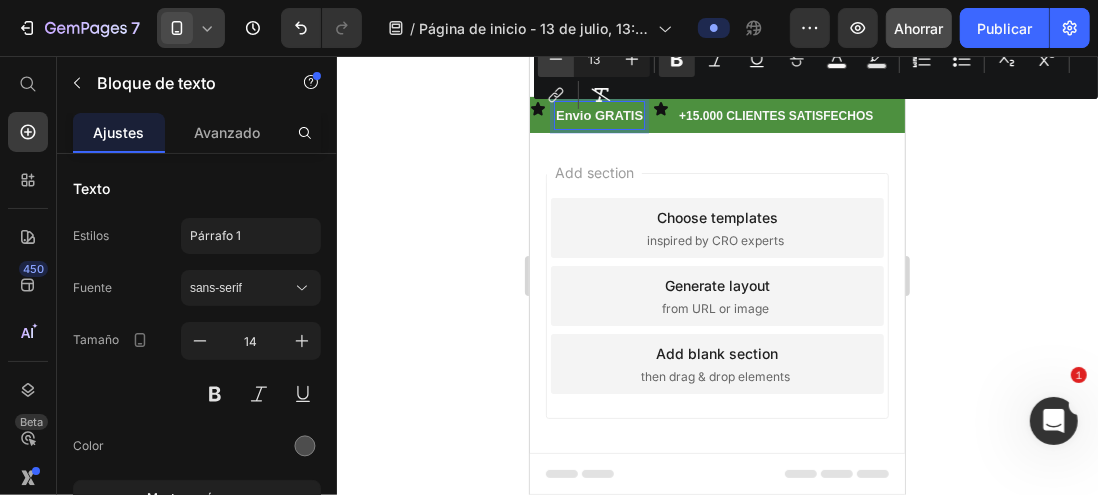 click 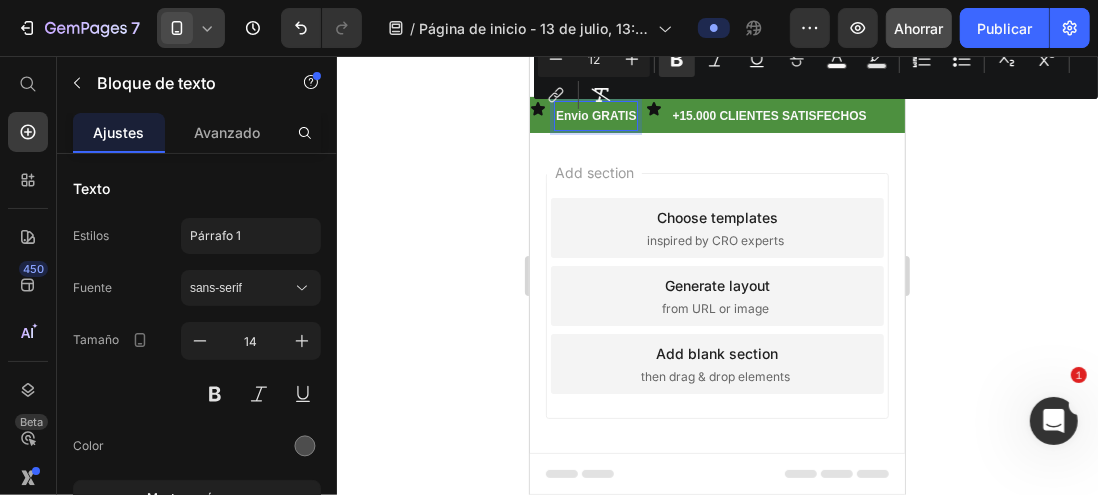 click on "Add section Choose templates inspired by CRO experts Generate layout from URL or image Add blank section then drag & drop elements" at bounding box center [716, 323] 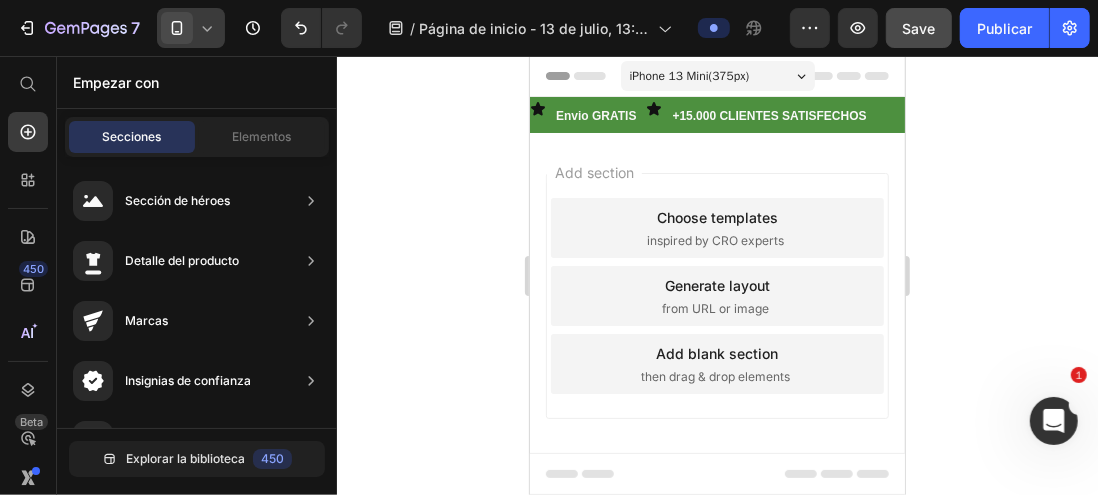 click 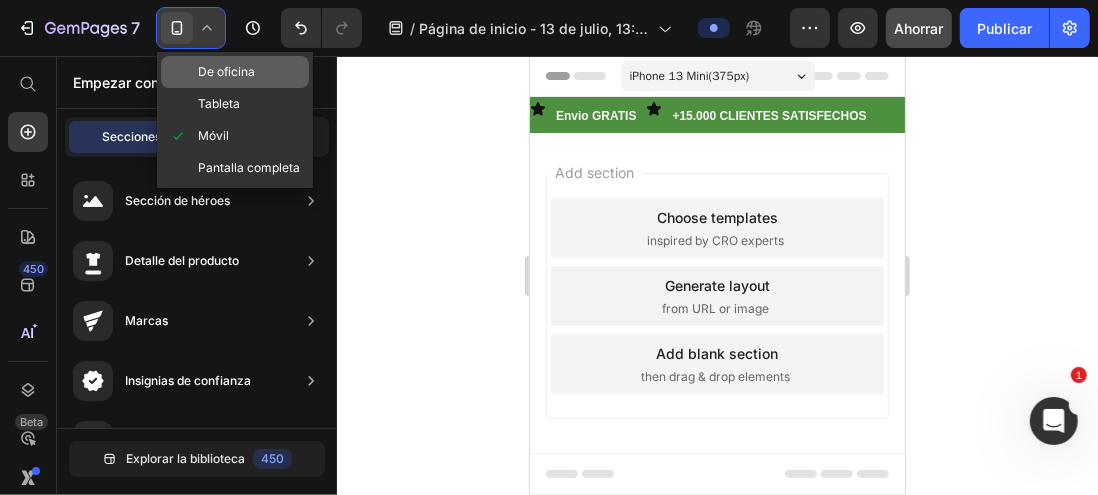click on "De oficina" at bounding box center [226, 71] 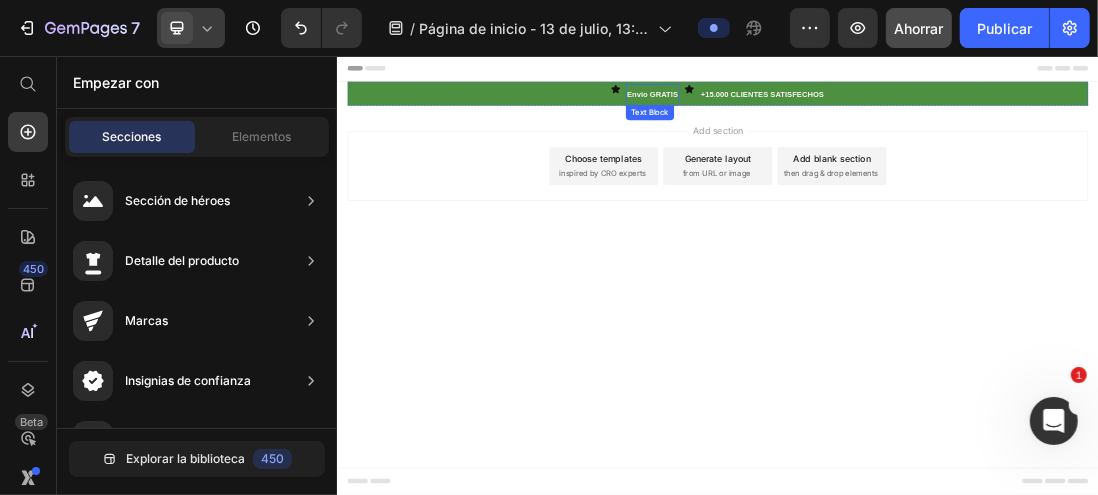 click on "Envio GRATIS" at bounding box center (833, 118) 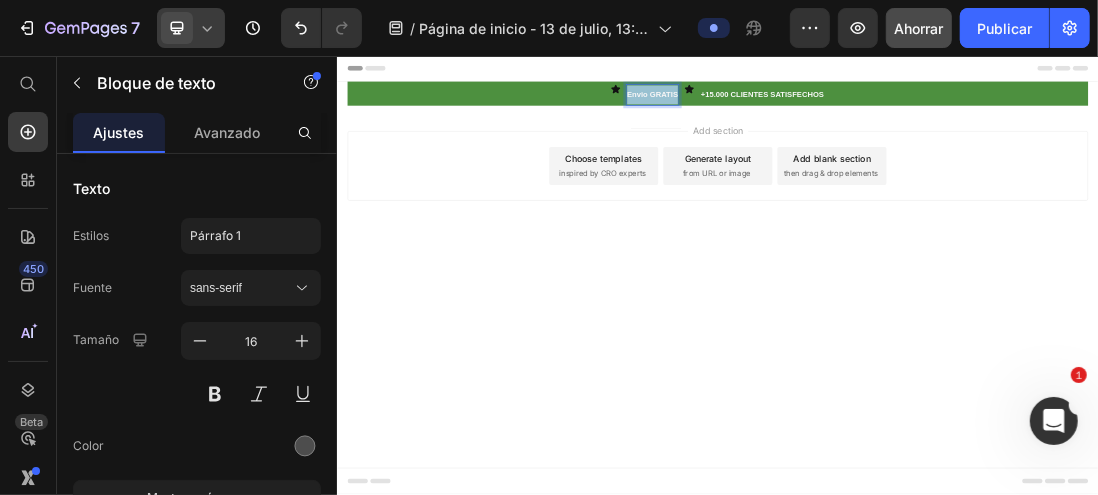 click on "Envio GRATIS" at bounding box center [833, 118] 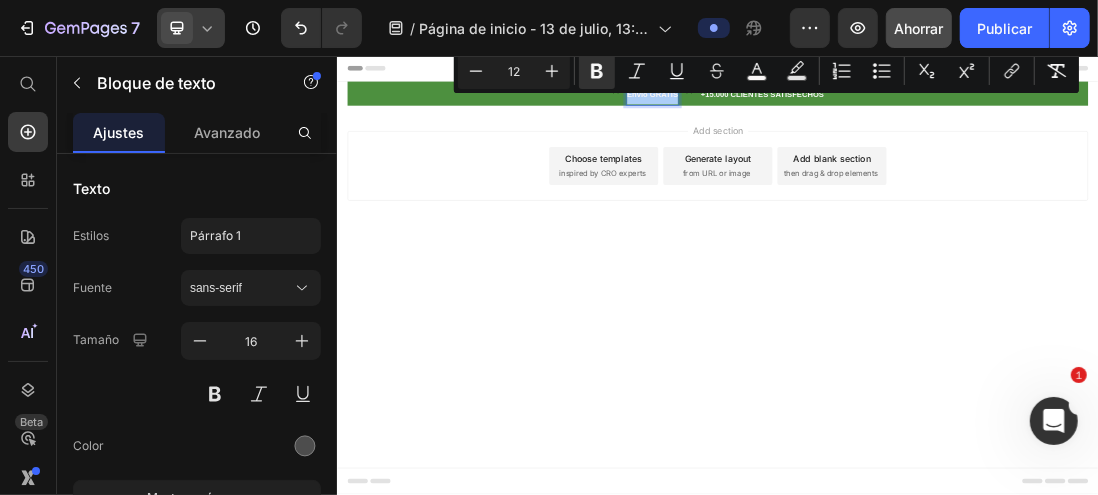 click 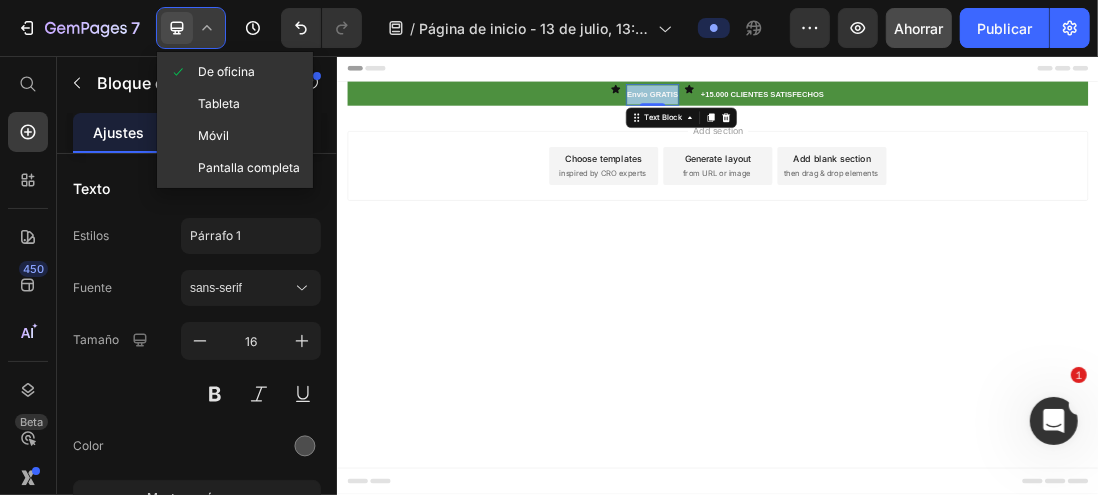 click on "Envio GRATIS" at bounding box center (833, 118) 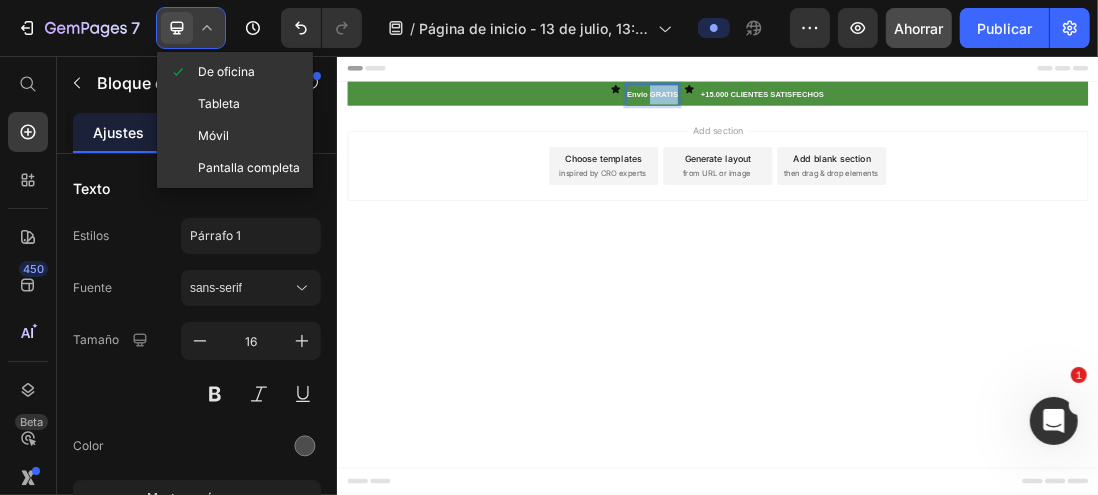 click on "Envio GRATIS" at bounding box center [833, 118] 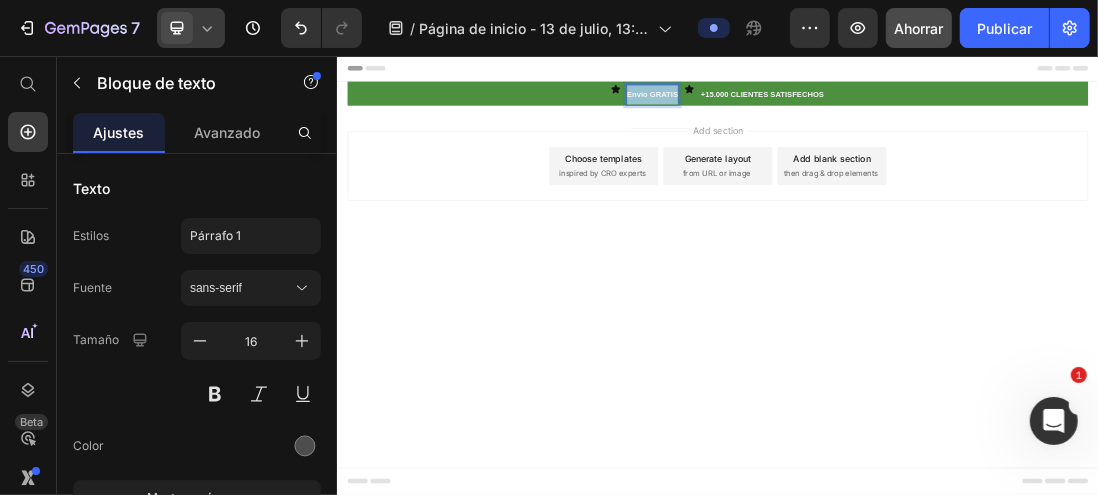 click on "Envio GRATIS" at bounding box center (833, 118) 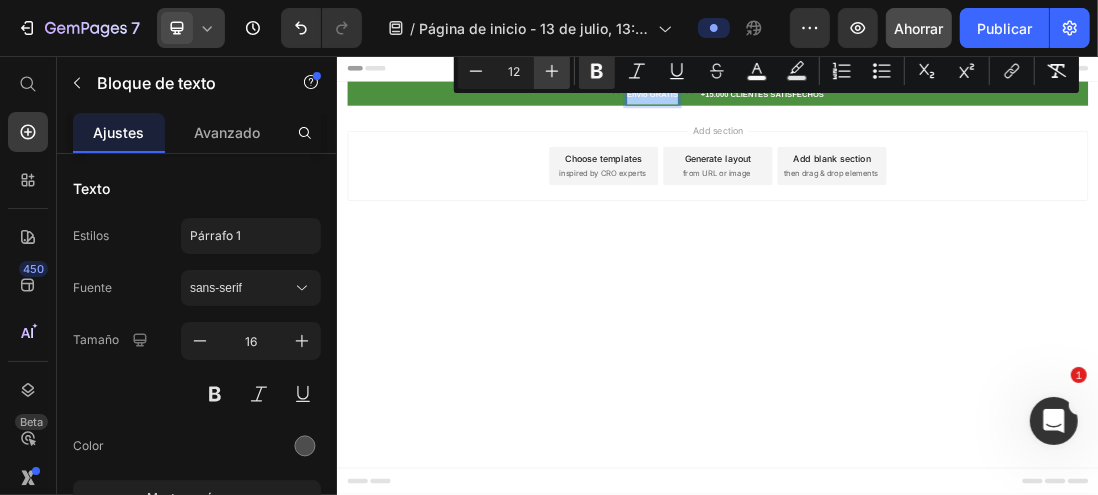 click 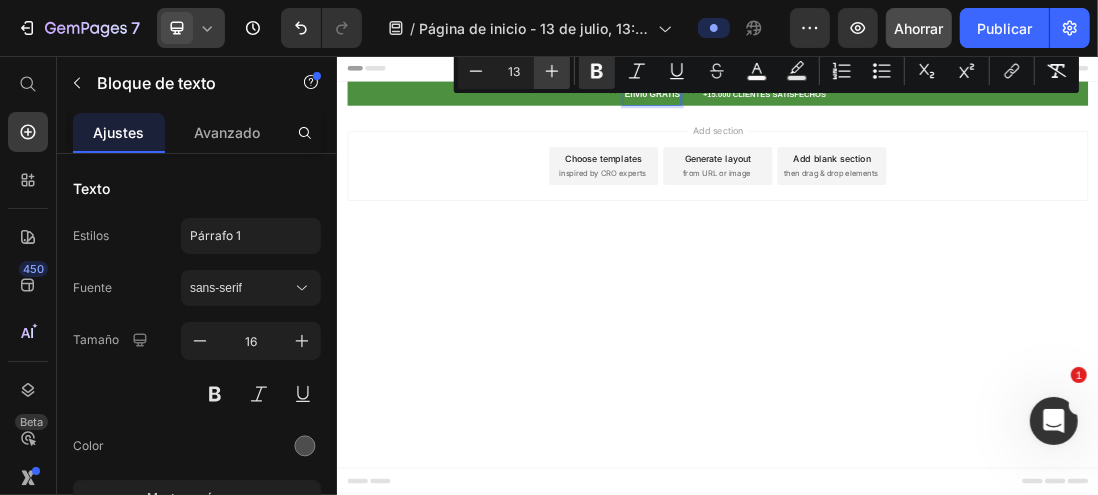 click 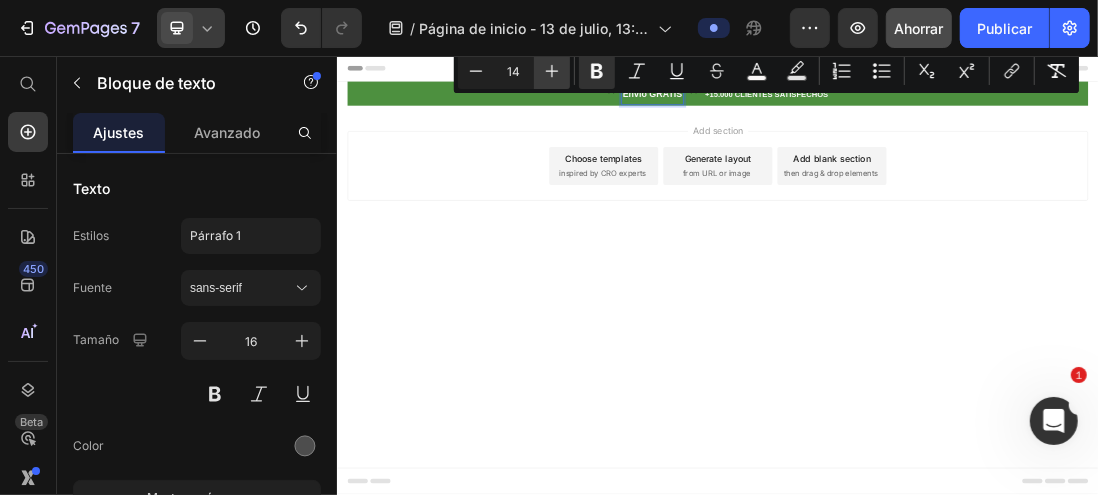 click 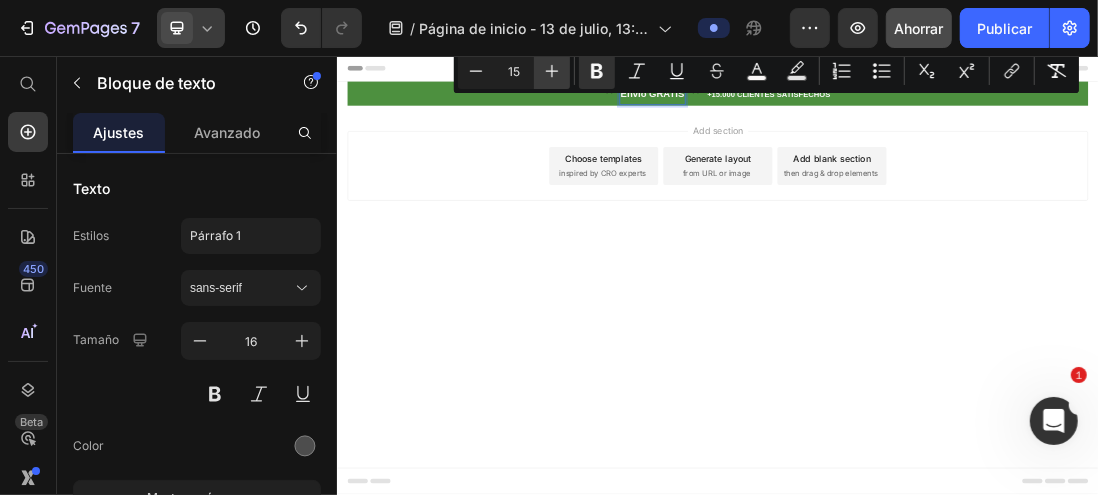 click 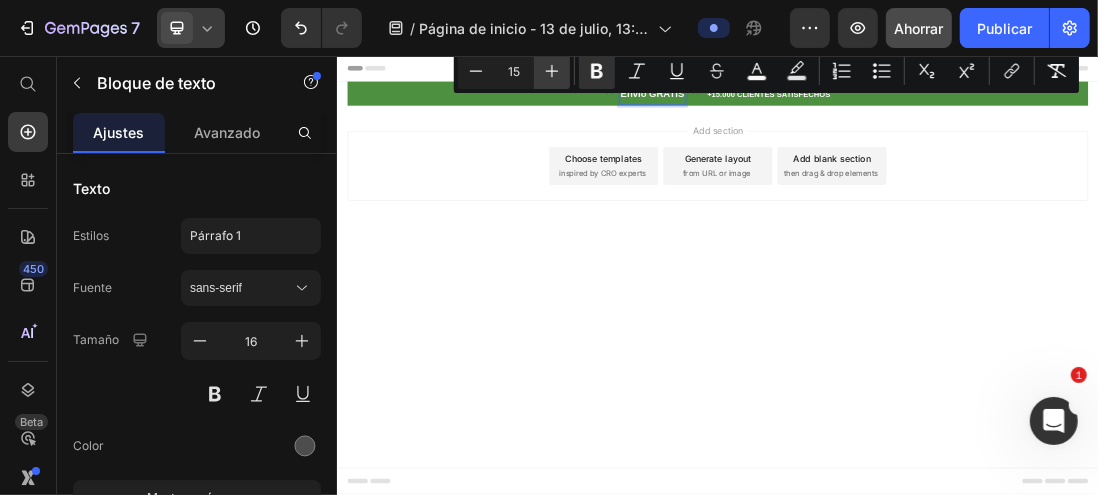 type on "16" 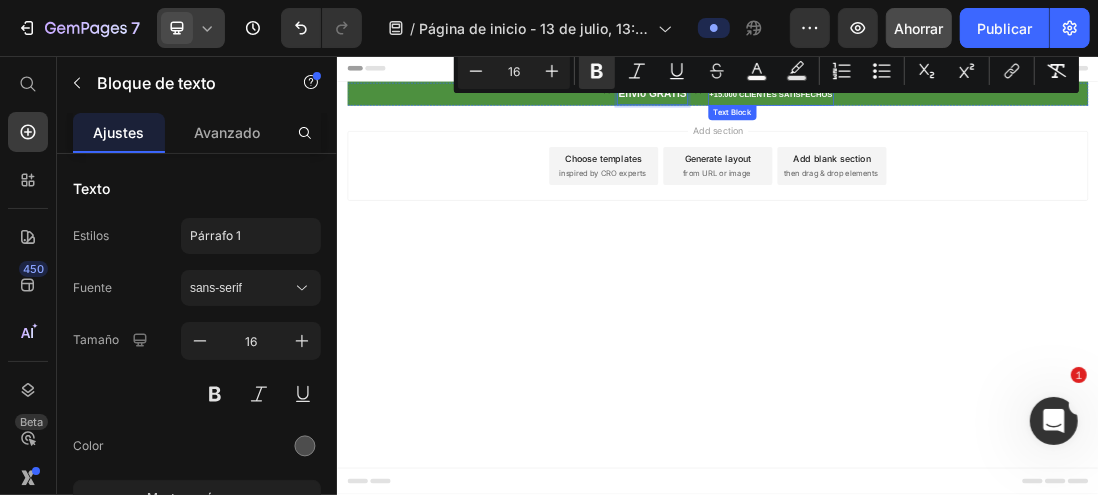click on "+15.000 CLIENTES SATISFECHOS" at bounding box center [1020, 118] 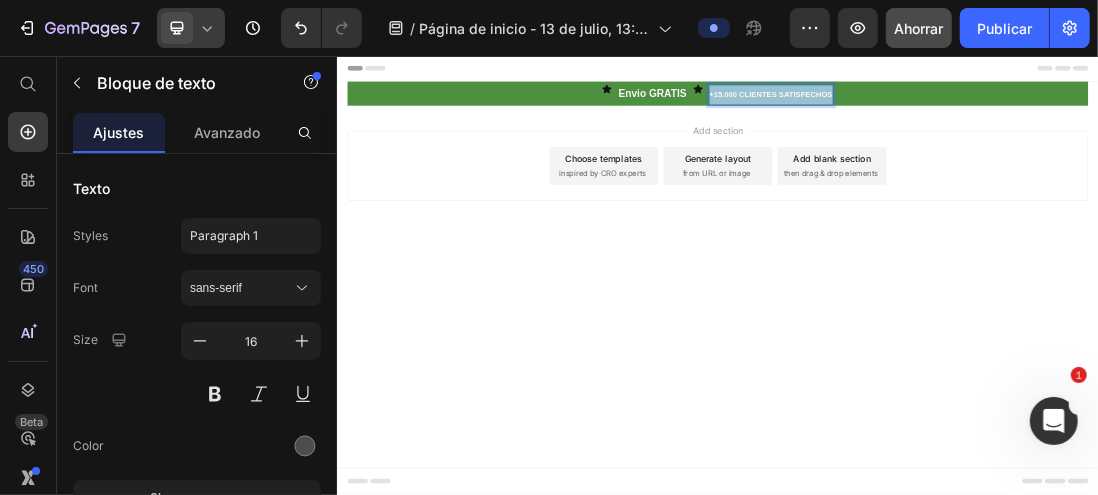 click on "+15.000 CLIENTES SATISFECHOS" at bounding box center (1020, 118) 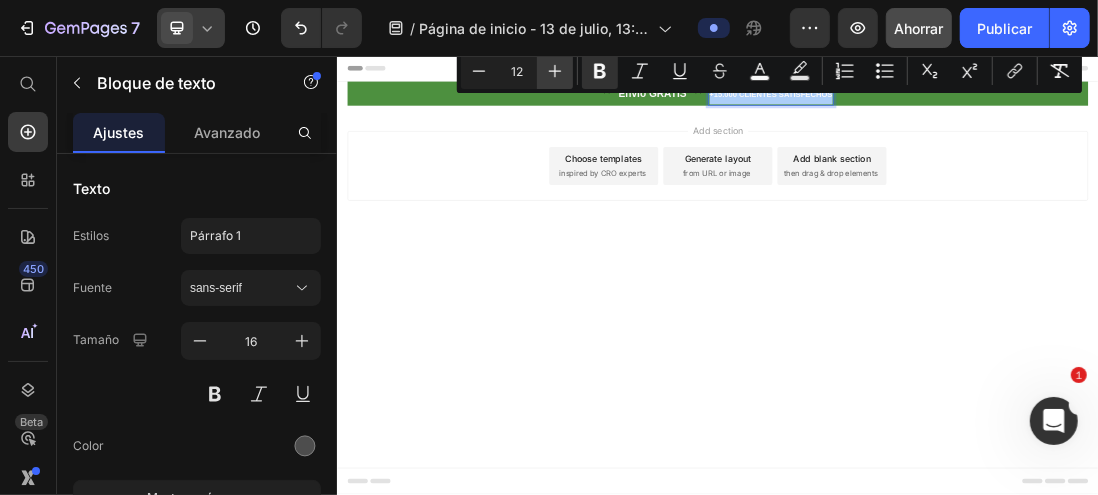 click 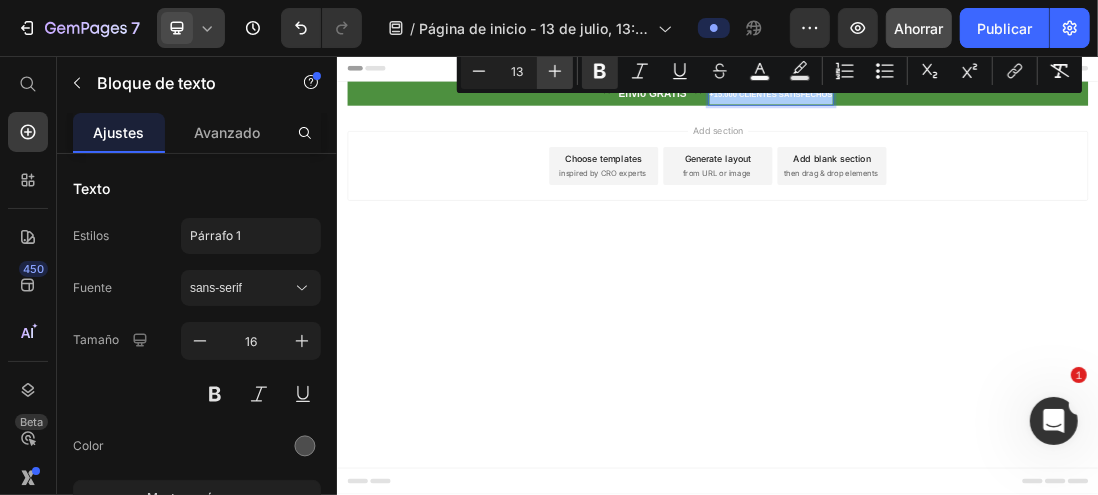 click 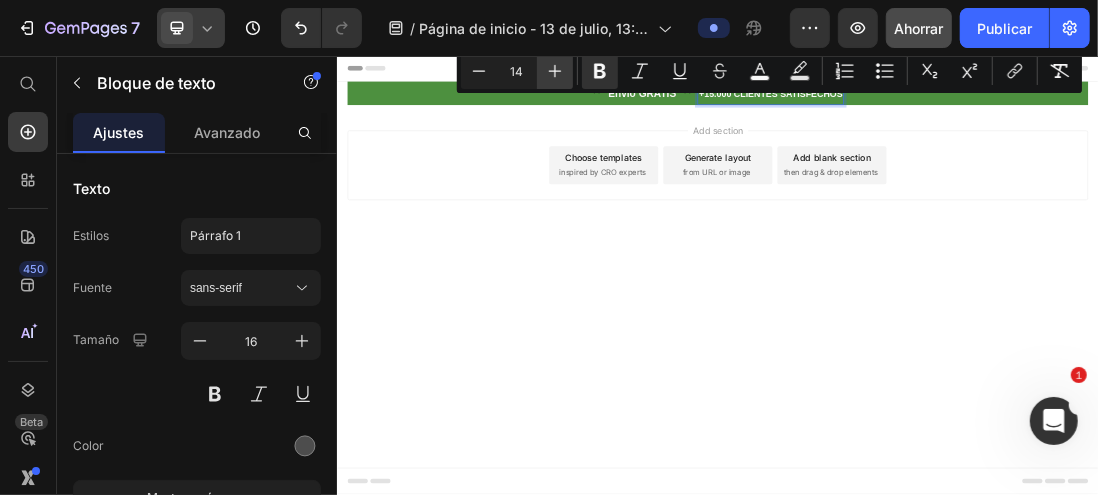click 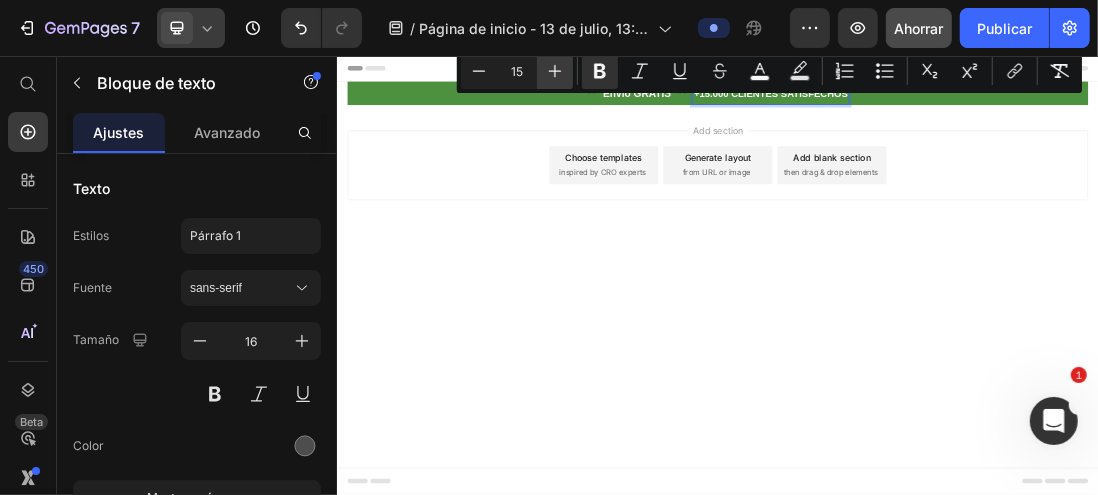 click 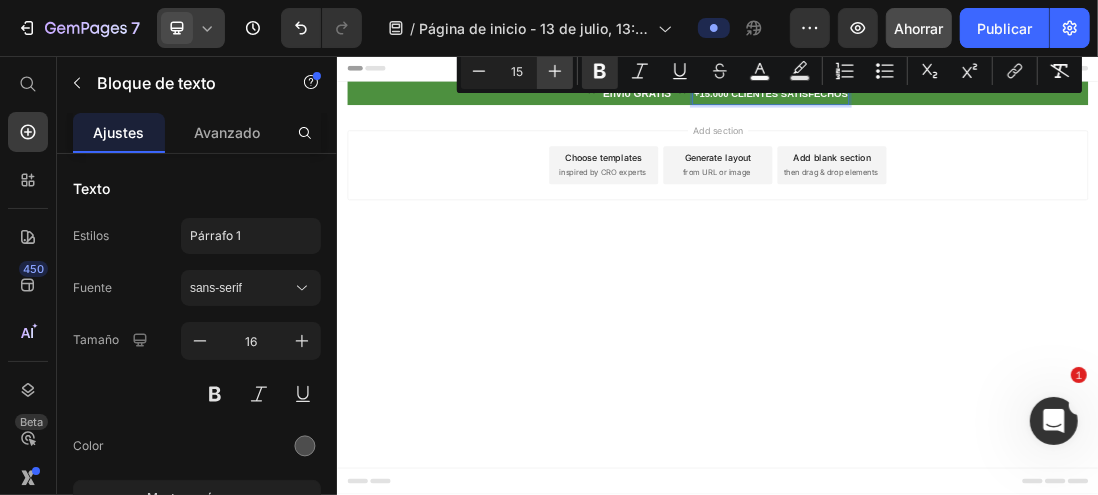 type on "16" 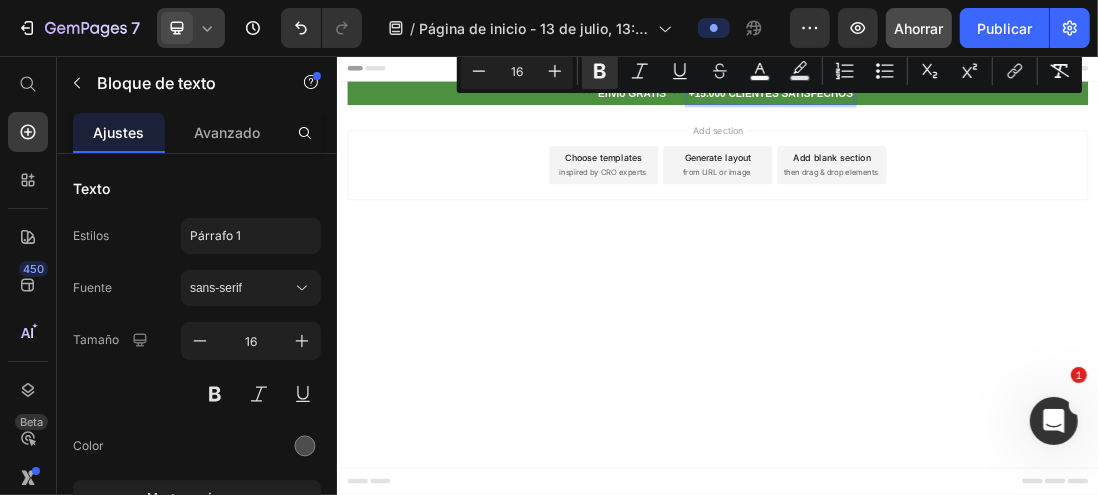click on "Add section Choose templates inspired by CRO experts Generate layout from URL or image Add blank section then drag & drop elements" at bounding box center (936, 257) 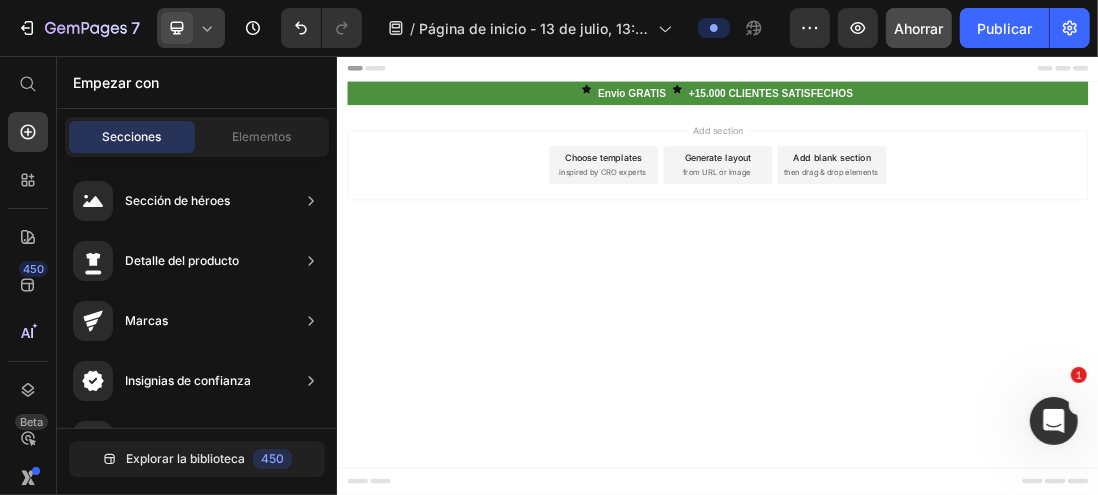 click 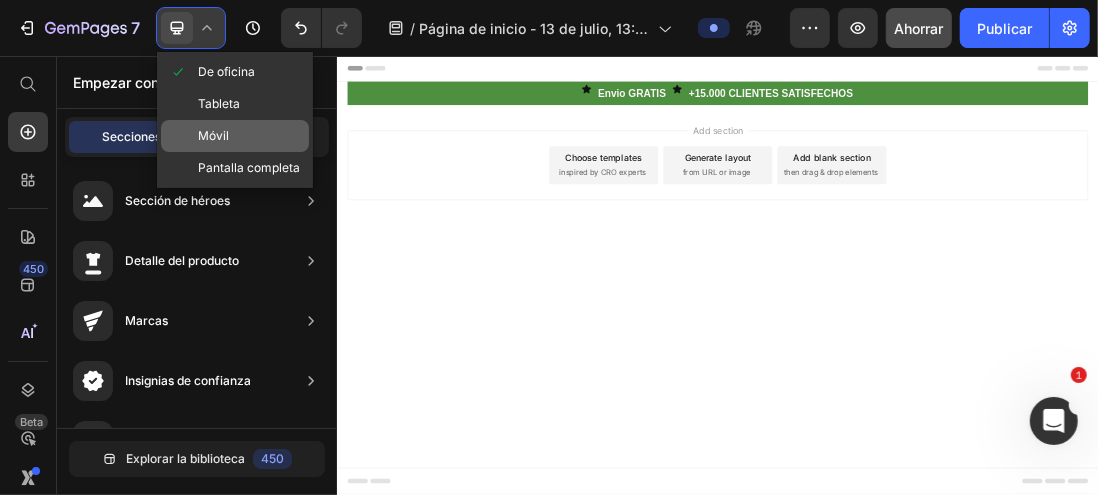 click on "Móvil" at bounding box center (213, 135) 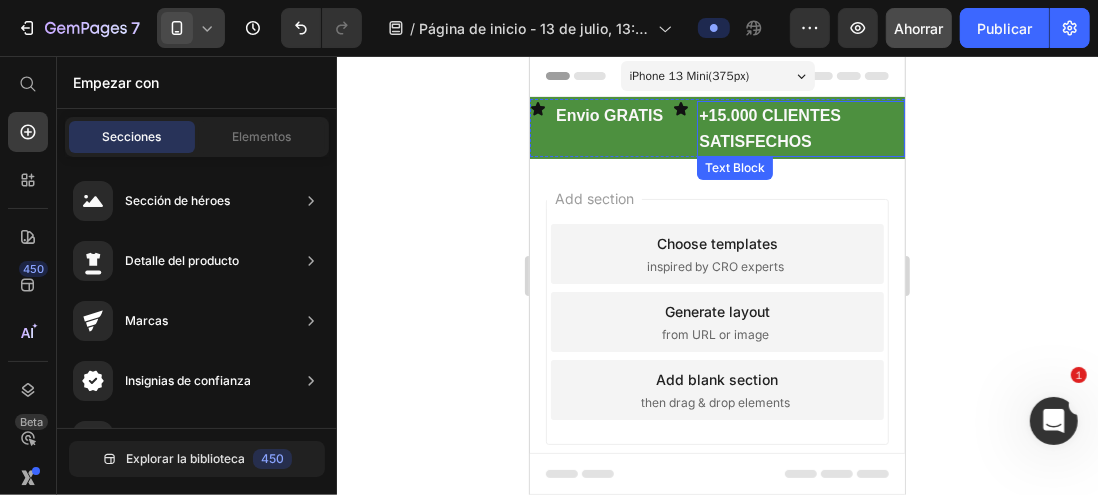 click on "+15.000 CLIENTES SATISFECHOS" at bounding box center [769, 127] 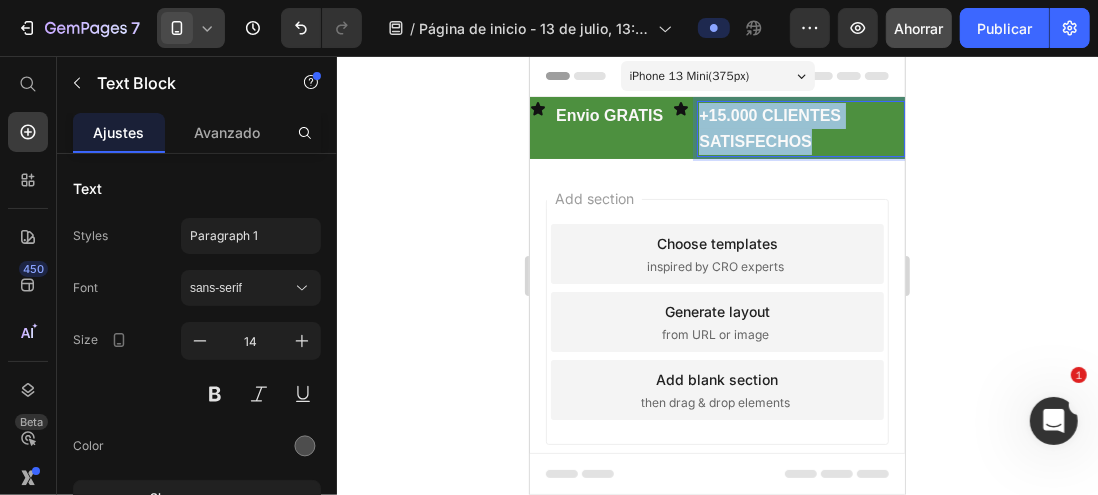 click on "+15.000 CLIENTES SATISFECHOS" at bounding box center [769, 127] 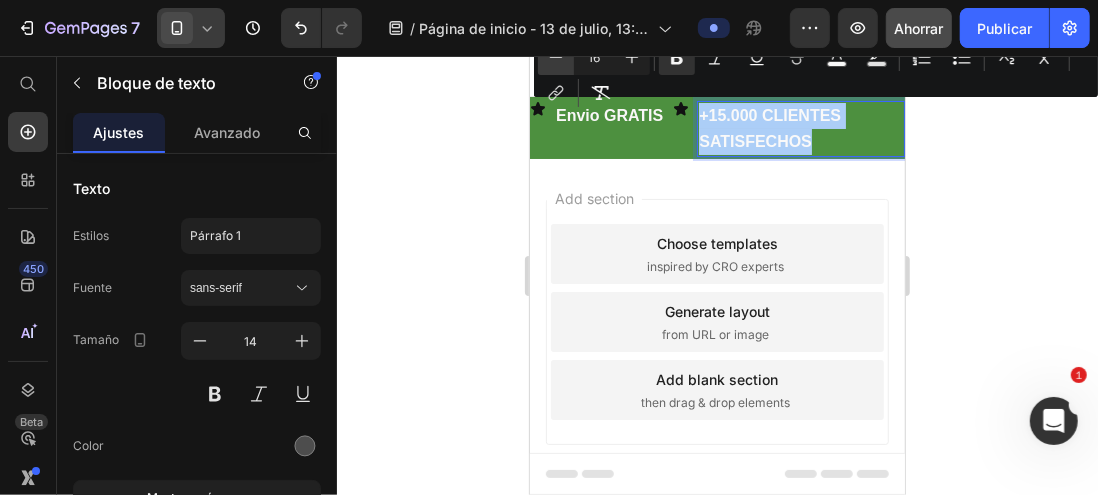 click 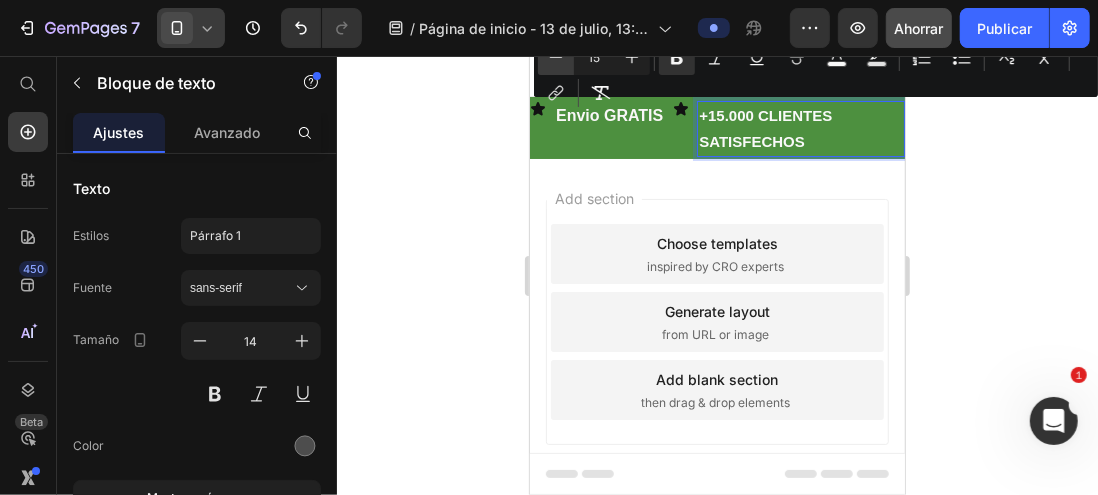 click 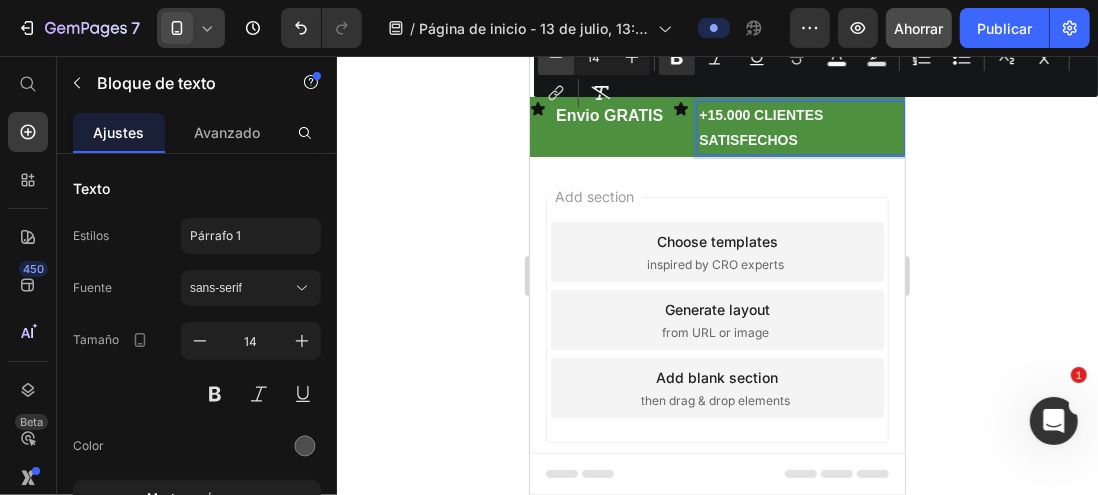 click 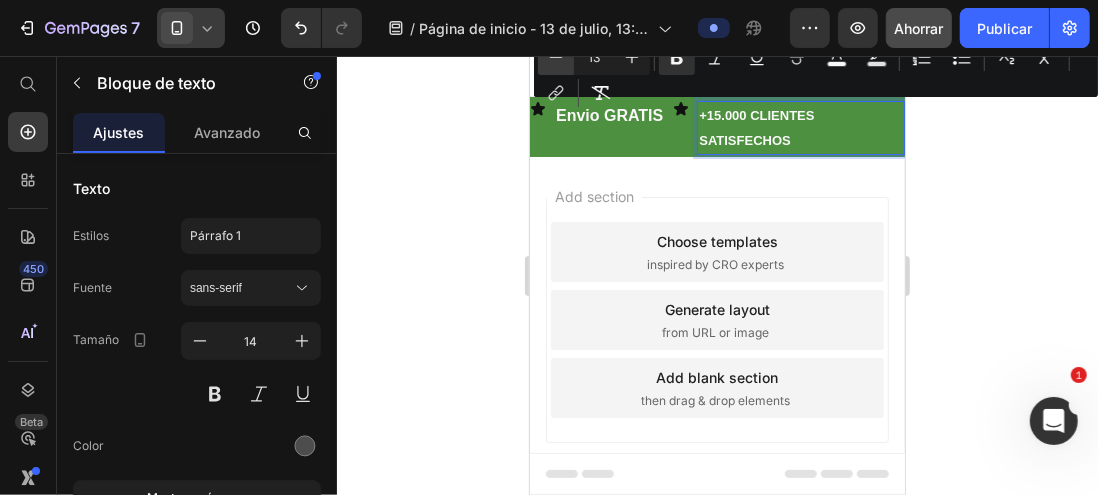 click 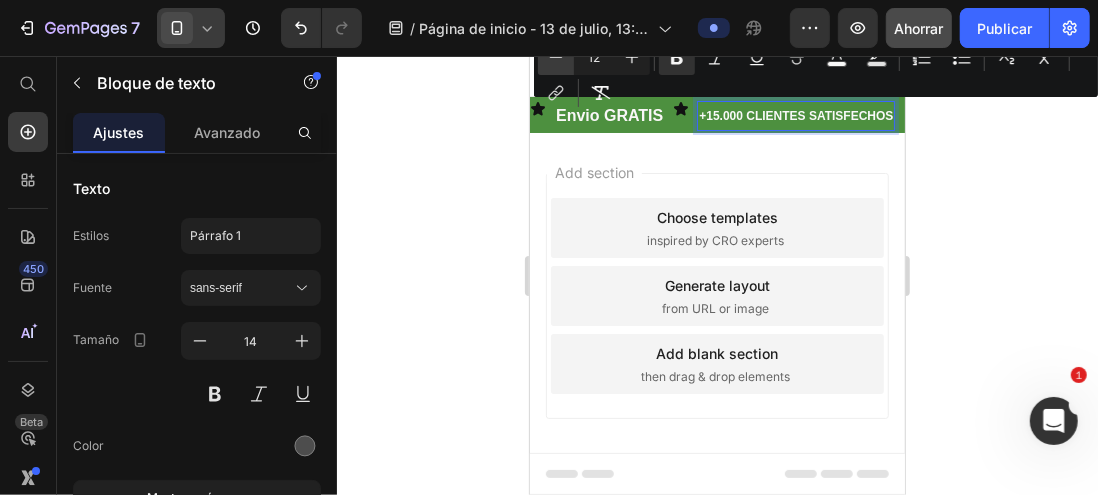 click 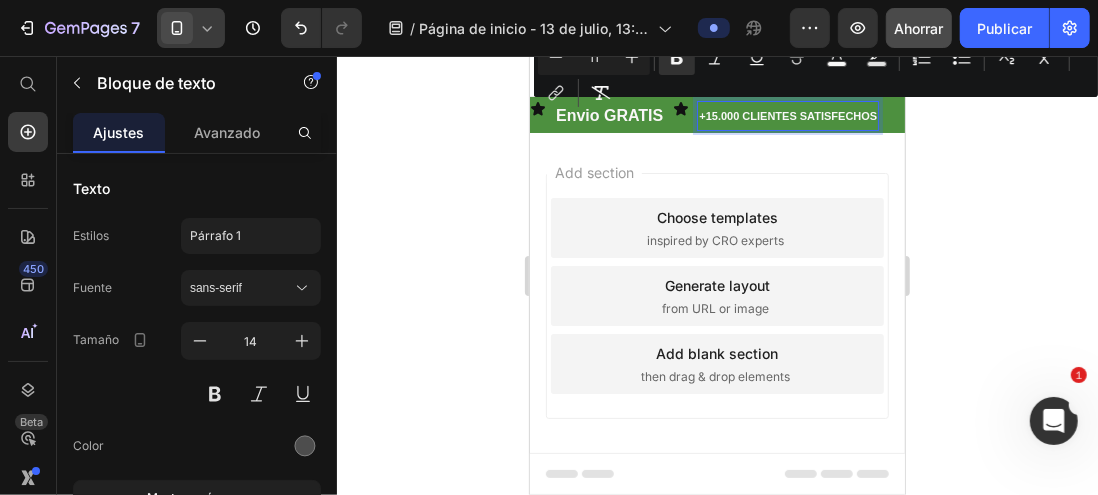 click on "Minus 11 Plus Bold Italic Underline       Strikethrough
color
Text Background Color Numbered List Bulleted List Subscript Superscript       link Remove Format" at bounding box center (816, 75) 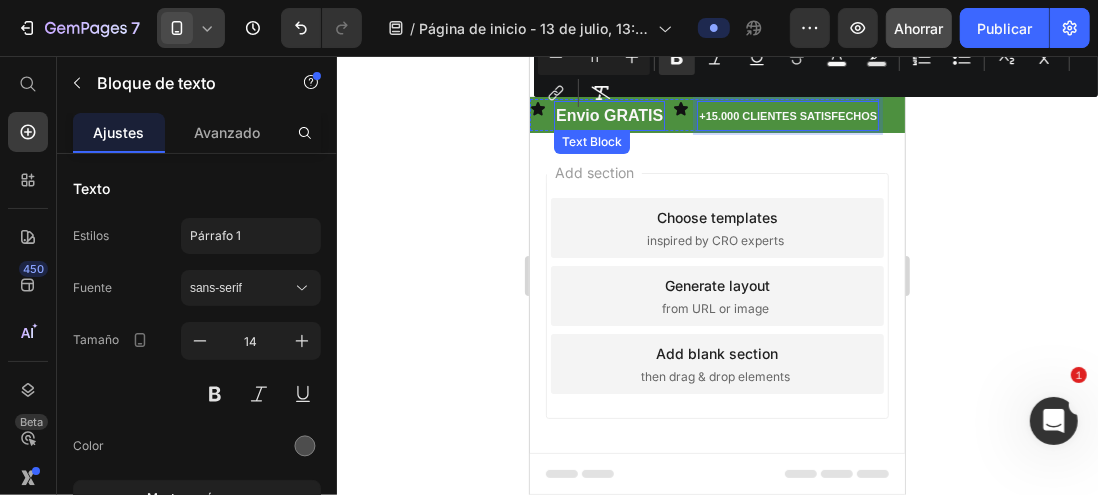 click on "Envio GRATIS" at bounding box center (608, 114) 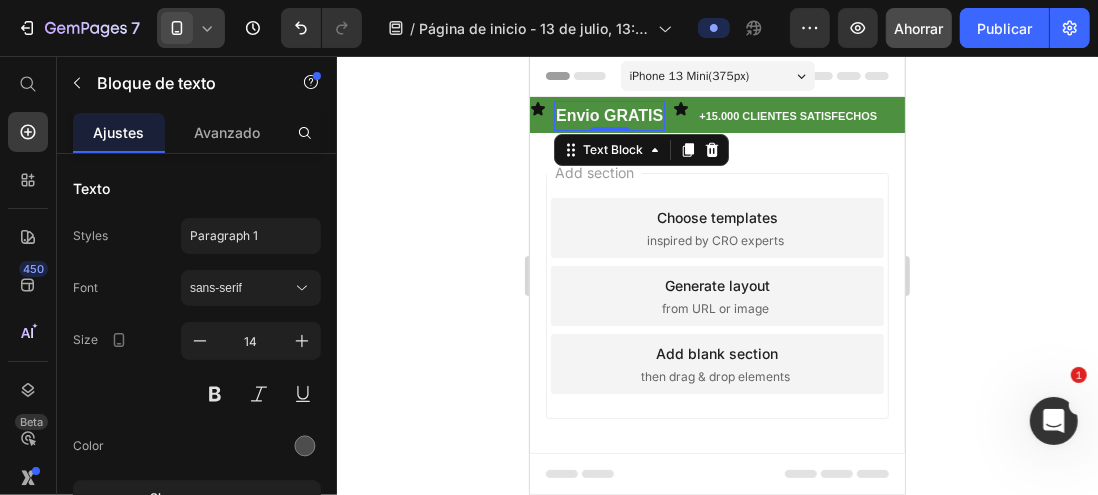 click on "Envio GRATIS" at bounding box center (608, 114) 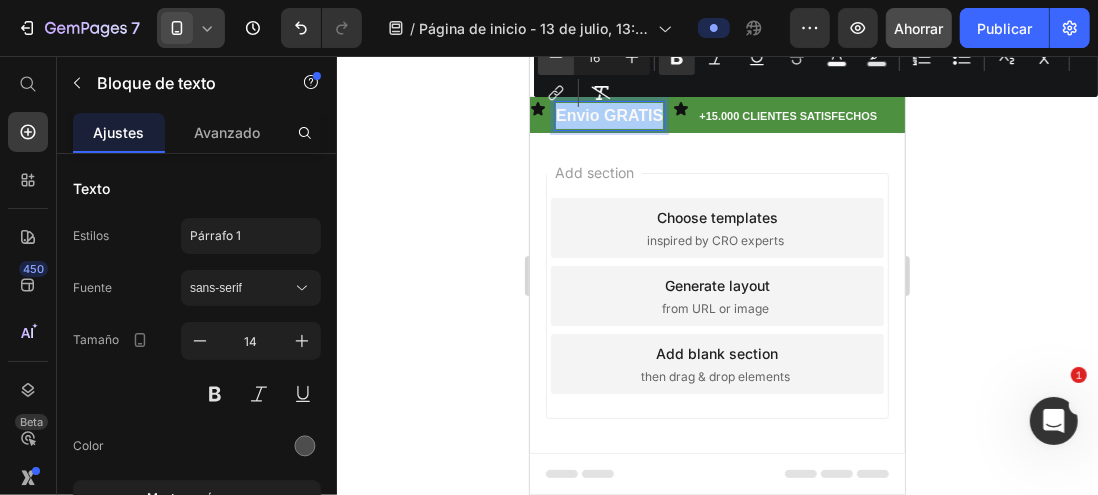 click 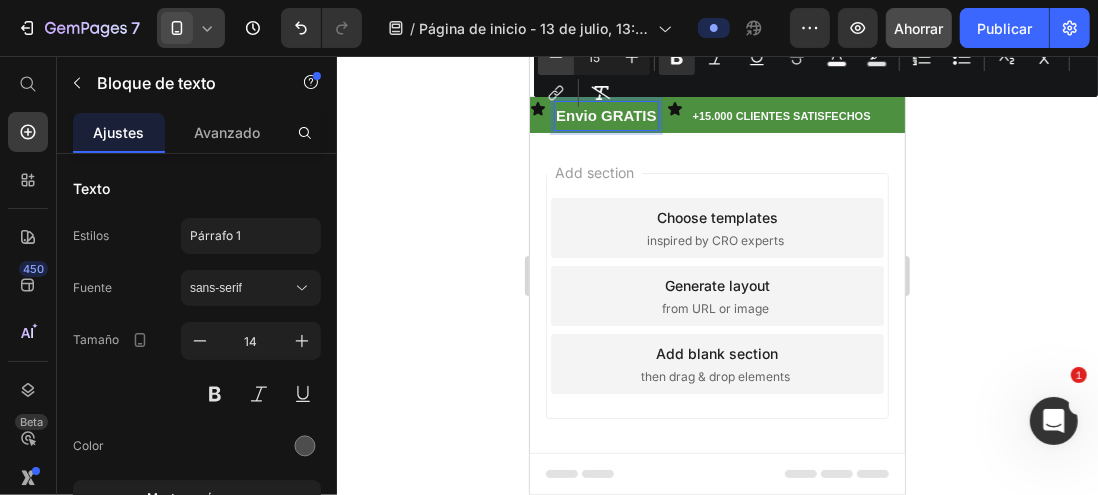 click 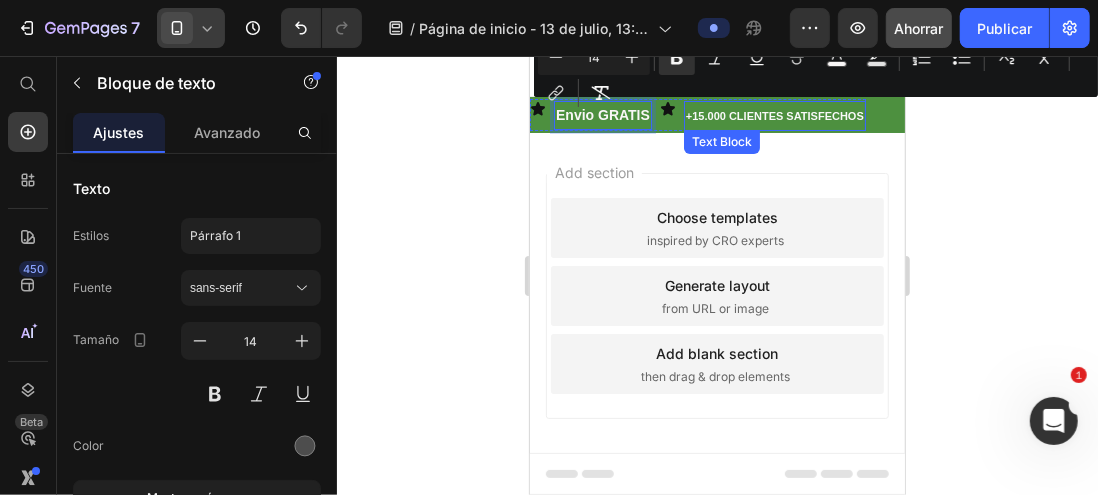 click on "+15.000 CLIENTES SATISFECHOS" at bounding box center [774, 115] 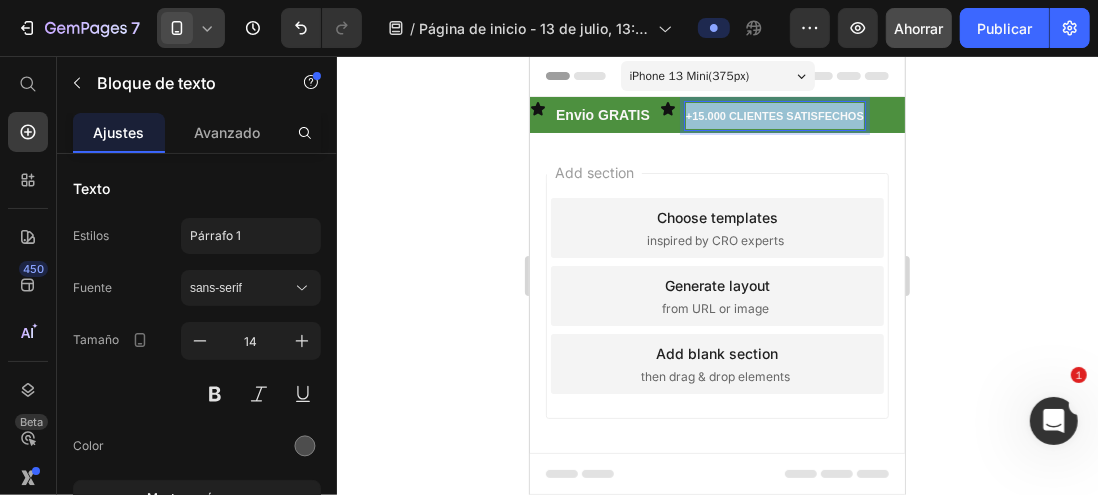 click on "+15.000 CLIENTES SATISFECHOS" at bounding box center [774, 115] 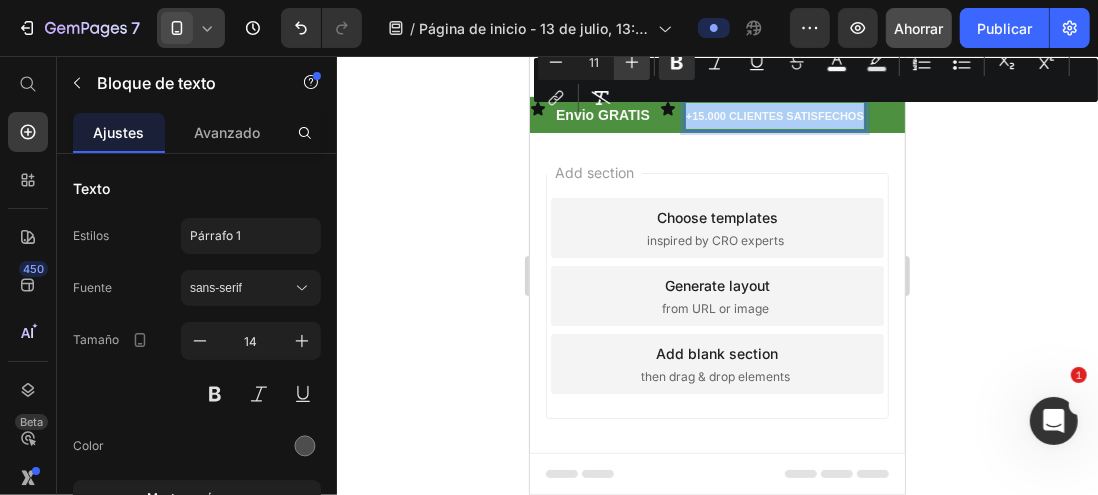 click 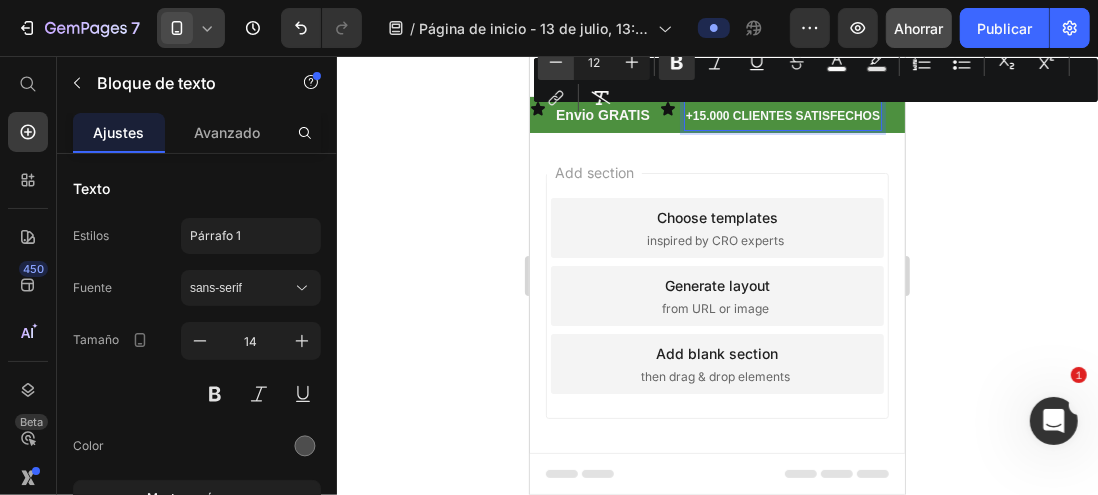 click 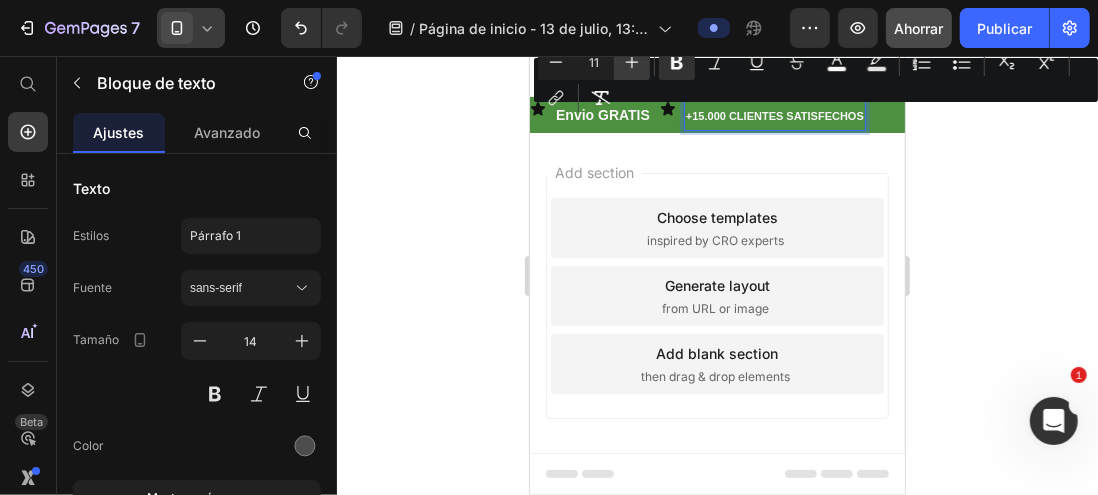 click 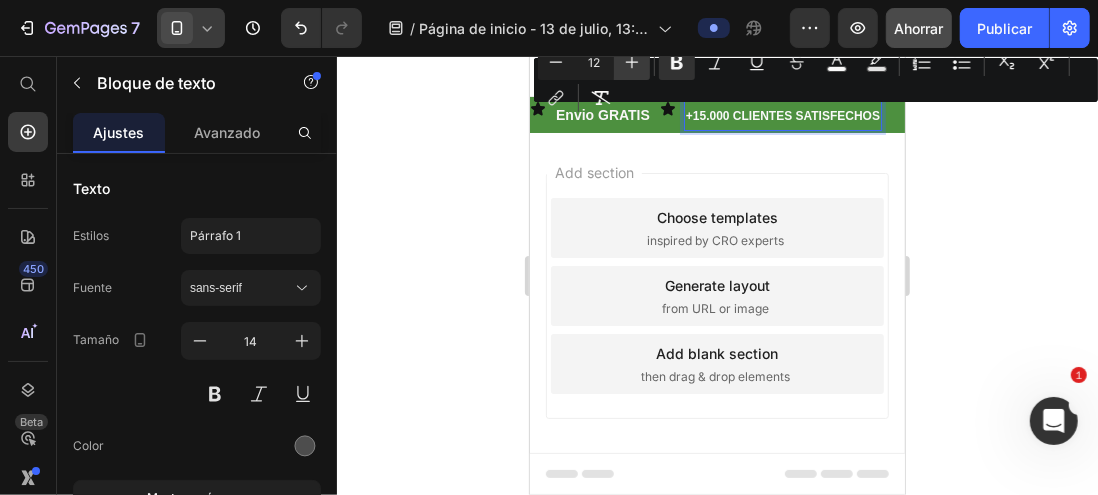 click 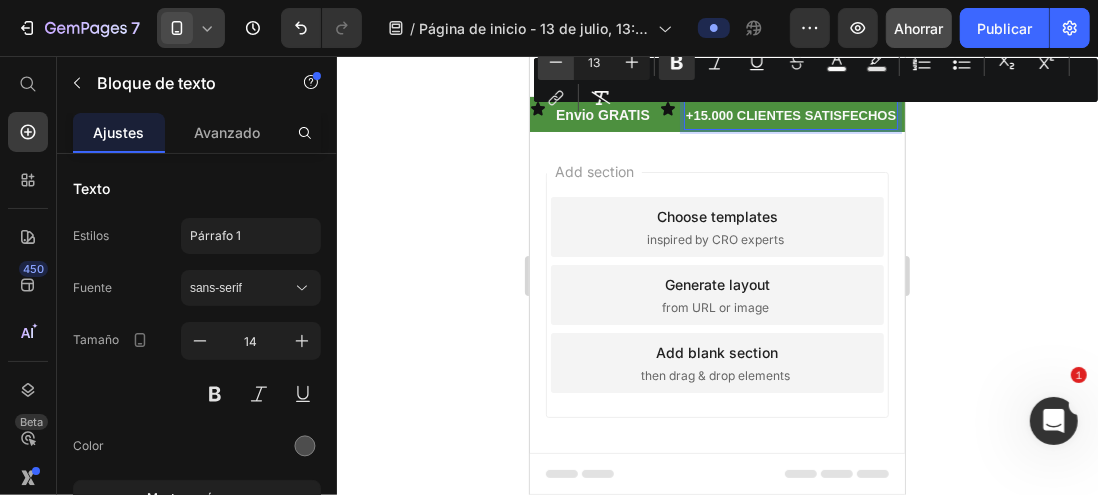 click 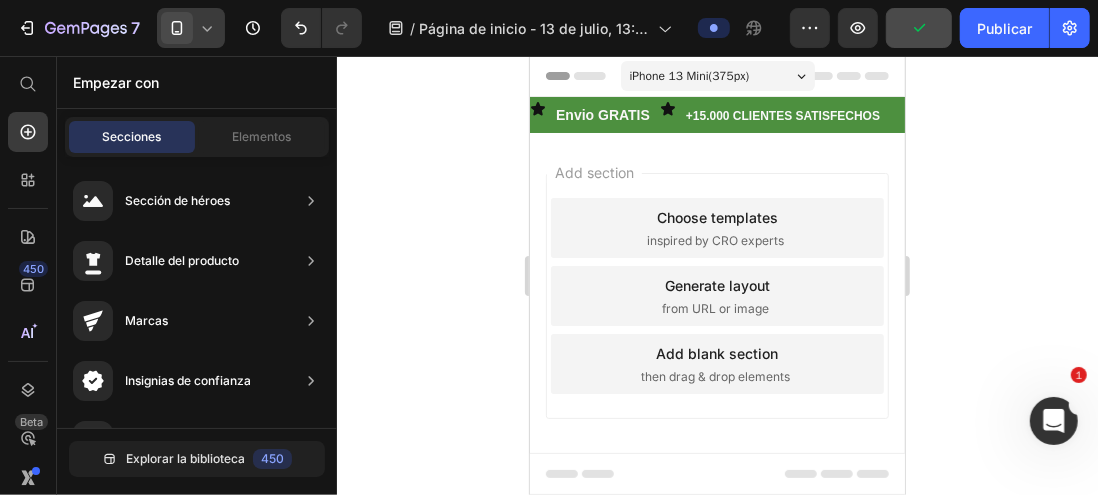 click on "Add section Choose templates inspired by CRO experts Generate layout from URL or image Add blank section then drag & drop elements" at bounding box center (716, 323) 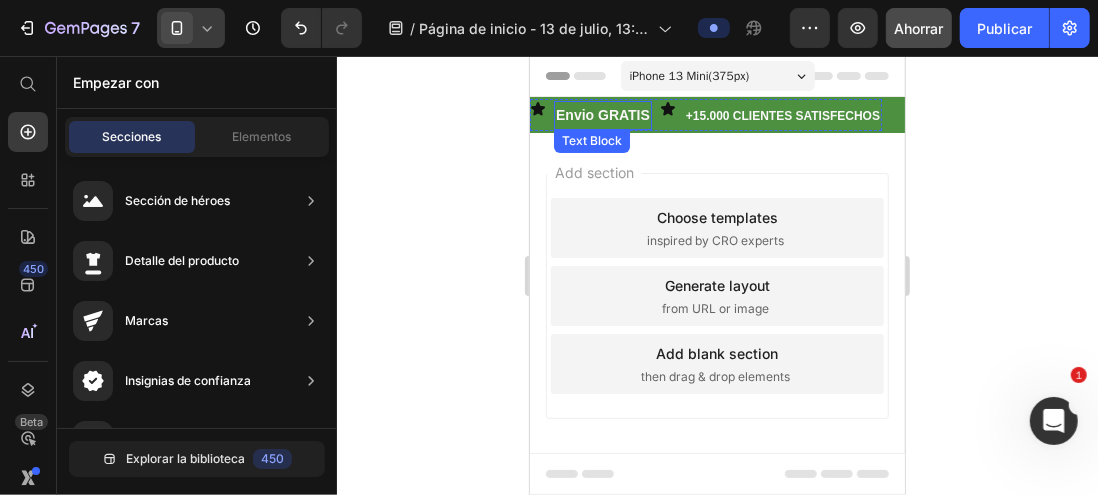 click on "Envio GRATIS" at bounding box center [602, 114] 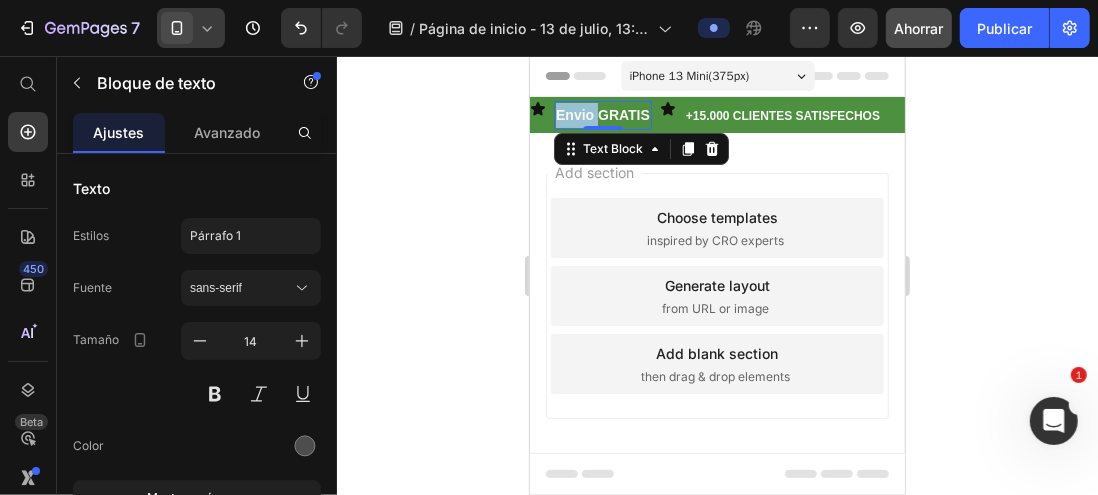 click on "Envio GRATIS" at bounding box center (602, 114) 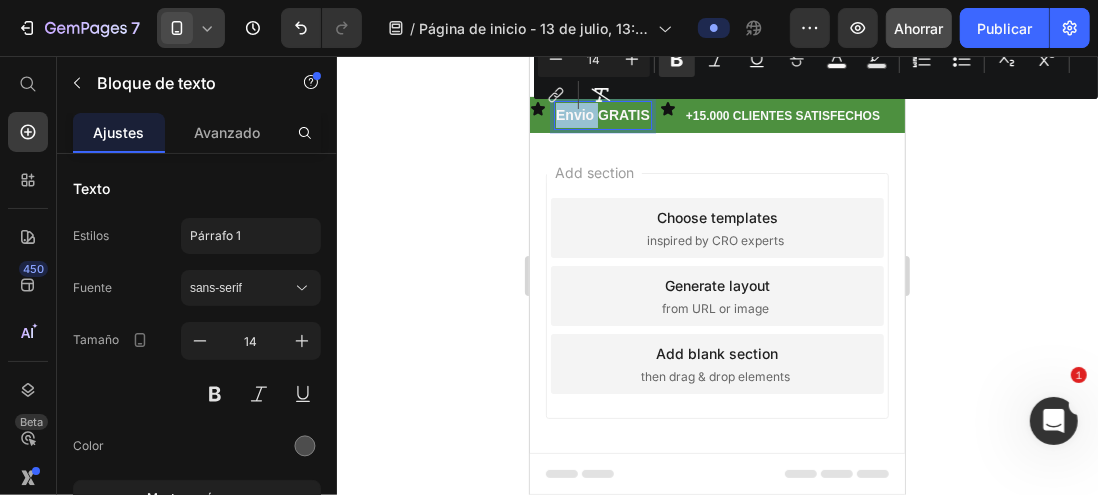 click on "Envio GRATIS" at bounding box center [602, 114] 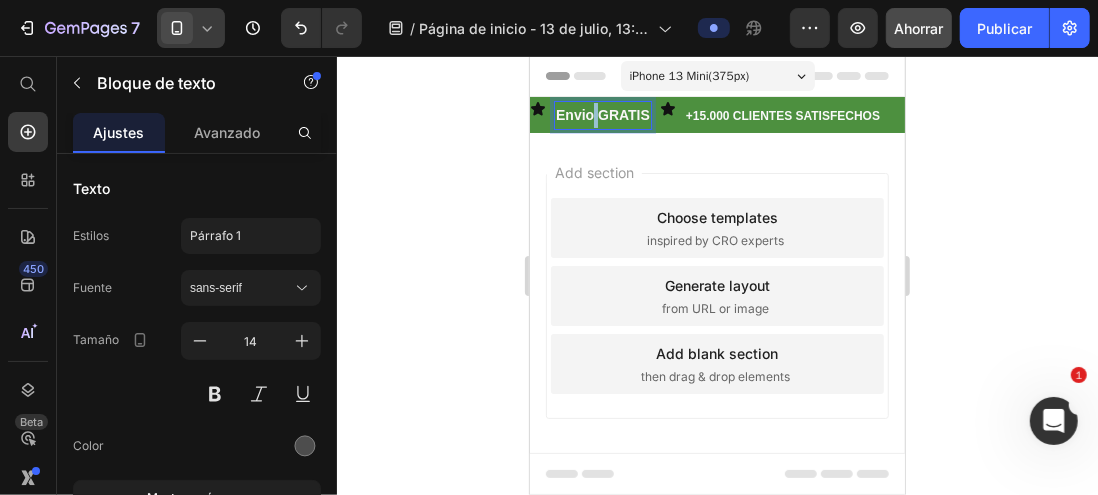 click on "Envio GRATIS" at bounding box center [602, 114] 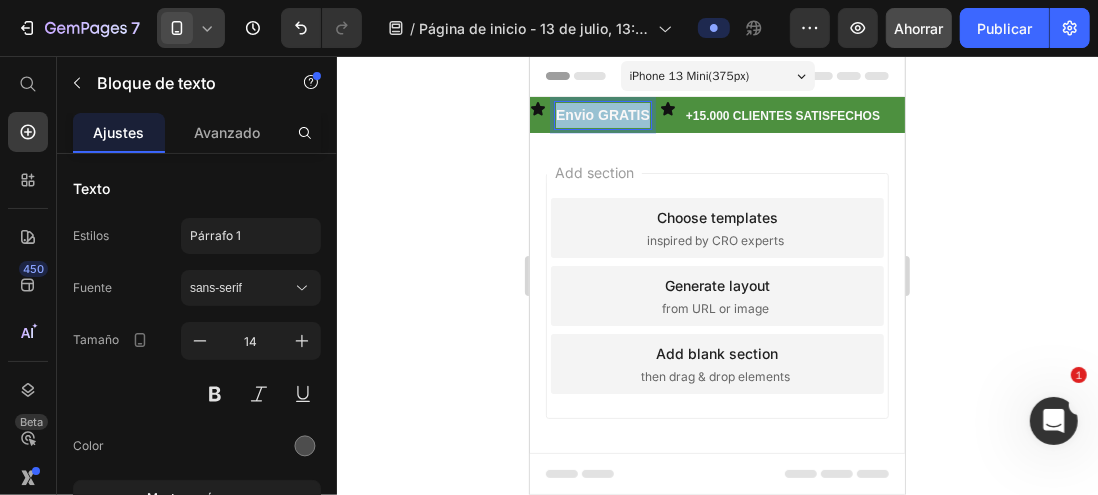 click on "Envio GRATIS" at bounding box center [602, 114] 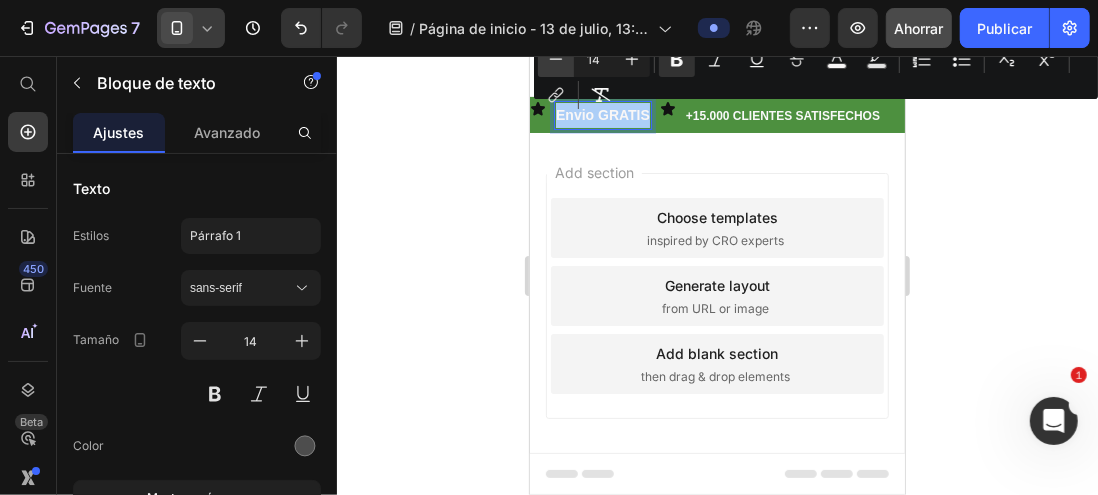 click 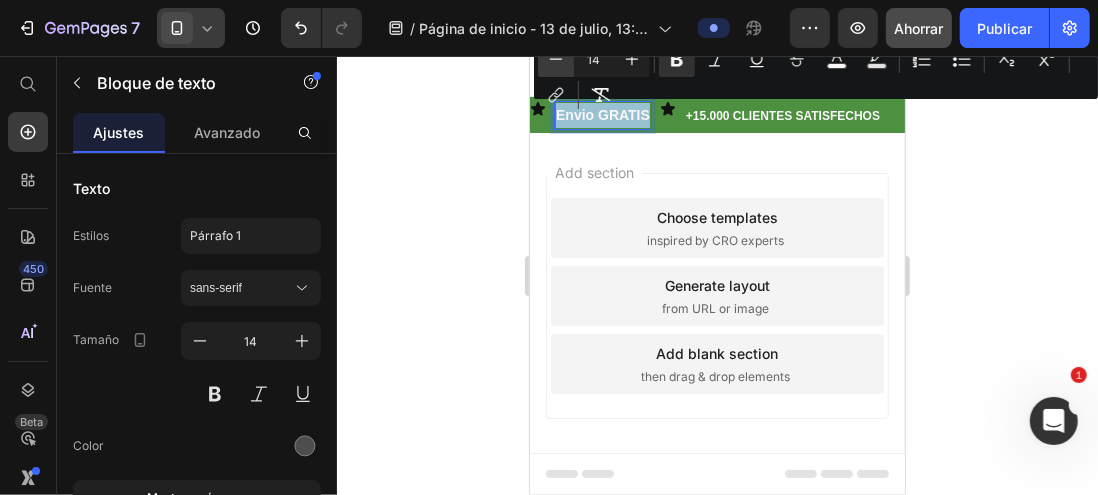 type on "13" 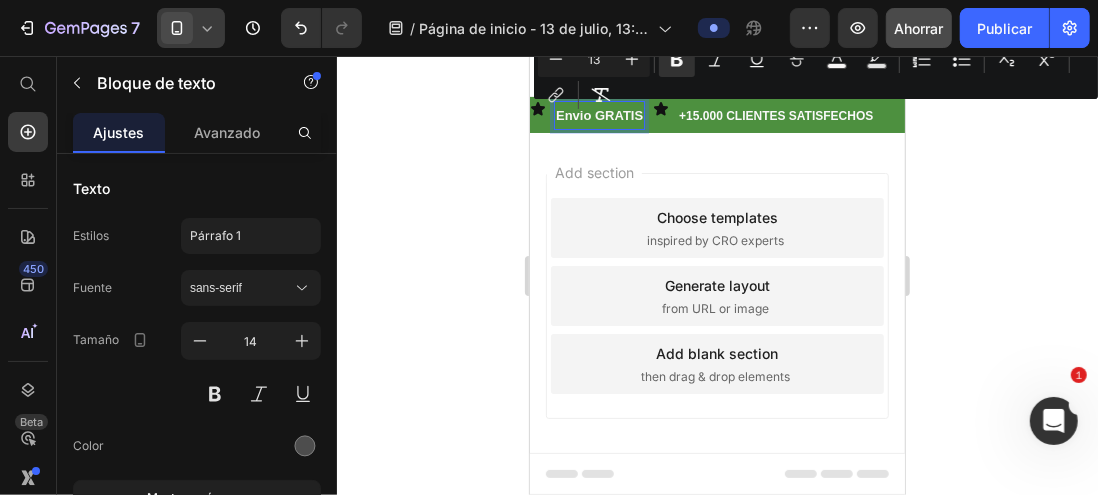 click on "Minus 13 Plus Bold Italic Underline       Strikethrough
color
Text Background Color Numbered List Bulleted List Subscript Superscript       link Remove Format" at bounding box center [816, 77] 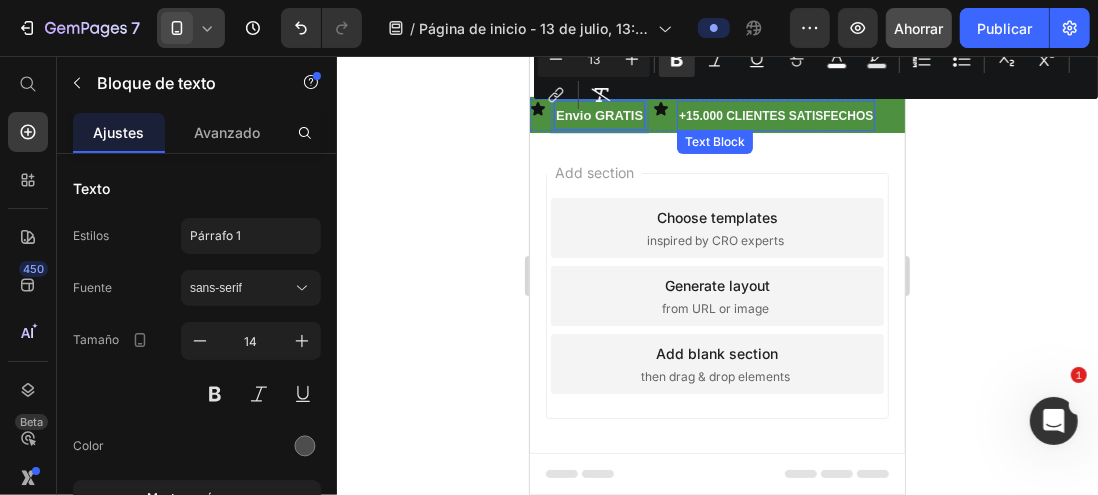 click on "+15.000 CLIENTES SATISFECHOS" at bounding box center (775, 115) 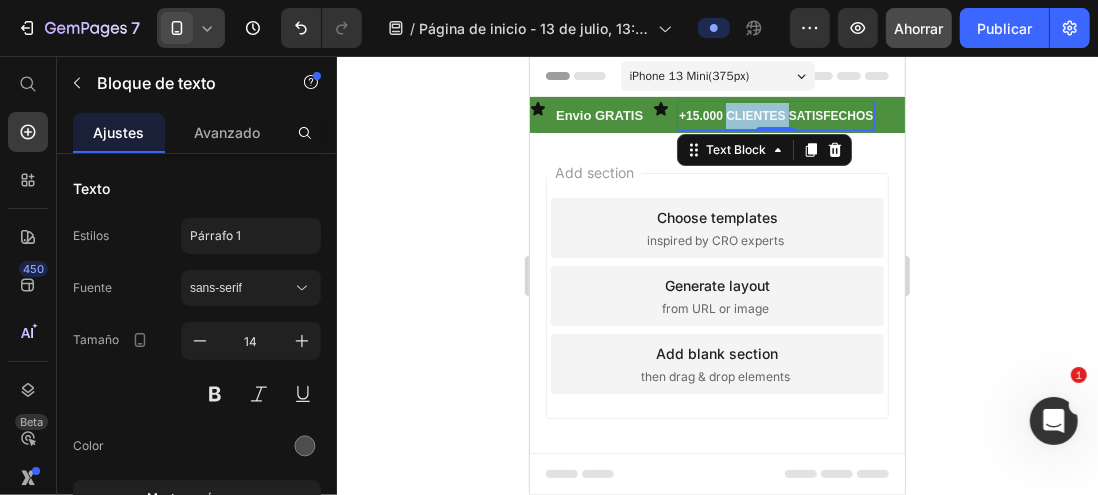 click on "+15.000 CLIENTES SATISFECHOS" at bounding box center [775, 115] 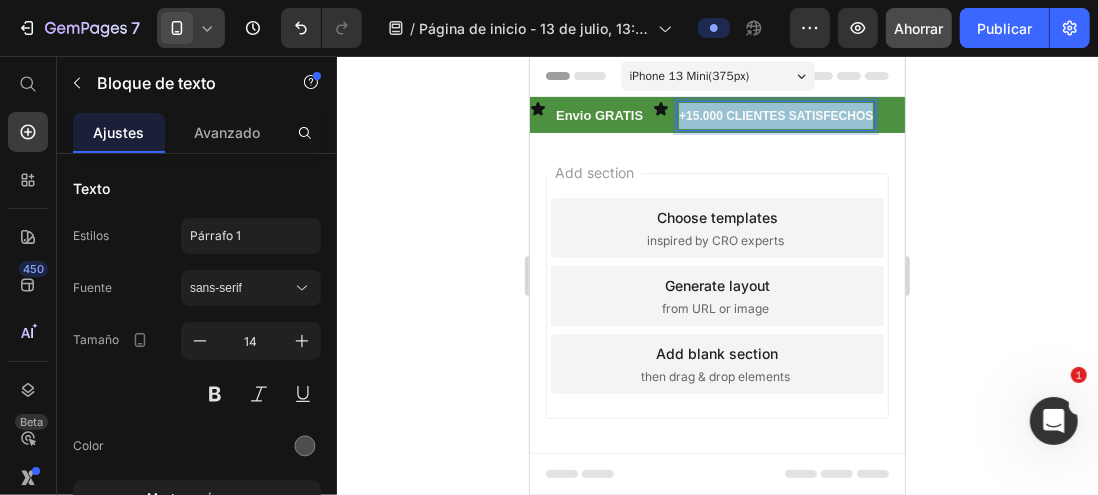 click on "+15.000 CLIENTES SATISFECHOS" at bounding box center [775, 115] 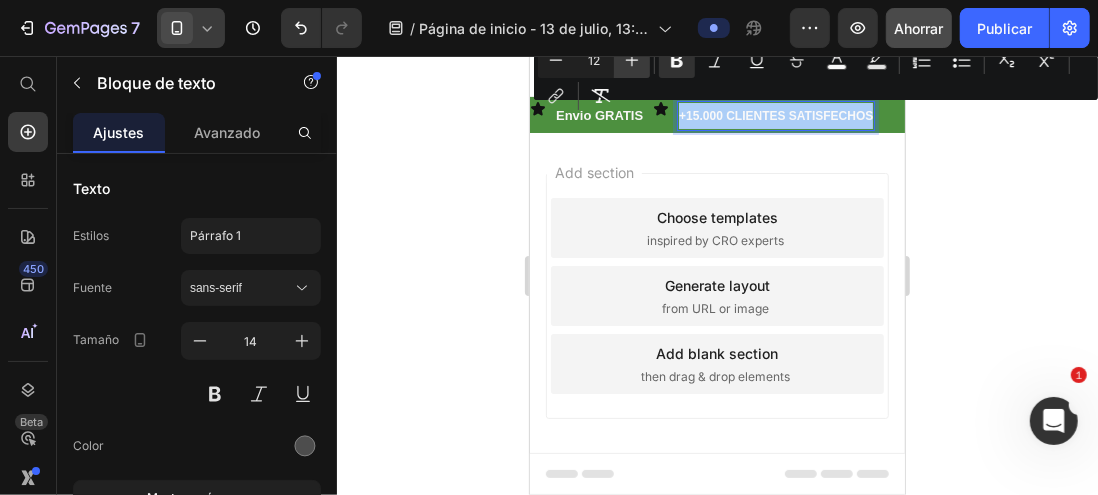 click 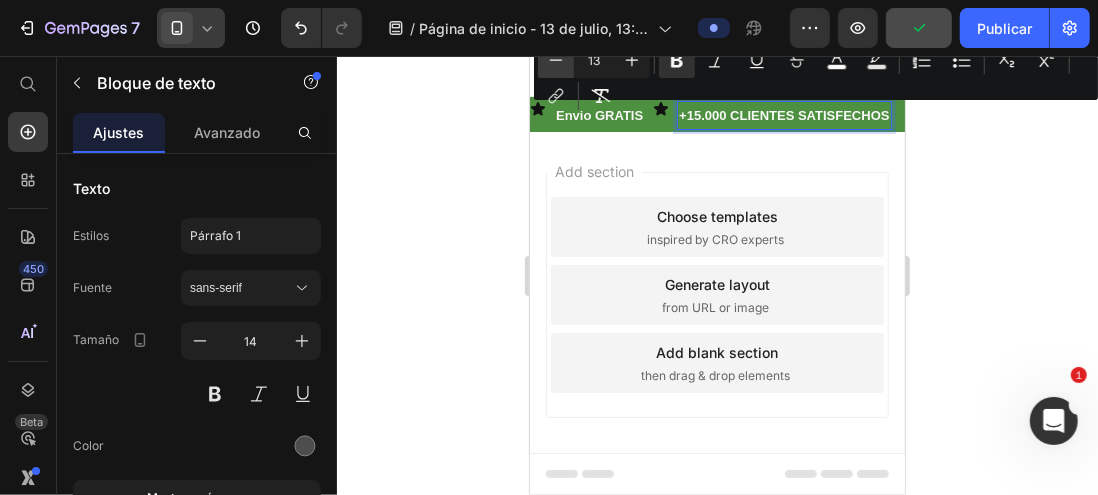 click 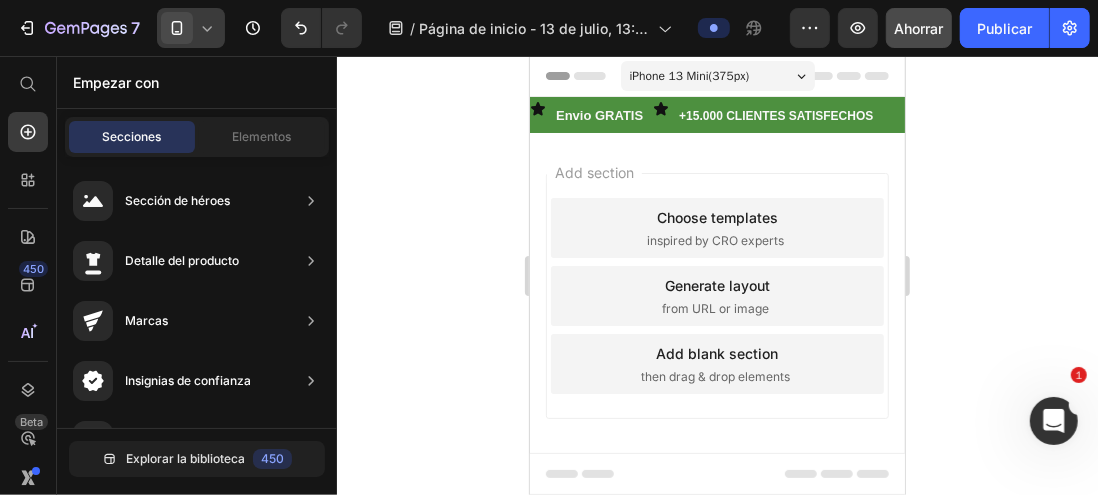 click on "Add section Choose templates inspired by CRO experts Generate layout from URL or image Add blank section then drag & drop elements" at bounding box center [716, 323] 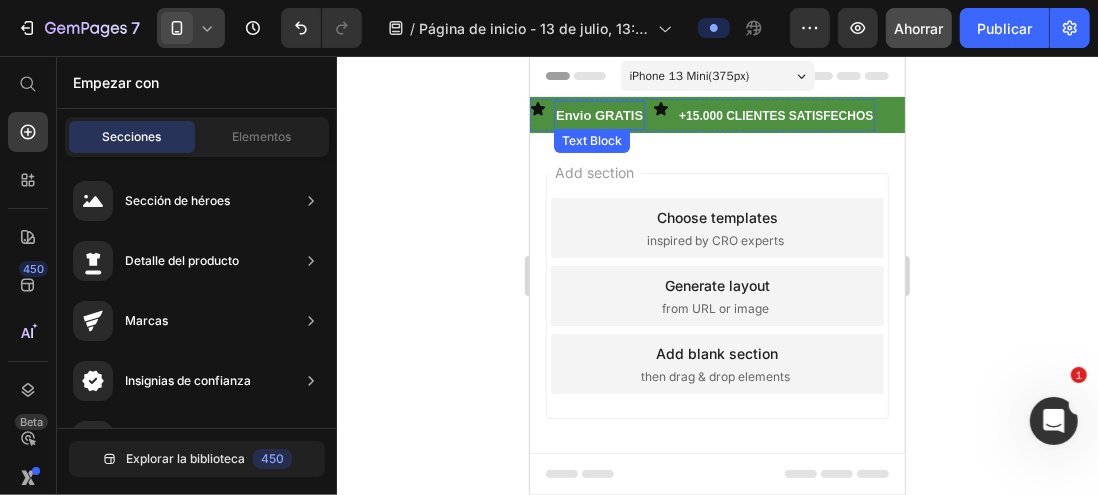 click on "Envio GRATIS" at bounding box center (598, 114) 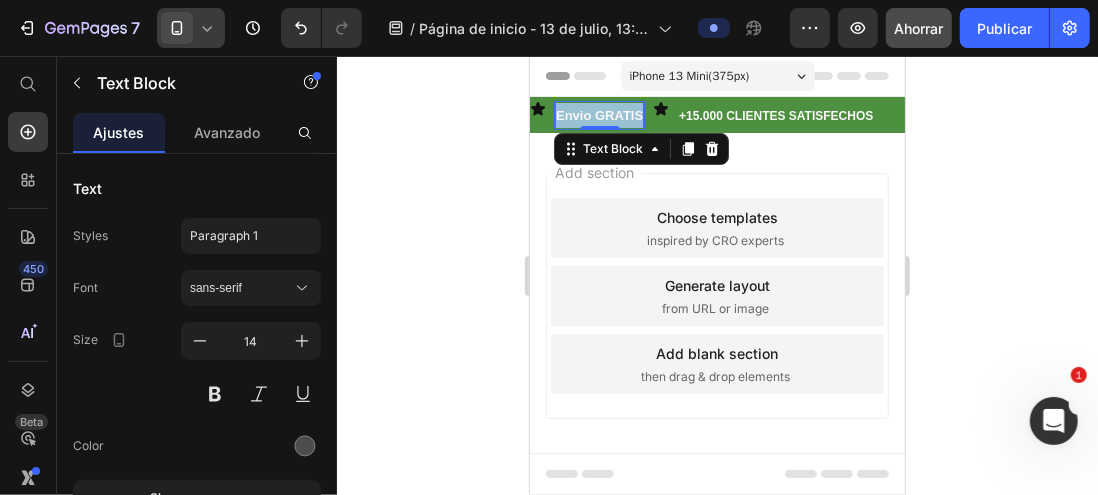 click on "Envio GRATIS" at bounding box center [598, 114] 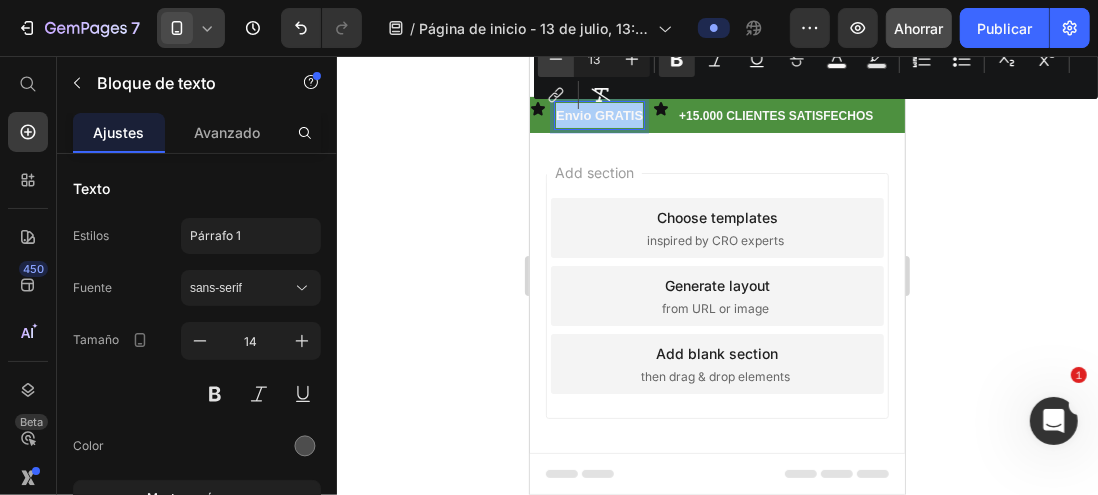 click 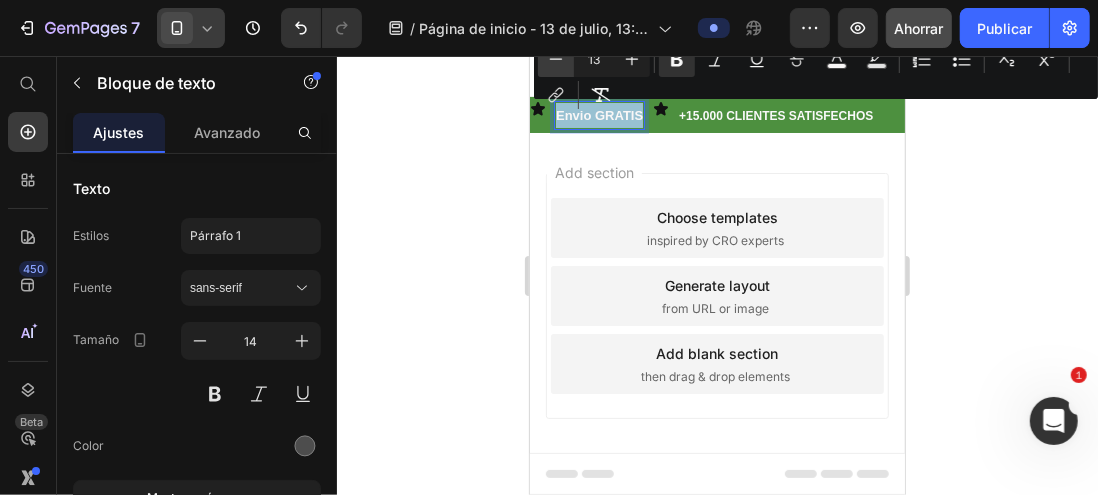 type on "12" 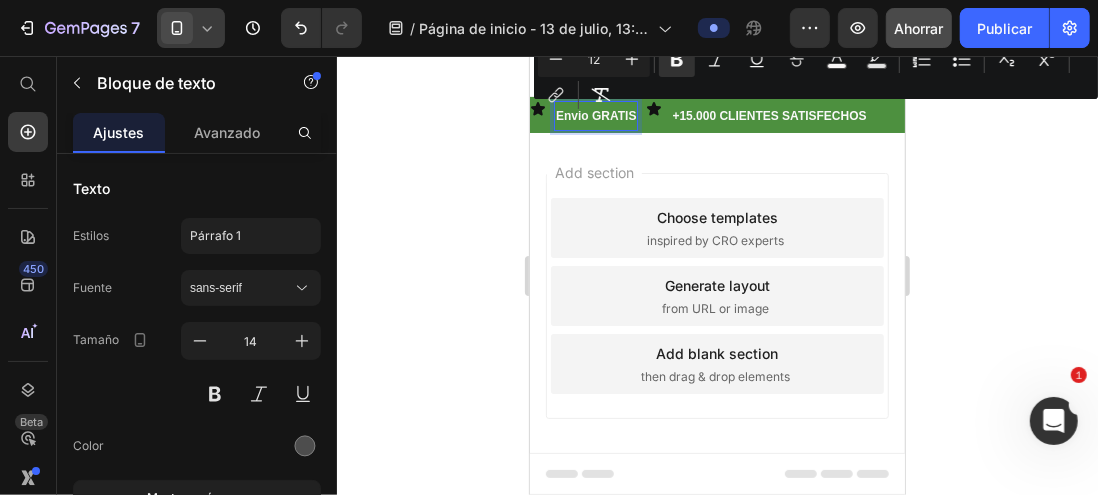 click on "Add section Choose templates inspired by CRO experts Generate layout from URL or image Add blank section then drag & drop elements" at bounding box center (716, 323) 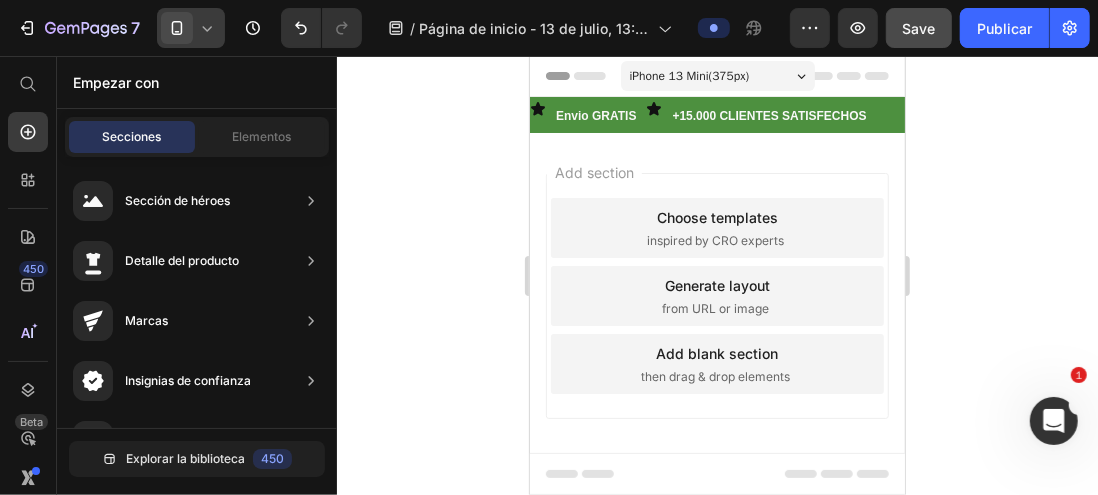 click 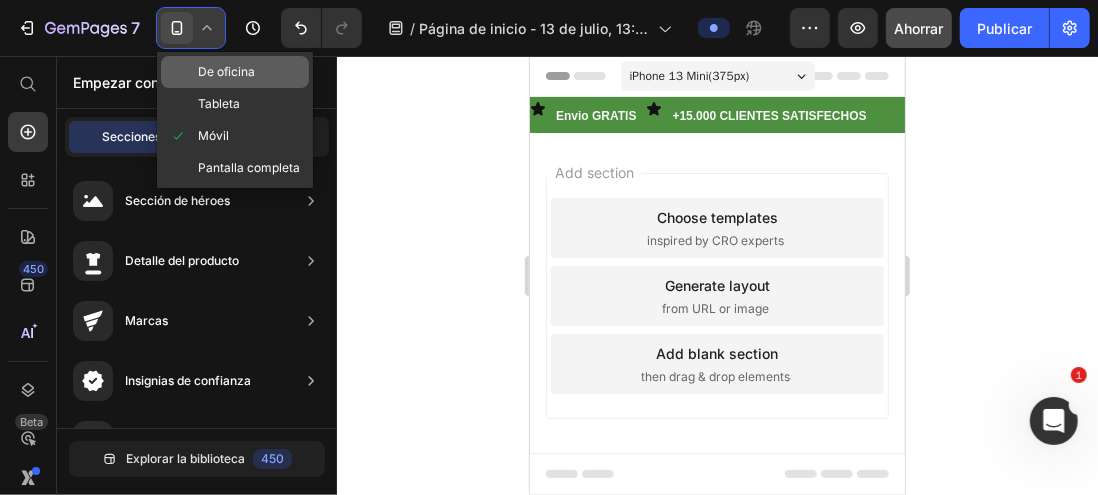 click on "De oficina" at bounding box center [226, 71] 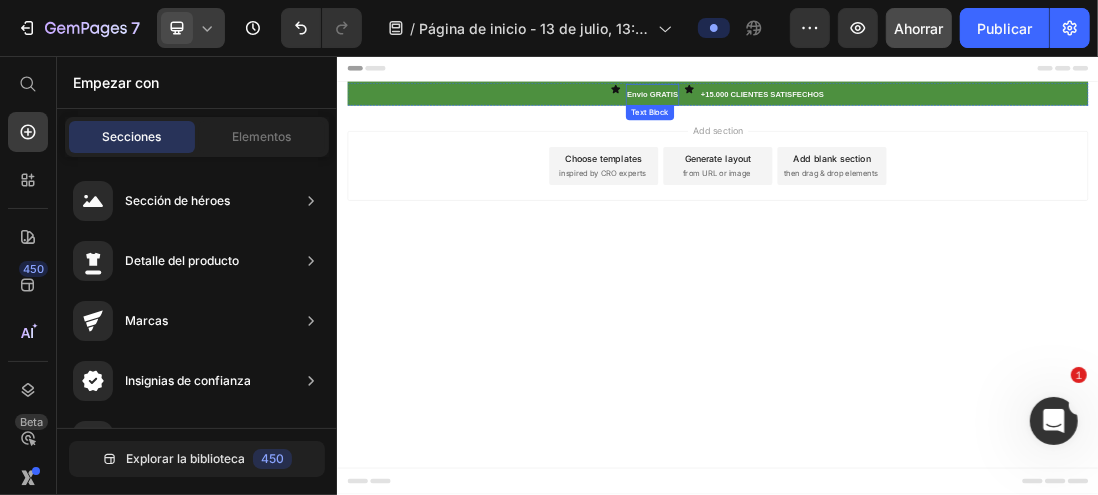 click on "Envio GRATIS" at bounding box center [833, 118] 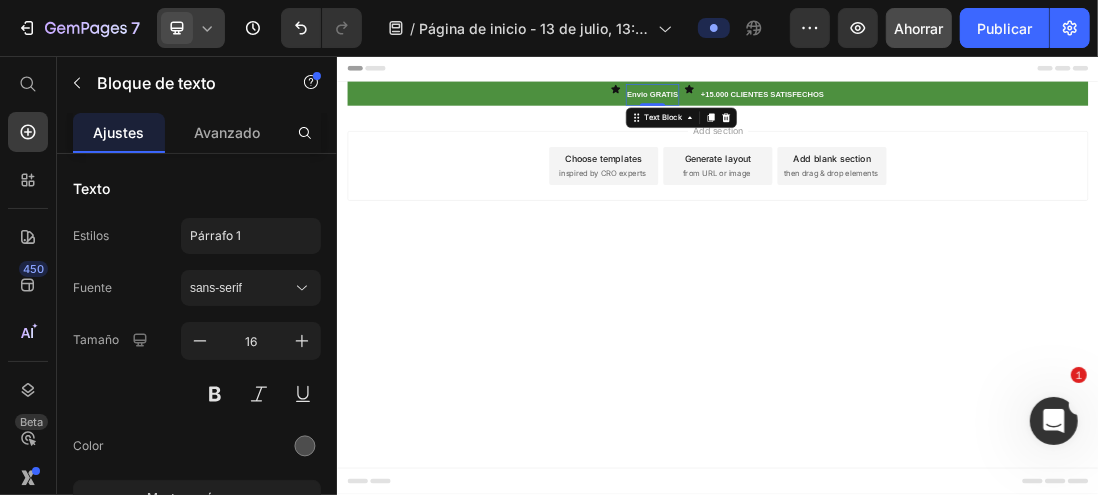 click on "Add section Choose templates inspired by CRO experts Generate layout from URL or image Add blank section then drag & drop elements" at bounding box center [936, 258] 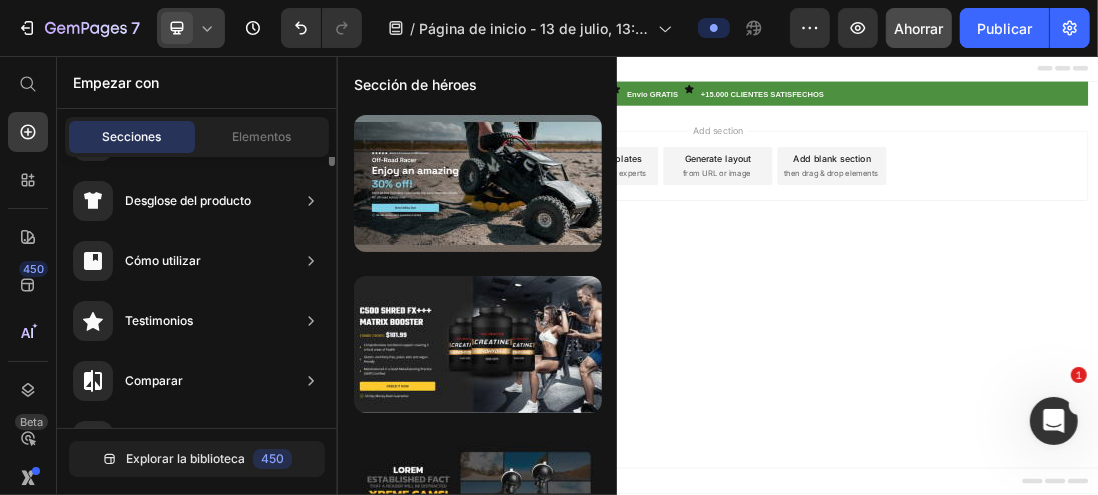 scroll, scrollTop: 200, scrollLeft: 0, axis: vertical 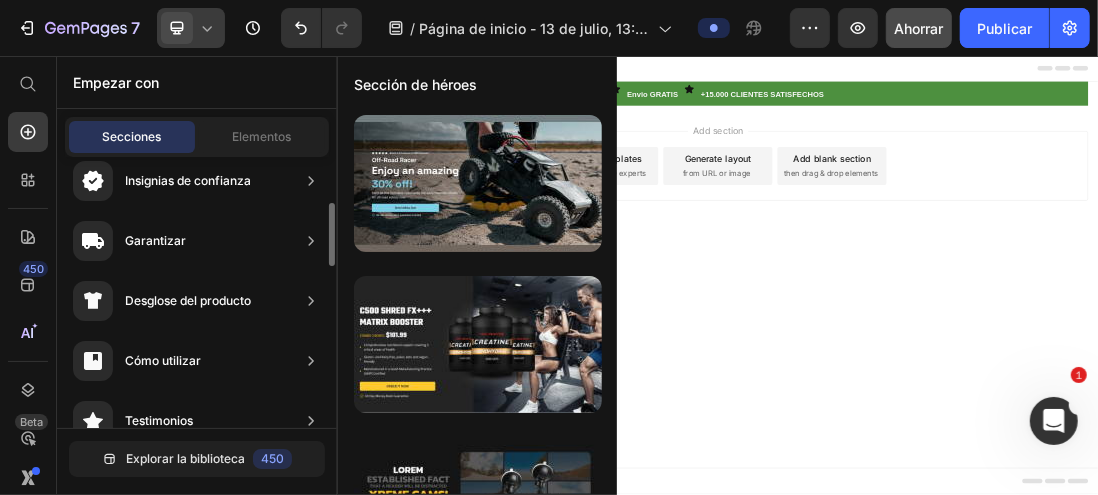 click 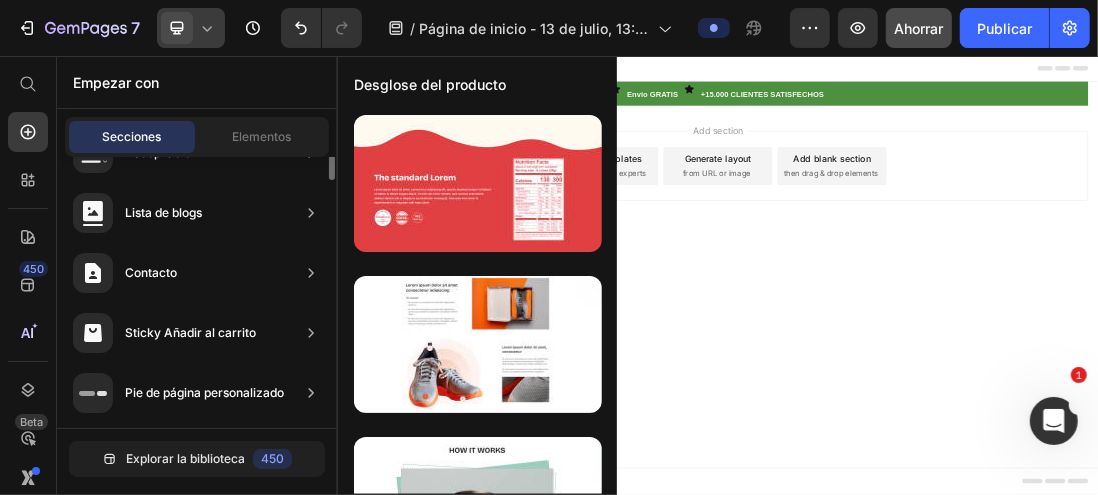 scroll, scrollTop: 688, scrollLeft: 0, axis: vertical 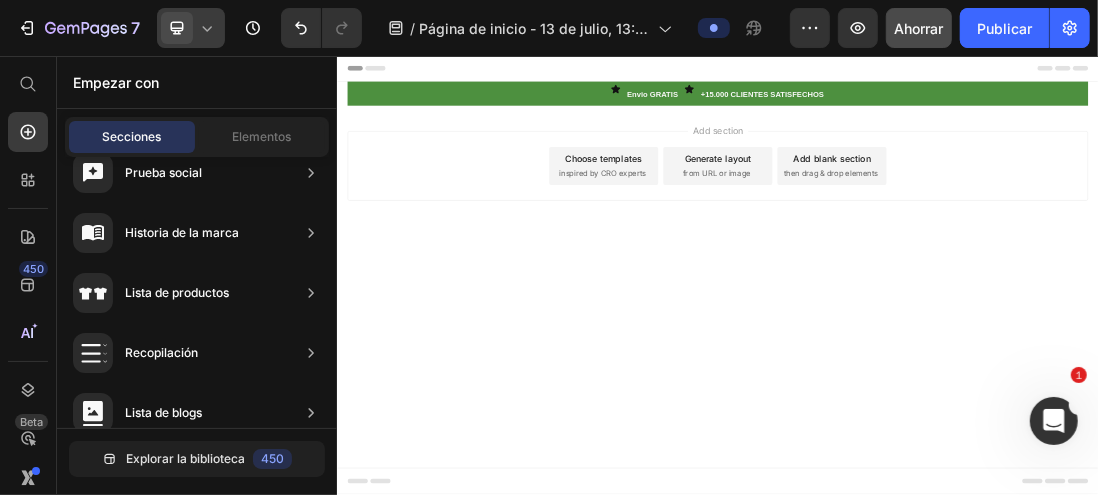 click on "Header
Icon Envio GRATIS Text Block
Icon +15.000 CLIENTES SATISFECHOS Text Block Row Section 1 Root Start with Sections from sidebar Add sections Add elements Start with Generating from URL or image Add section Choose templates inspired by CRO experts Generate layout from URL or image Add blank section then drag & drop elements Footer" at bounding box center [936, 402] 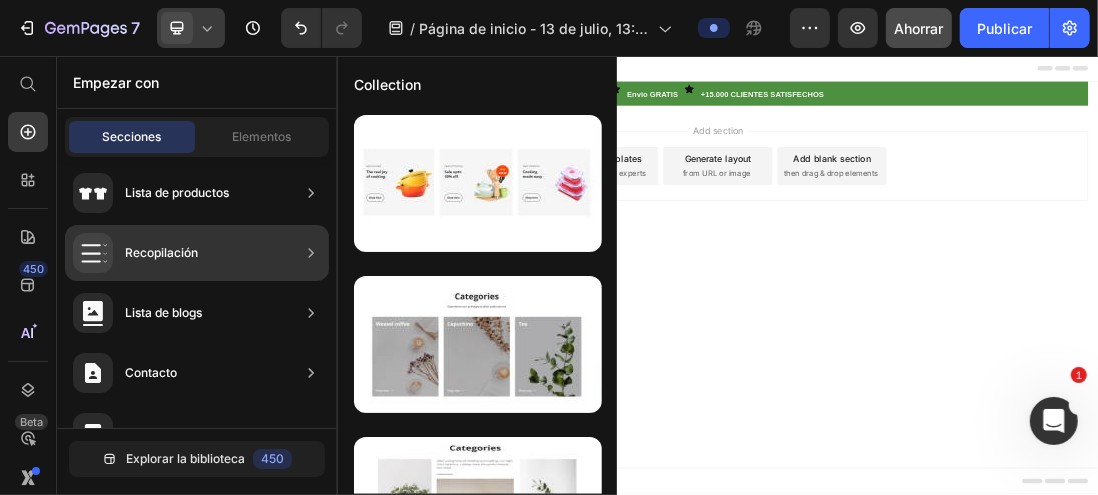 scroll, scrollTop: 888, scrollLeft: 0, axis: vertical 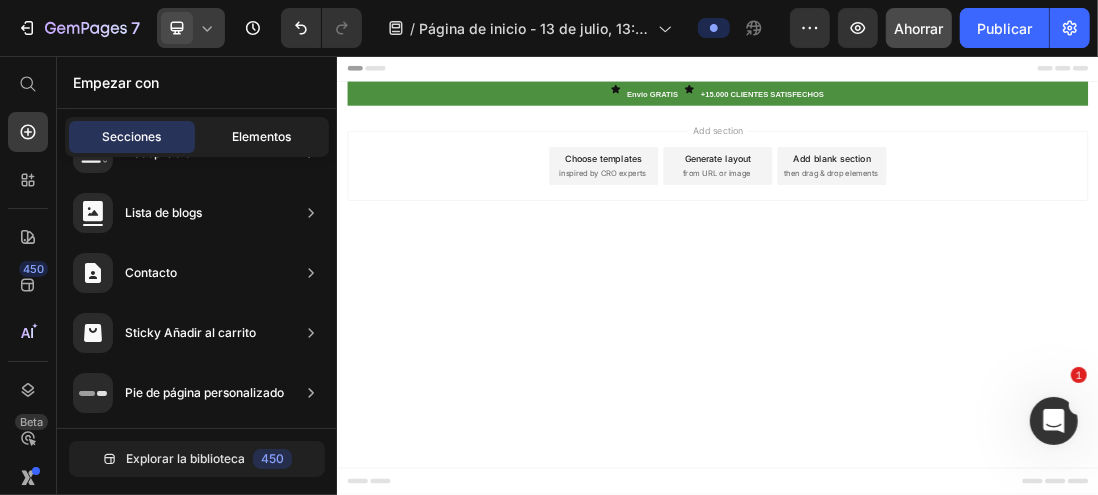 click on "Elementos" at bounding box center (262, 136) 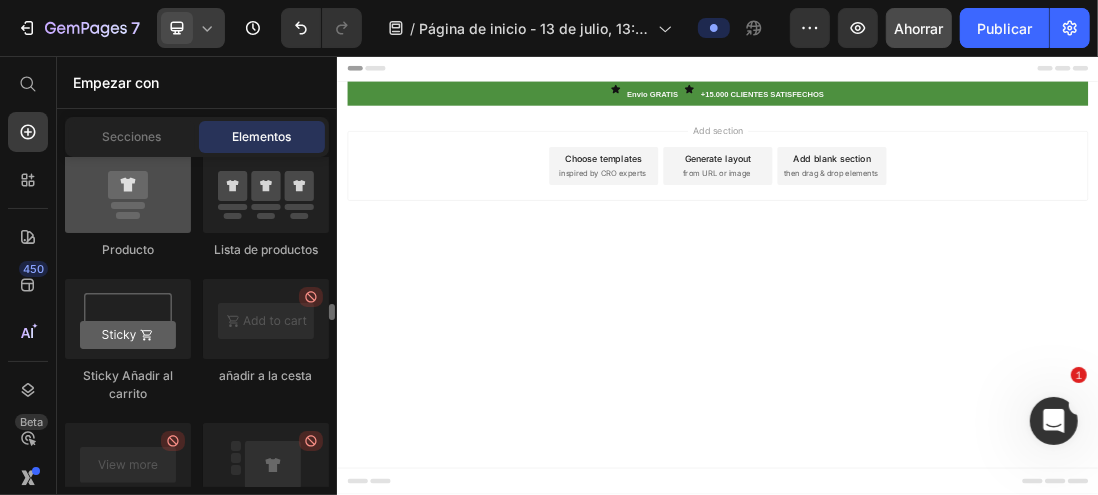 scroll, scrollTop: 2800, scrollLeft: 0, axis: vertical 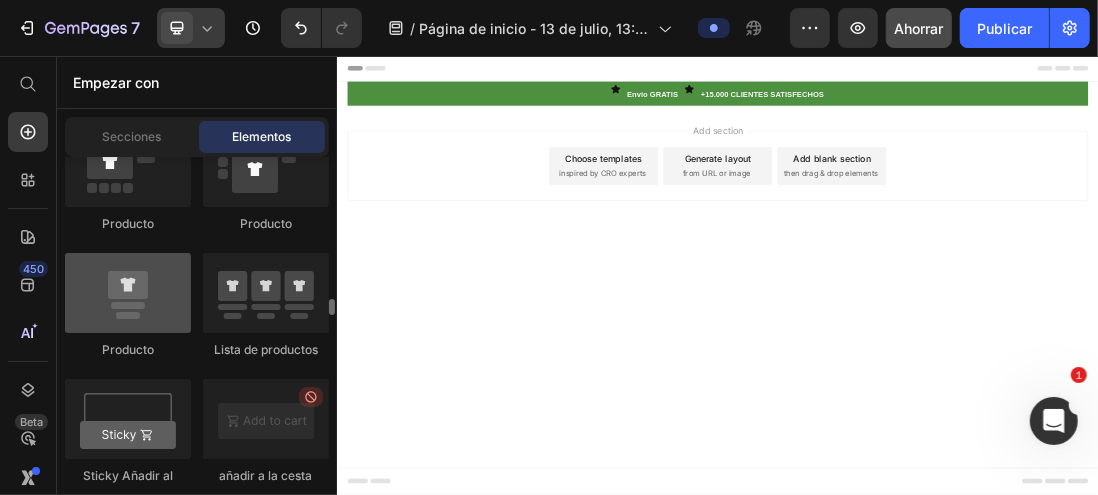 click at bounding box center [128, 293] 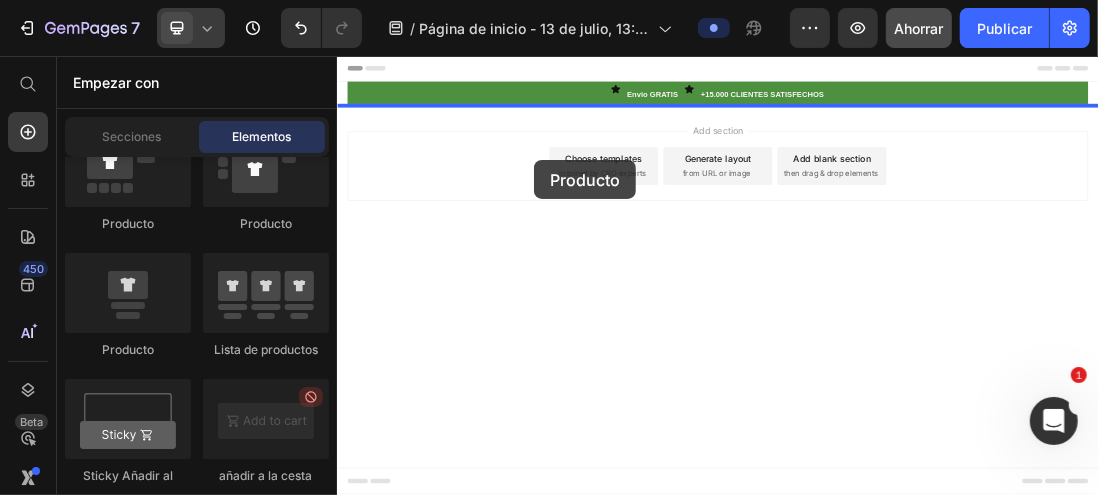 drag, startPoint x: 467, startPoint y: 359, endPoint x: 646, endPoint y: 220, distance: 226.63187 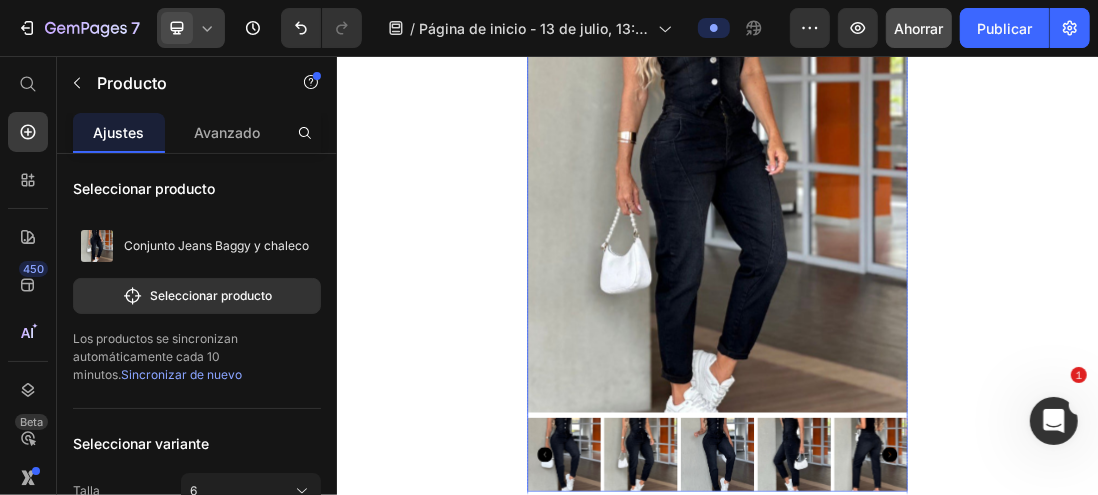 scroll, scrollTop: 0, scrollLeft: 0, axis: both 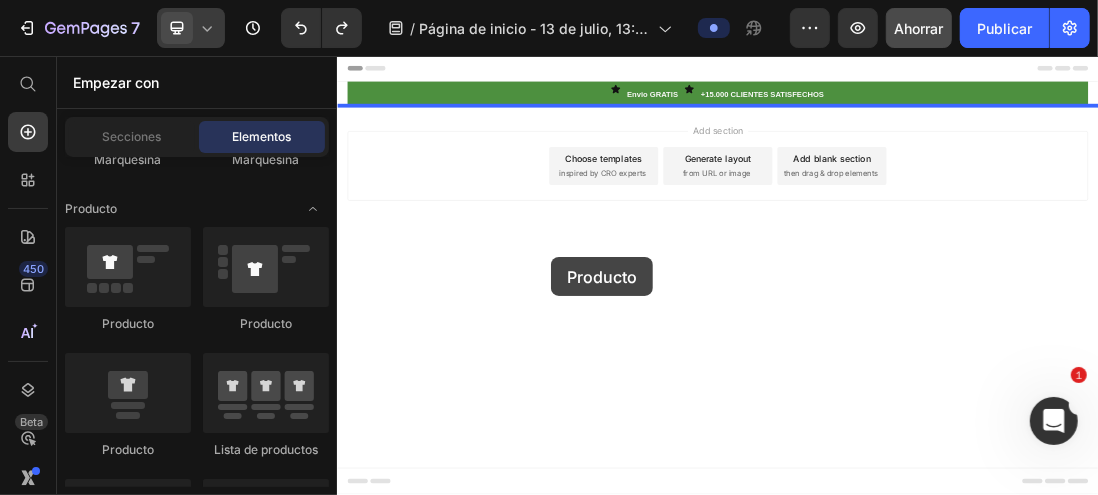 drag, startPoint x: 454, startPoint y: 332, endPoint x: 673, endPoint y: 373, distance: 222.80484 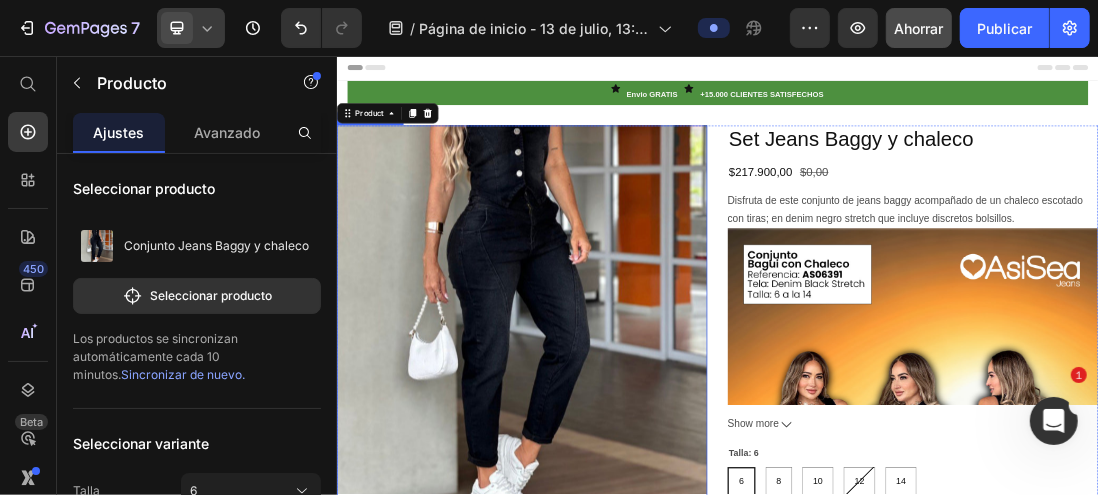 scroll, scrollTop: 0, scrollLeft: 0, axis: both 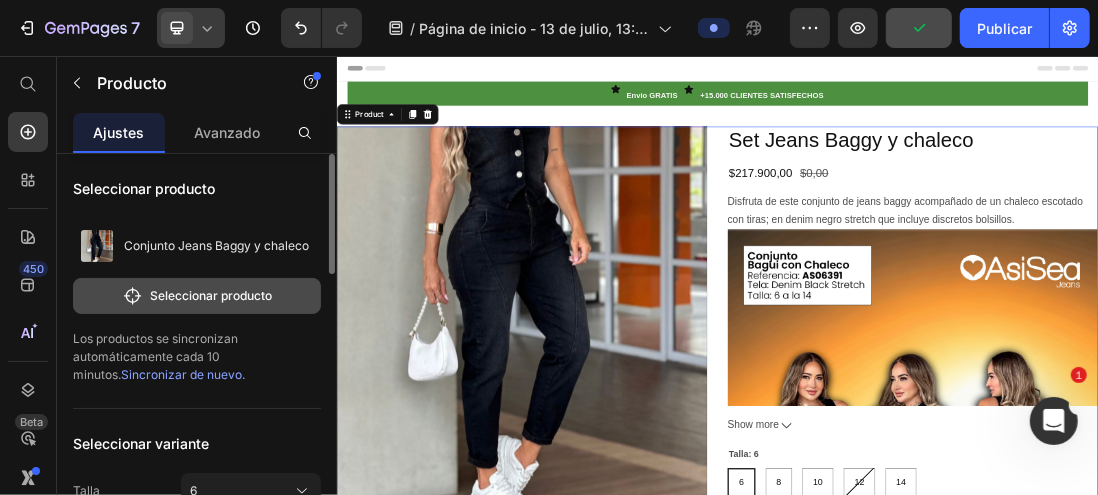 click on "Seleccionar producto" at bounding box center [211, 295] 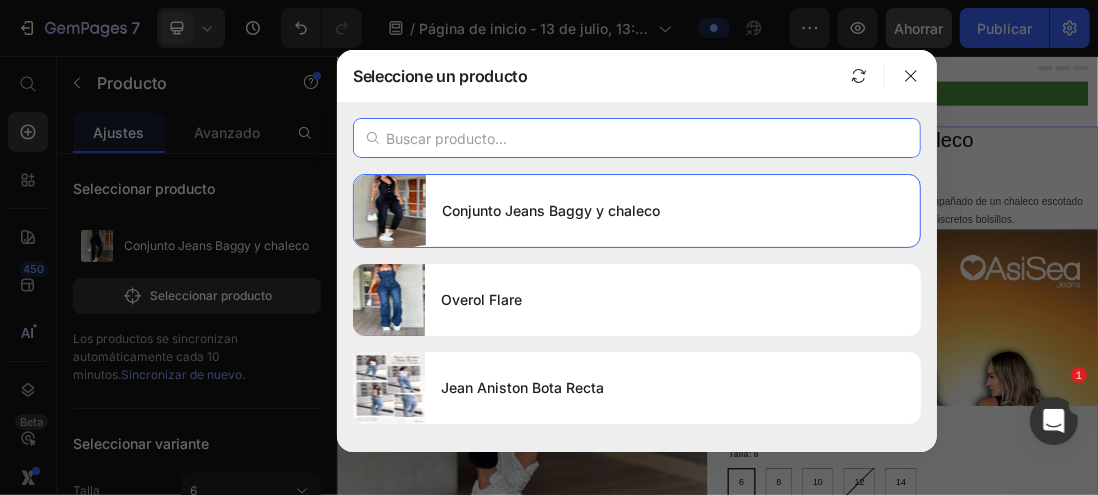 click at bounding box center [637, 138] 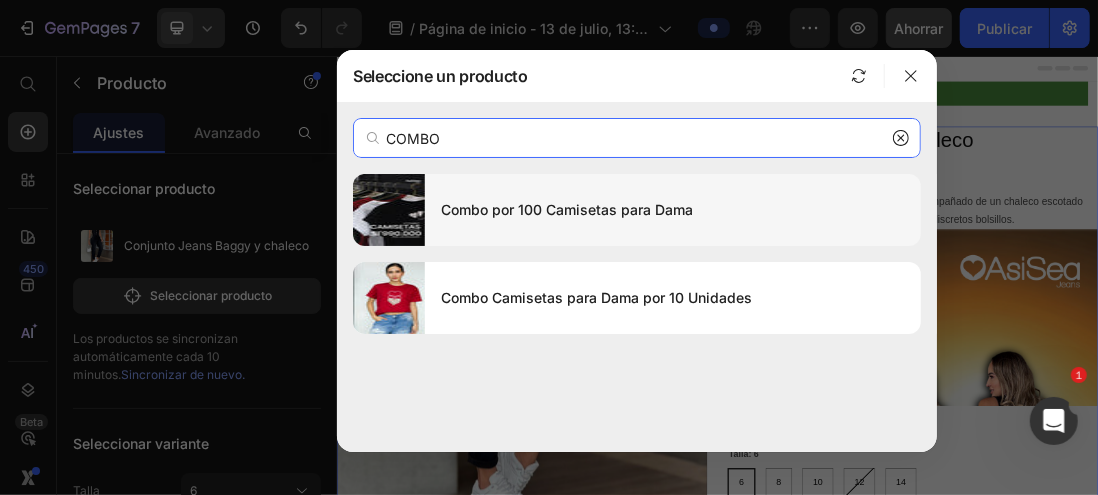 type on "COMBO" 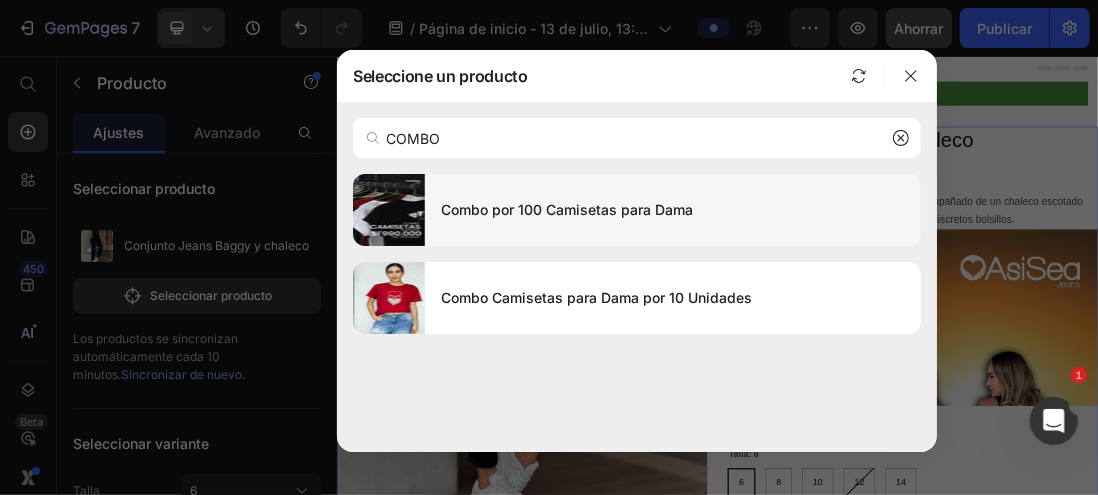 click on "Combo por 100 Camisetas para Dama" at bounding box center [567, 209] 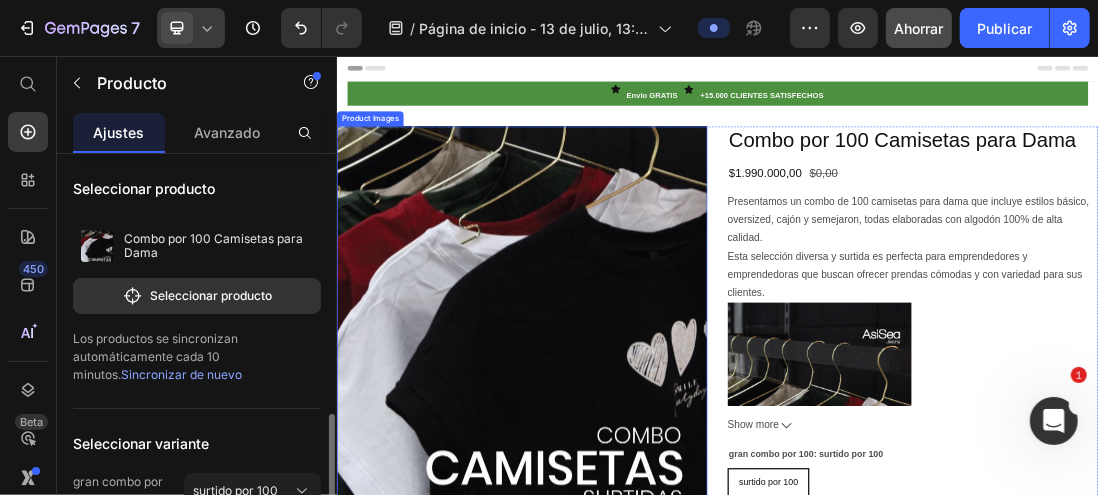 scroll, scrollTop: 200, scrollLeft: 0, axis: vertical 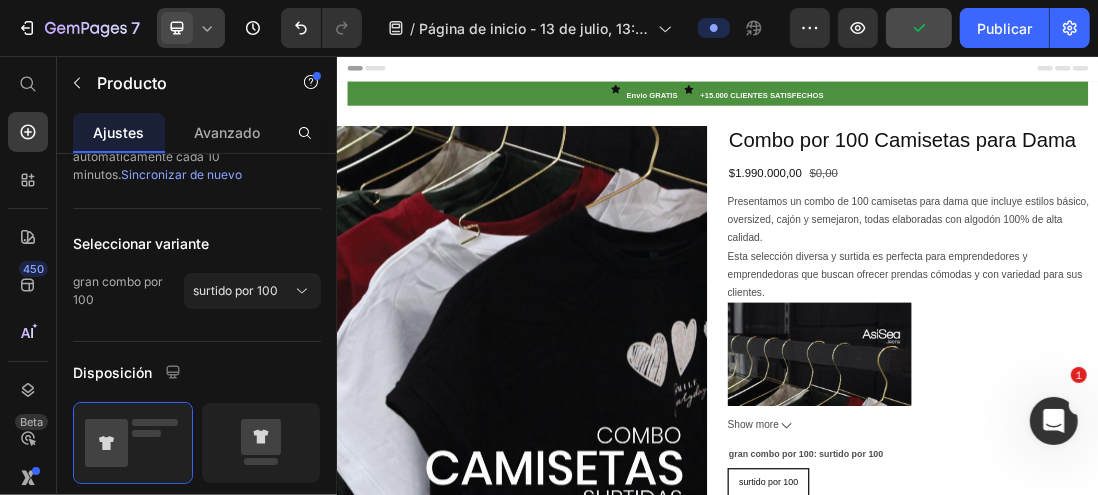 click 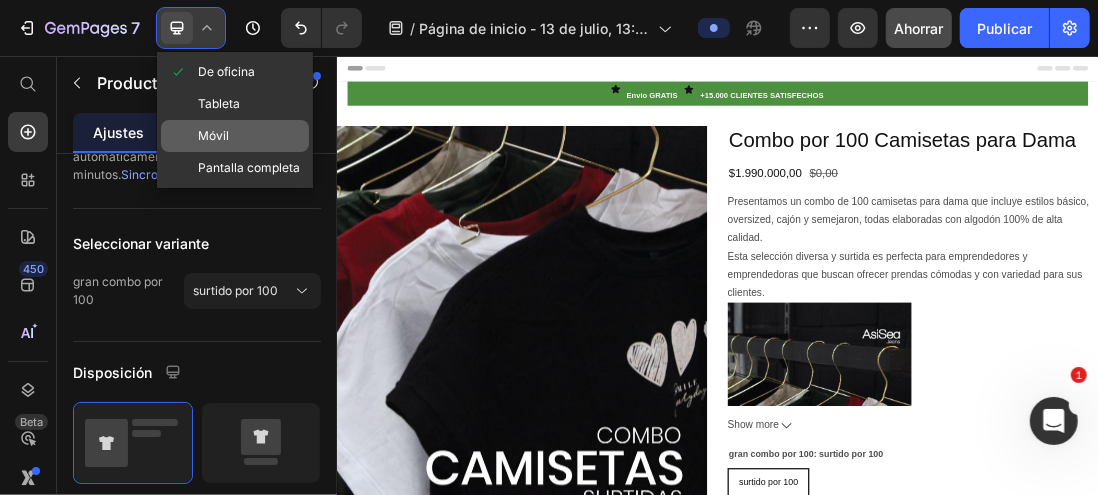 click on "Móvil" at bounding box center (213, 135) 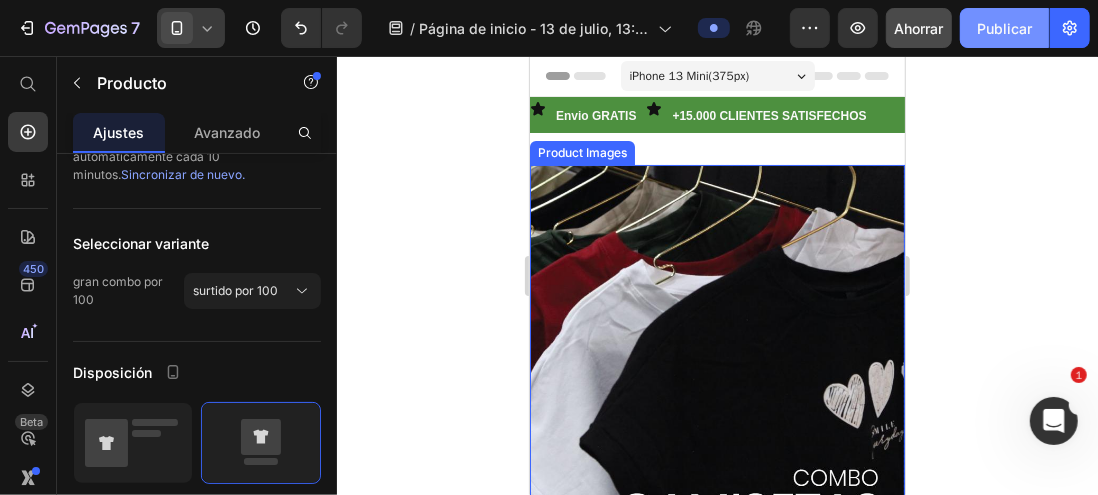 click on "Publicar" at bounding box center [1004, 28] 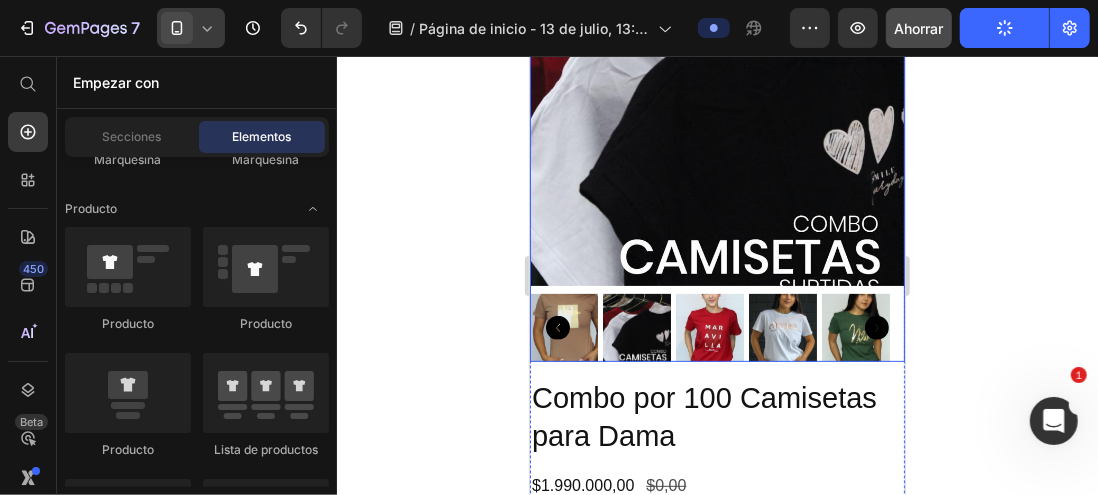 scroll, scrollTop: 264, scrollLeft: 0, axis: vertical 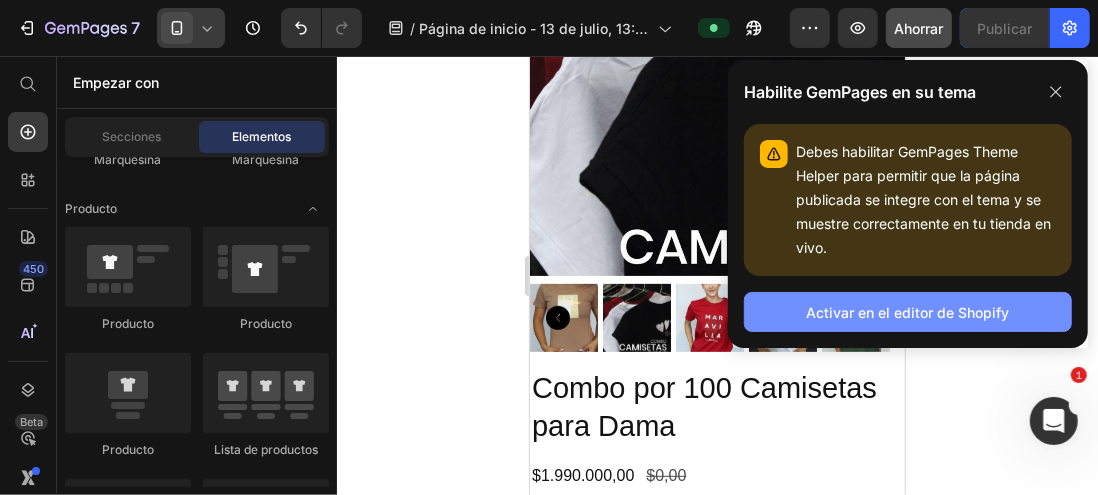 click on "Activar en el editor de Shopify" at bounding box center [908, 312] 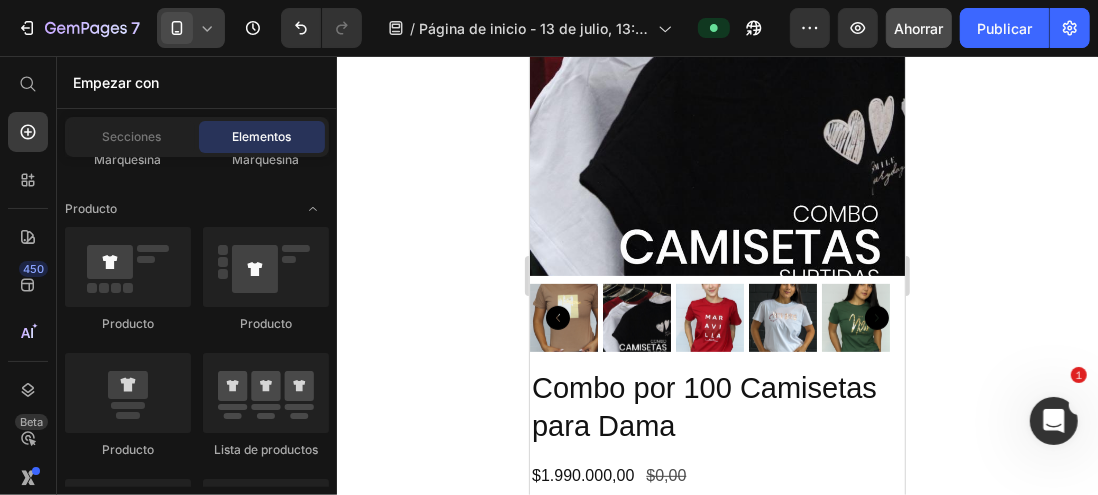 click 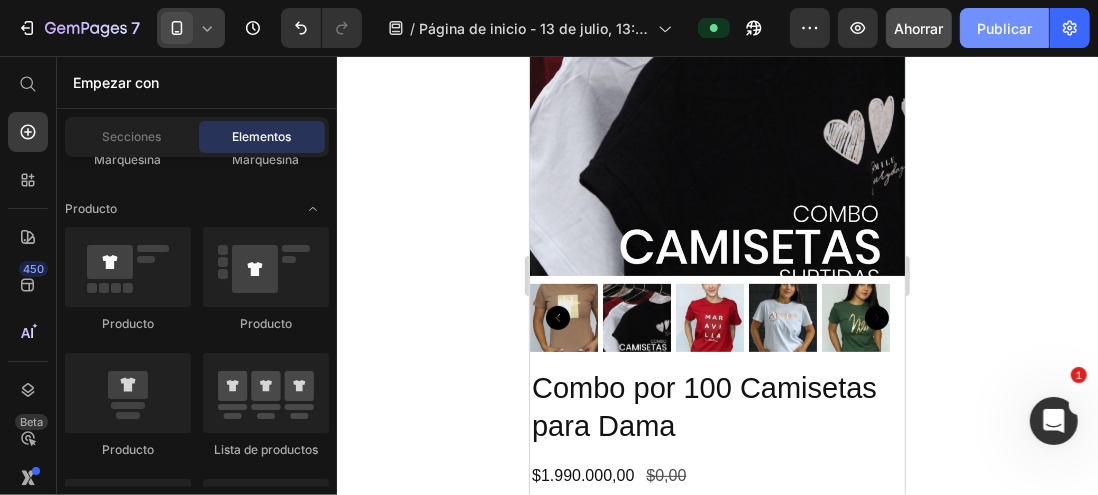 click on "Publicar" 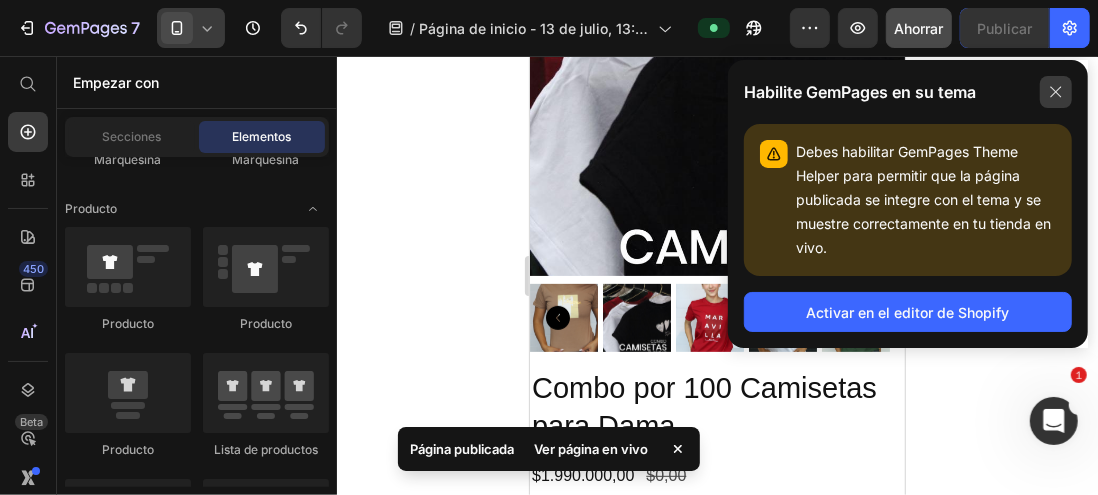 click 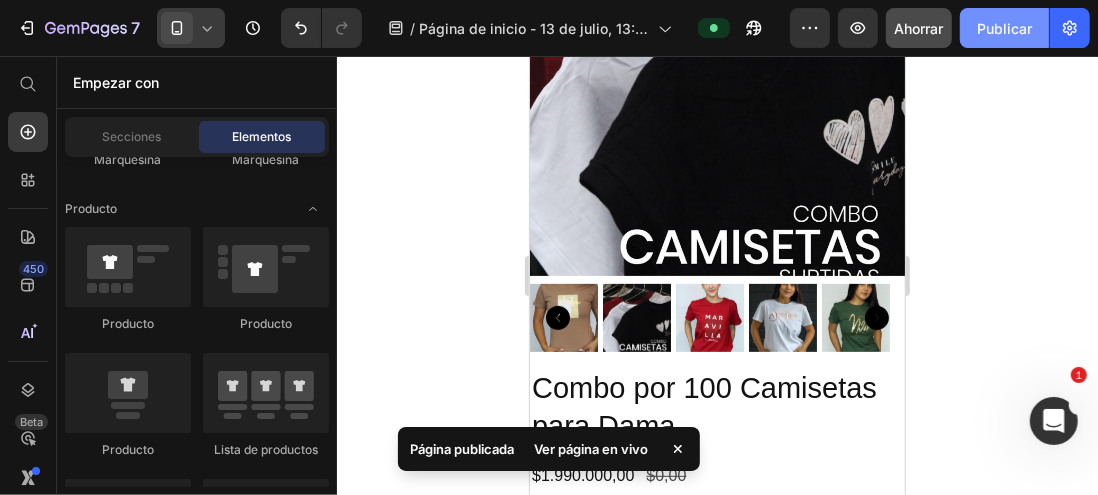 click on "Publicar" at bounding box center [1004, 28] 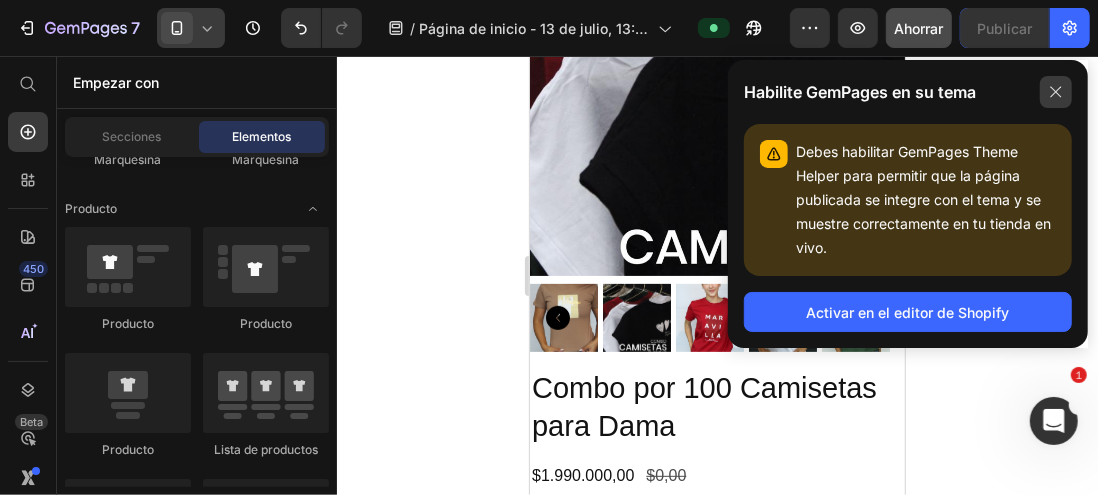 click 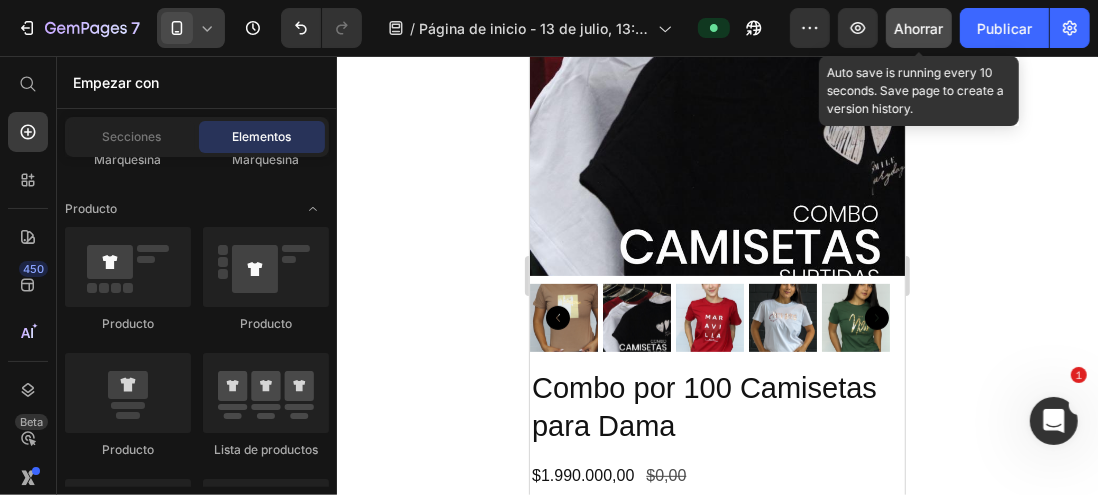 click on "Ahorrar" at bounding box center (919, 28) 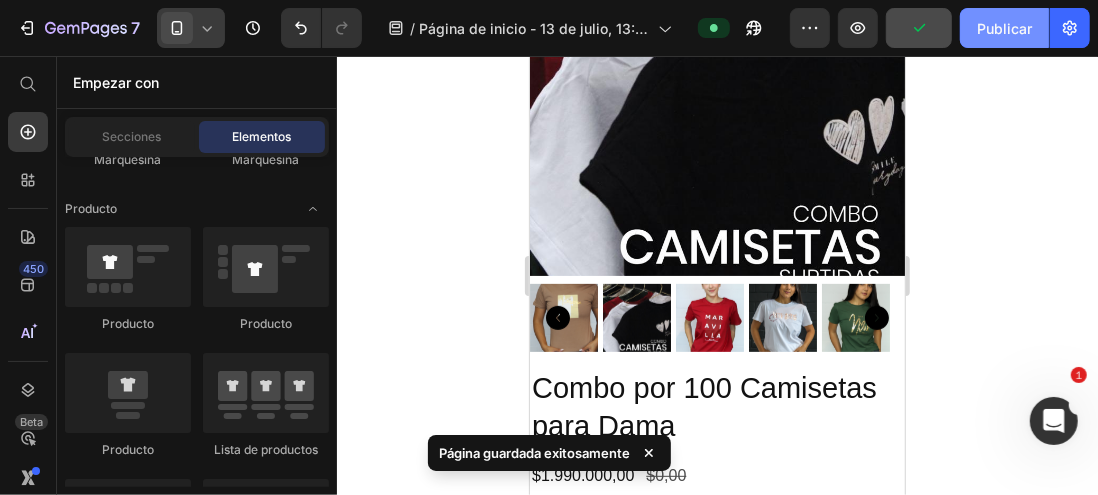 click on "Publicar" at bounding box center [1004, 28] 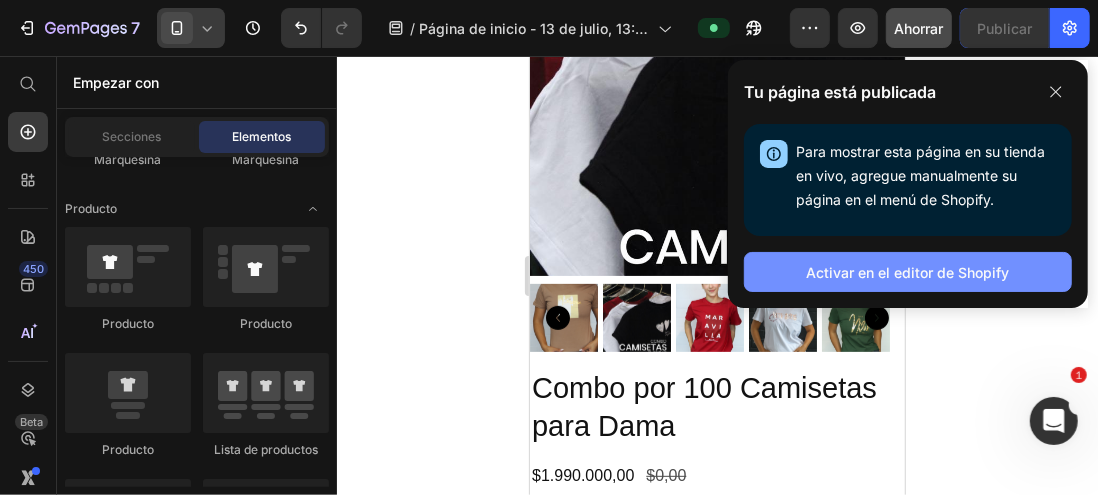 click on "Activar en el editor de Shopify" at bounding box center [908, 272] 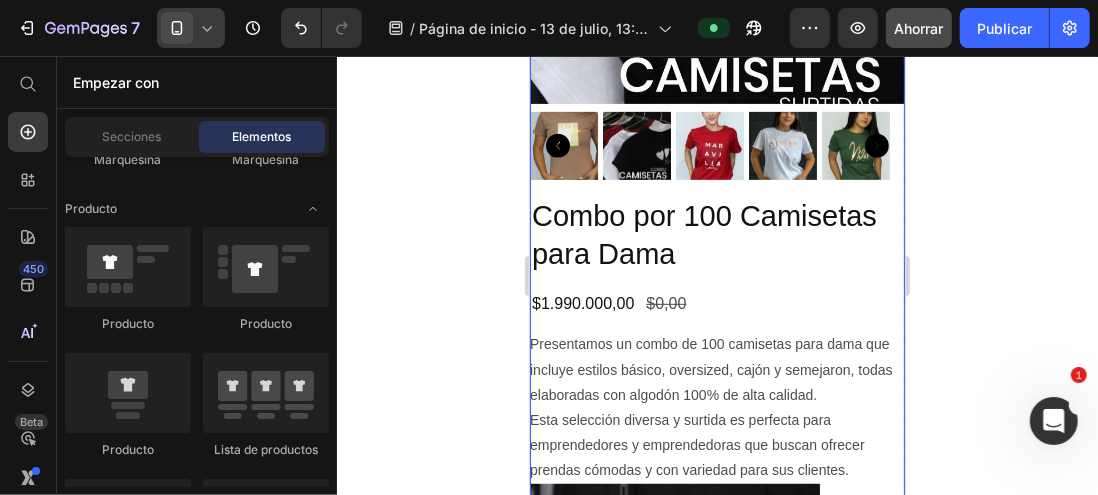 scroll, scrollTop: 464, scrollLeft: 0, axis: vertical 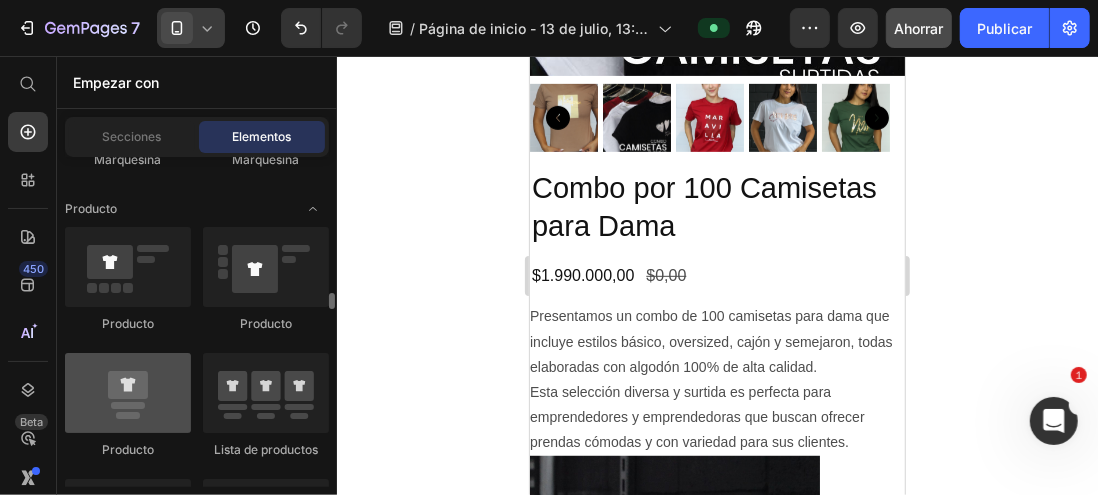 click at bounding box center [128, 393] 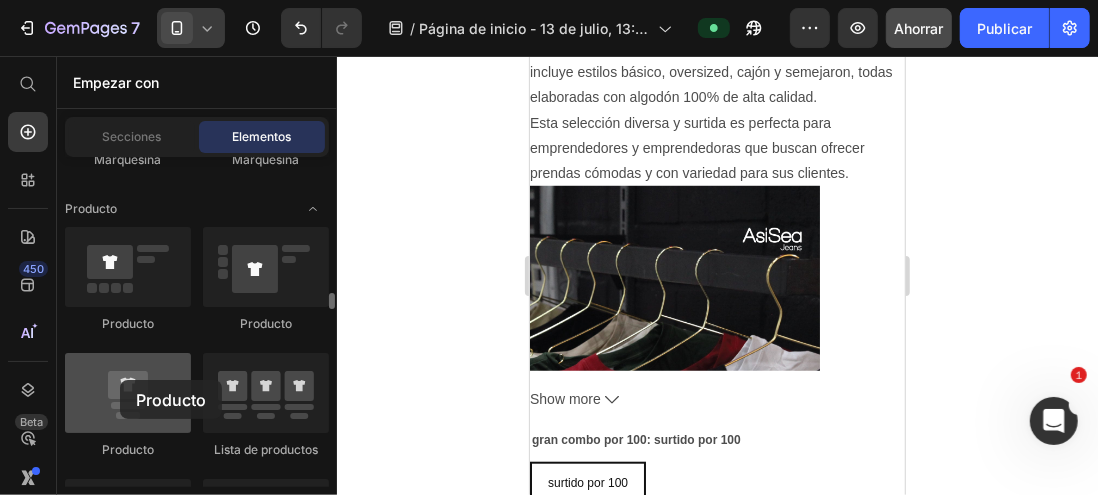 drag, startPoint x: 121, startPoint y: 398, endPoint x: 120, endPoint y: 380, distance: 18.027756 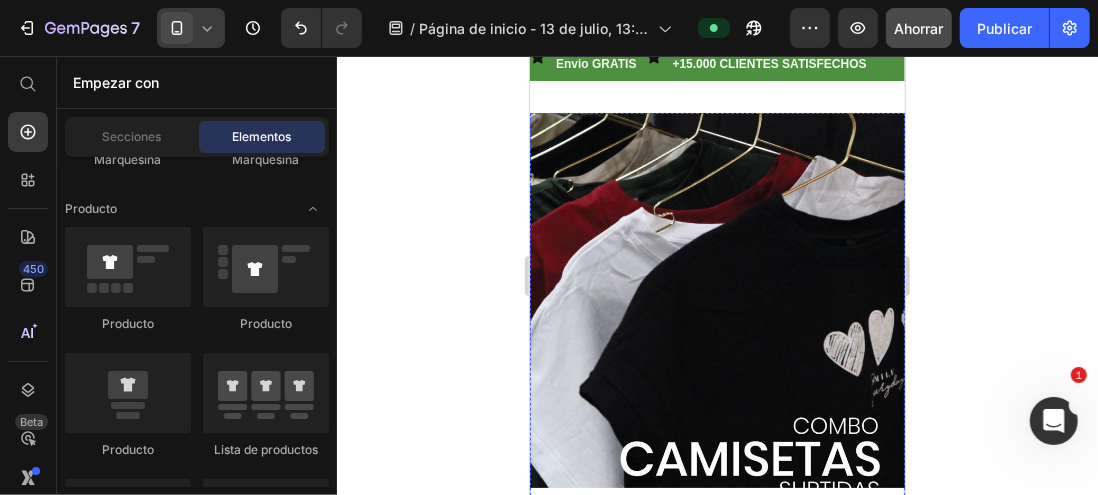scroll, scrollTop: 0, scrollLeft: 0, axis: both 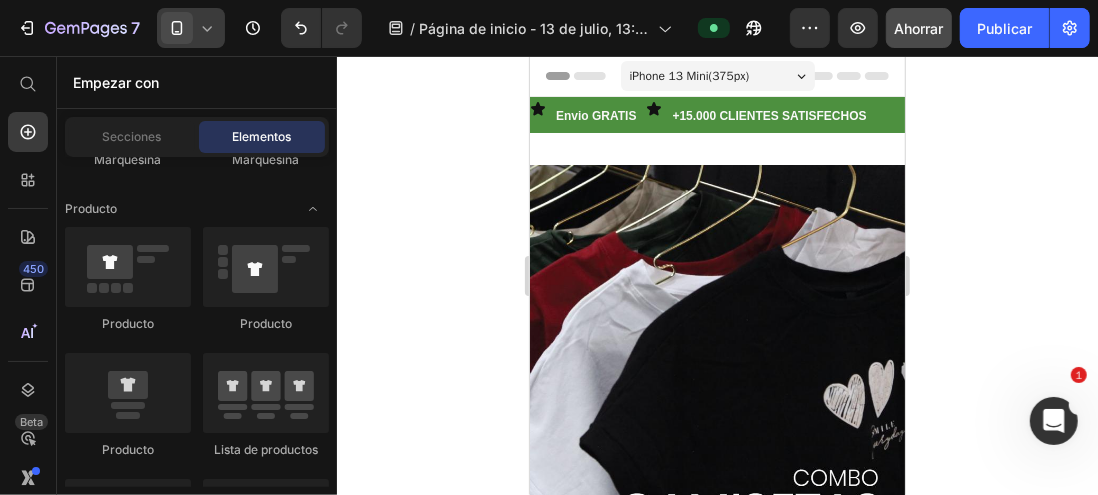 click 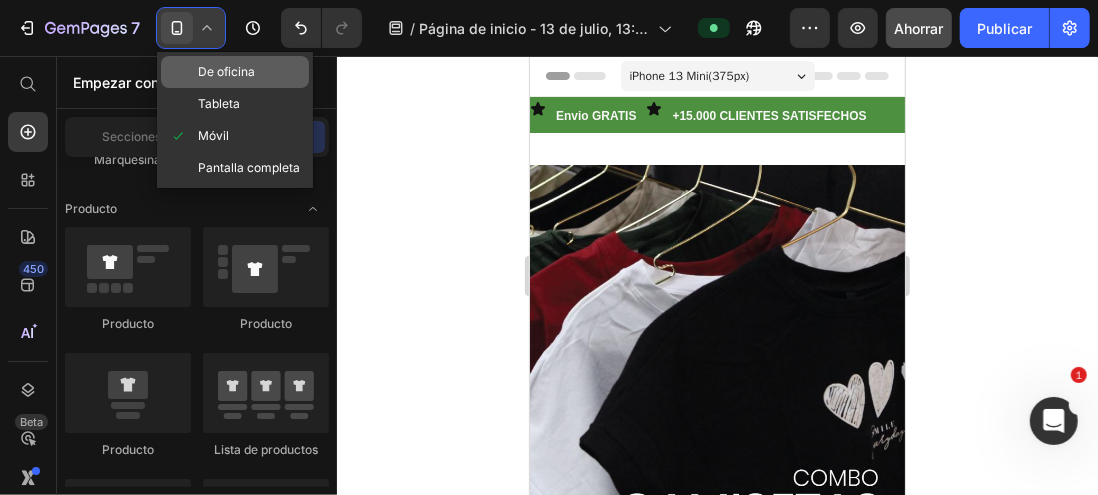 click on "De oficina" at bounding box center [226, 71] 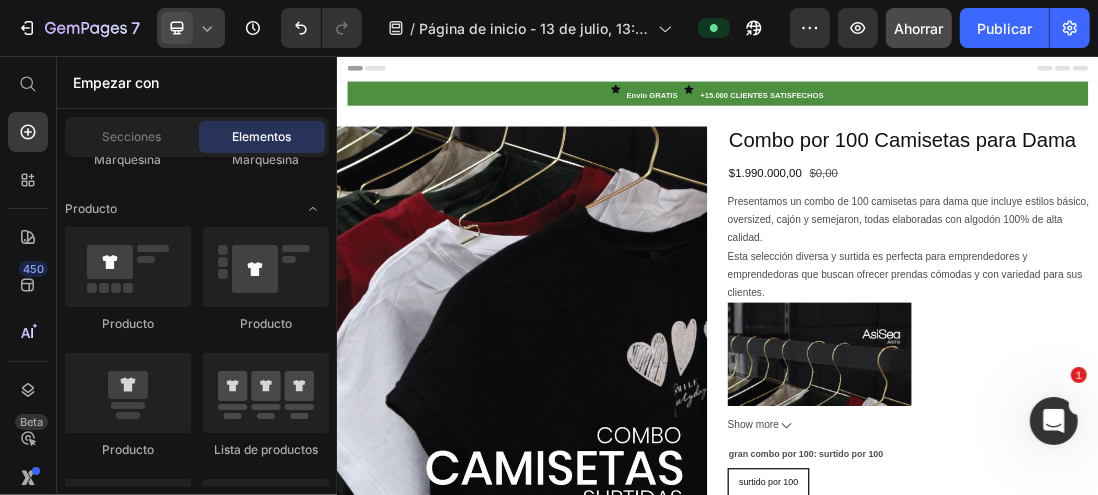 click on "Empezar con" at bounding box center [197, 82] 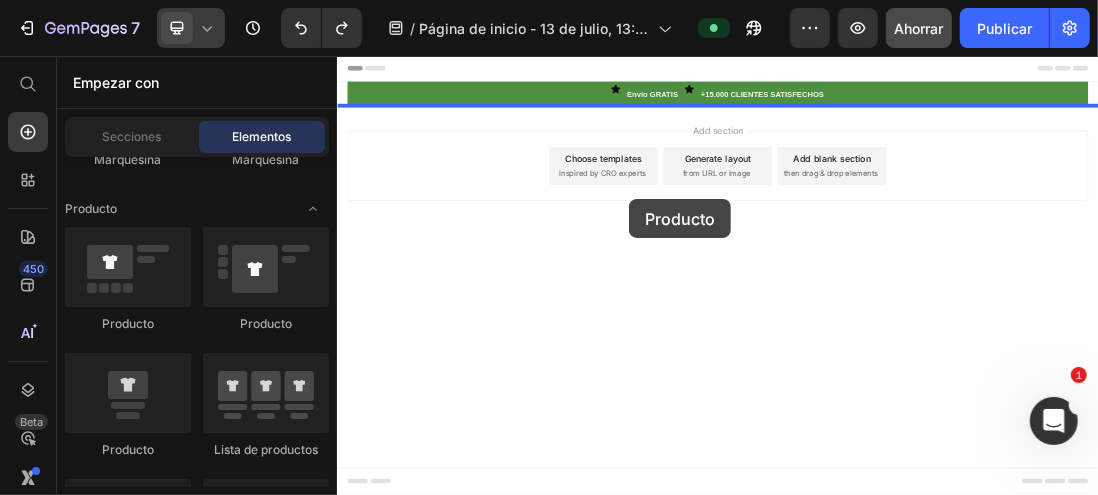 drag, startPoint x: 461, startPoint y: 461, endPoint x: 797, endPoint y: 282, distance: 380.70593 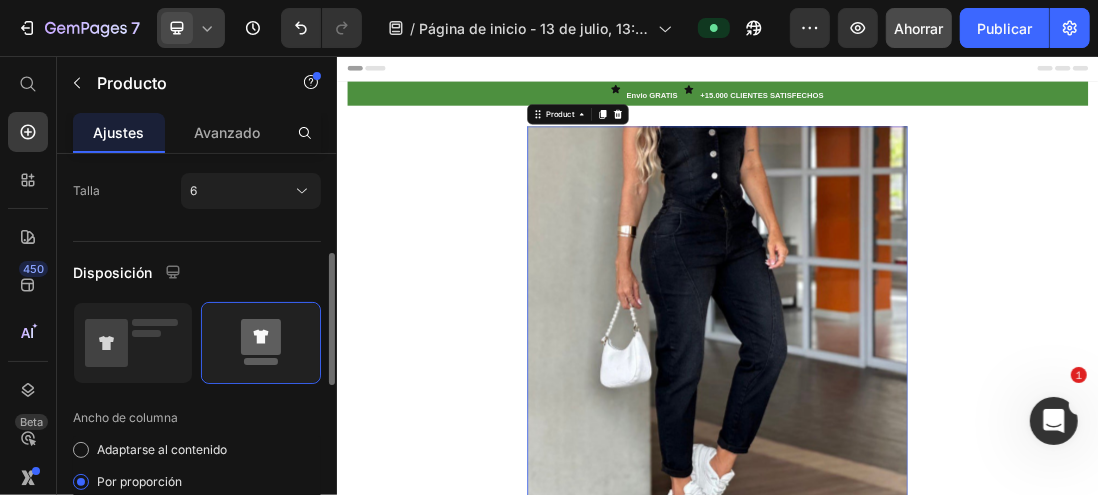 scroll, scrollTop: 500, scrollLeft: 0, axis: vertical 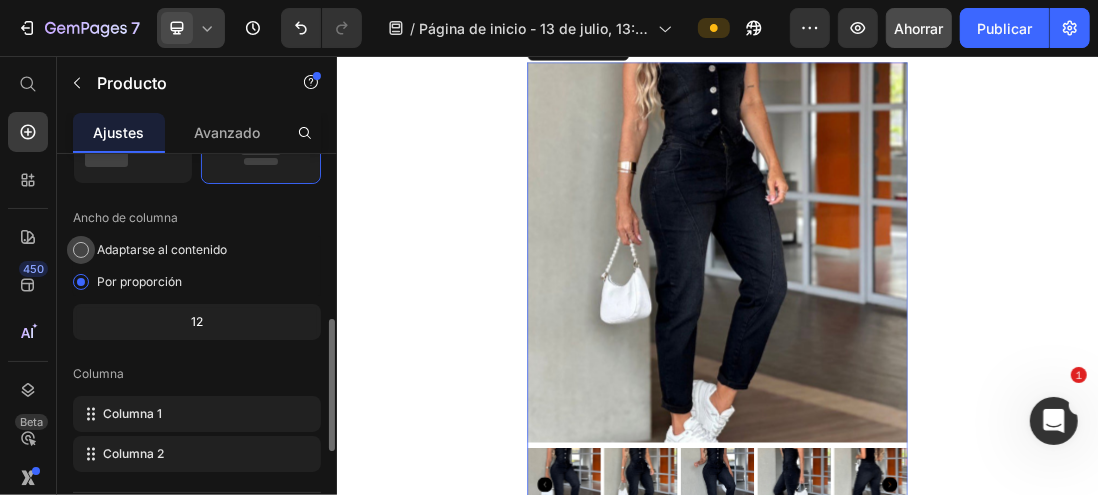 click at bounding box center (81, 250) 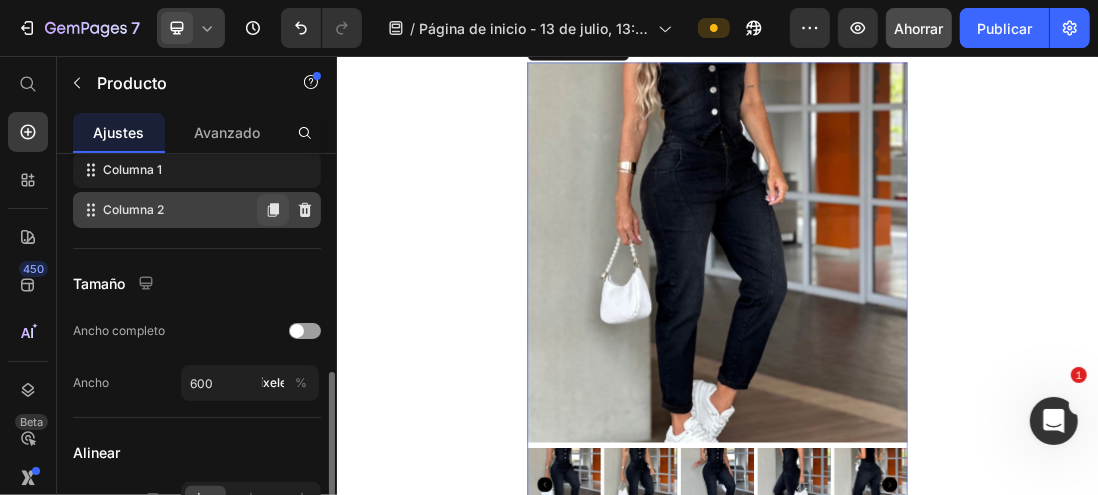 scroll, scrollTop: 600, scrollLeft: 0, axis: vertical 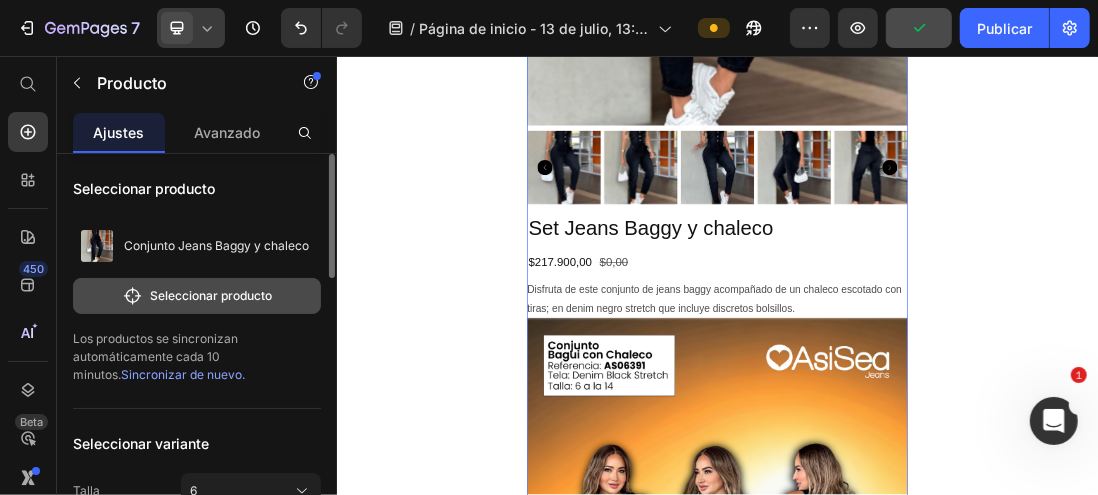 click on "Seleccionar producto" at bounding box center (211, 295) 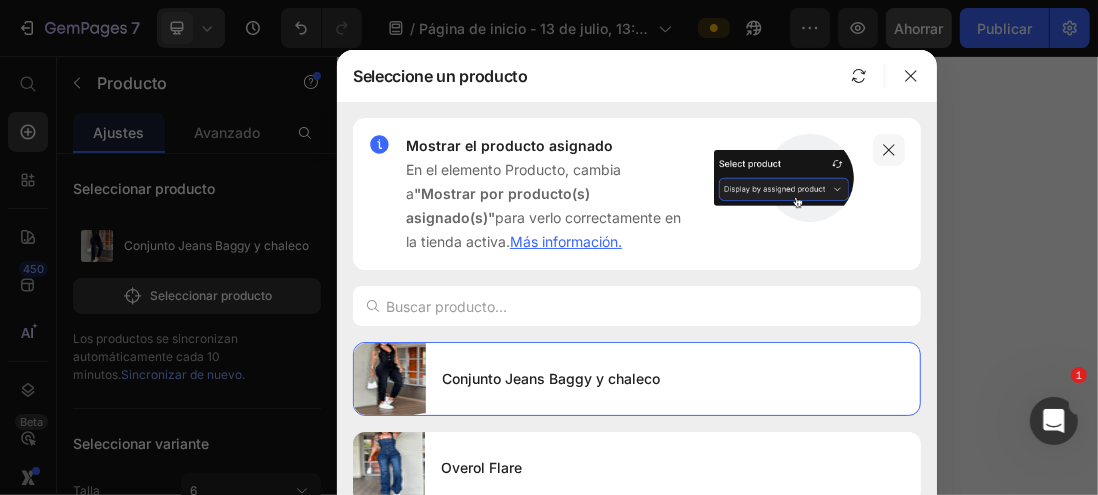 click 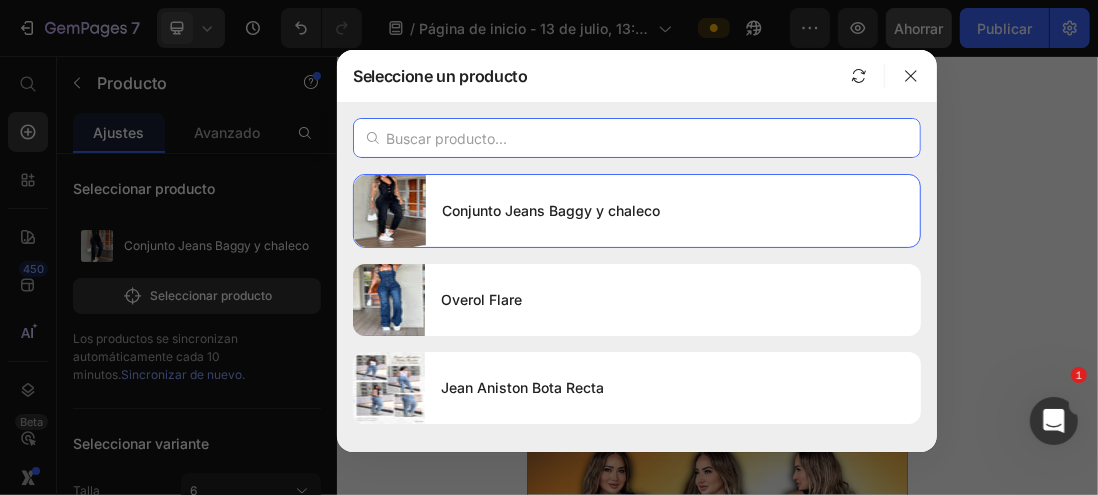 click at bounding box center [637, 138] 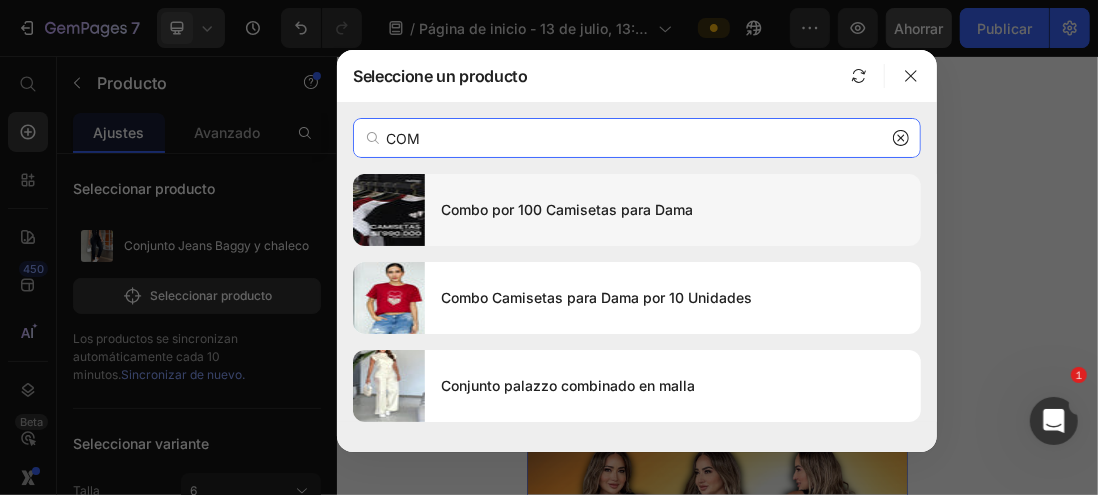 type on "COM" 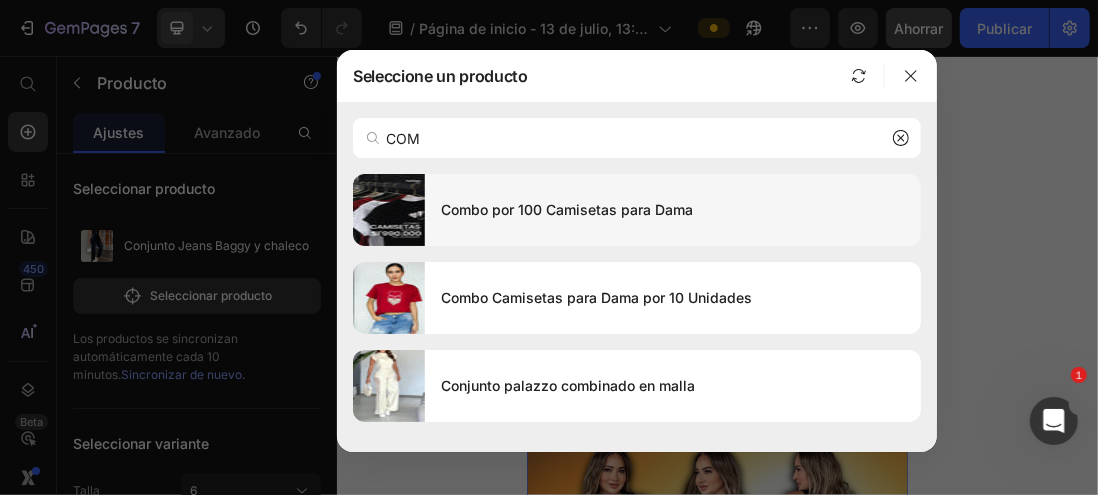 click at bounding box center (389, 210) 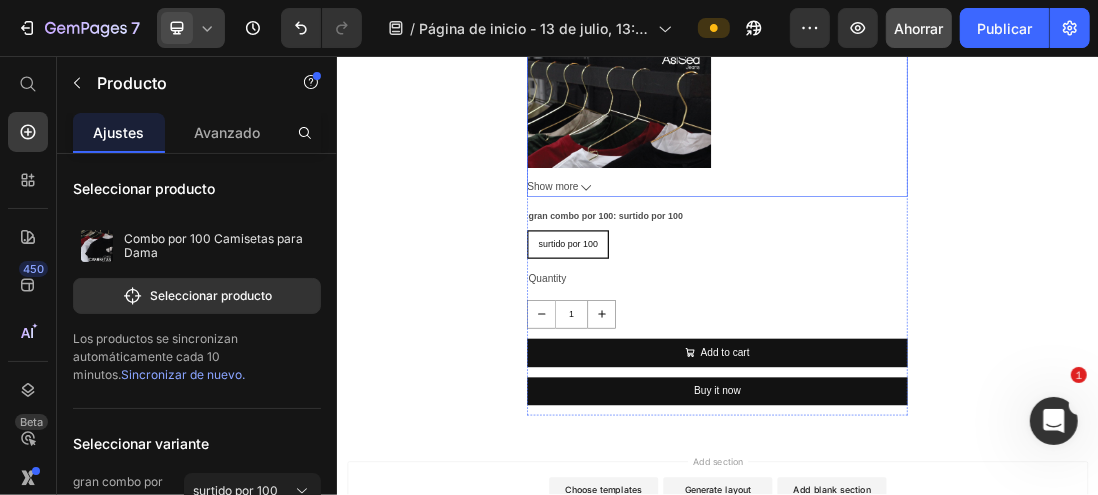 scroll, scrollTop: 1200, scrollLeft: 0, axis: vertical 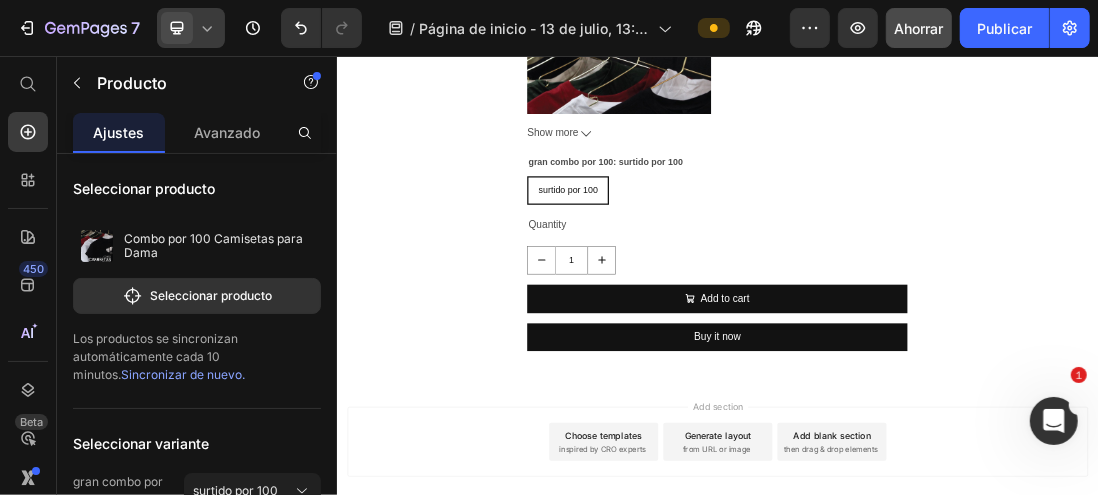 click 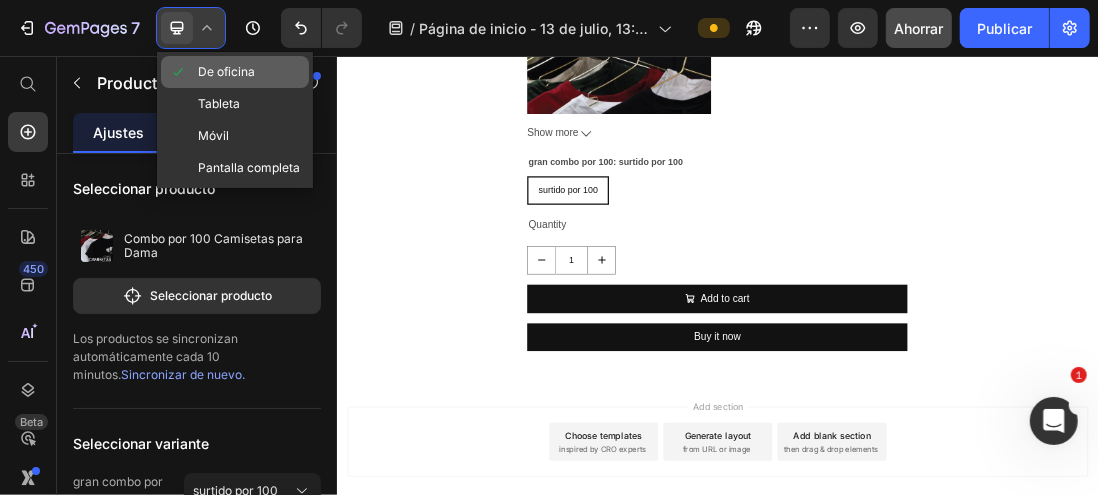 click on "De oficina" at bounding box center (226, 71) 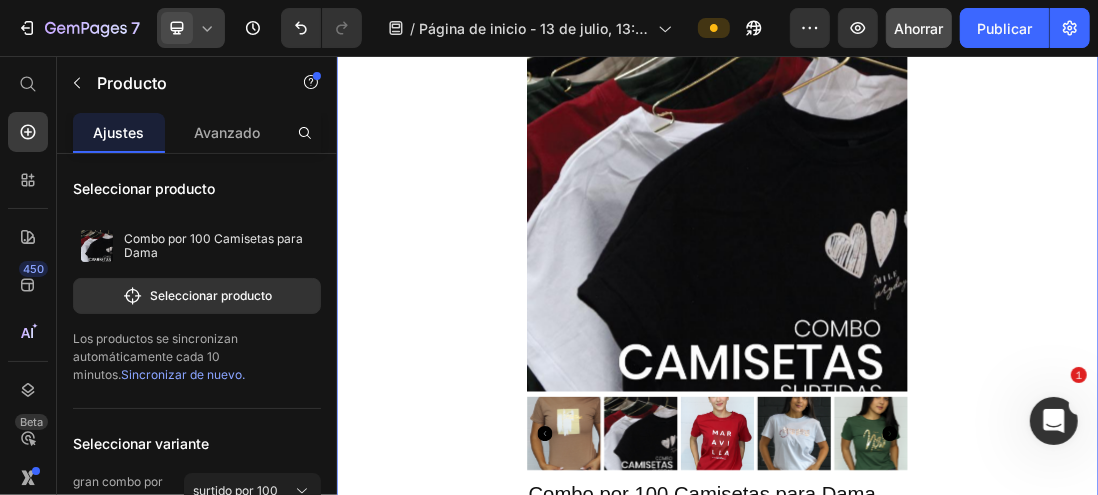 scroll, scrollTop: 0, scrollLeft: 0, axis: both 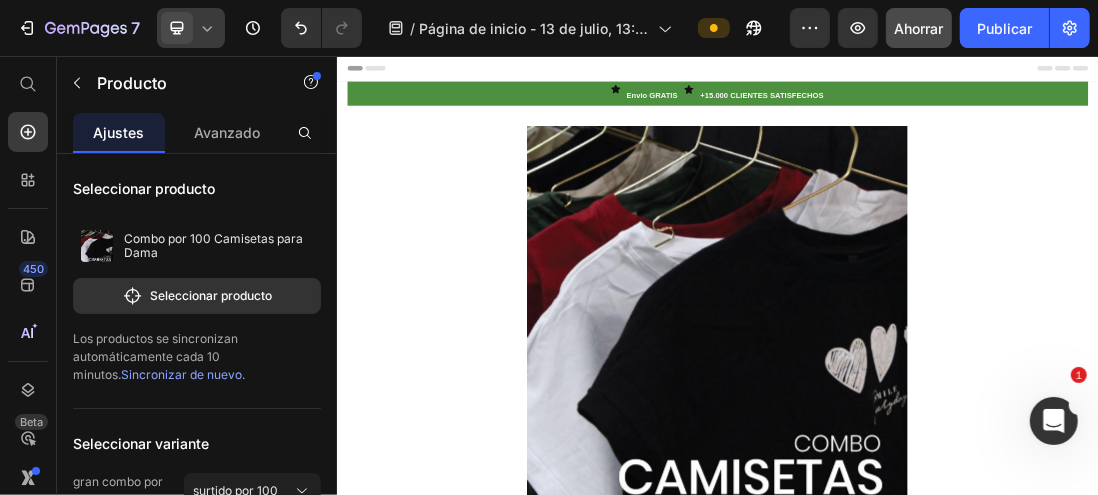 click 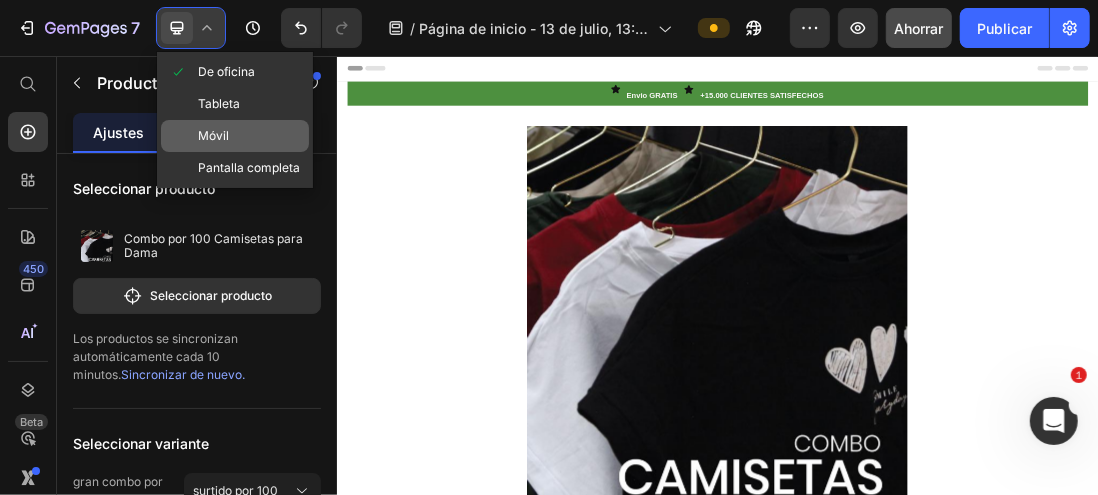 click on "Móvil" at bounding box center (213, 135) 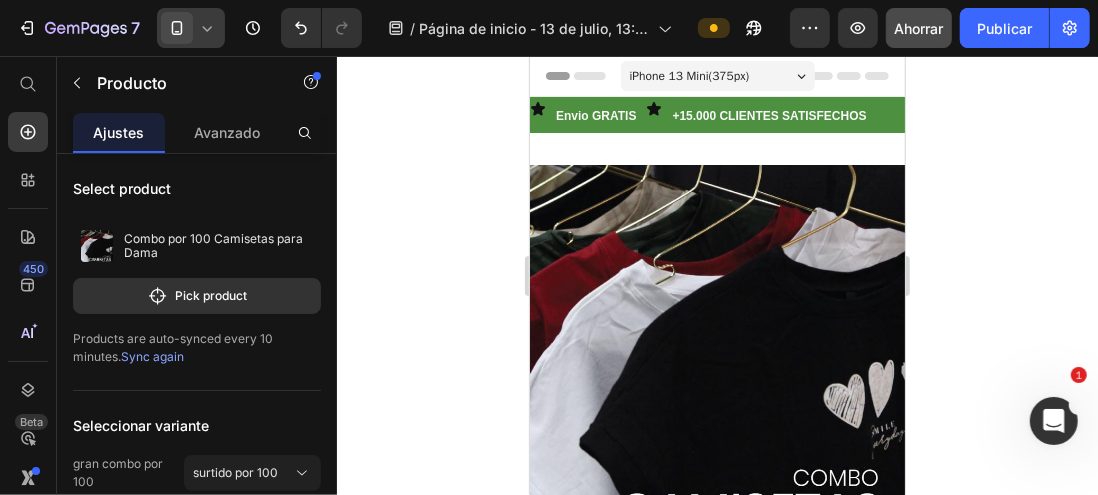 scroll, scrollTop: 38, scrollLeft: 0, axis: vertical 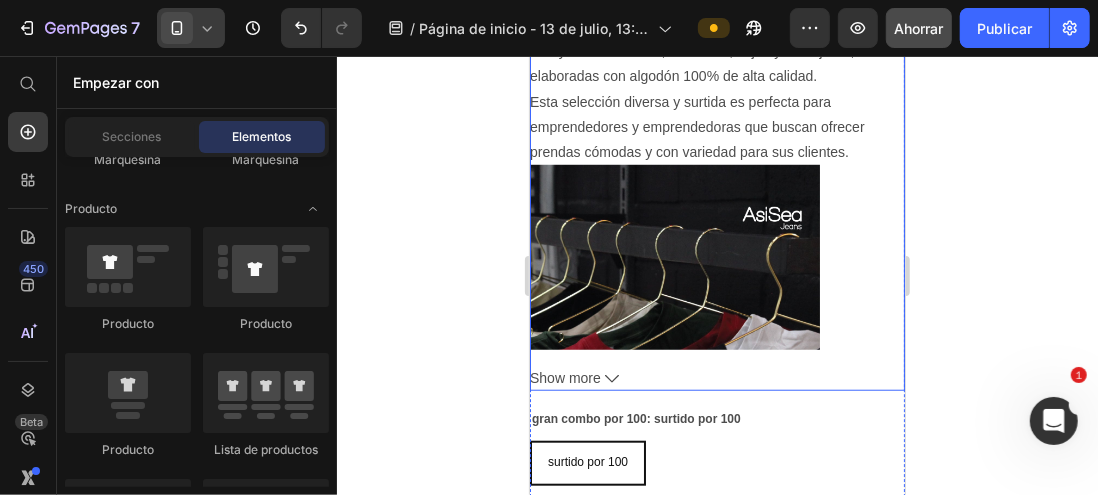 click at bounding box center (674, 425) 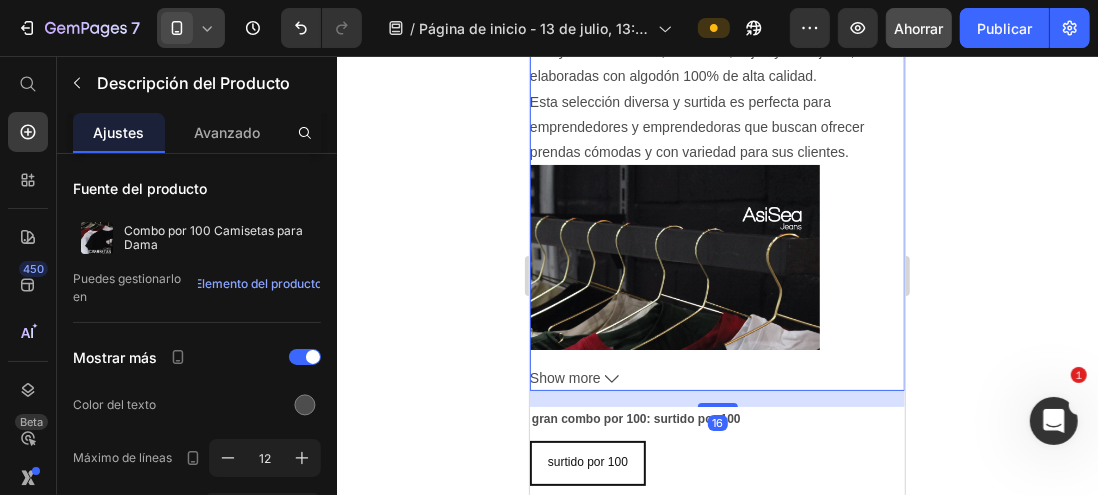 click 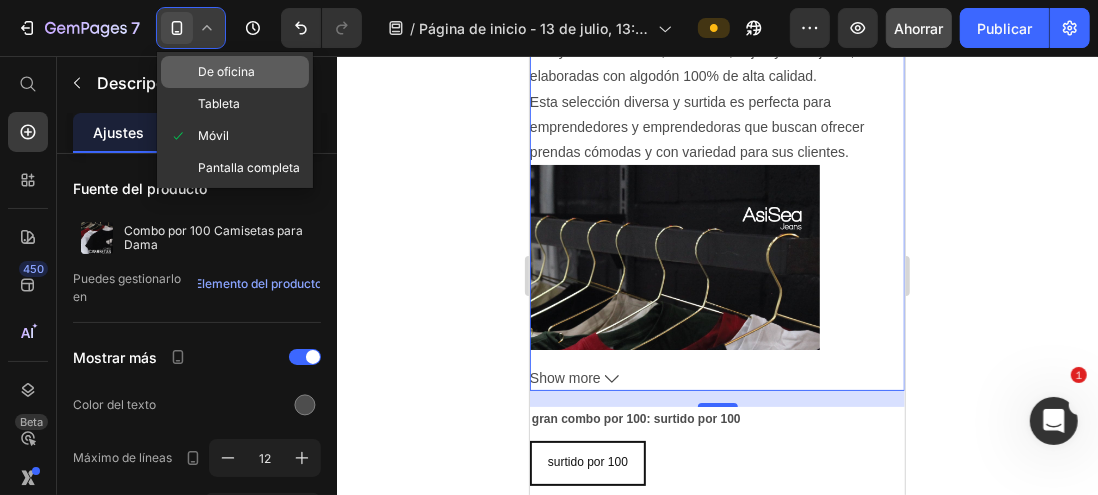 click on "De oficina" at bounding box center (226, 71) 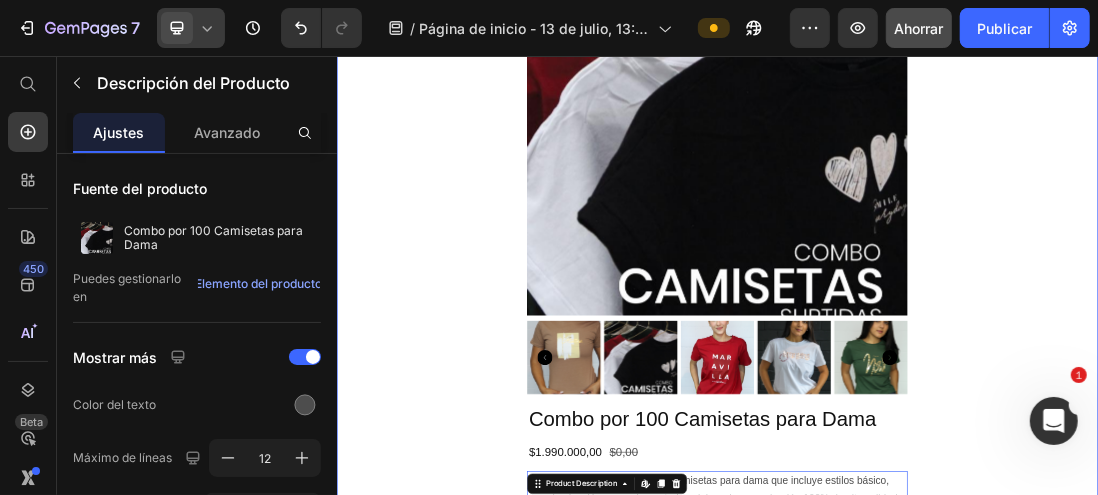 scroll, scrollTop: 0, scrollLeft: 0, axis: both 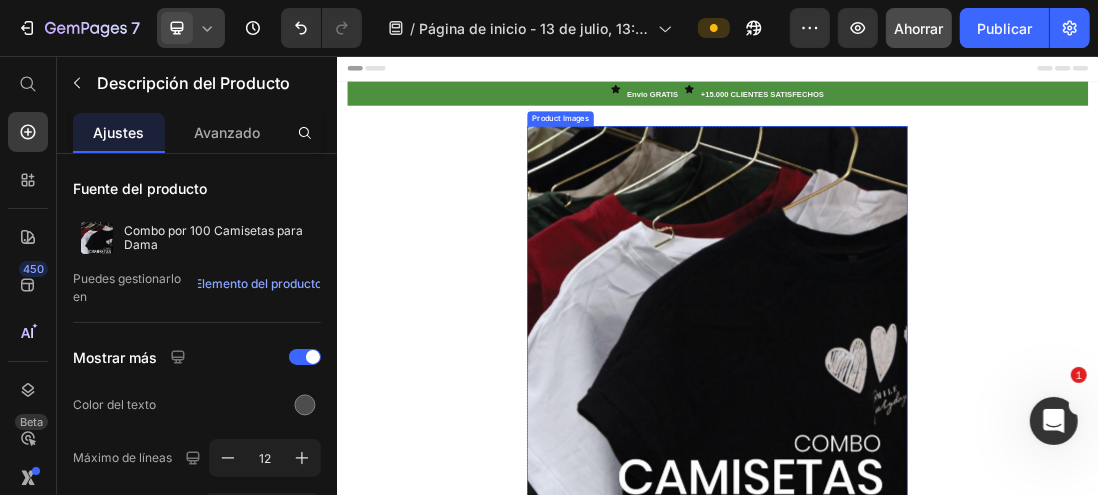 click at bounding box center [936, 467] 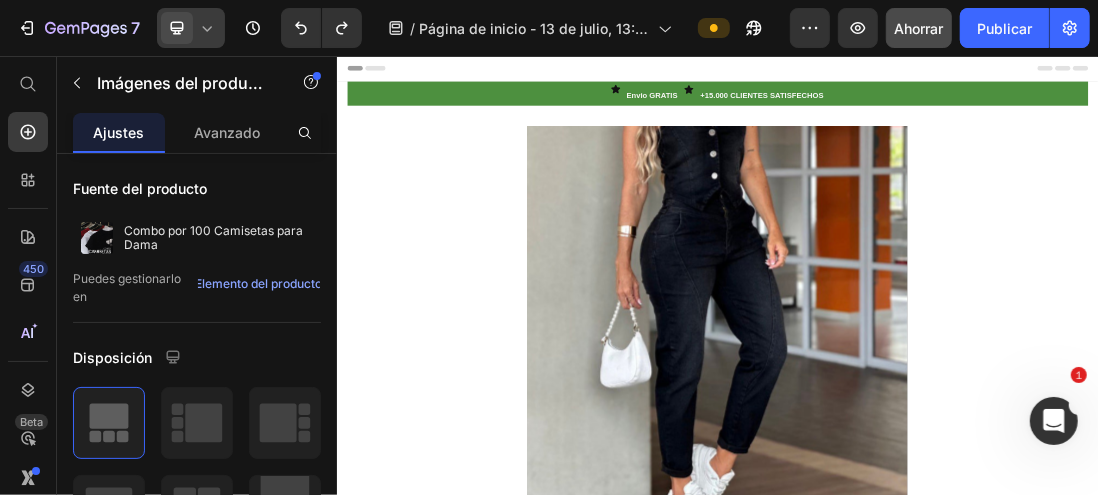 click at bounding box center [936, 467] 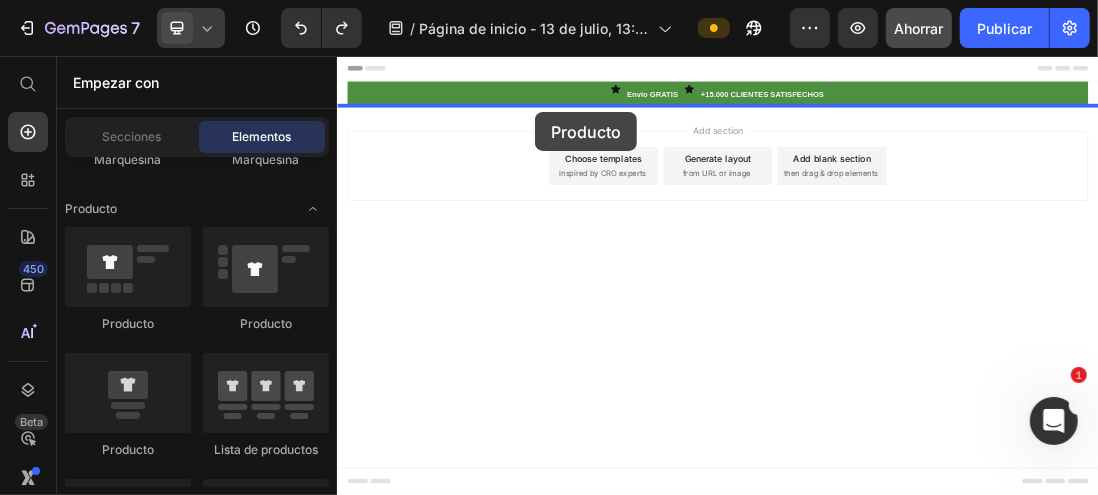 drag, startPoint x: 473, startPoint y: 471, endPoint x: 648, endPoint y: 145, distance: 370.00134 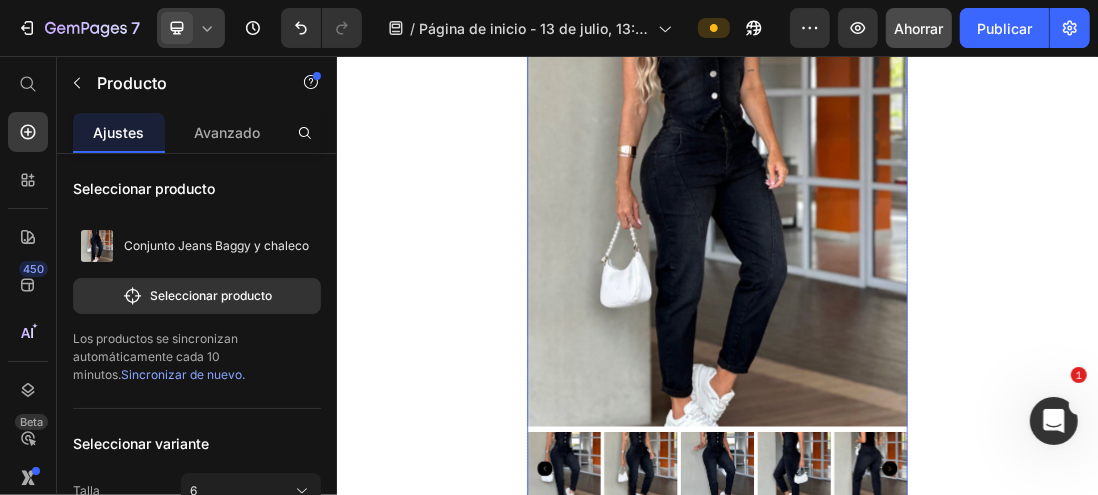 scroll, scrollTop: 0, scrollLeft: 0, axis: both 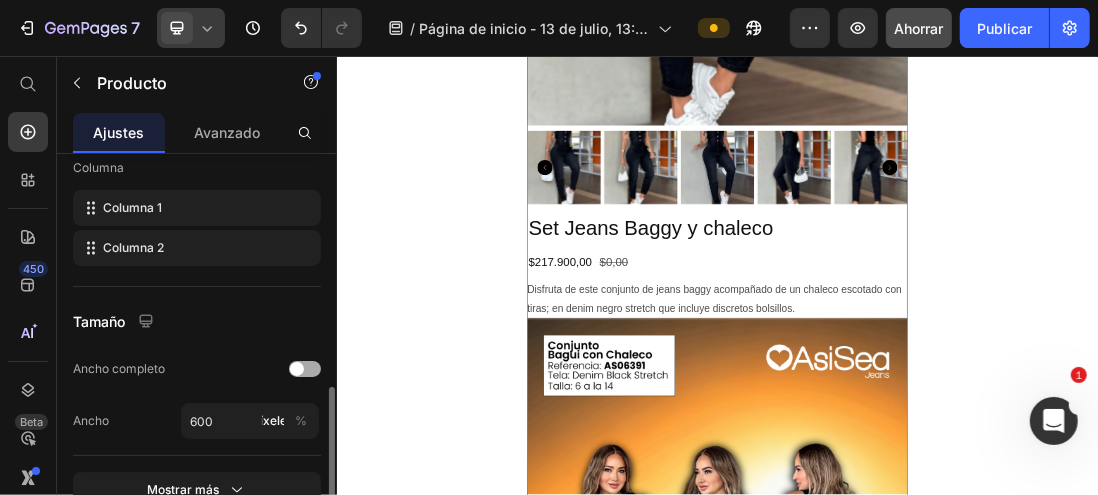 click at bounding box center (305, 369) 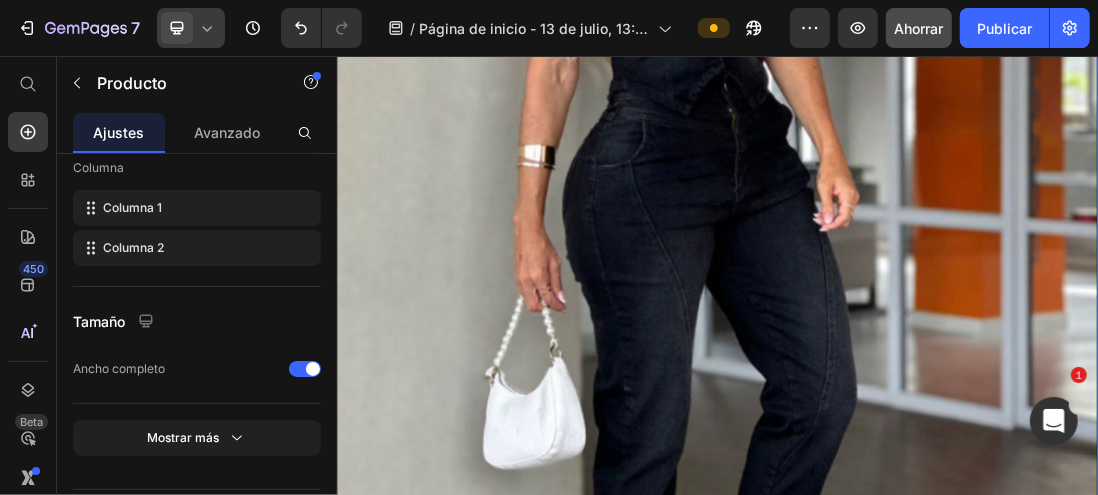 scroll, scrollTop: 0, scrollLeft: 0, axis: both 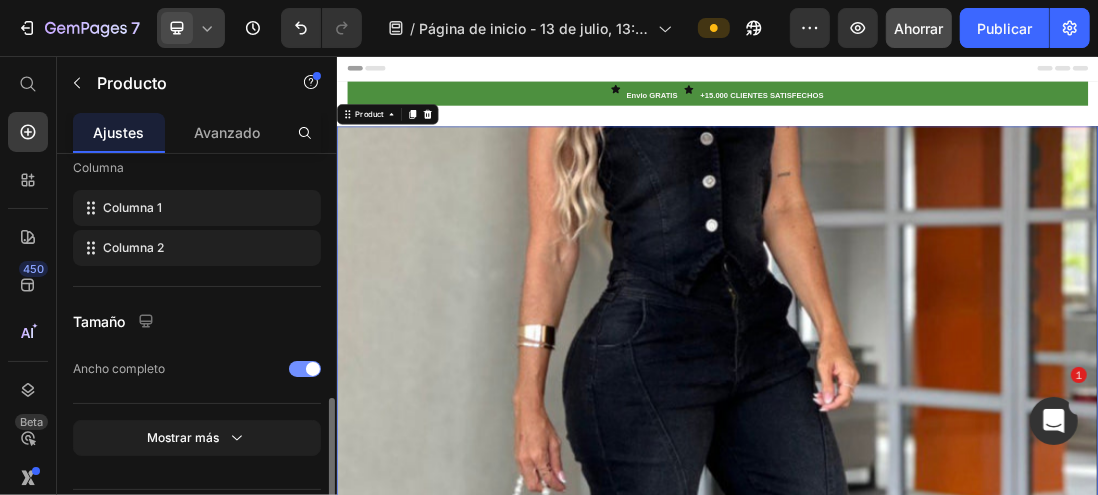 click at bounding box center [305, 369] 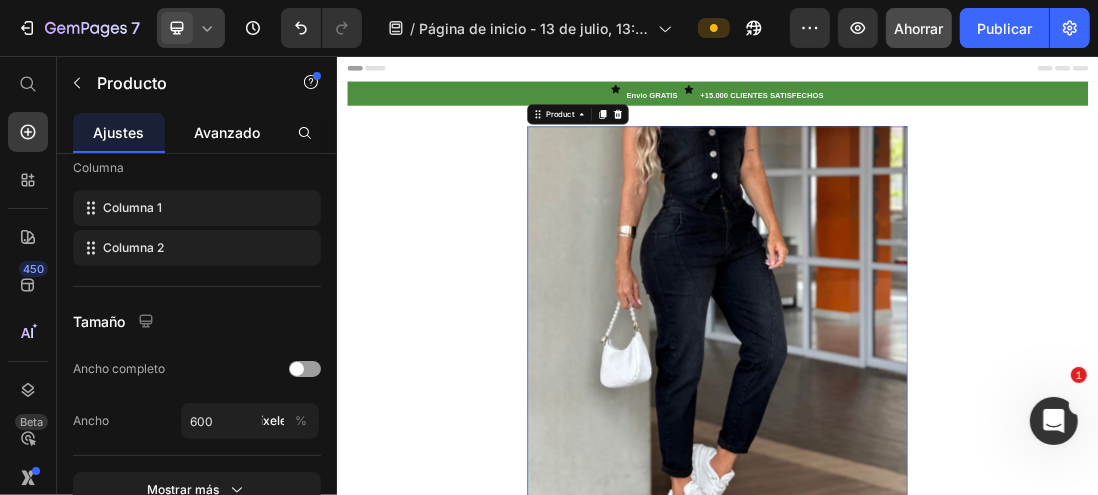click on "Avanzado" at bounding box center (227, 132) 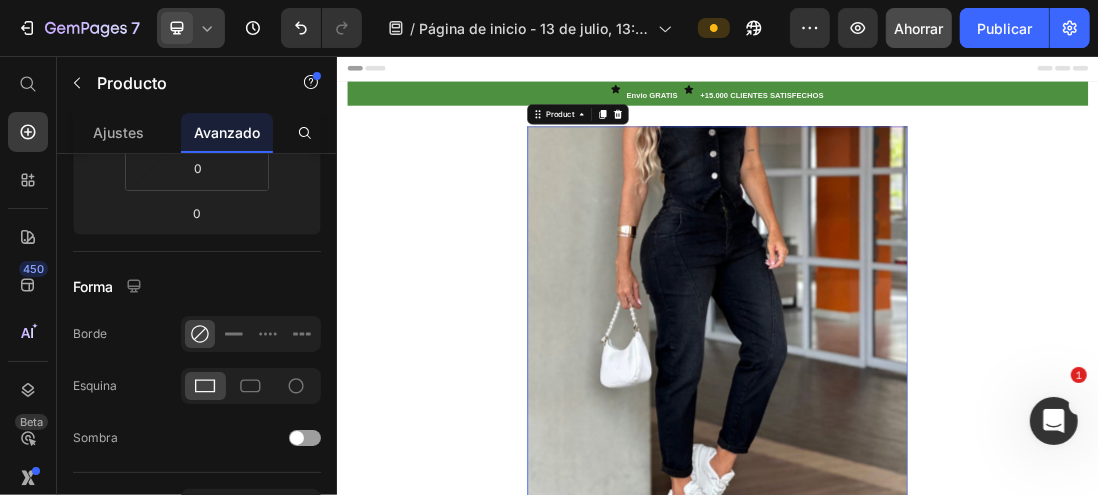 scroll, scrollTop: 0, scrollLeft: 0, axis: both 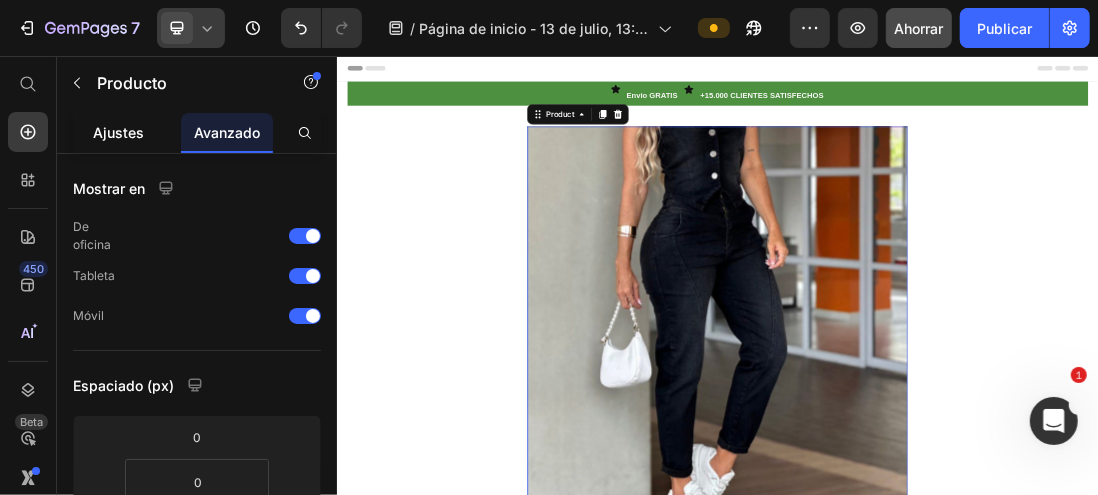 click on "Ajustes" at bounding box center (119, 132) 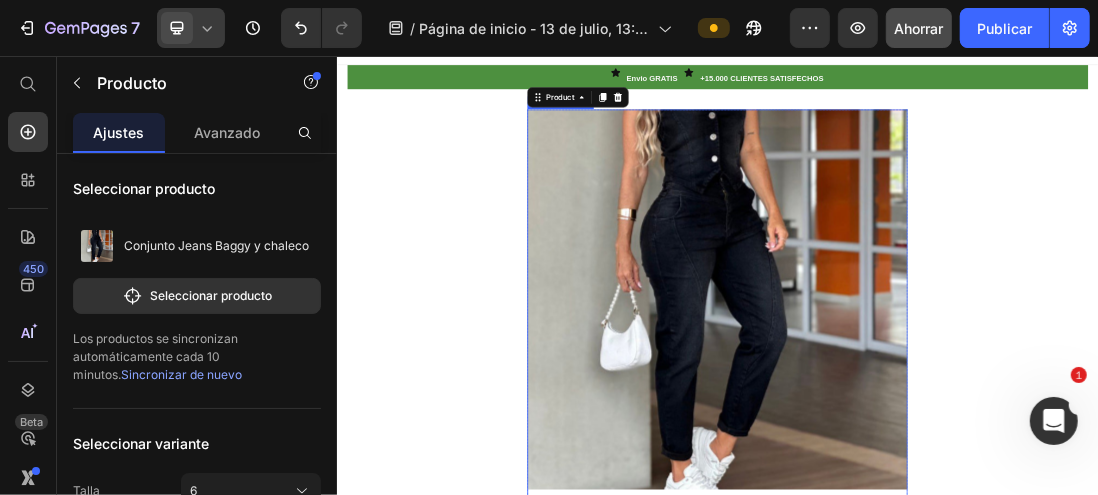 scroll, scrollTop: 0, scrollLeft: 0, axis: both 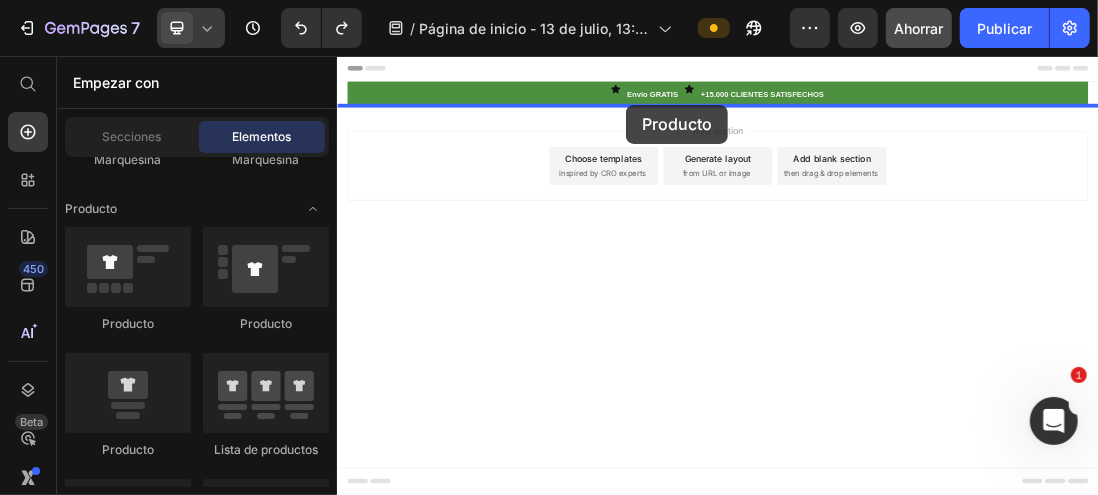 drag, startPoint x: 456, startPoint y: 337, endPoint x: 792, endPoint y: 133, distance: 393.08014 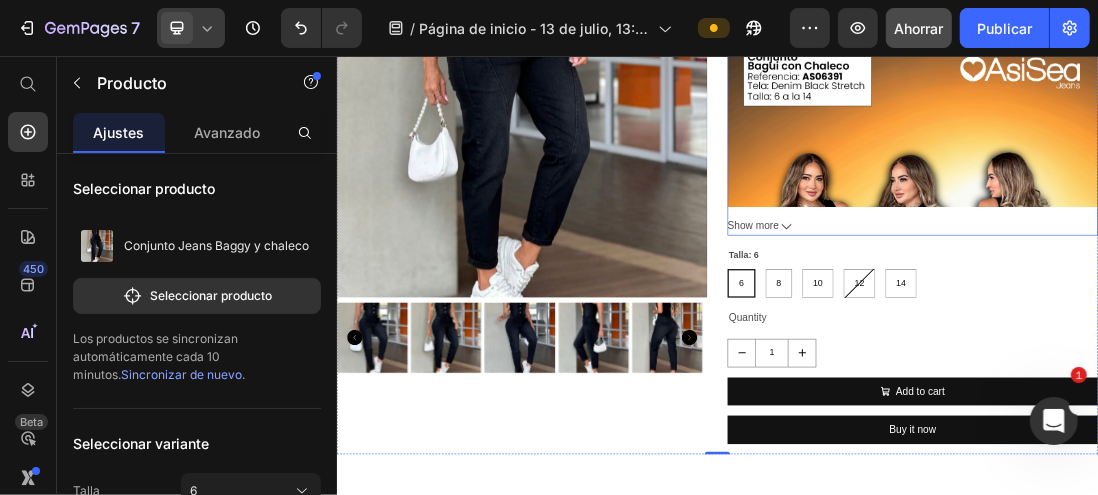 scroll, scrollTop: 500, scrollLeft: 0, axis: vertical 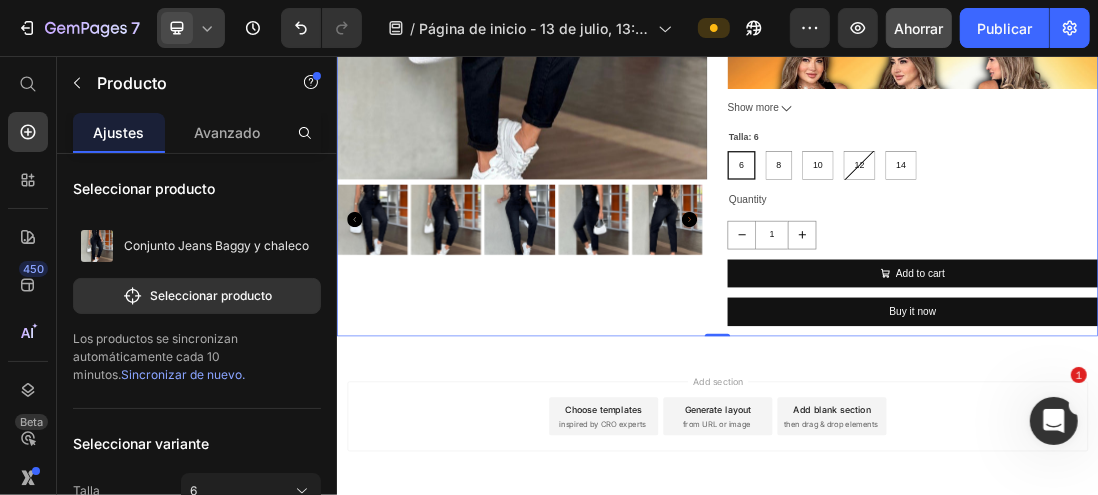 click on "Product Images" at bounding box center (628, 82) 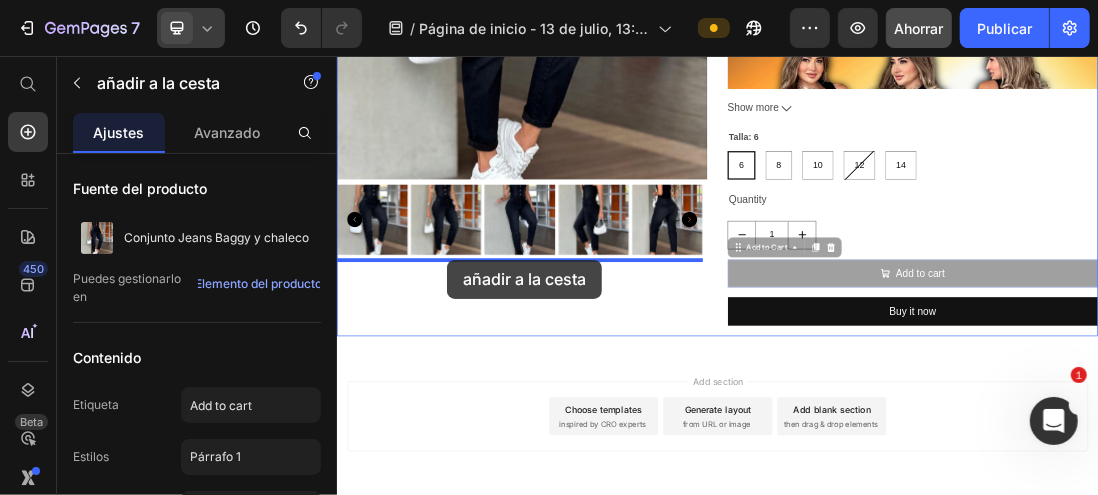 drag, startPoint x: 1073, startPoint y: 400, endPoint x: 509, endPoint y: 377, distance: 564.46875 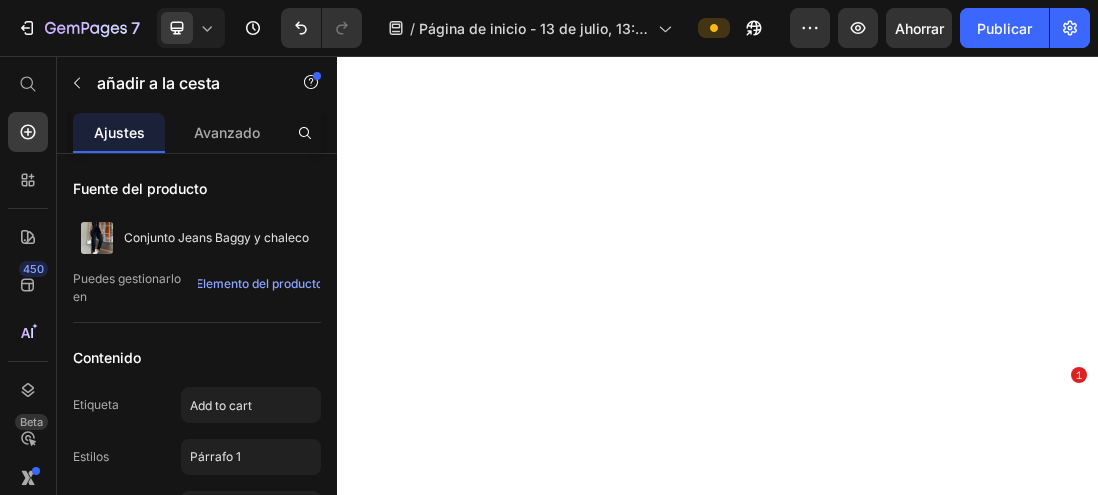 scroll, scrollTop: 0, scrollLeft: 0, axis: both 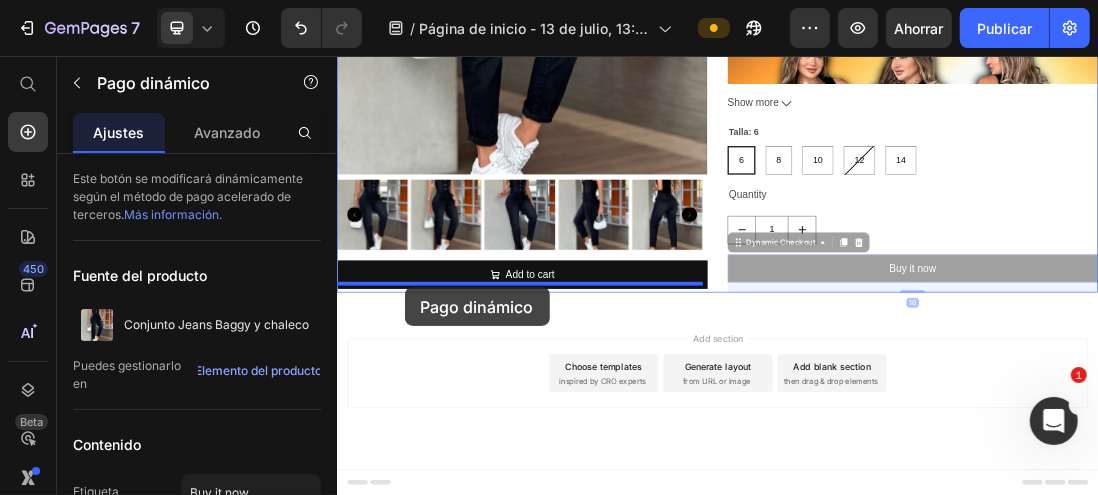 drag, startPoint x: 1087, startPoint y: 393, endPoint x: 443, endPoint y: 421, distance: 644.6084 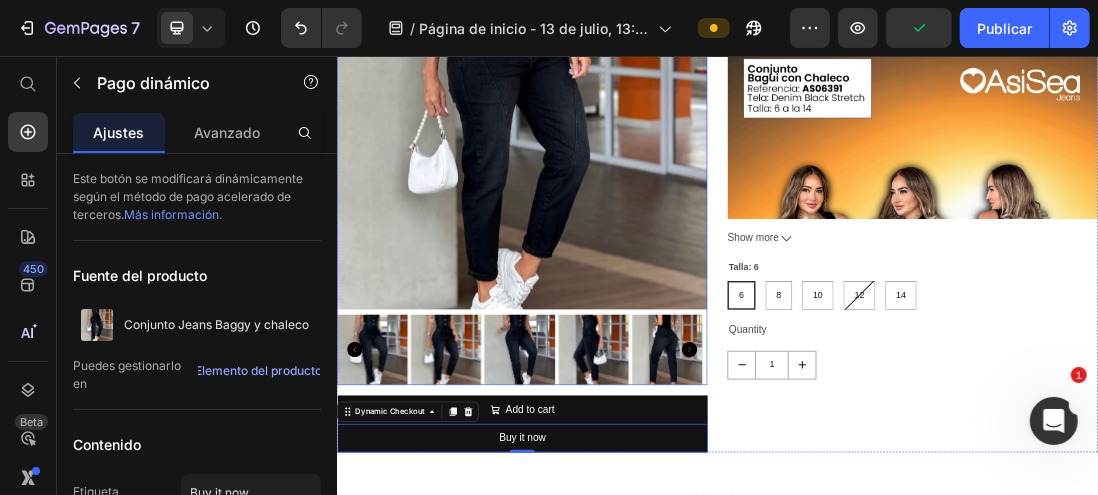 scroll, scrollTop: 300, scrollLeft: 0, axis: vertical 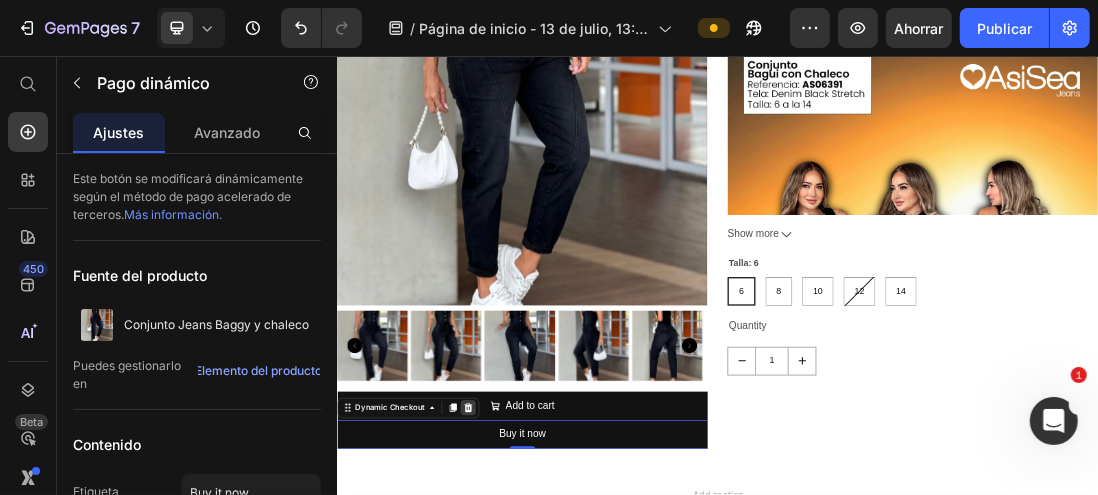 click 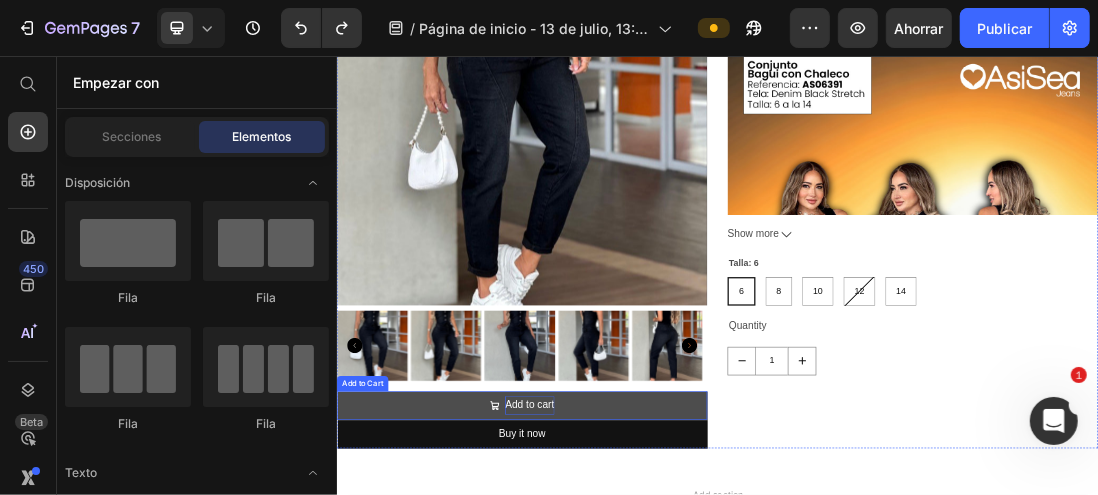 click on "Add to cart" at bounding box center (639, 608) 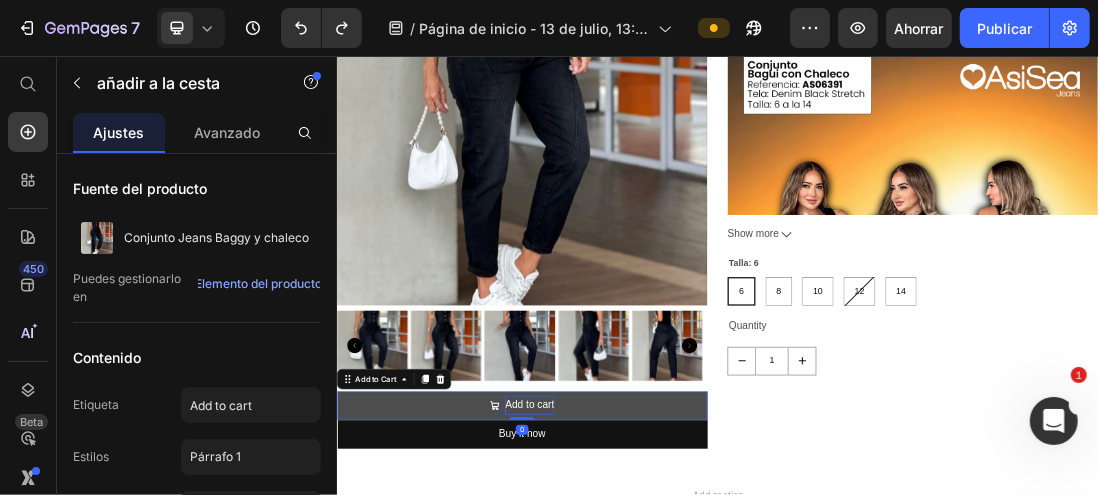 click on "Add to cart" at bounding box center [639, 608] 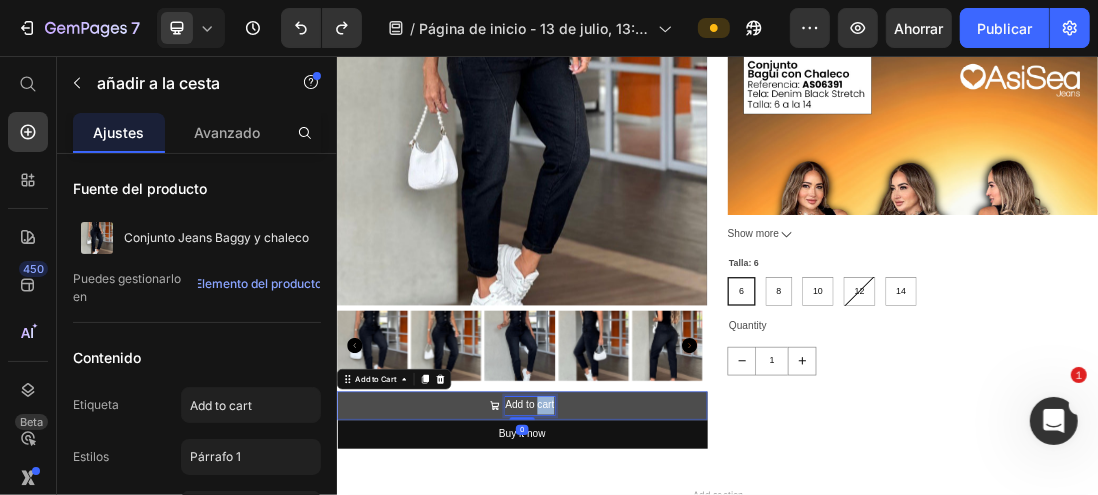 click on "Add to cart" at bounding box center (639, 608) 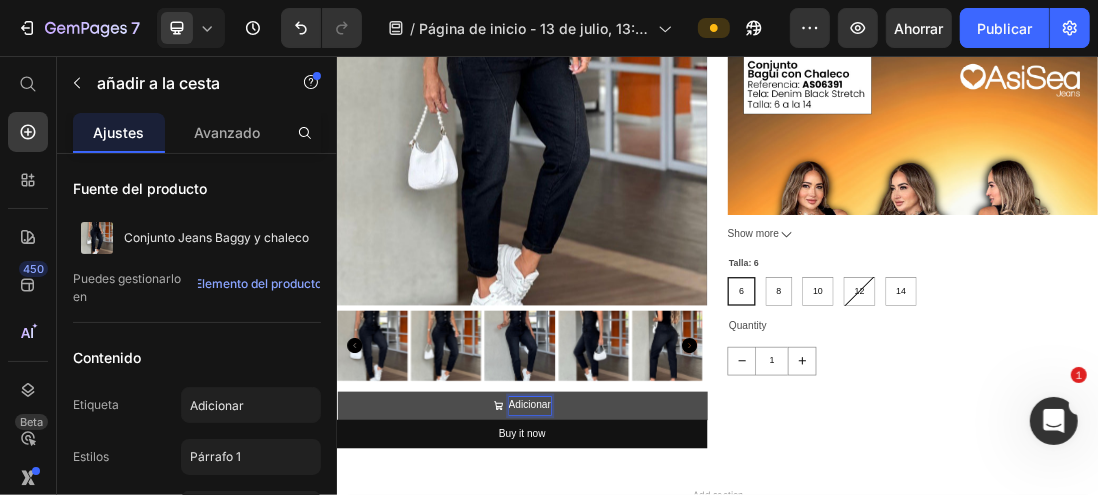 click on "Adicionar" at bounding box center [628, 608] 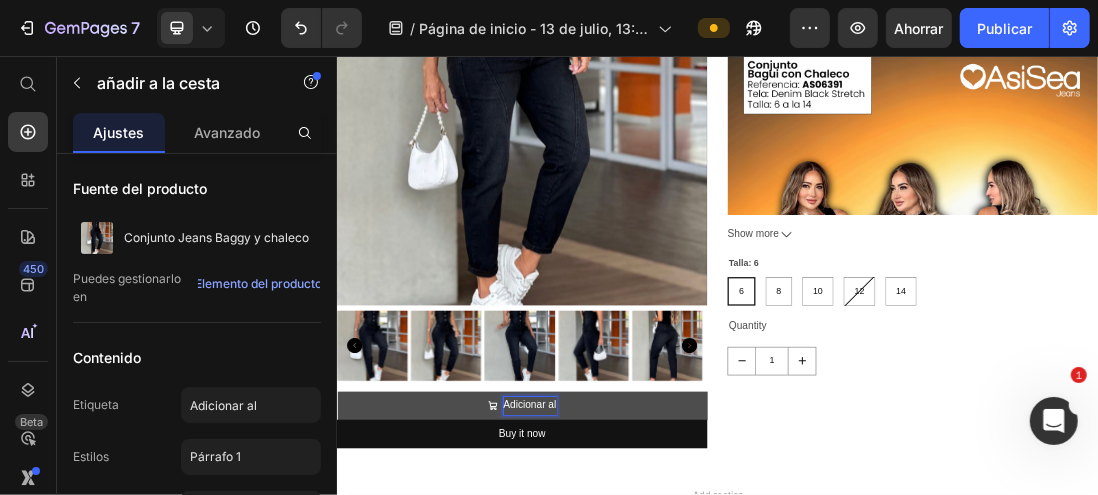 click on "Adicionar al" at bounding box center [628, 608] 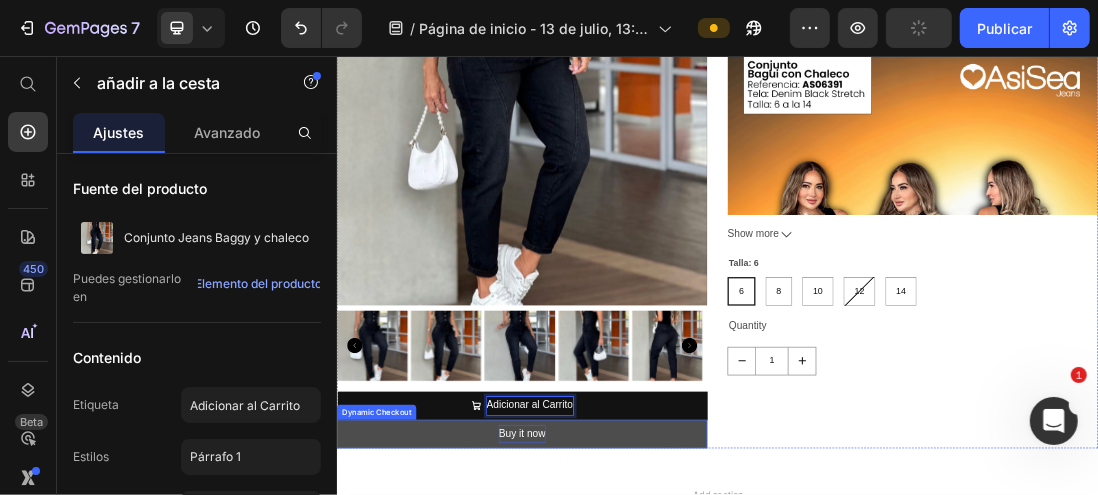 click on "Buy it now" at bounding box center [628, 653] 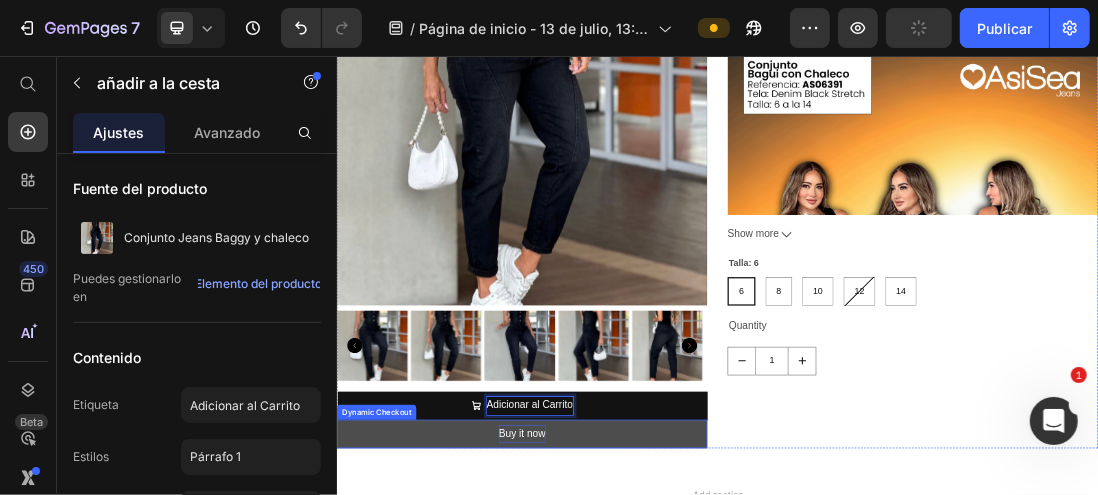 click on "Buy it now" at bounding box center [628, 653] 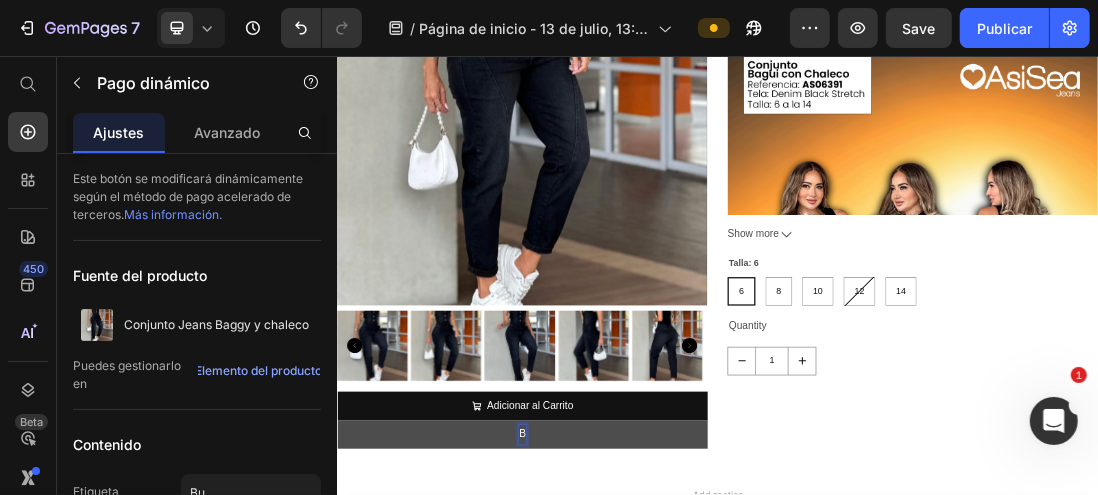 scroll, scrollTop: 1437, scrollLeft: 0, axis: vertical 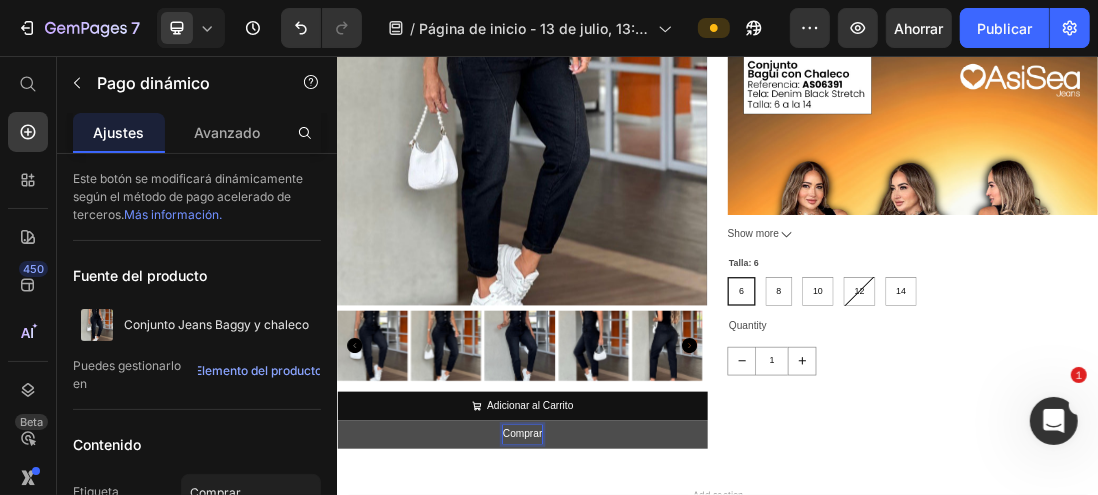 click on "Comprar" at bounding box center (628, 653) 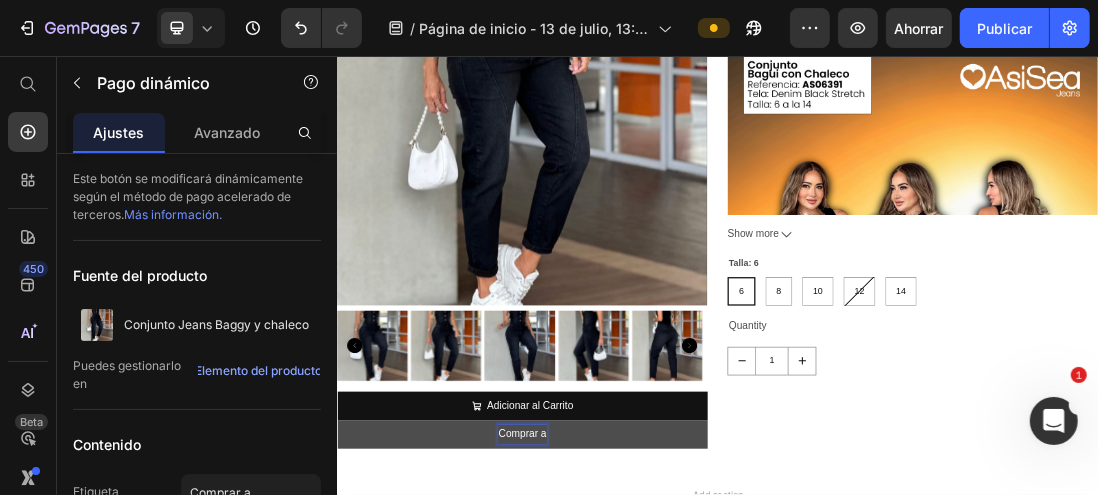 scroll, scrollTop: 1973, scrollLeft: 0, axis: vertical 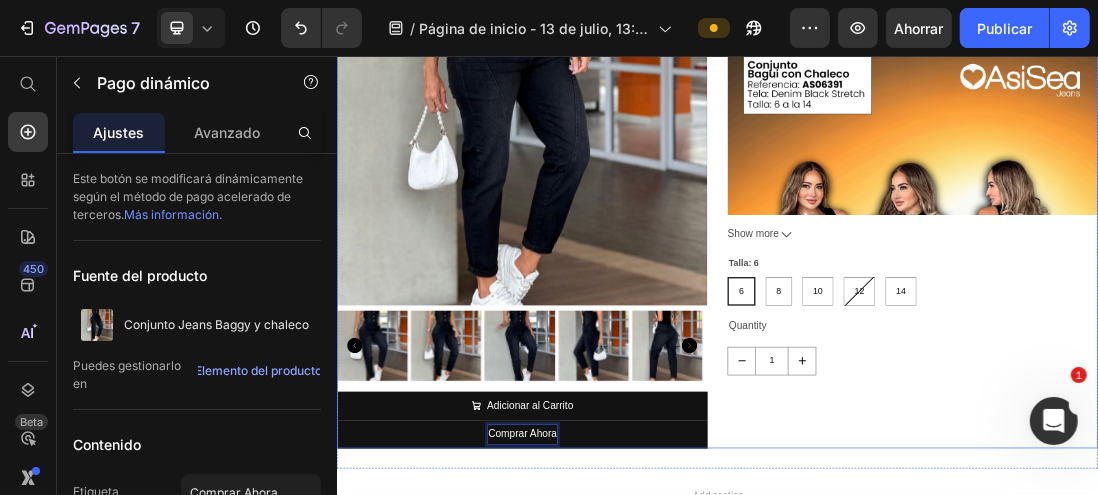 click on "Set Jeans Baggy y chaleco Product Title $217.900,00 Product Price $0,00 Product Price Row Disfruta de este conjunto de jeans baggy acompañado de un chaleco escotado con tiras; en denim negro stretch que incluye discretos bolsillos.
Perfecto para crear un look femenino, impactante y lleno de personalidad.
no hay nada mejor que invertir en lo que te hace sentir bien. ¡esta es tu oportunidad! Show more Product Description Talla: 6 6 6 6 8 8 8 10 10 10 12 12 12 14 14 14 Product Variants & Swatches Quantity Text Block 1 Product Quantity" at bounding box center (1244, 271) 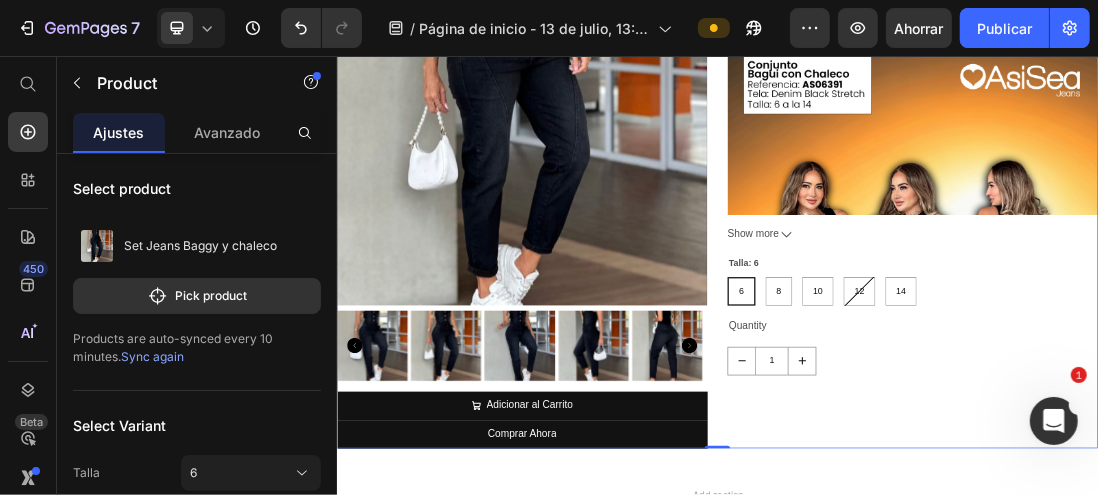scroll, scrollTop: 0, scrollLeft: 0, axis: both 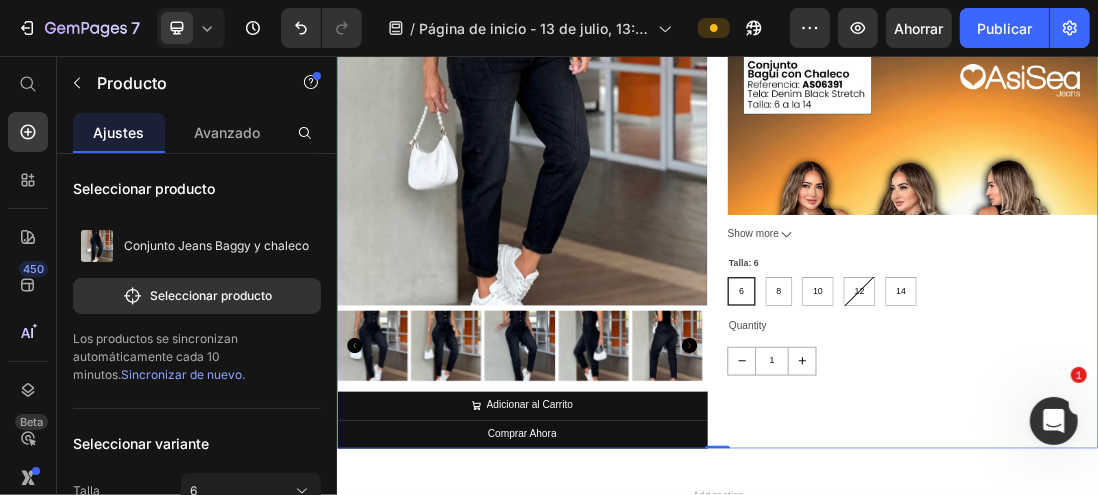 click on "Set Jeans Baggy y chaleco Product Title $217.900,00 Product Price $0,00 Product Price Row Disfruta de este conjunto de jeans baggy acompañado de un chaleco escotado con tiras; en denim negro stretch que incluye discretos bolsillos.
Perfecto para crear un look femenino, impactante y lleno de personalidad.
no hay nada mejor que invertir en lo que te hace sentir bien. ¡esta es tu oportunidad! Show more Product Description Talla: 6 6 6 6 8 8 8 10 10 10 12 12 12 14 14 14 Product Variants & Swatches Quantity Text Block 1 Product Quantity" at bounding box center (1244, 271) 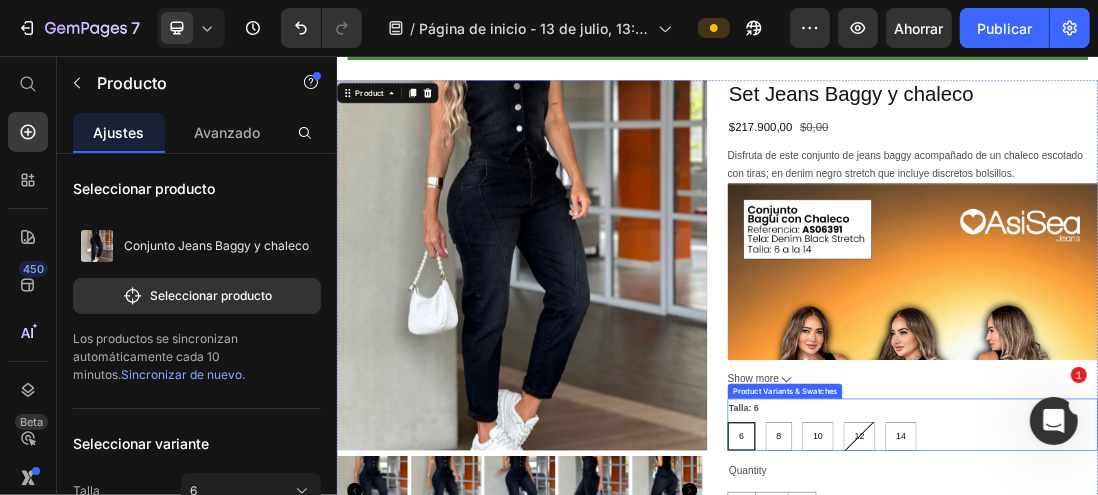 scroll, scrollTop: 0, scrollLeft: 0, axis: both 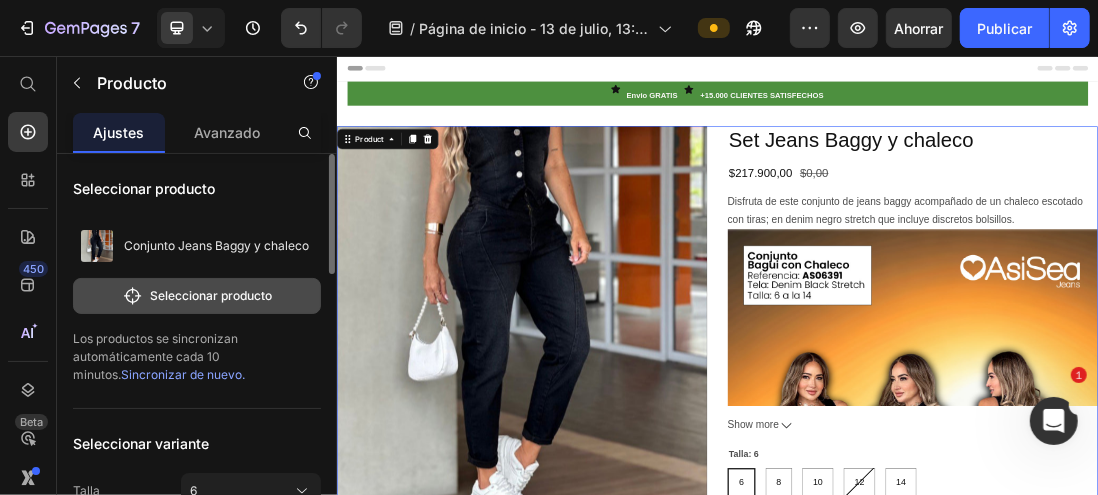 click on "Seleccionar producto" at bounding box center [211, 295] 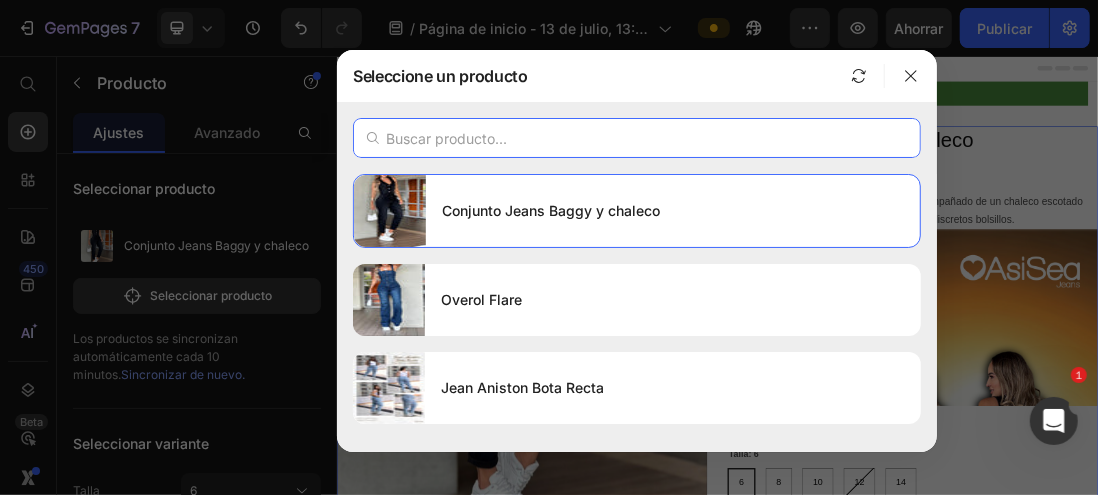 click at bounding box center (637, 138) 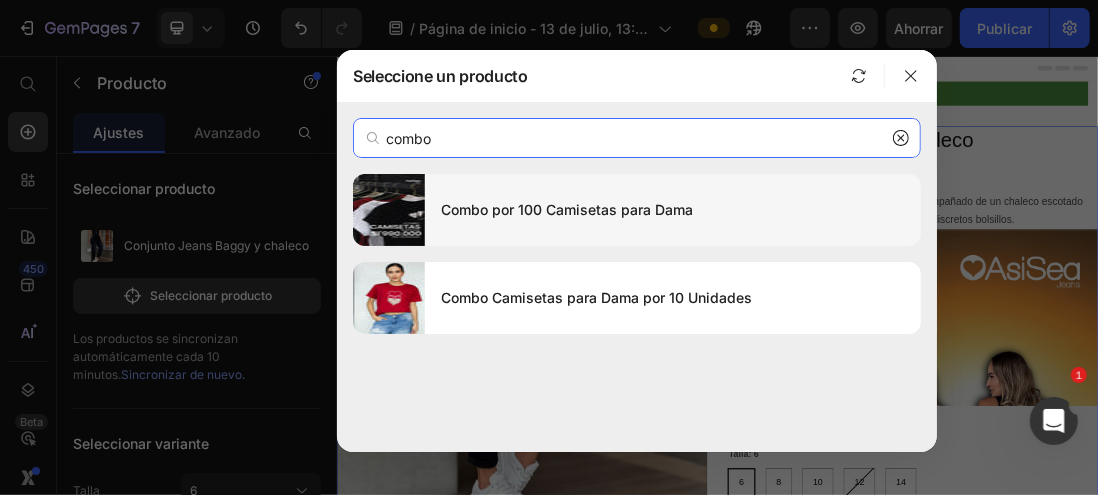 type on "combo" 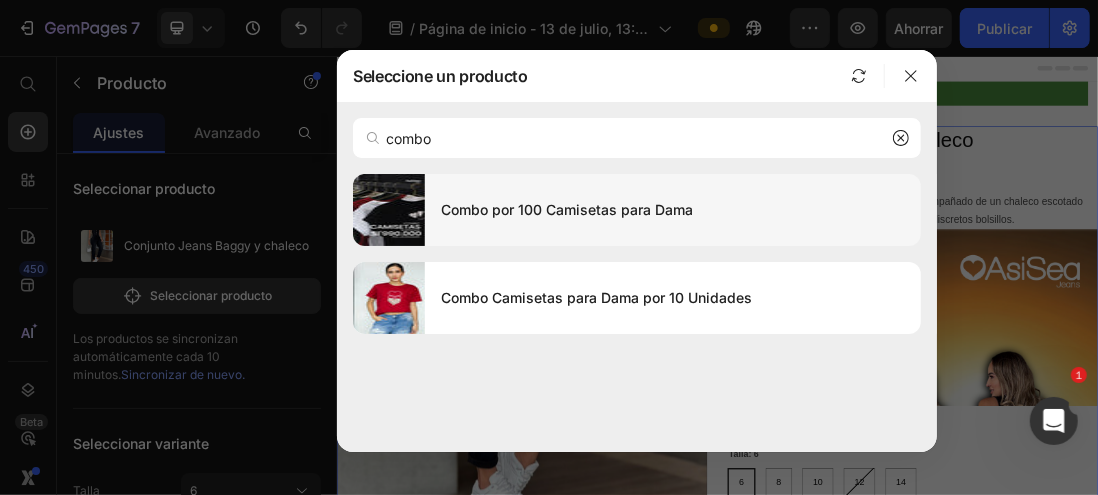 click on "Combo por 100 Camisetas para Dama" at bounding box center [567, 209] 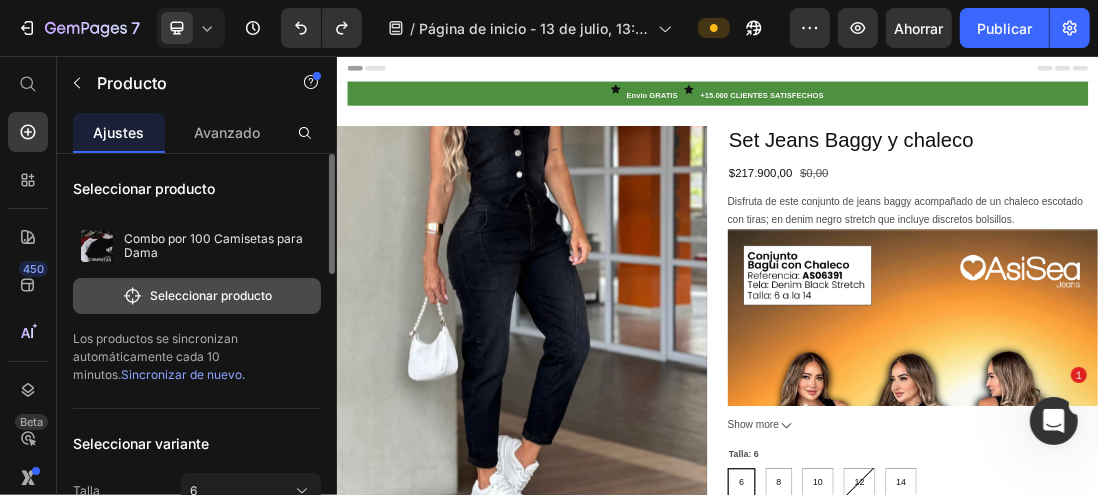 click on "Seleccionar producto" at bounding box center (211, 295) 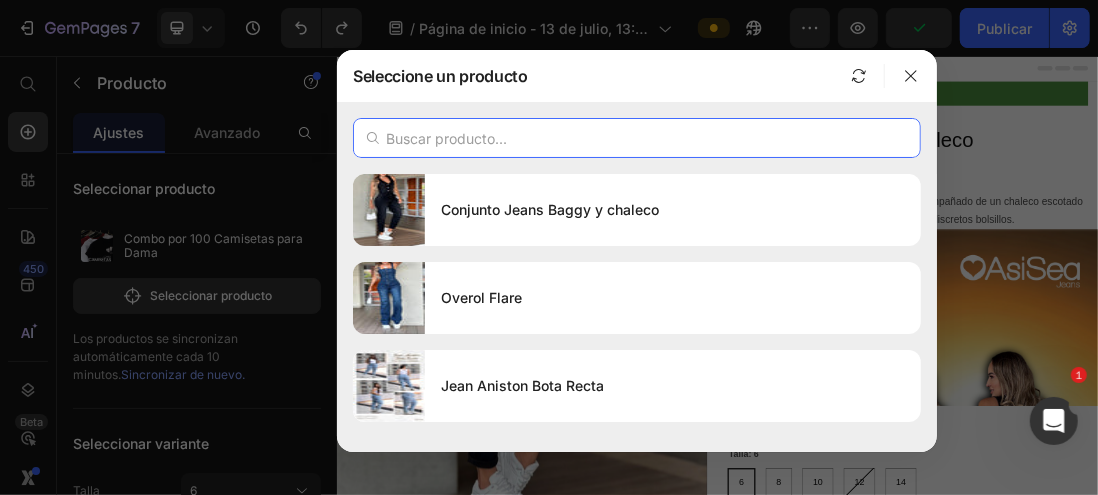 click at bounding box center [637, 138] 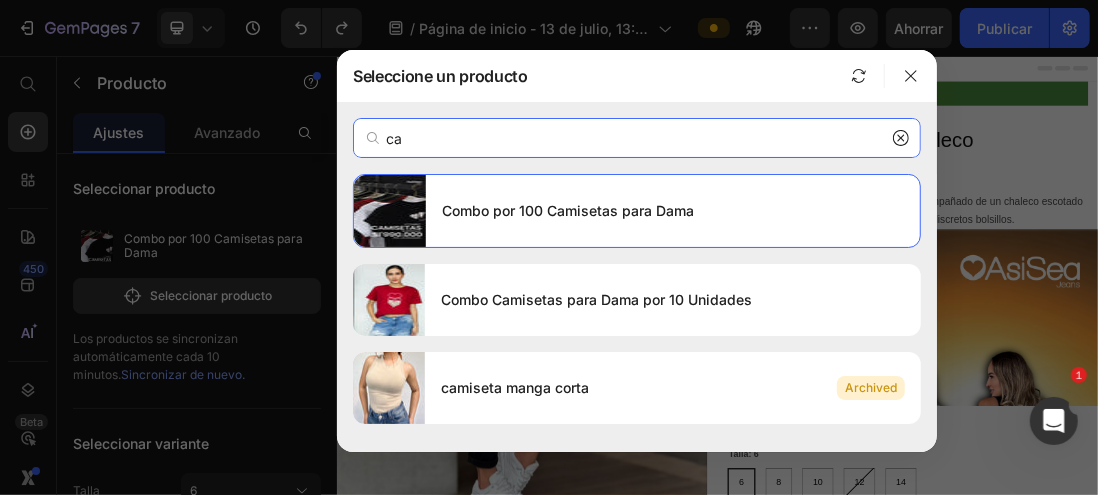 type on "c" 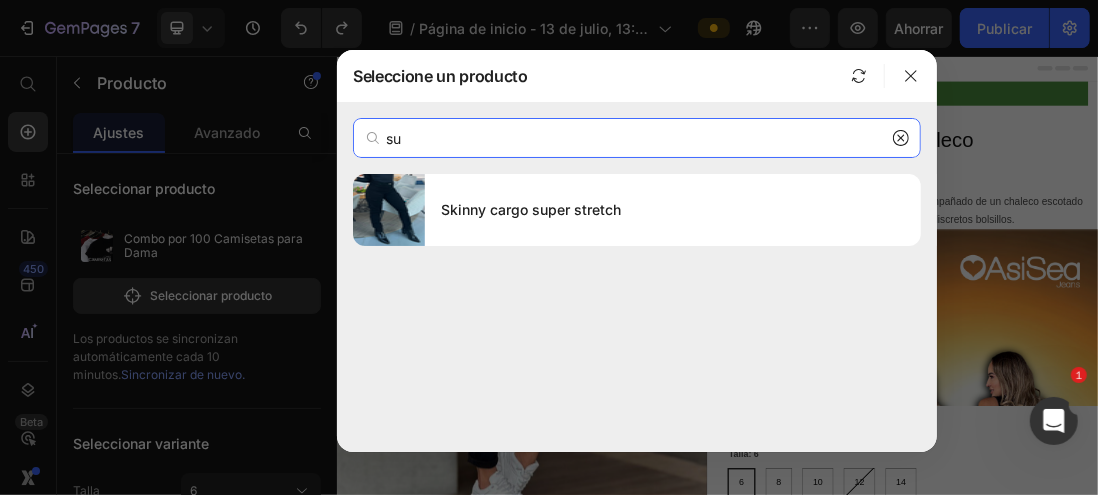 type on "s" 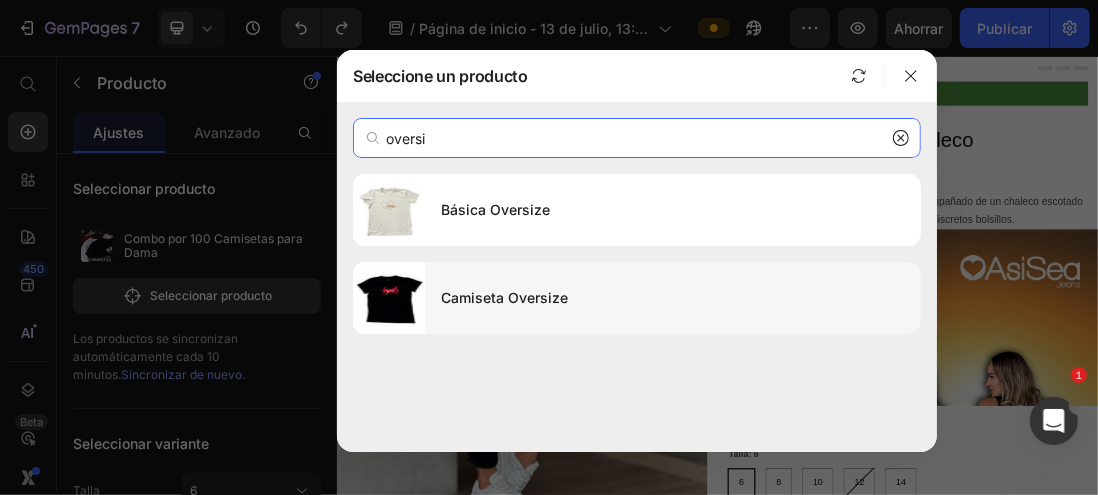 type on "oversi" 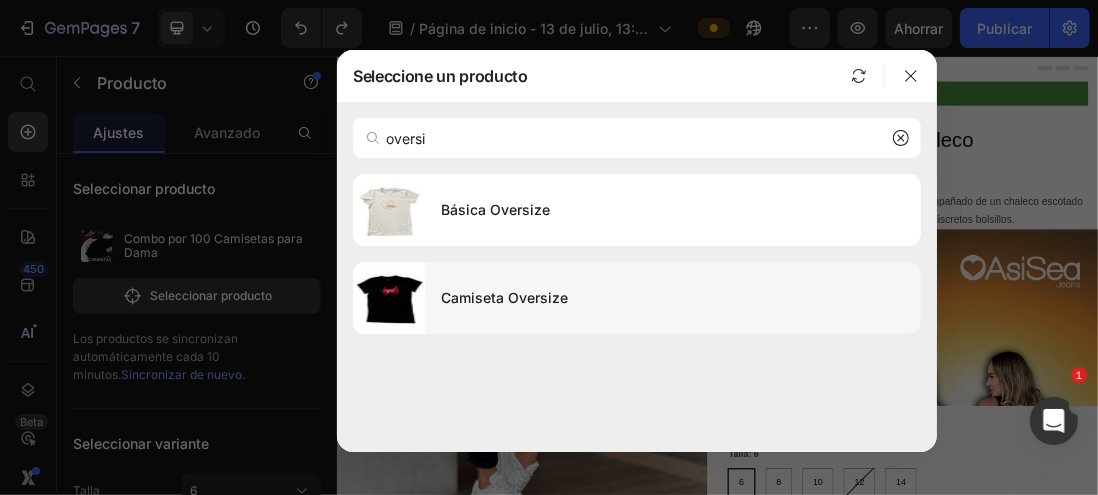 click at bounding box center [389, 298] 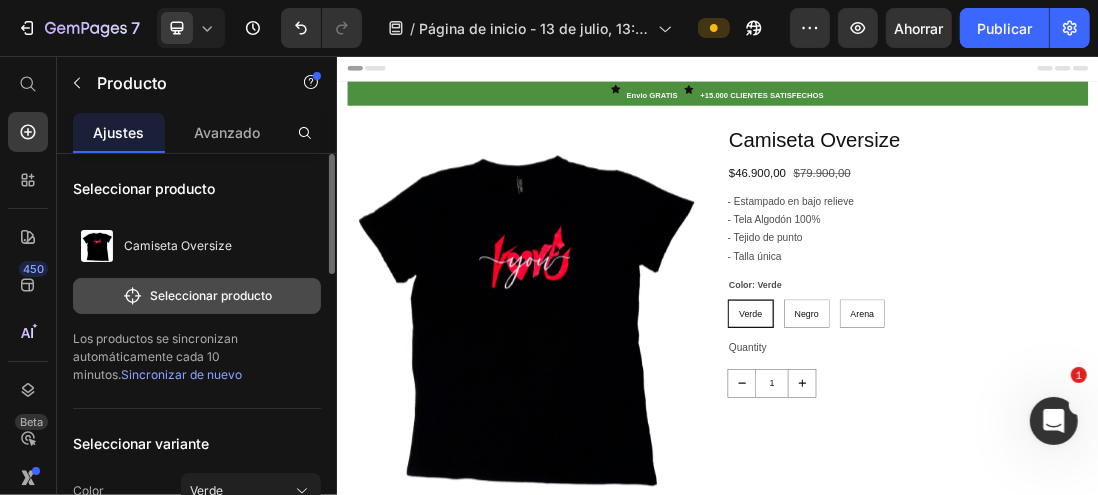 click on "Seleccionar producto" at bounding box center [211, 295] 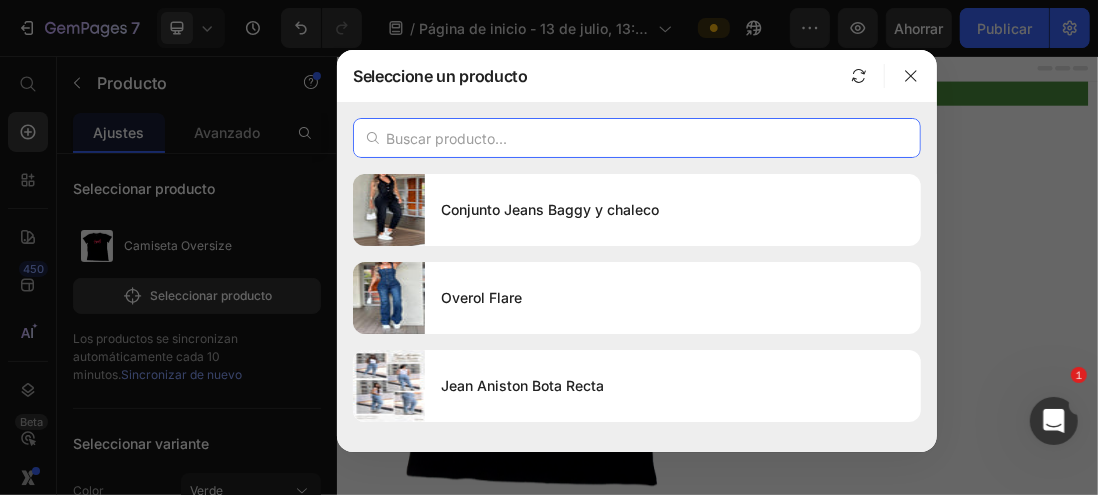 click at bounding box center [637, 138] 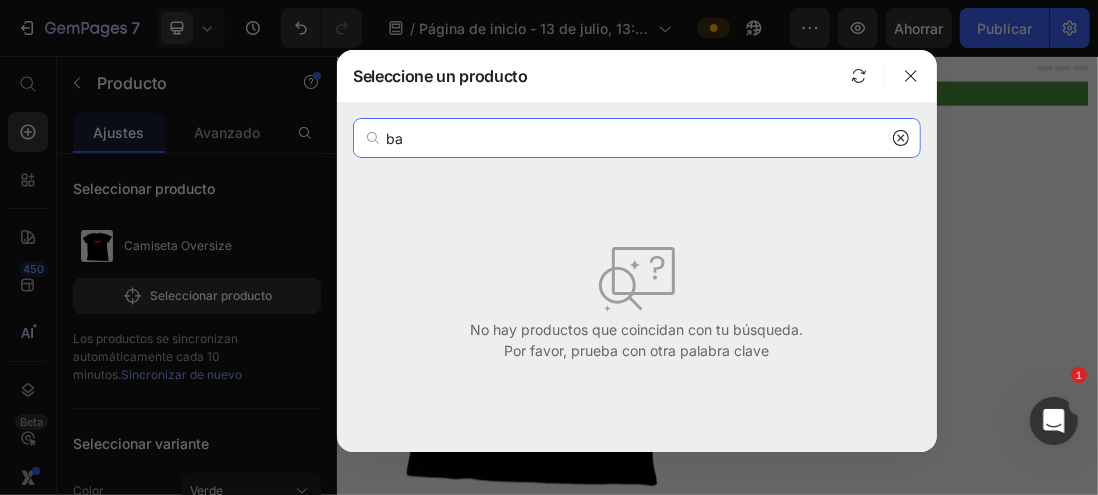 type on "b" 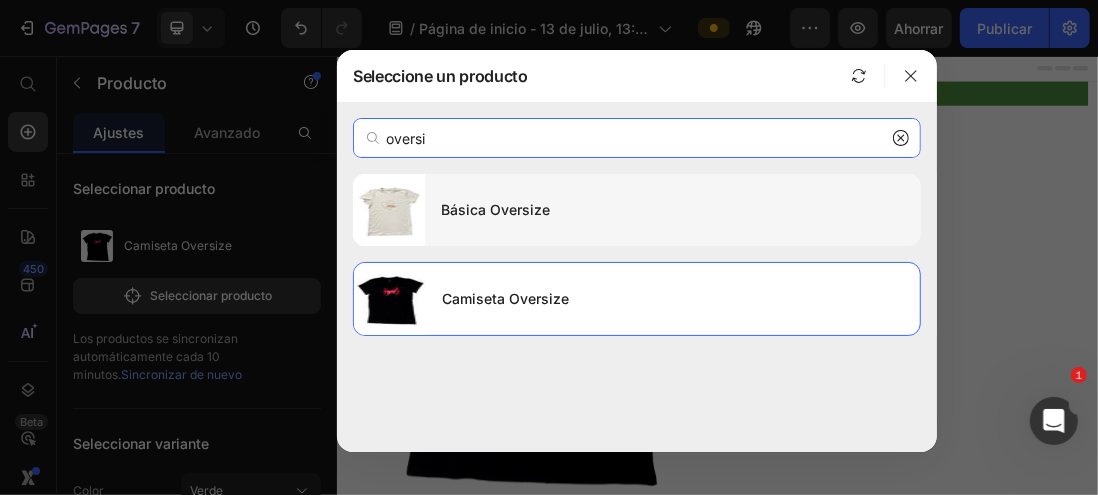 type on "oversi" 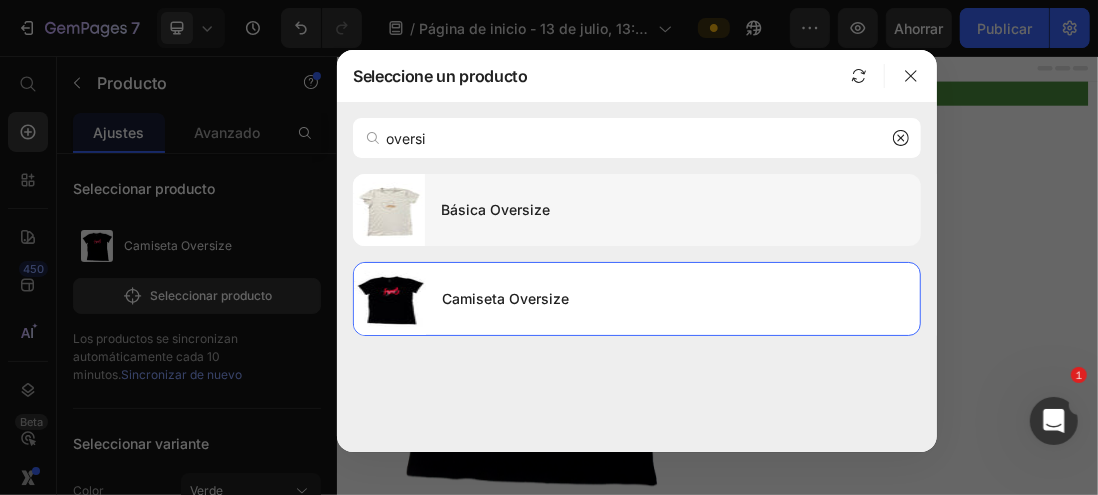 click at bounding box center (389, 210) 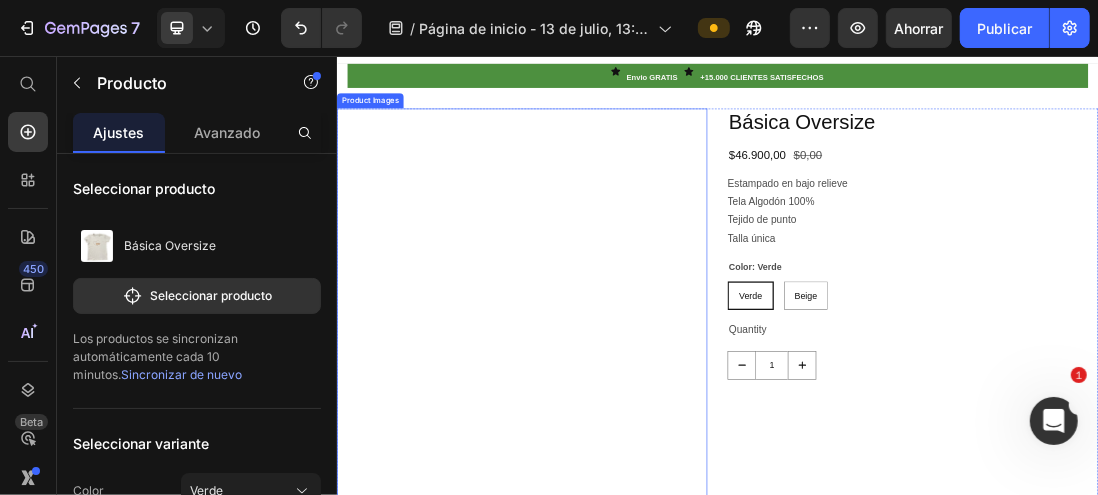 scroll, scrollTop: 0, scrollLeft: 0, axis: both 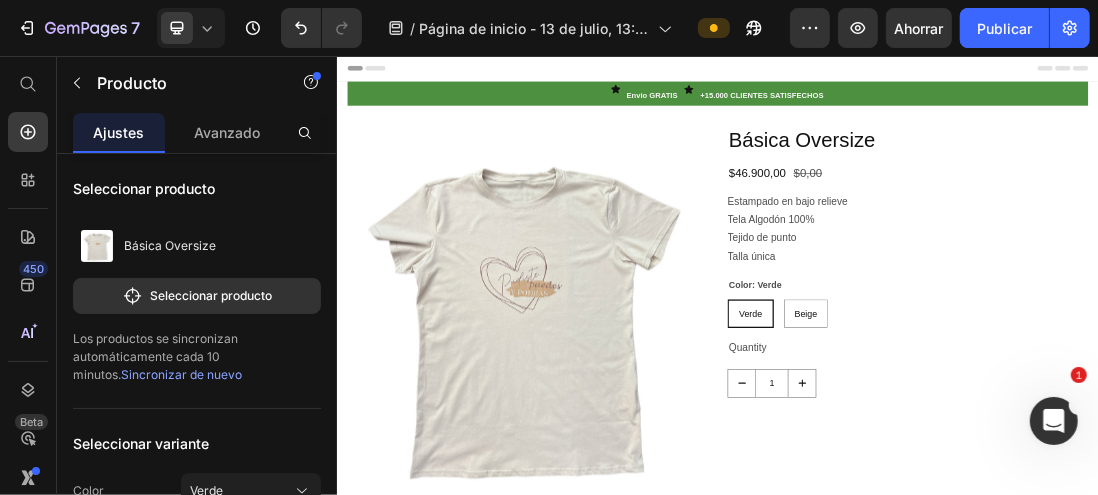 click on "Estampado en bajo relieve
Tela Algodón 100%
Tejido de punto
Talla única" at bounding box center (1244, 329) 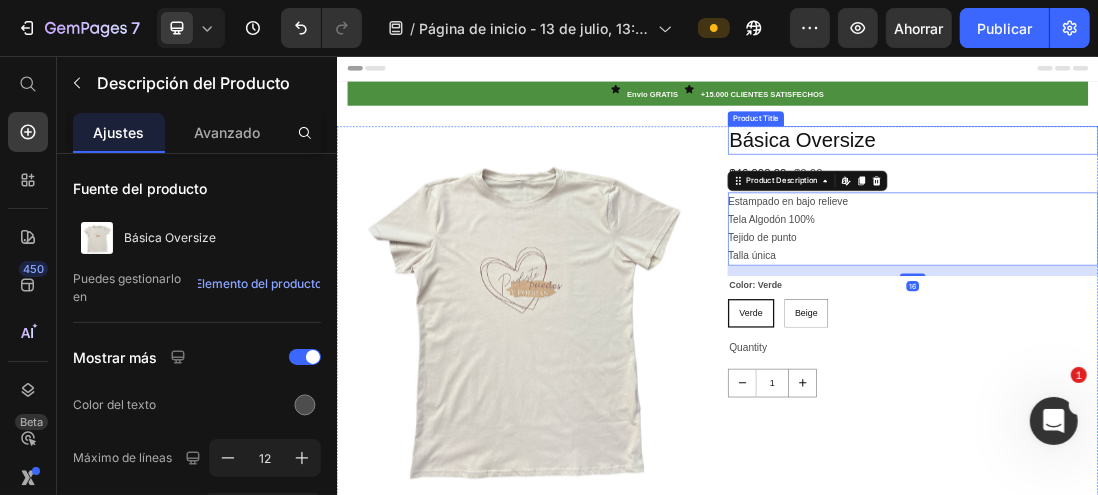 click on "Básica Oversize" at bounding box center [1244, 190] 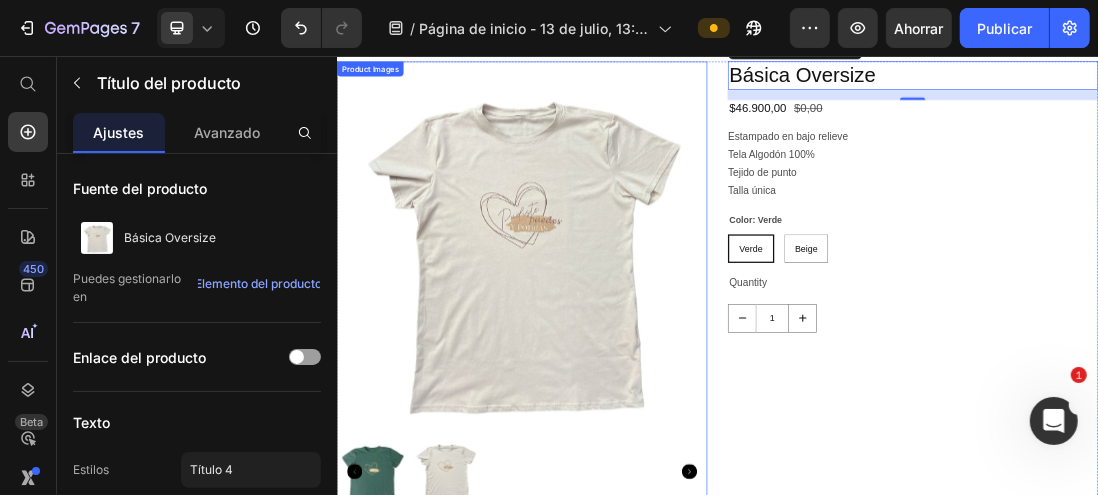 scroll, scrollTop: 100, scrollLeft: 0, axis: vertical 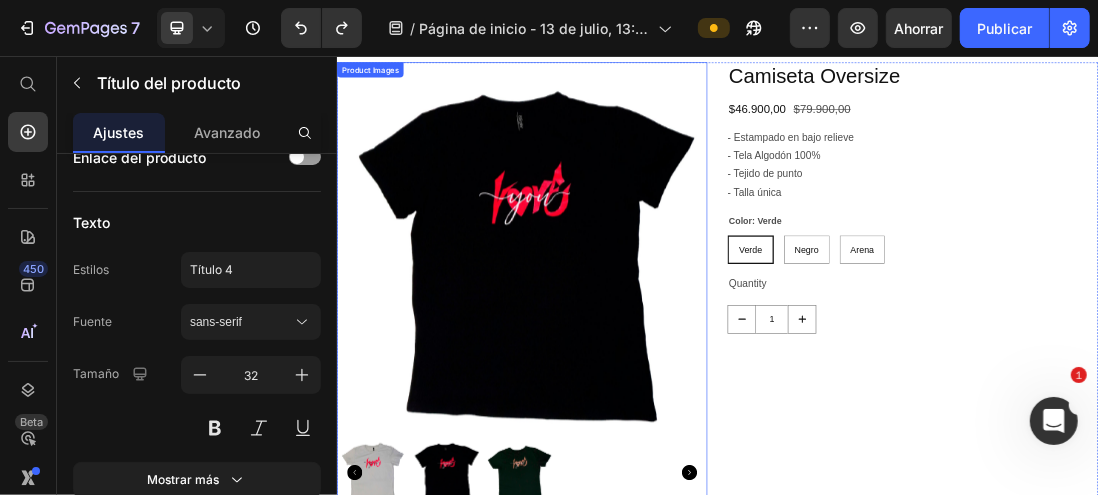 click at bounding box center [628, 359] 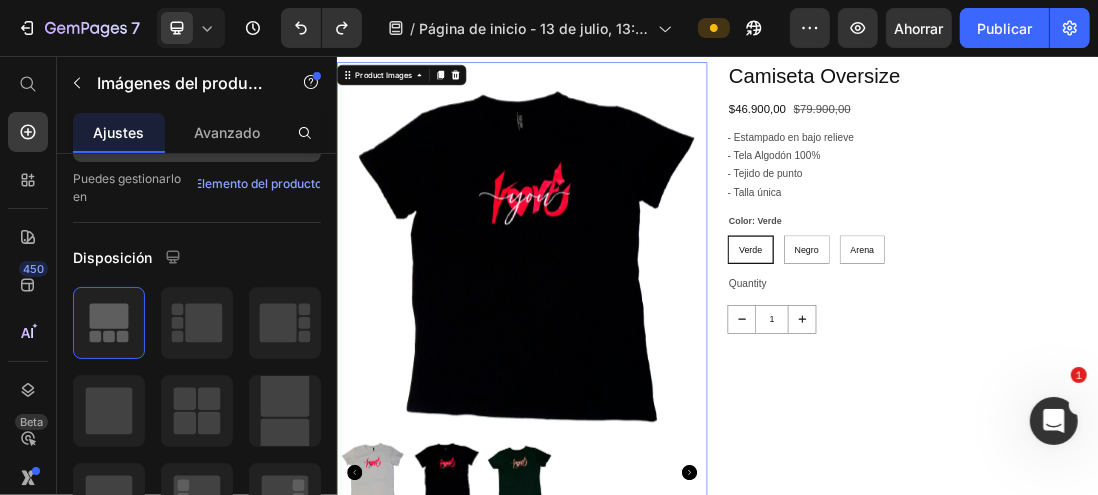 scroll, scrollTop: 0, scrollLeft: 0, axis: both 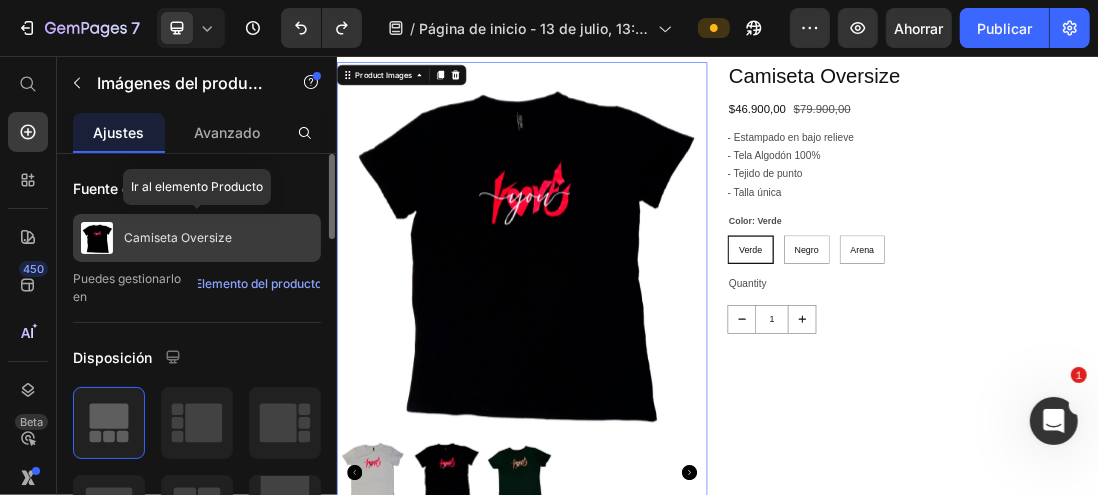 click on "Camiseta Oversize" at bounding box center (197, 238) 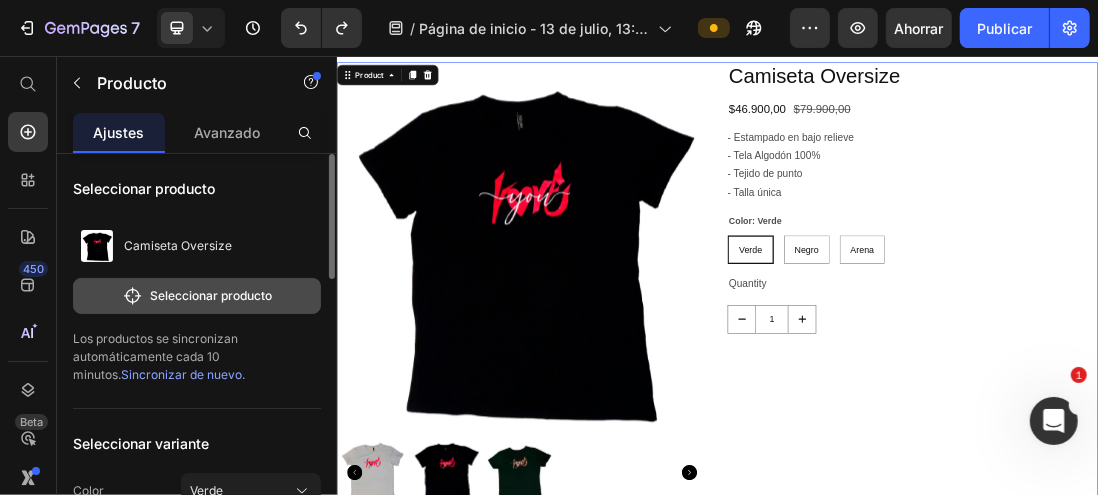 click on "Seleccionar producto" at bounding box center [211, 295] 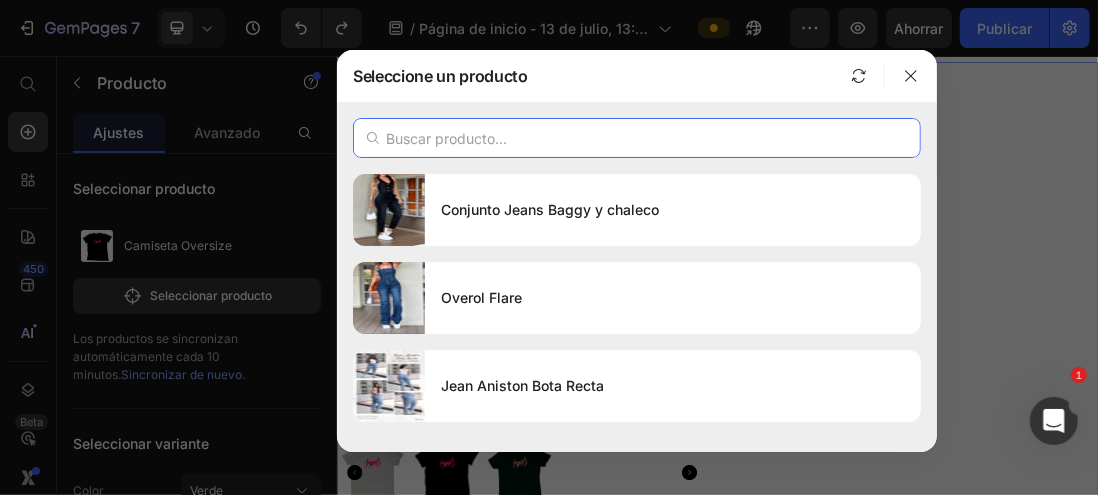 click at bounding box center (637, 138) 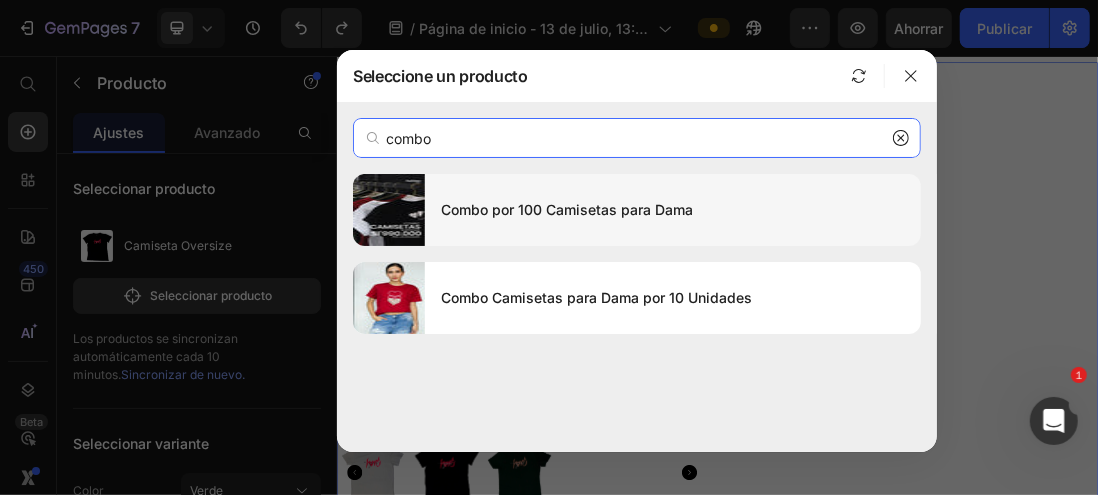 type on "combo" 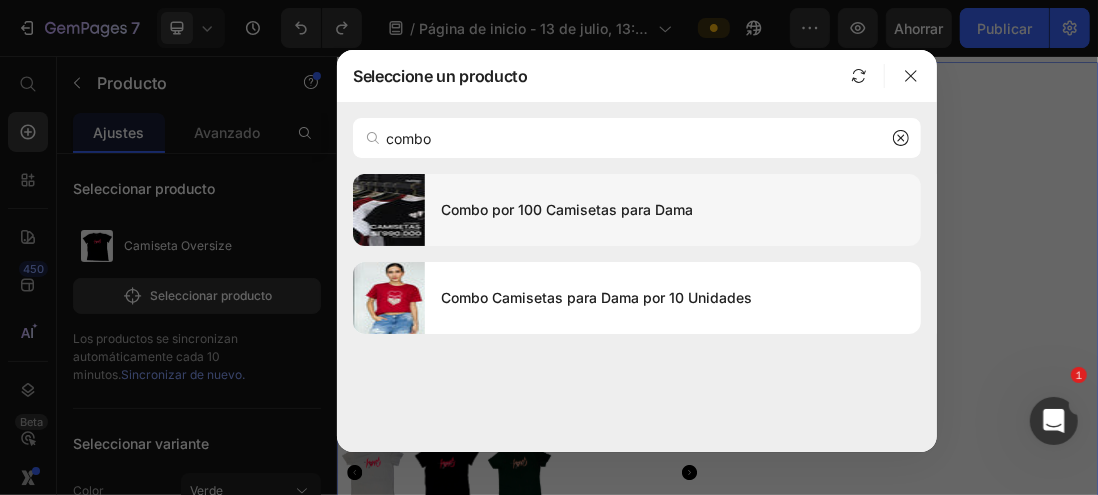 click on "Combo por 100 Camisetas para Dama" at bounding box center [673, 210] 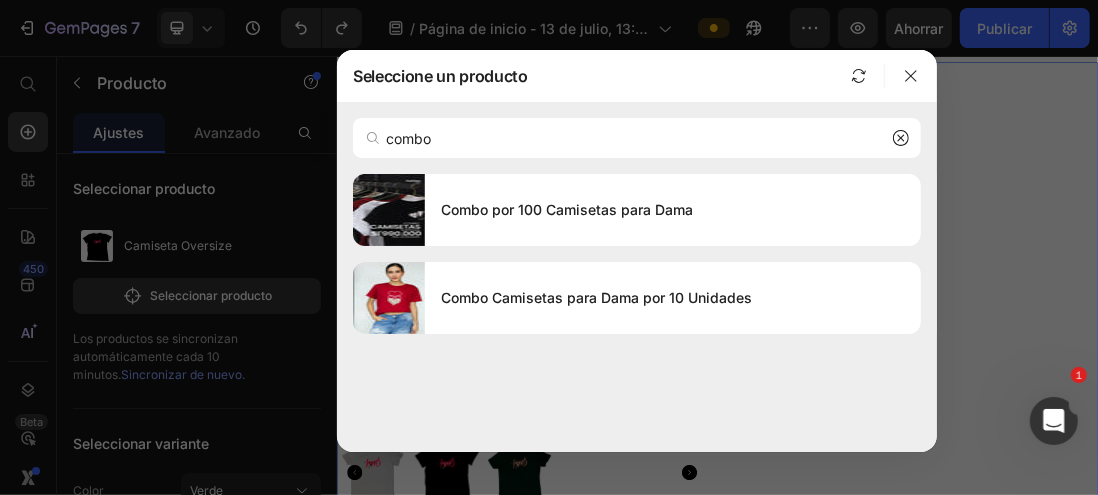 type 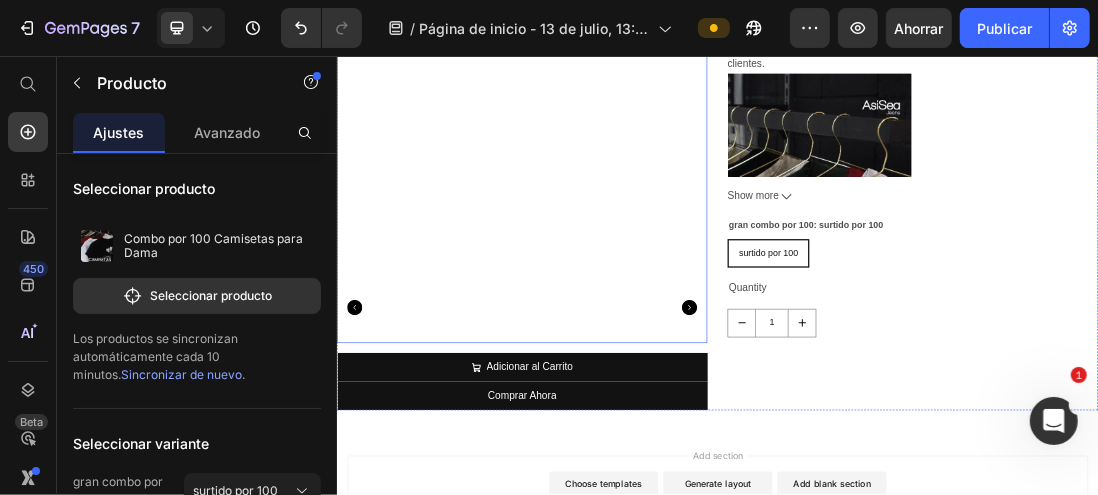 scroll, scrollTop: 400, scrollLeft: 0, axis: vertical 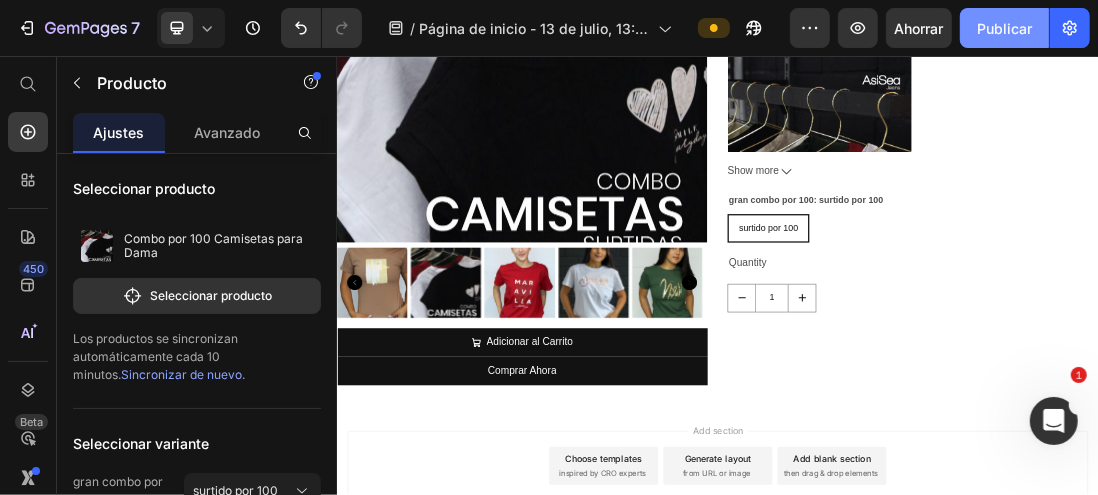 click on "Publicar" 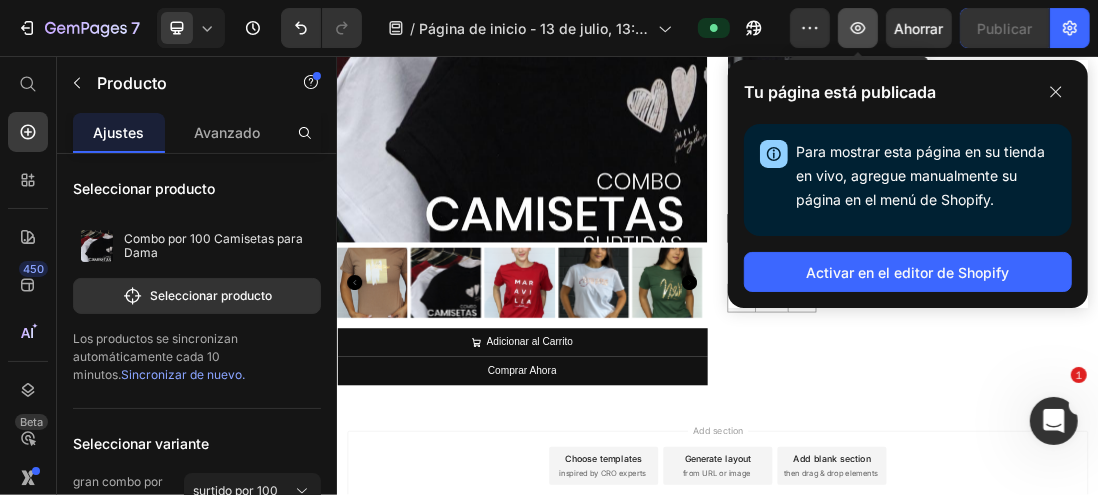 click 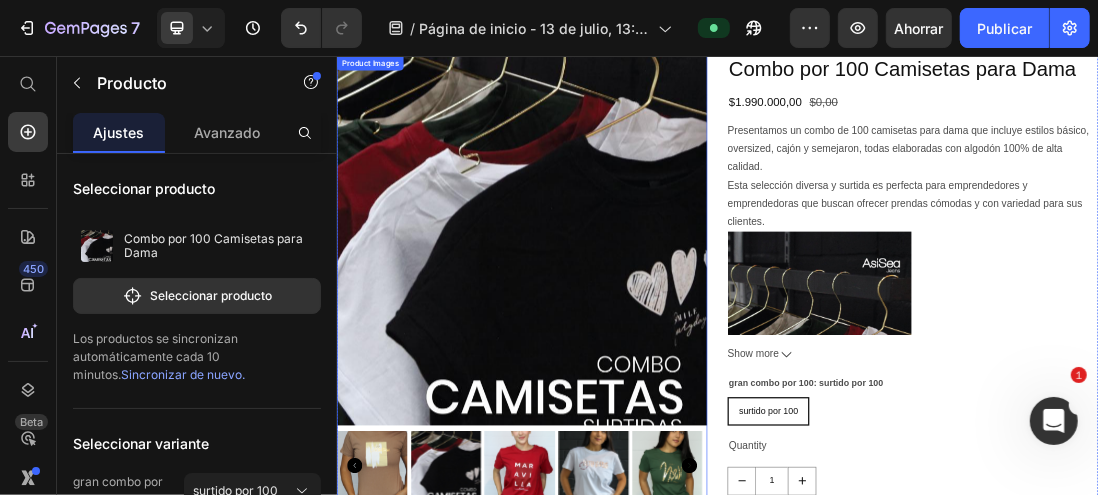 scroll, scrollTop: 0, scrollLeft: 0, axis: both 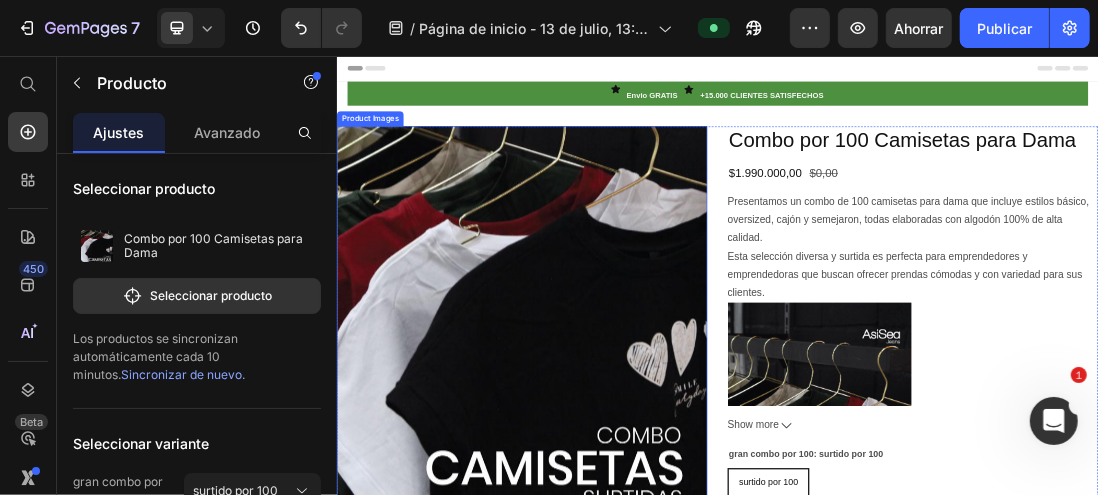 type 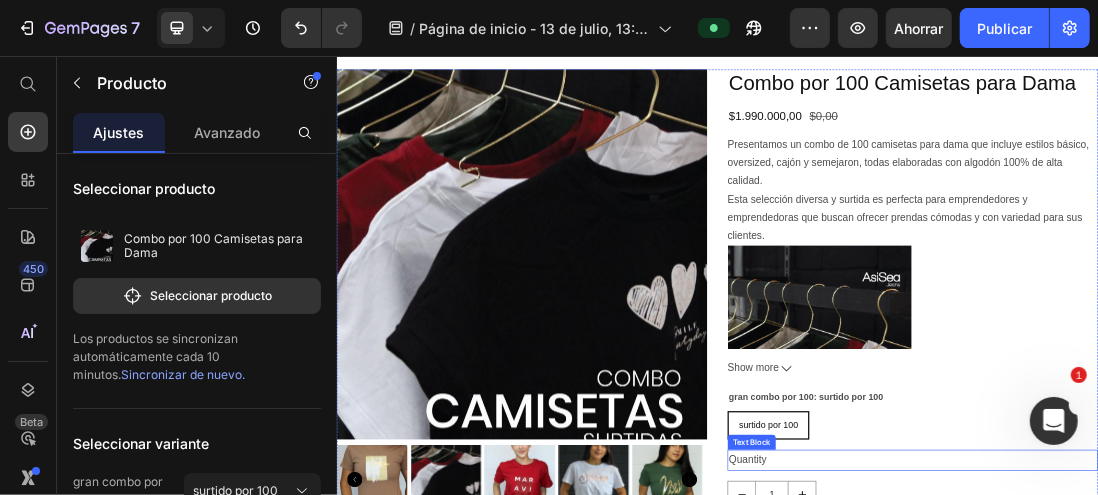 scroll, scrollTop: 0, scrollLeft: 0, axis: both 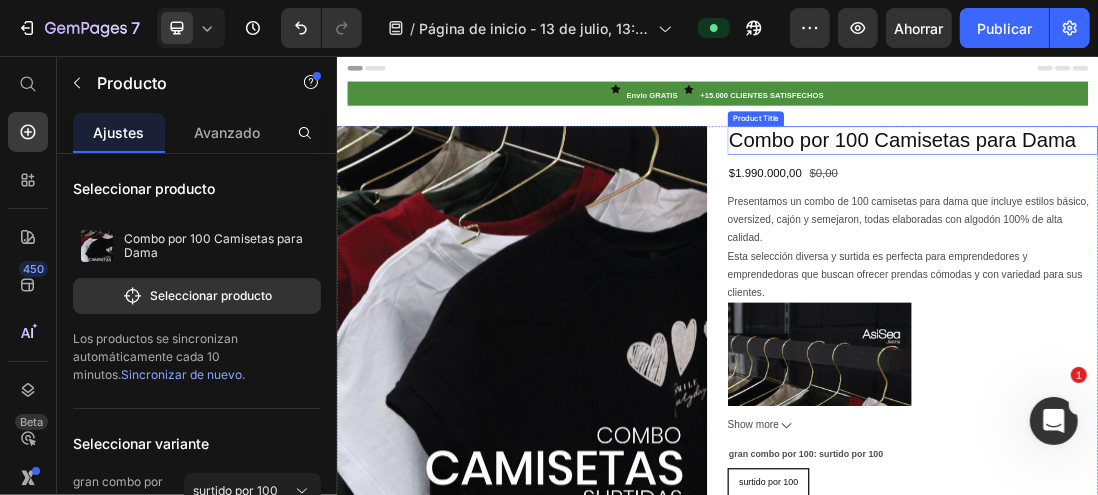 click on "Combo por 100 Camisetas para Dama" at bounding box center [1244, 190] 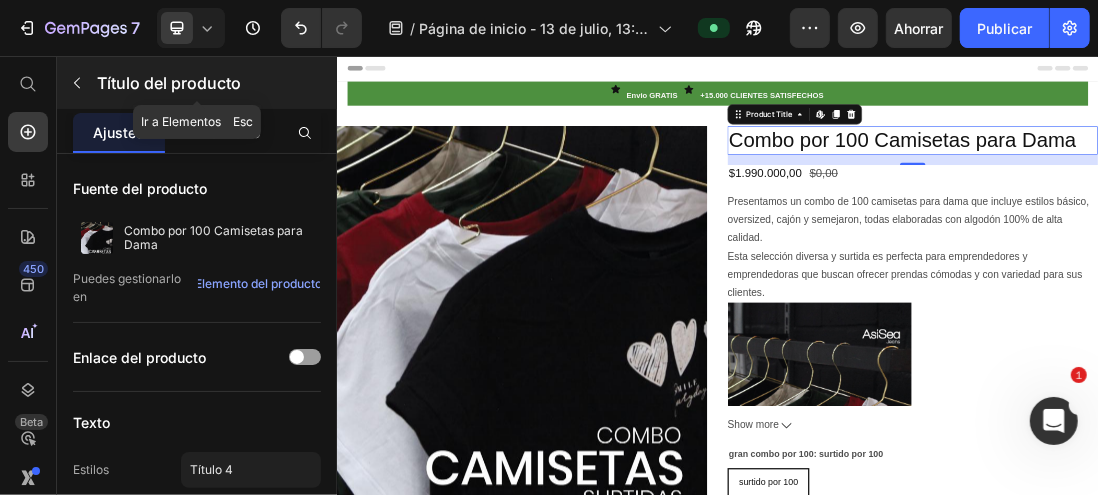 click 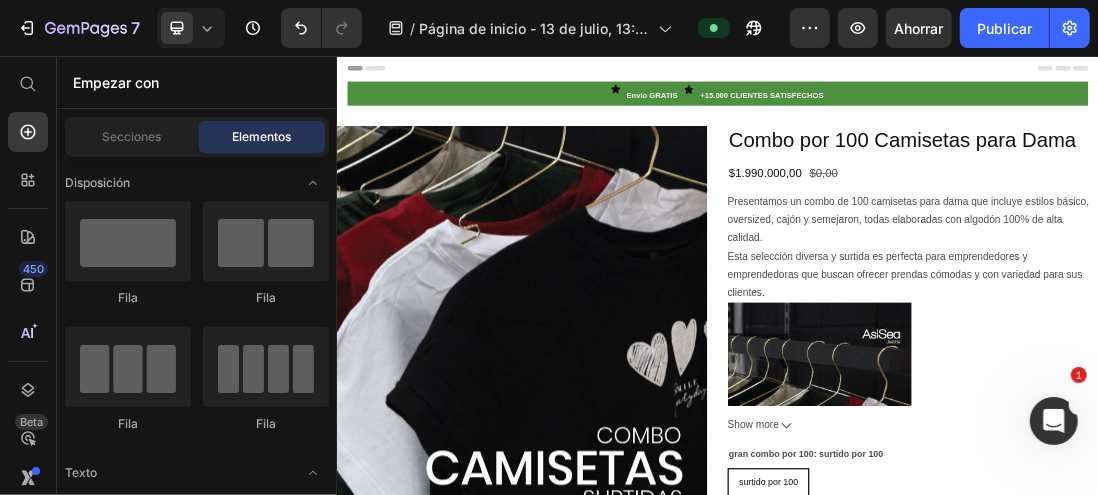 click on "Elementos" at bounding box center [262, 137] 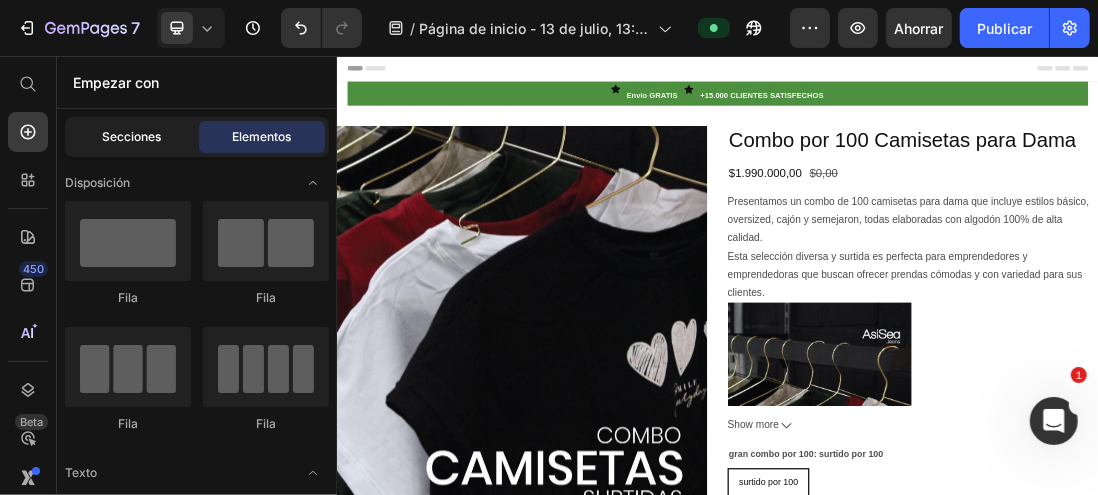 click on "Secciones" at bounding box center [132, 136] 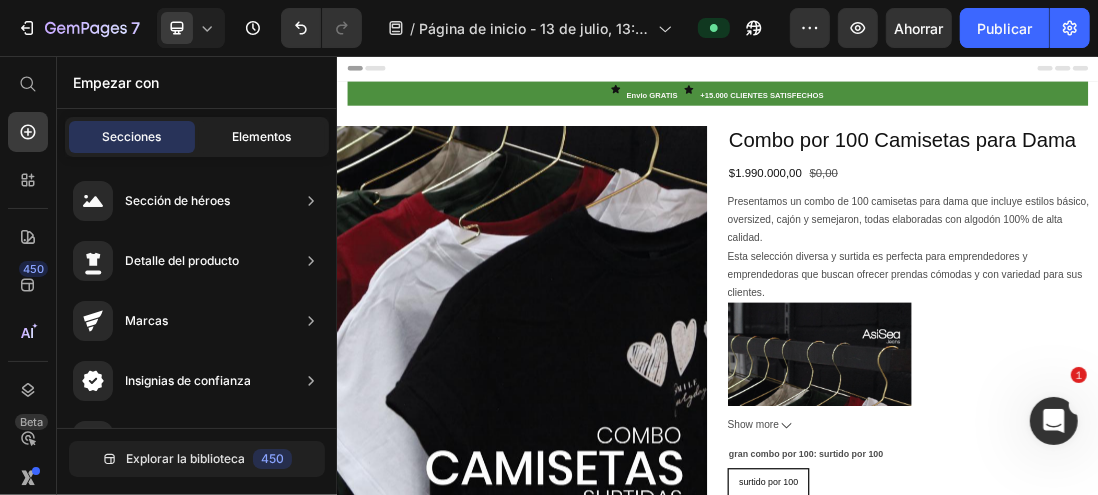 click on "Elementos" at bounding box center [262, 136] 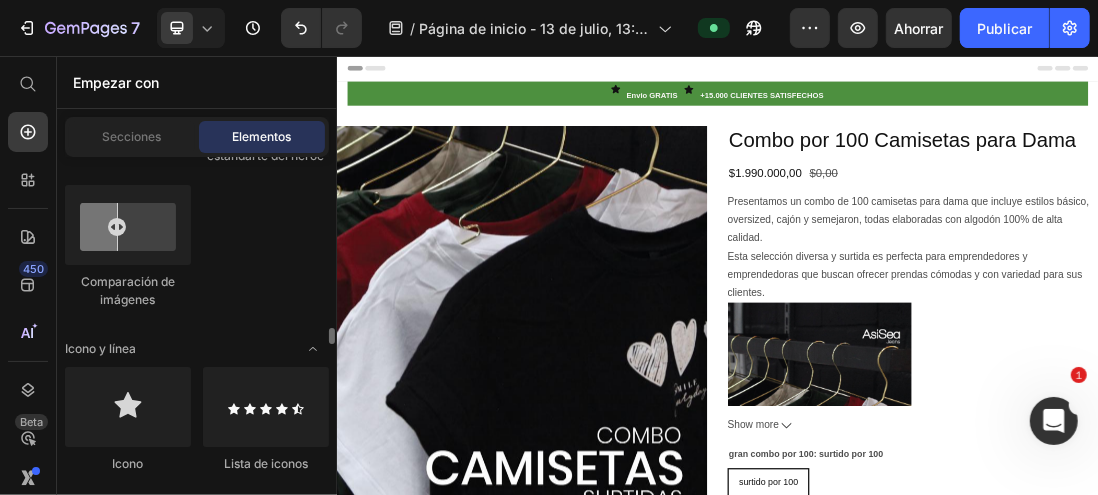 scroll, scrollTop: 1400, scrollLeft: 0, axis: vertical 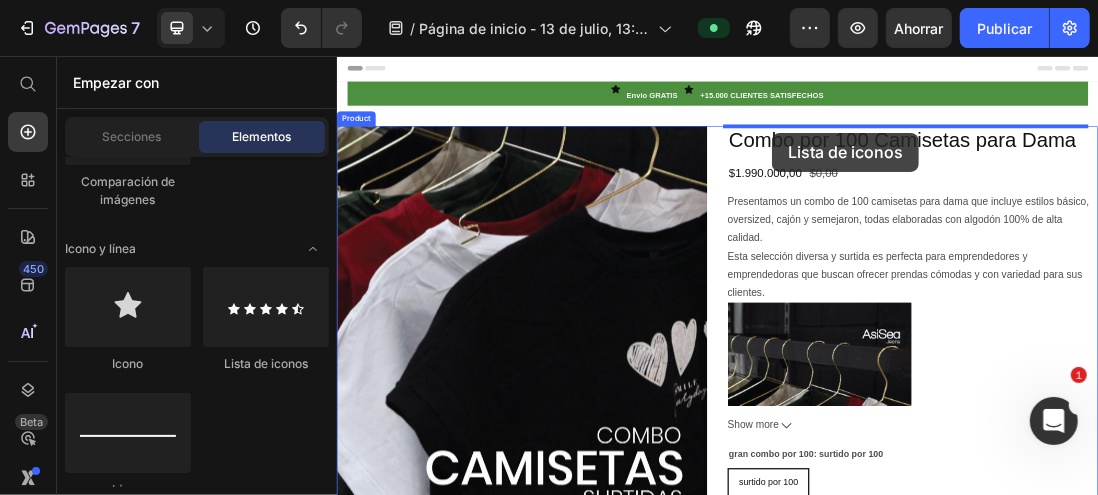 drag, startPoint x: 584, startPoint y: 349, endPoint x: 1022, endPoint y: 177, distance: 470.56137 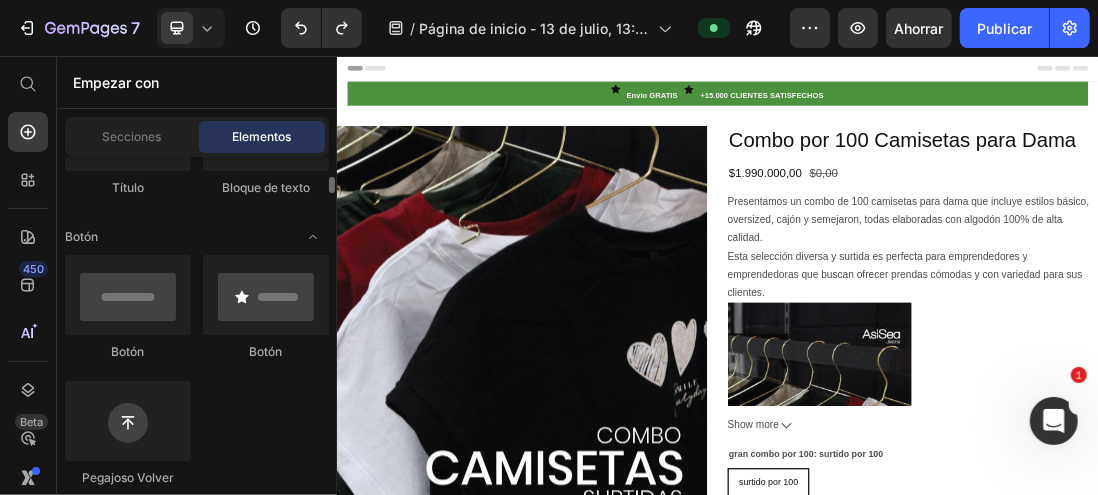 scroll, scrollTop: 0, scrollLeft: 0, axis: both 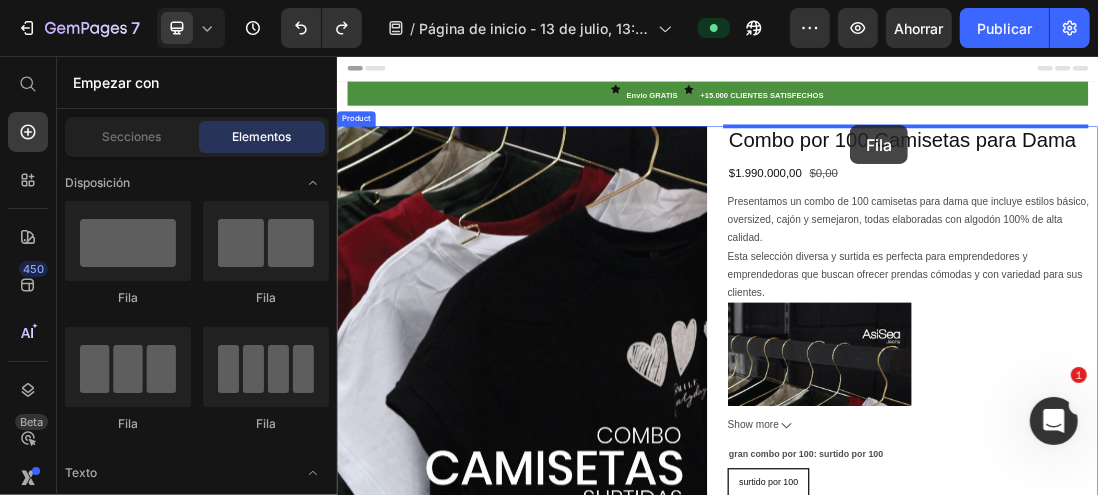 drag, startPoint x: 583, startPoint y: 302, endPoint x: 1145, endPoint y: 165, distance: 578.45746 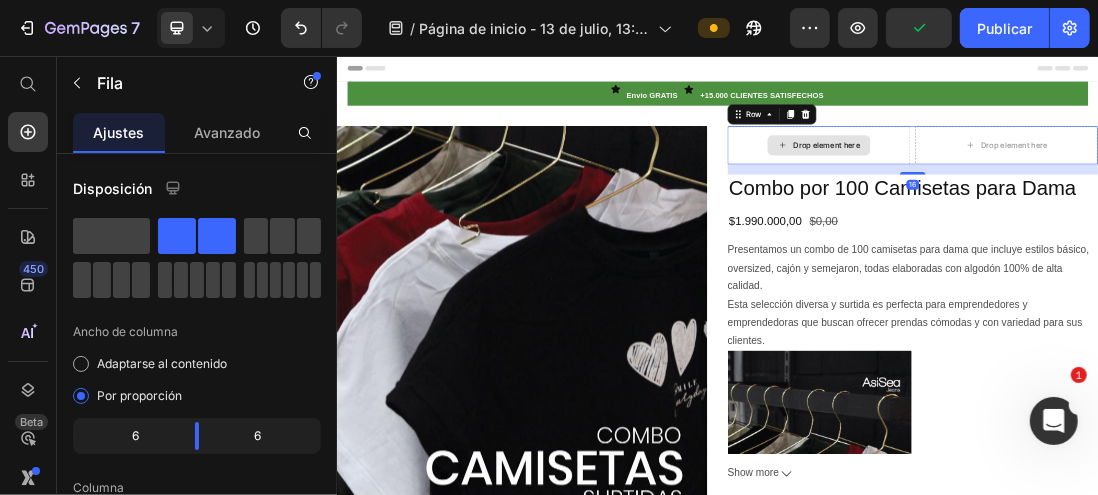 click on "Drop element here" at bounding box center [1096, 197] 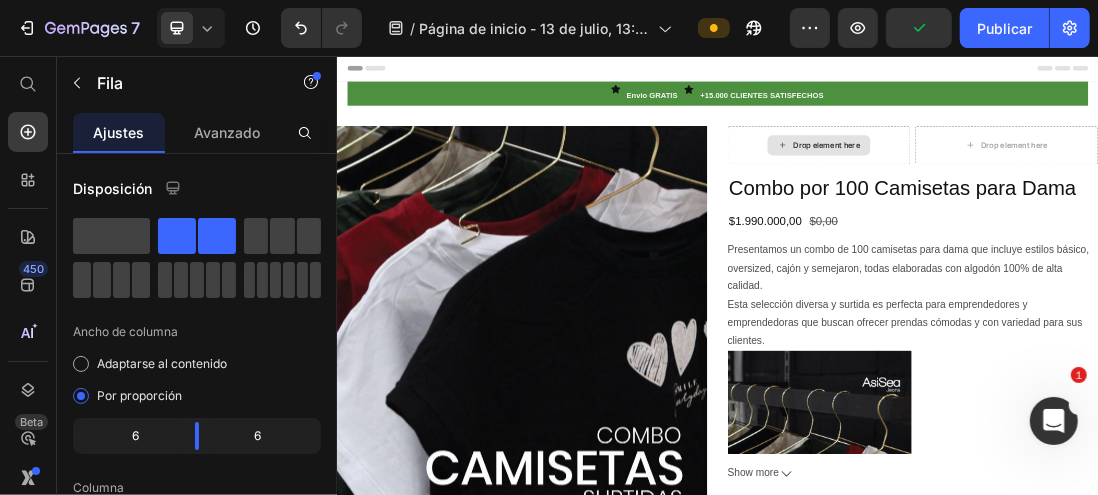 click on "Drop element here" at bounding box center [1096, 197] 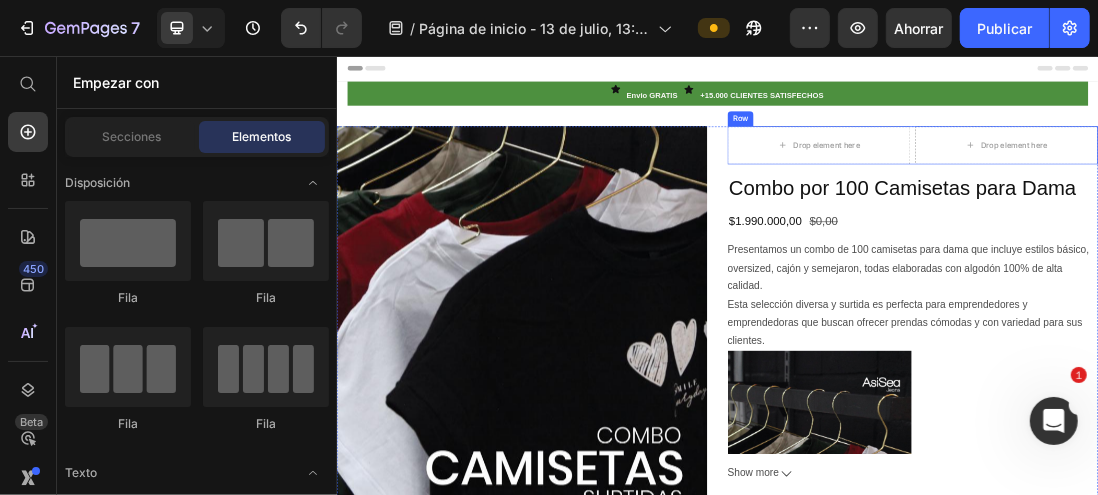 click on "Row" at bounding box center (972, 155) 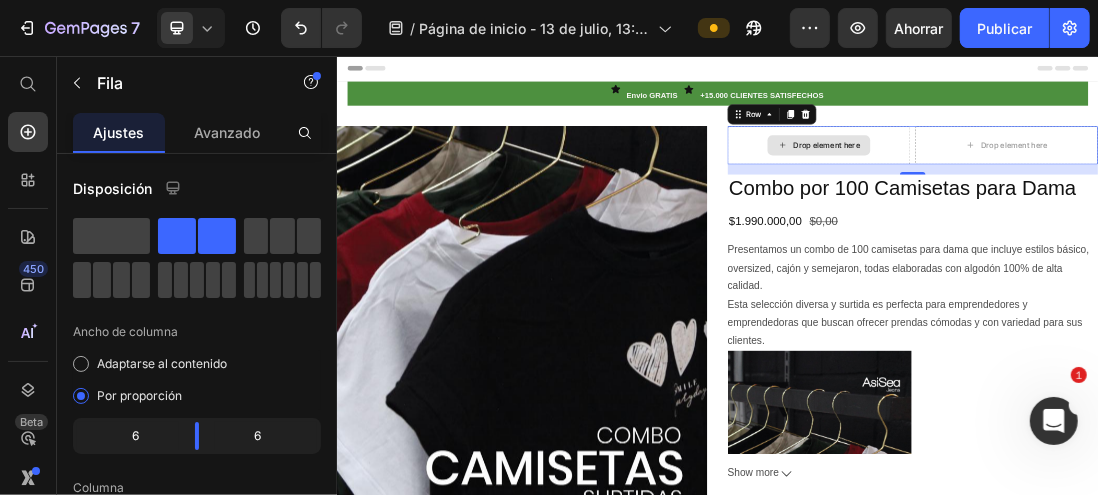 click 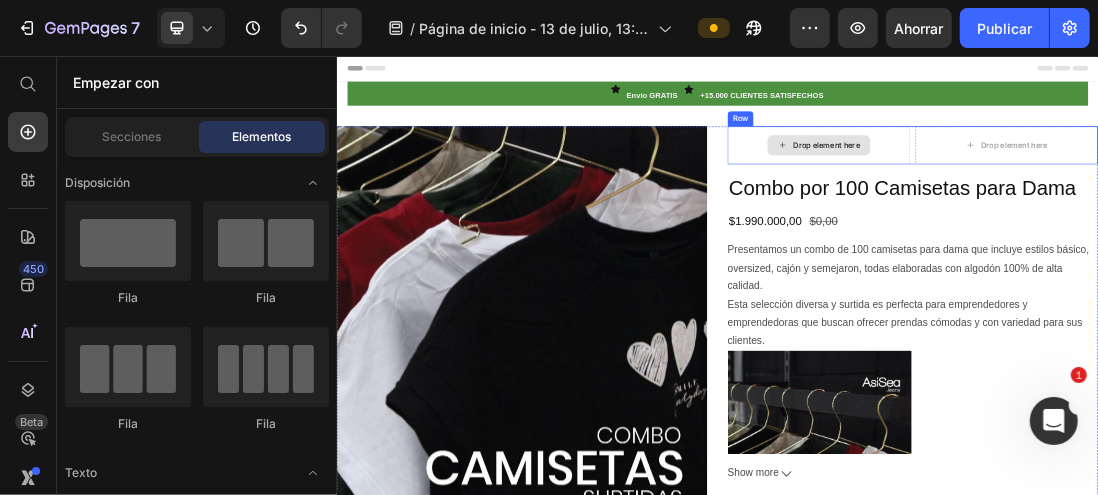 click on "Drop element here" at bounding box center (1096, 197) 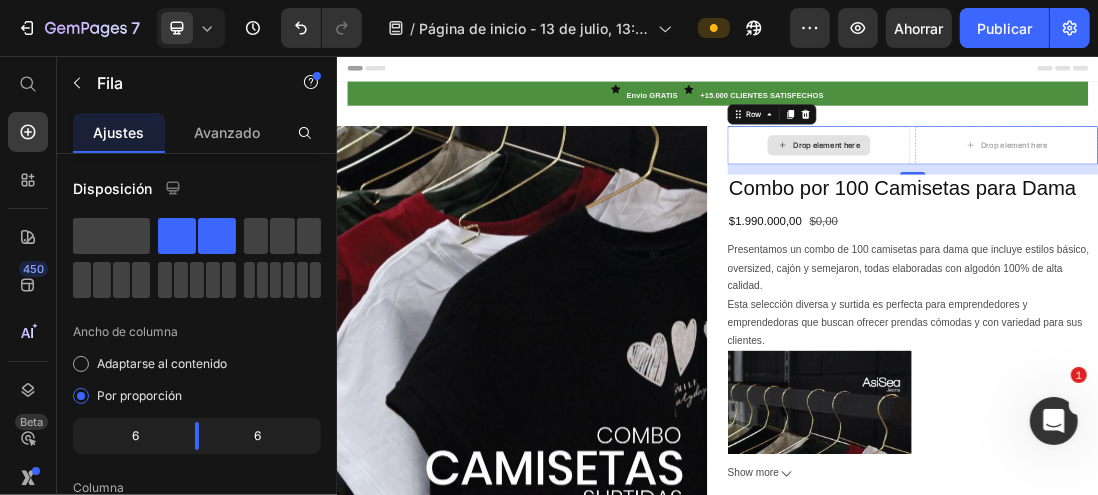 click on "Drop element here" at bounding box center [1108, 197] 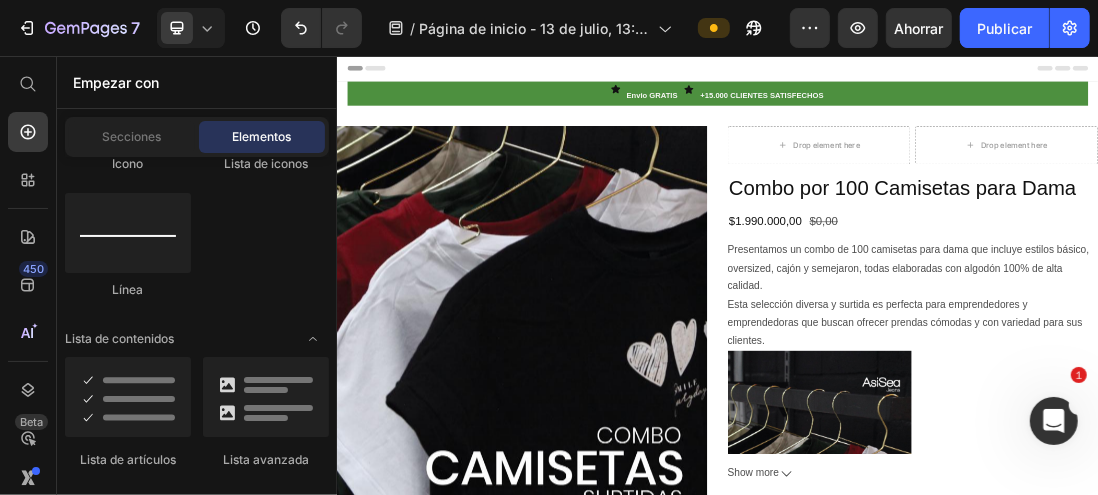 scroll, scrollTop: 1500, scrollLeft: 0, axis: vertical 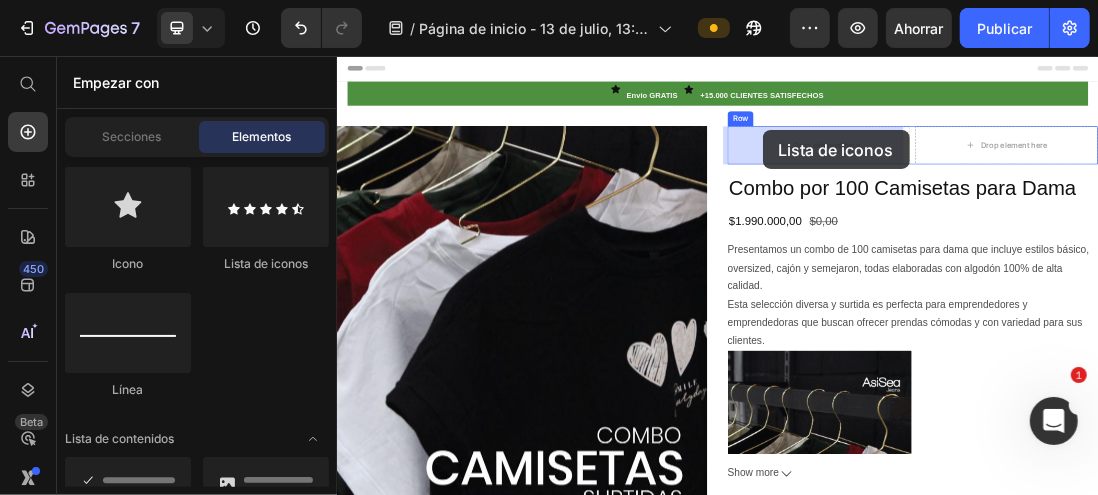 drag, startPoint x: 592, startPoint y: 279, endPoint x: 966, endPoint y: 192, distance: 383.9857 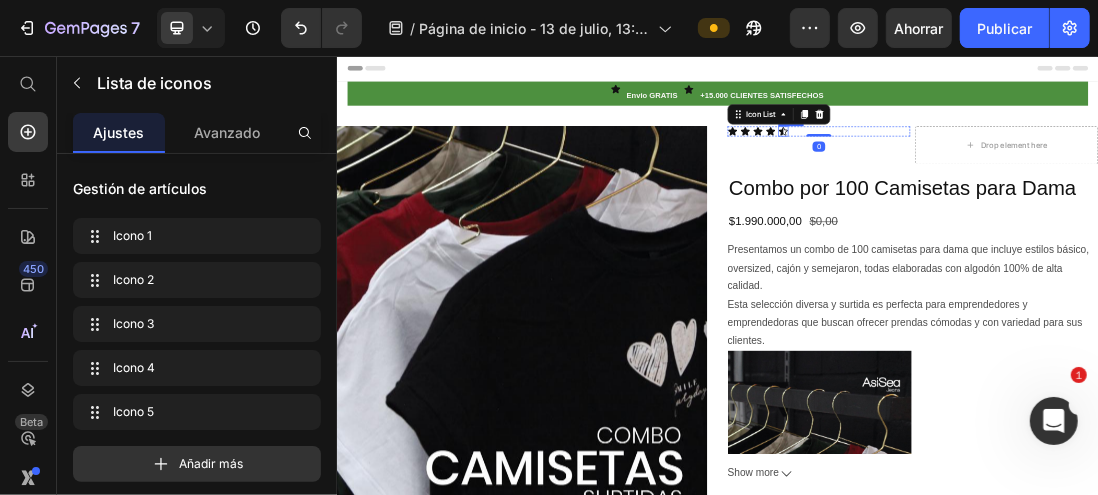 click 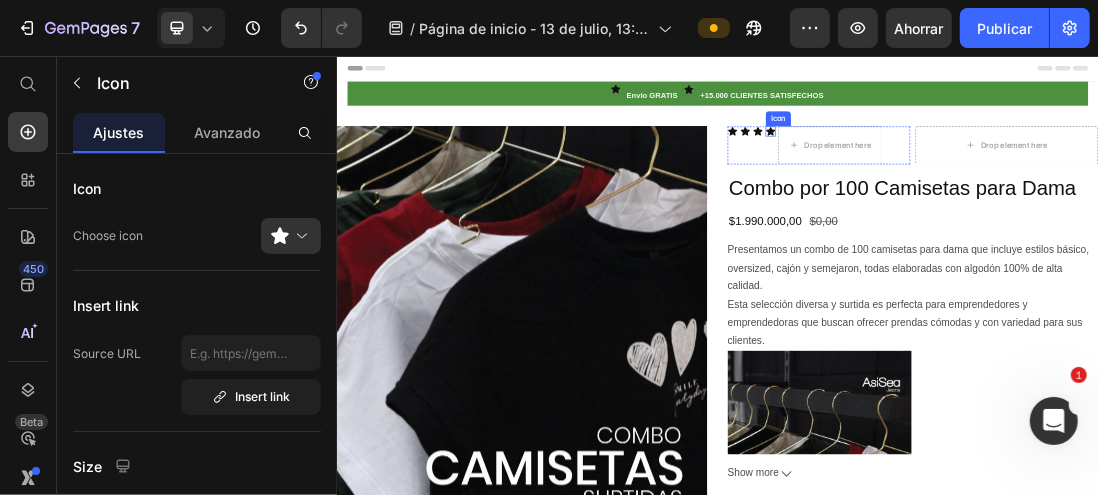 click 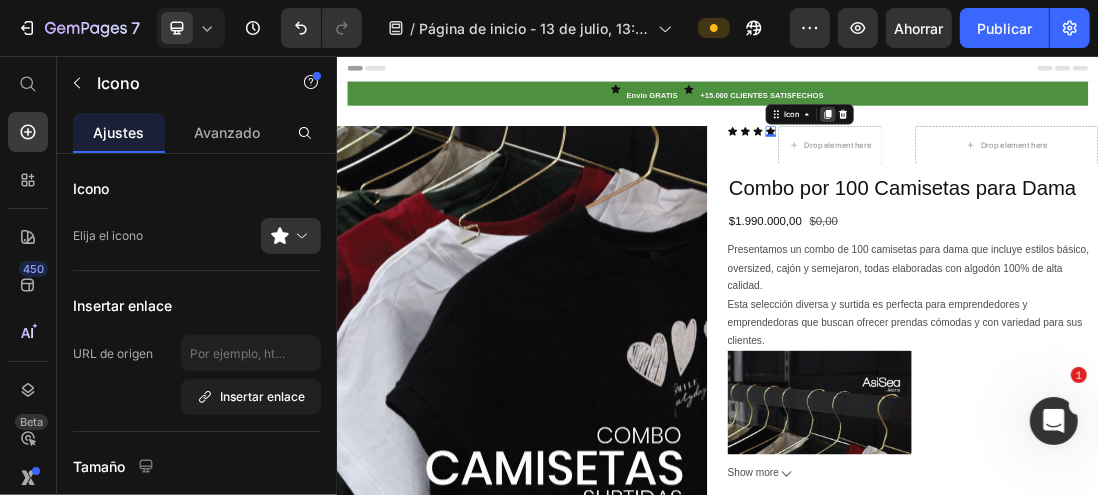 click 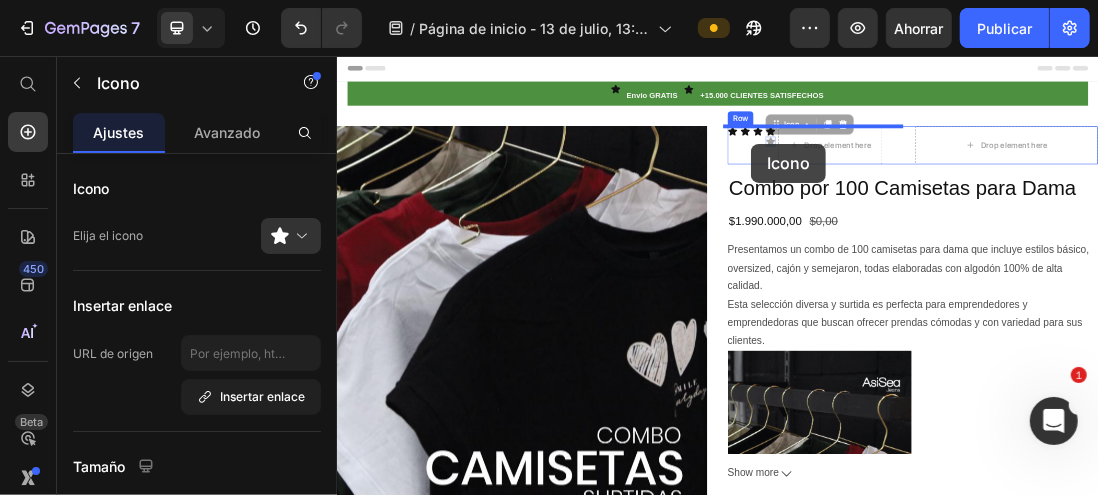 drag, startPoint x: 1009, startPoint y: 185, endPoint x: 989, endPoint y: 194, distance: 21.931713 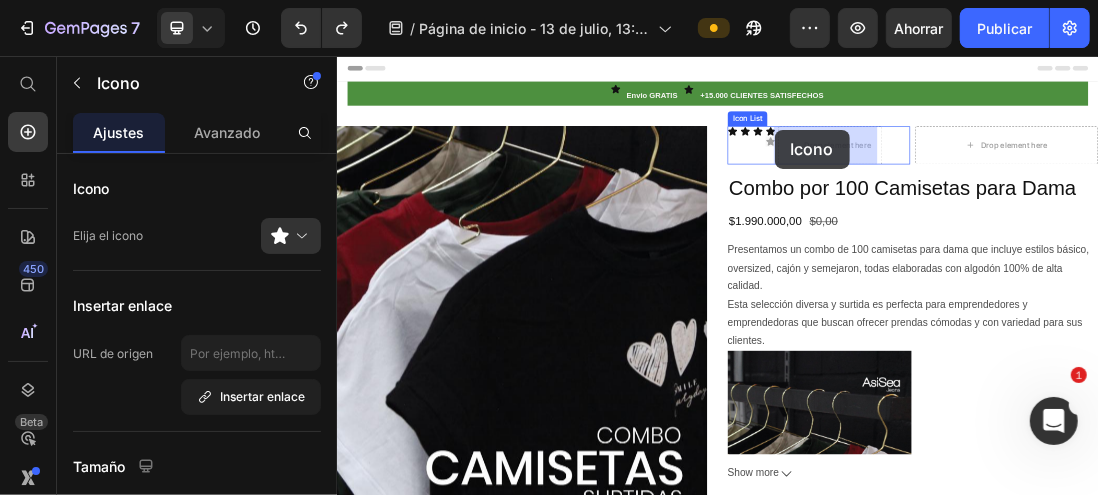 drag, startPoint x: 1012, startPoint y: 189, endPoint x: 1026, endPoint y: 172, distance: 22.022715 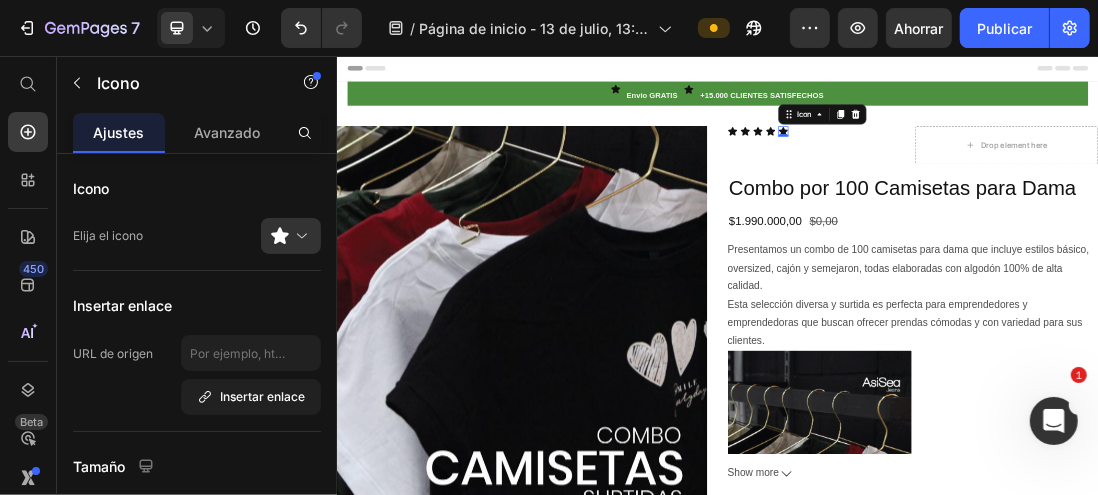 click on "Drop element here" at bounding box center [1392, 197] 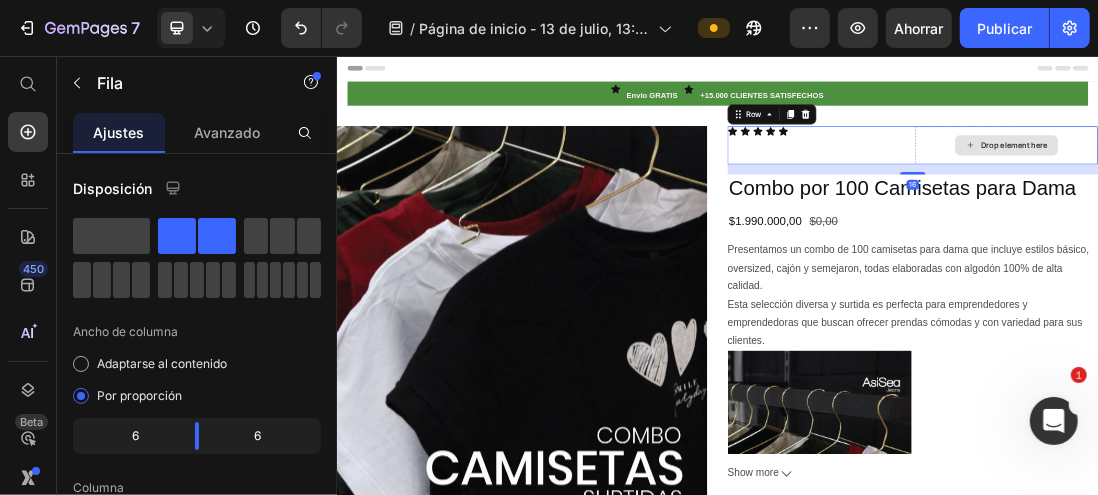 click on "Drop element here" at bounding box center (1404, 197) 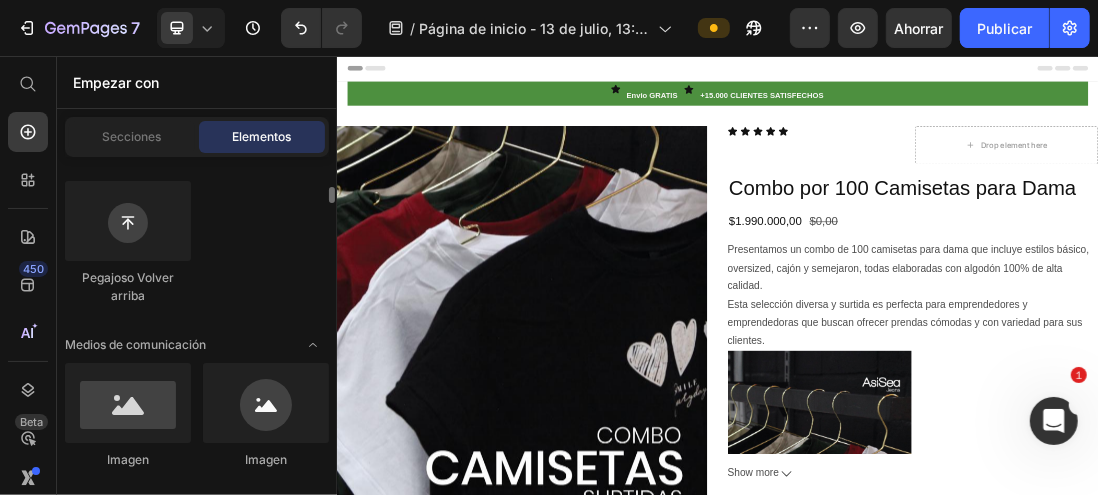 scroll, scrollTop: 300, scrollLeft: 0, axis: vertical 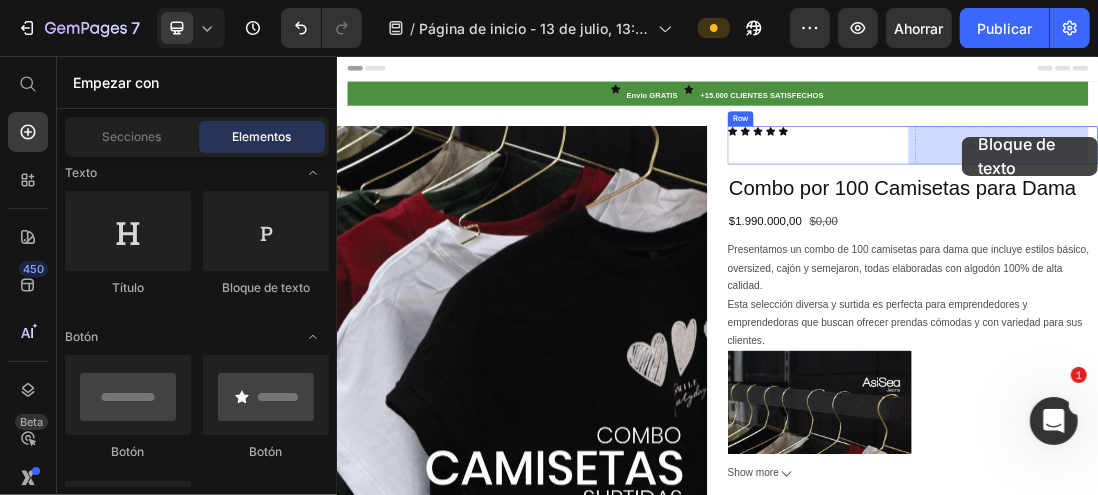 drag, startPoint x: 857, startPoint y: 368, endPoint x: 1321, endPoint y: 183, distance: 499.52078 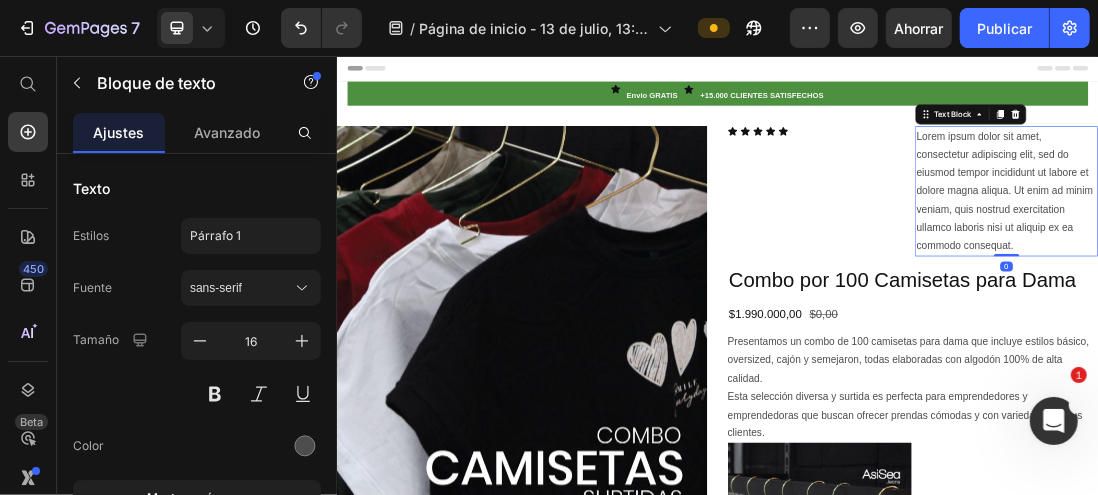 click on "Lorem ipsum dolor sit amet, consectetur adipiscing elit, sed do eiusmod tempor incididunt ut labore et dolore magna aliqua. Ut enim ad minim veniam, quis nostrud exercitation ullamco laboris nisi ut aliquip ex ea commodo consequat." at bounding box center (1392, 270) 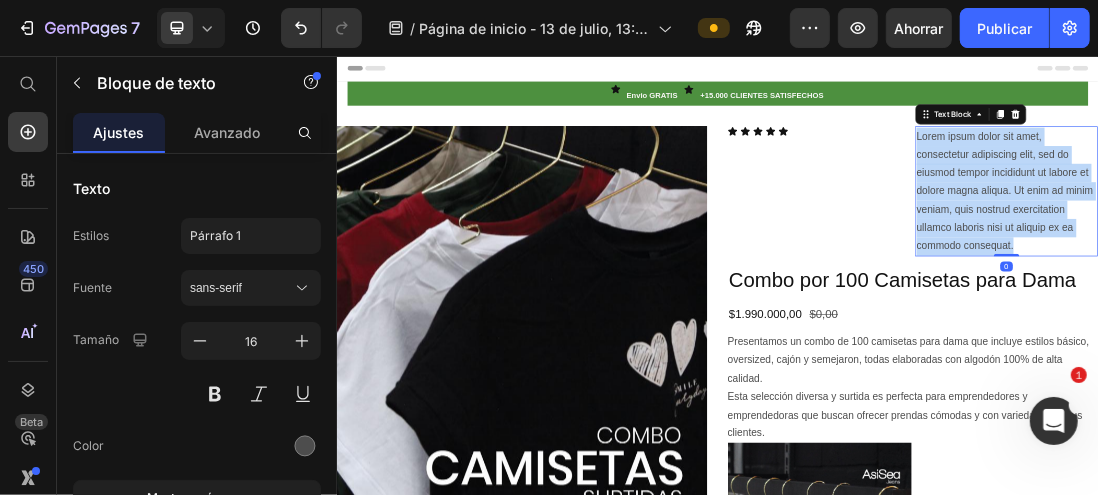 click on "Lorem ipsum dolor sit amet, consectetur adipiscing elit, sed do eiusmod tempor incididunt ut labore et dolore magna aliqua. Ut enim ad minim veniam, quis nostrud exercitation ullamco laboris nisi ut aliquip ex ea commodo consequat." at bounding box center [1392, 270] 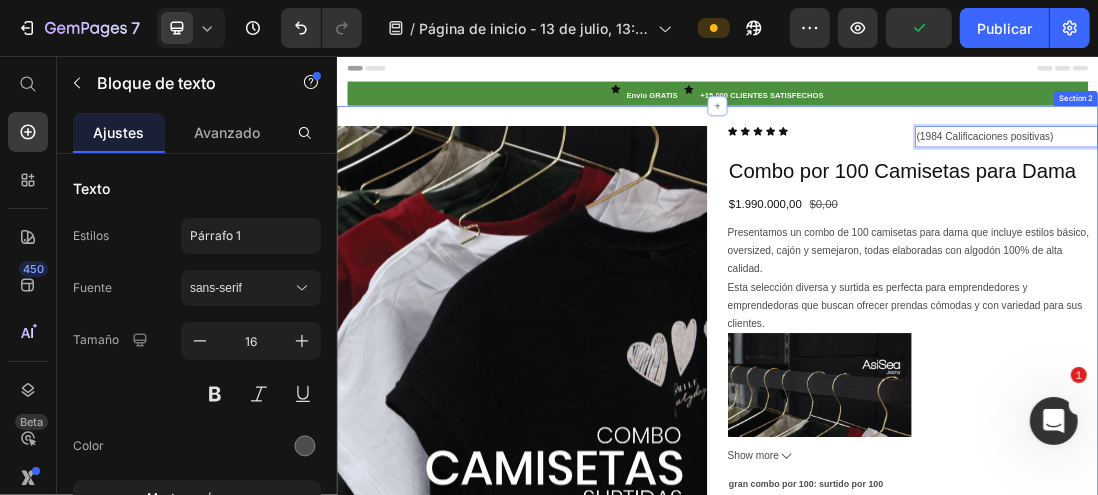 click on "Icon Icon Icon Icon Icon" at bounding box center (1096, 175) 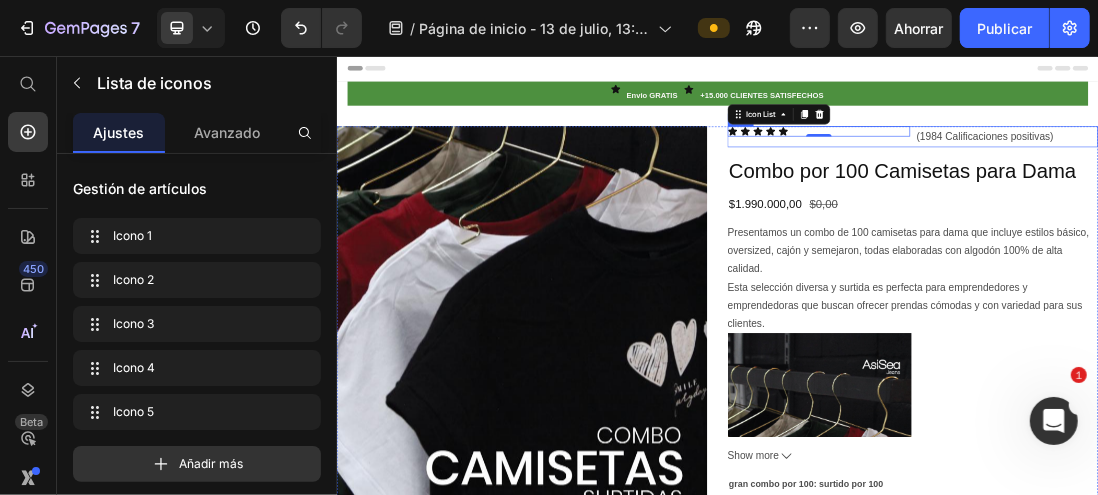 click on "Icon Icon Icon Icon Icon Icon List   0" at bounding box center (1096, 183) 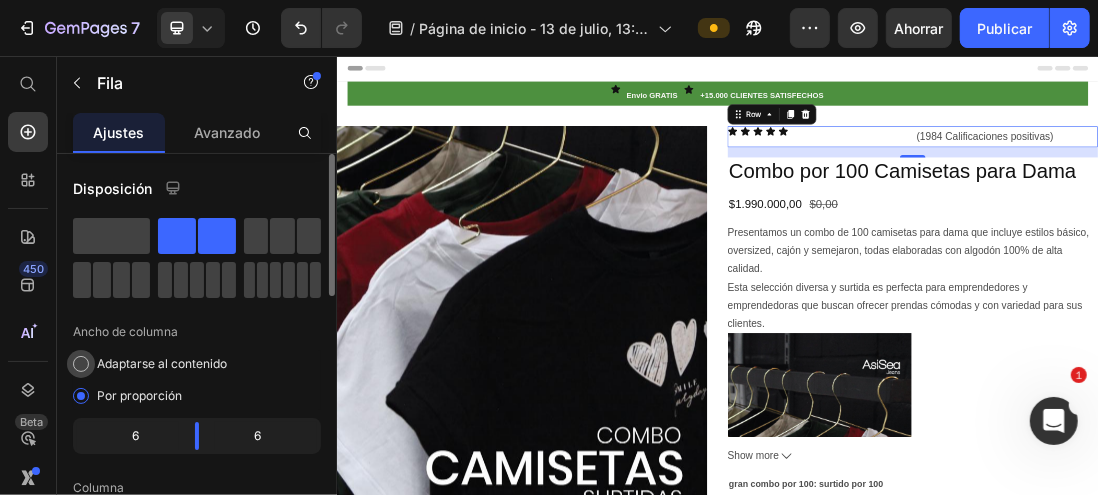 click at bounding box center [81, 364] 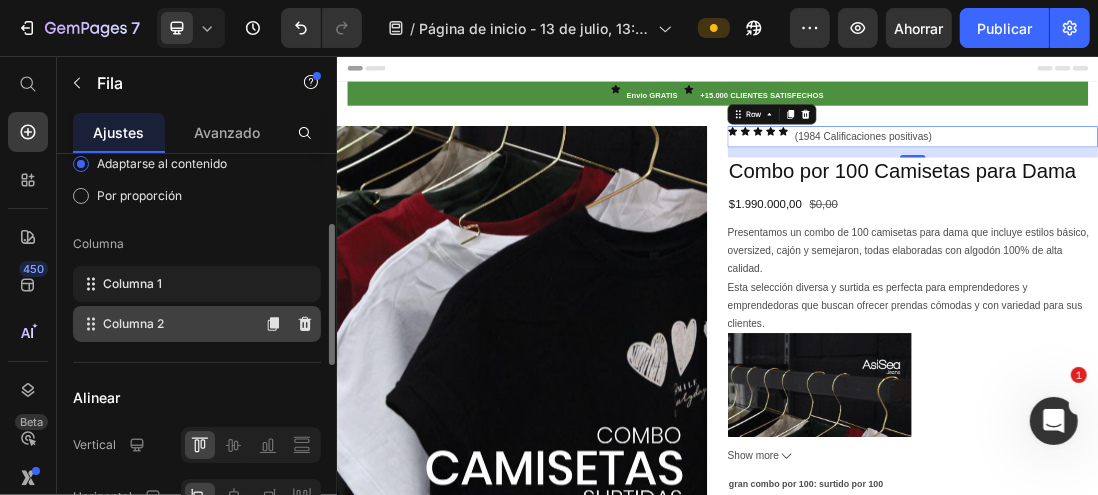 scroll, scrollTop: 300, scrollLeft: 0, axis: vertical 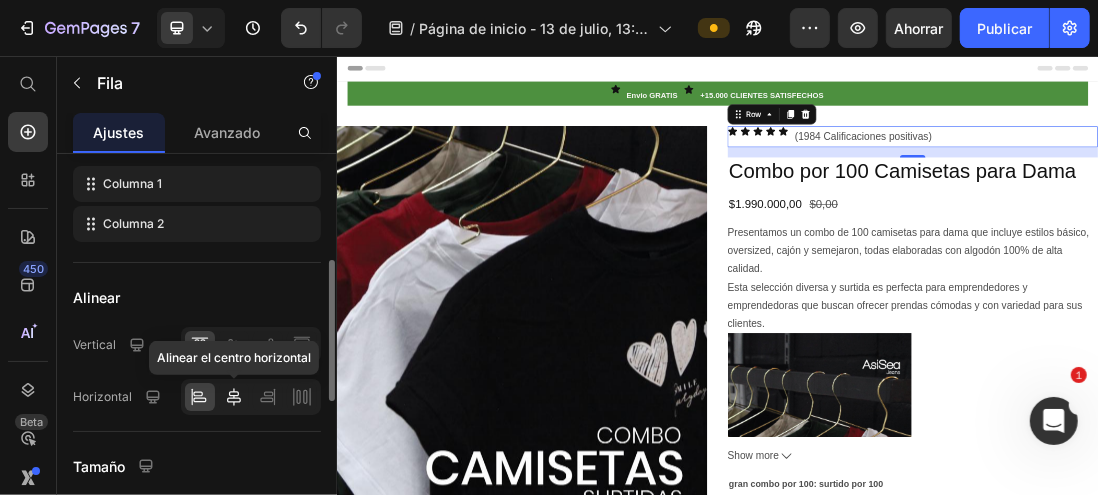 click 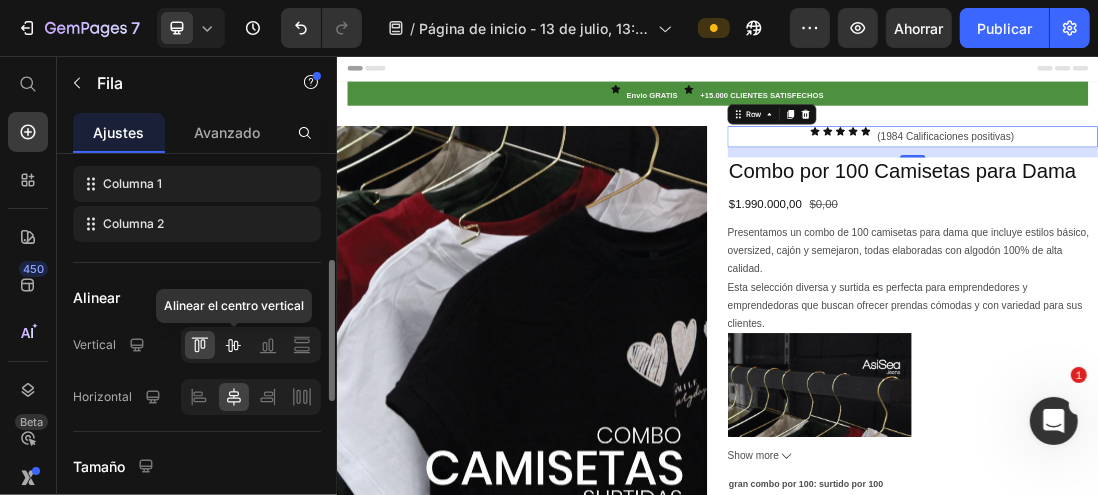 click 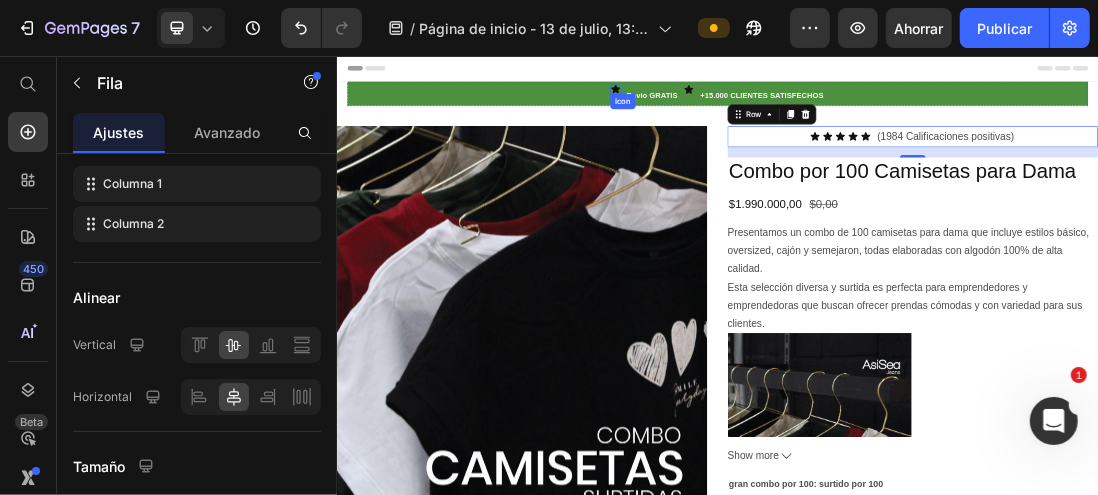 click on "Icon" at bounding box center (775, 109) 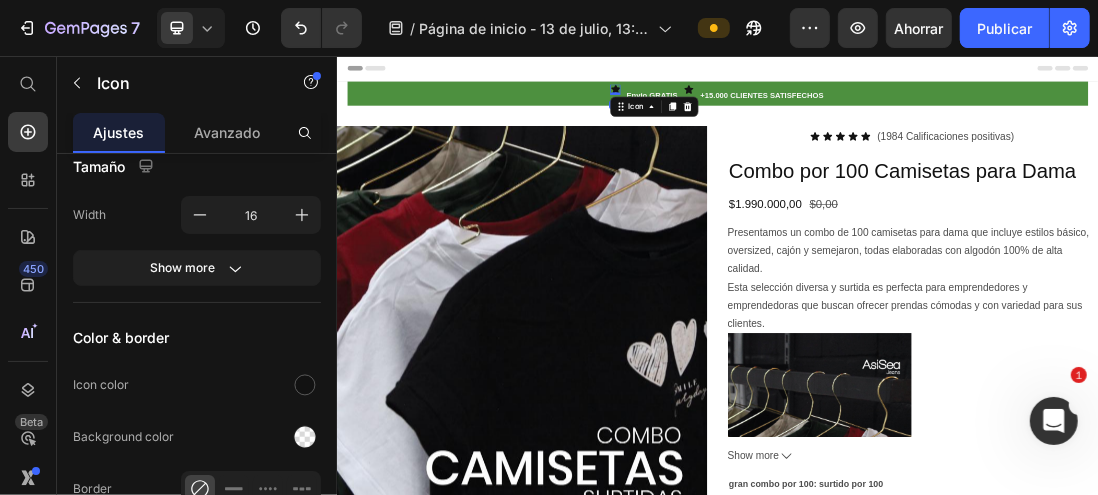 scroll, scrollTop: 0, scrollLeft: 0, axis: both 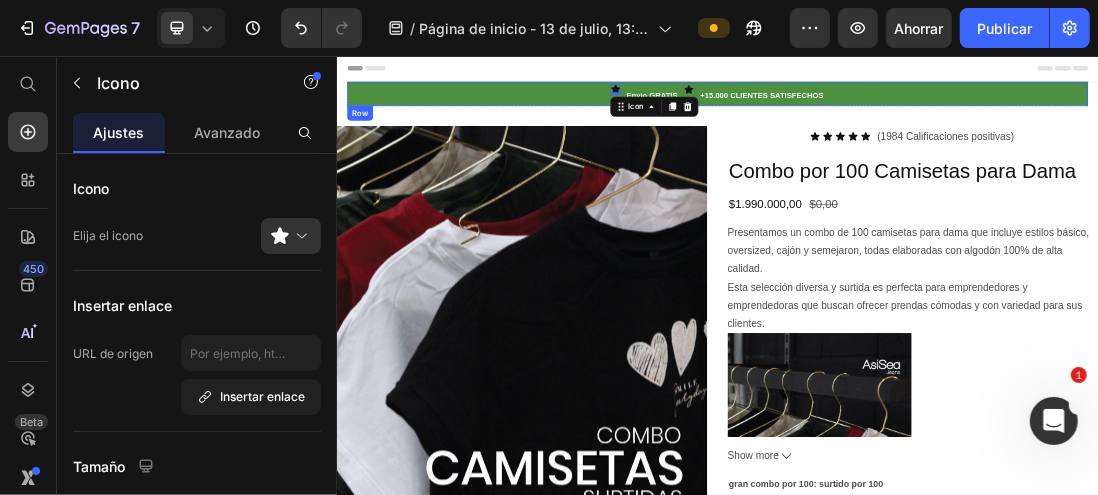 click on "Icon   0 Envio GRATIS Text Block
Icon +15.000 CLIENTES SATISFECHOS Text Block Row" at bounding box center (936, 117) 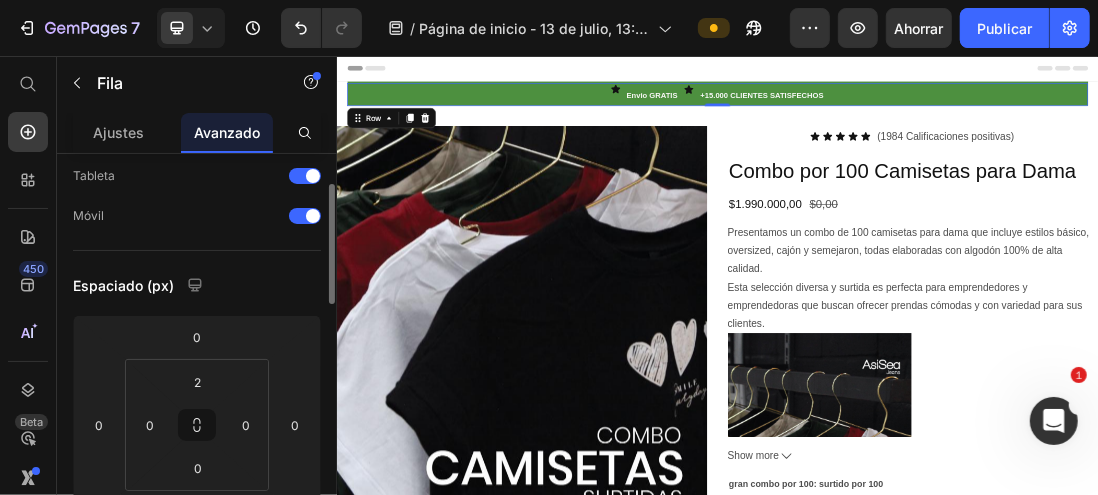 scroll, scrollTop: 0, scrollLeft: 0, axis: both 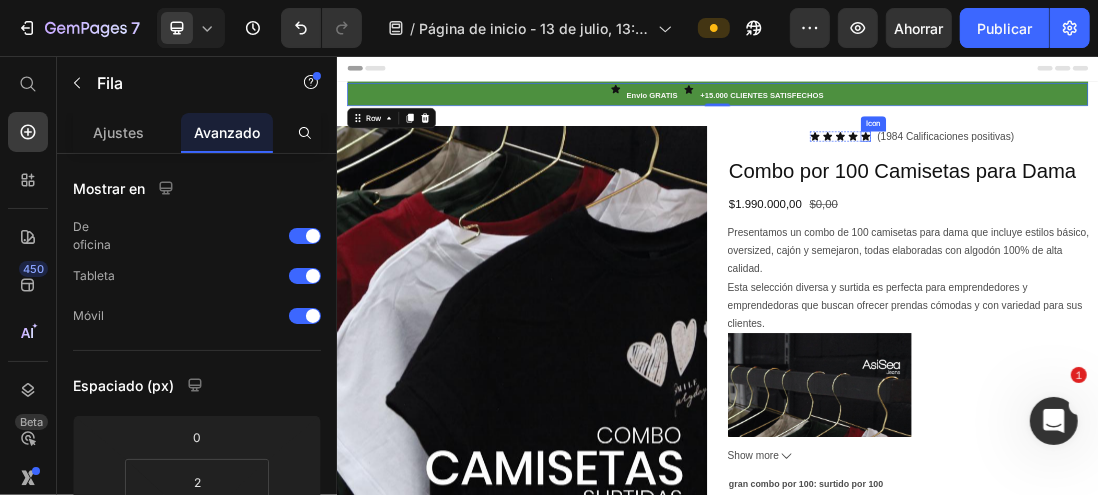 click on "Icon Icon Icon Icon Icon Icon List (1984 Calificaciones positivas) Text Block Row" at bounding box center (1244, 183) 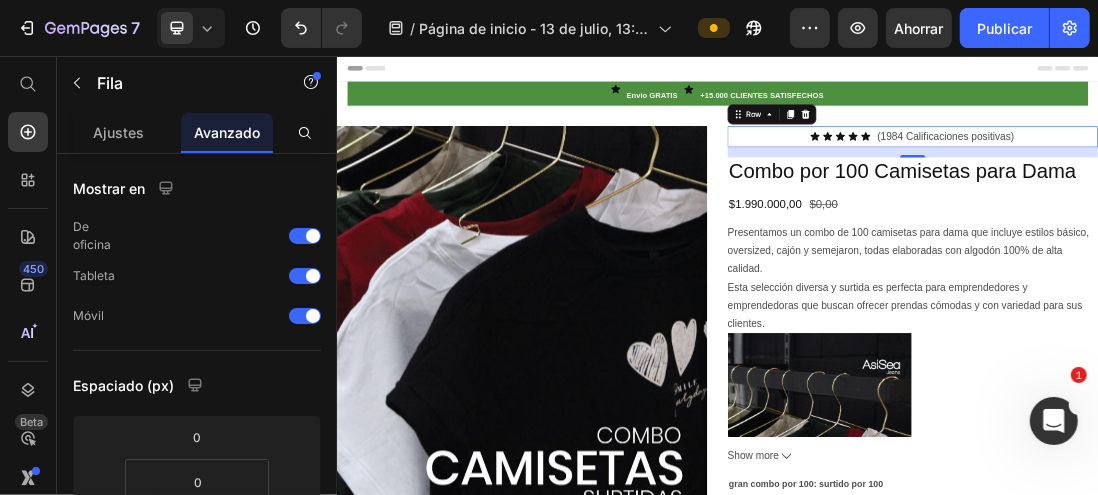 click on "Icon Icon Icon Icon Icon Icon List (1984 Calificaciones positivas) Text Block Row   16" at bounding box center (1244, 183) 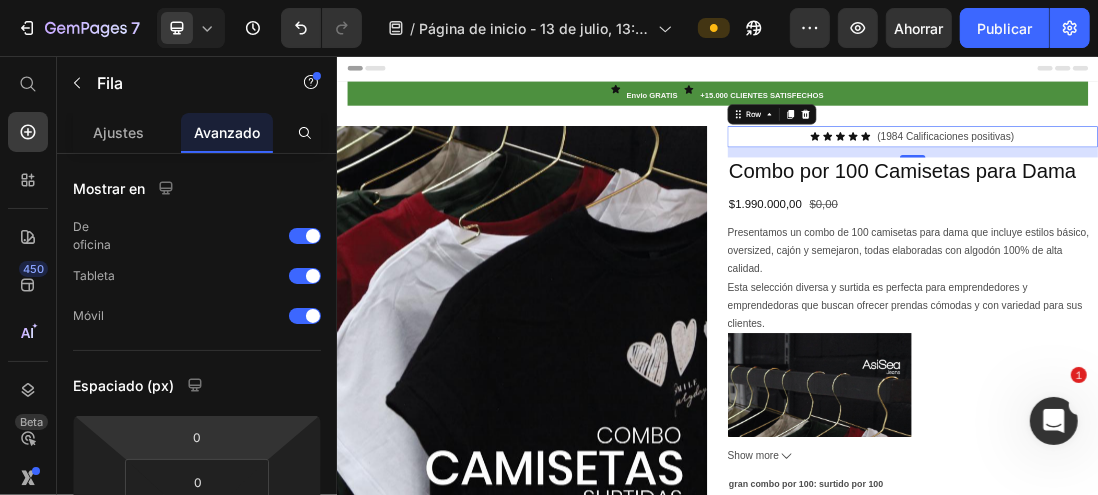 click on "Icon Icon Icon Icon Icon Icon List (1984 Calificaciones positivas) Text Block Row   16" at bounding box center (1244, 183) 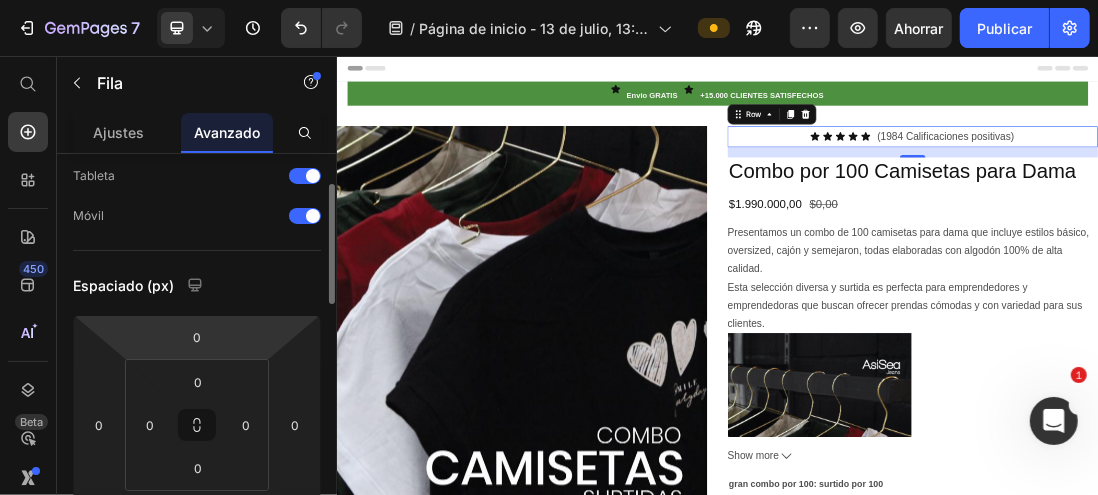 scroll, scrollTop: 0, scrollLeft: 0, axis: both 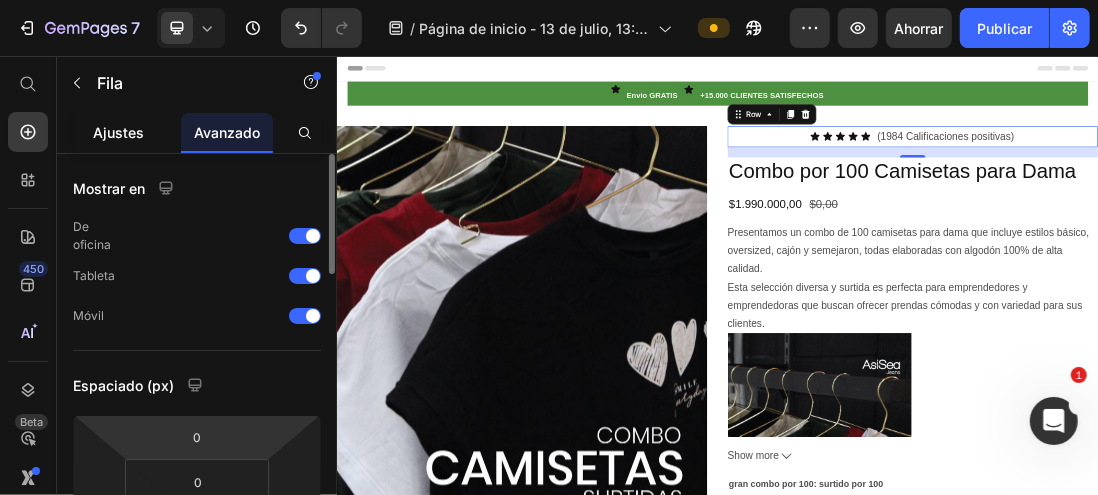 click on "Ajustes" at bounding box center [119, 132] 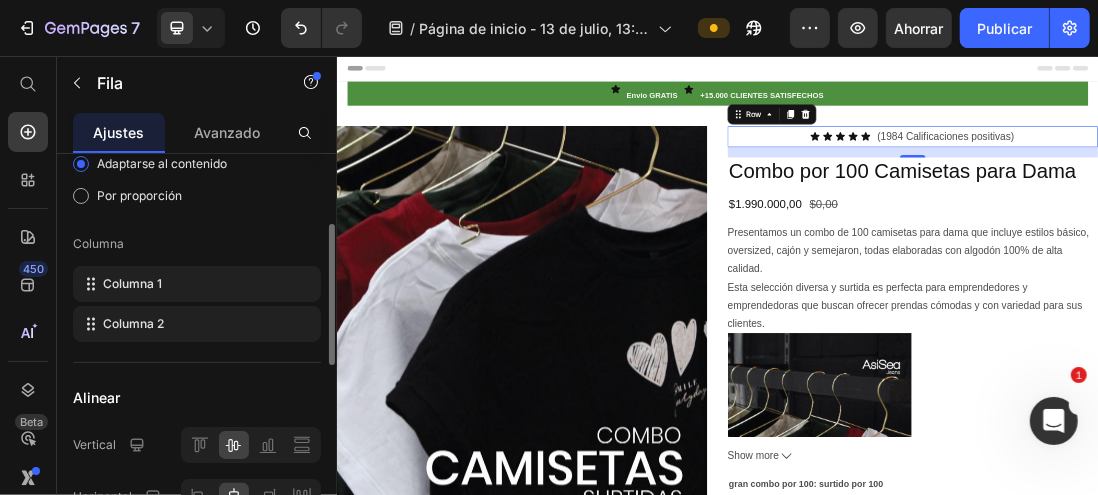 scroll, scrollTop: 300, scrollLeft: 0, axis: vertical 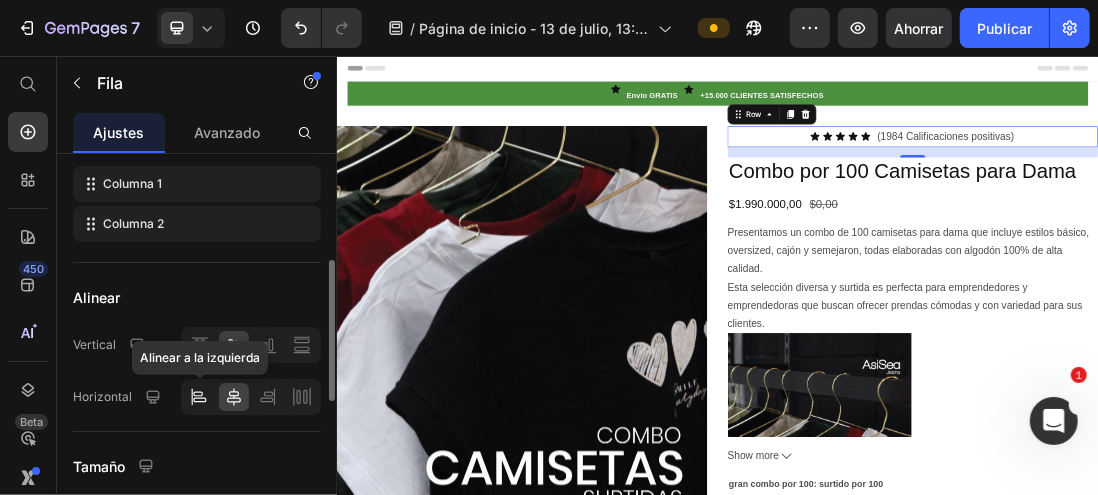 click 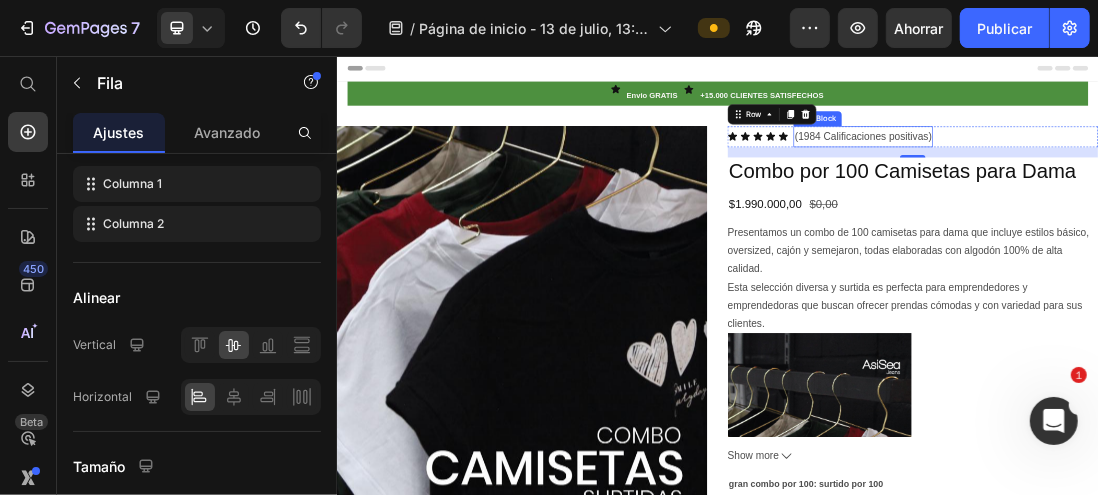 click on "(1984 Calificaciones positivas)" at bounding box center (1166, 183) 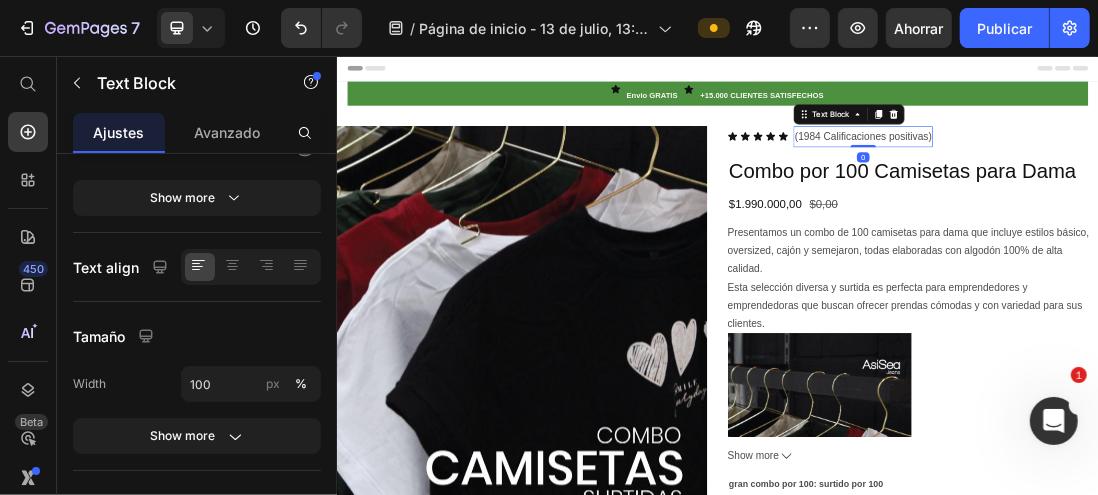 scroll, scrollTop: 0, scrollLeft: 0, axis: both 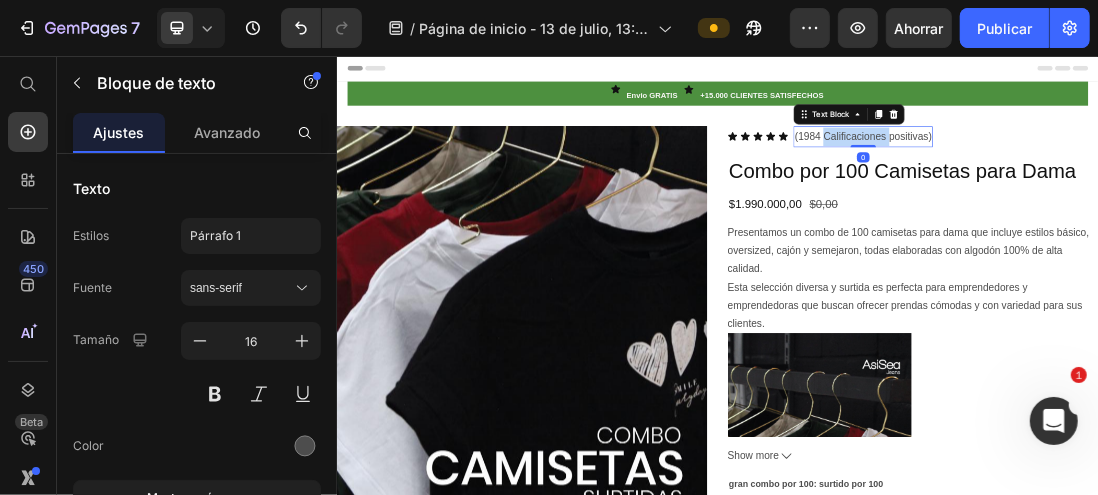 click on "(1984 Calificaciones positivas)" at bounding box center (1166, 183) 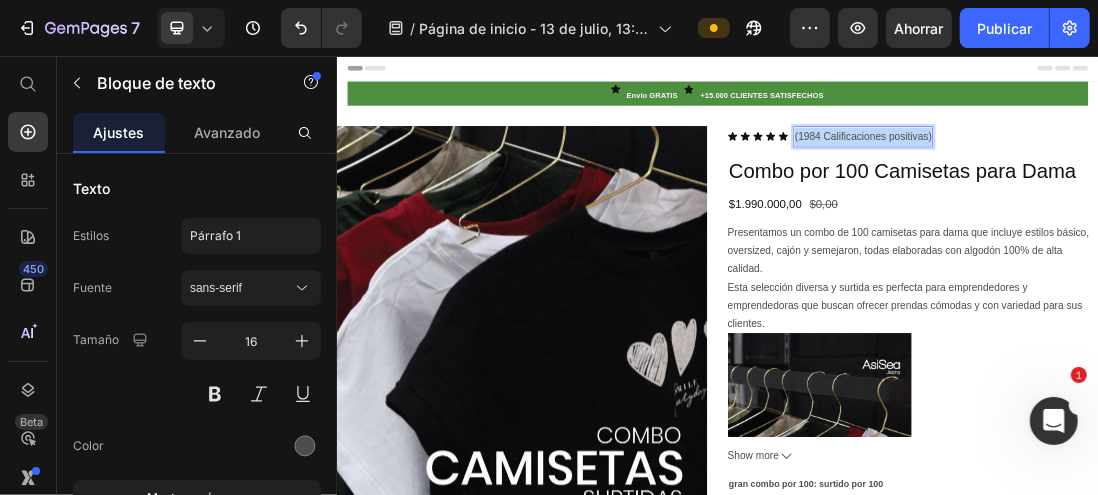 click on "(1984 Calificaciones positivas)" at bounding box center (1166, 183) 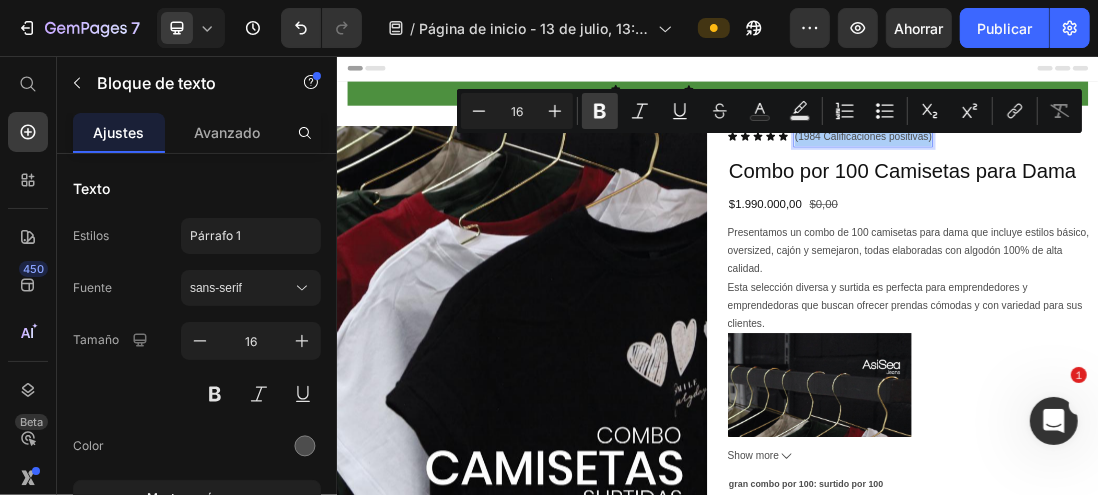 click 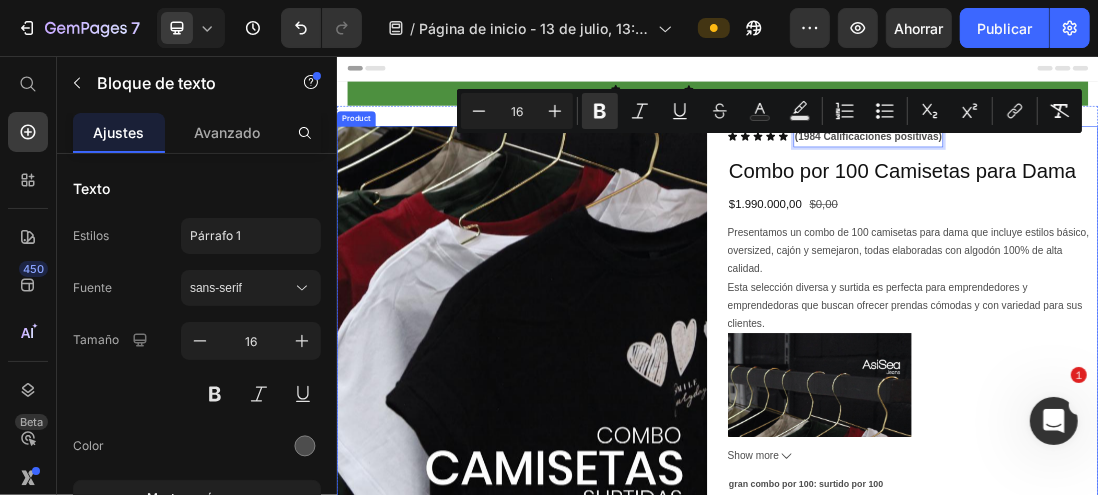 click on "Icon Icon Icon Icon Icon Icon List (1984 Calificaciones positivas) Text Block   0 Row Combo por 100 Camisetas para Dama Product Title $1.990.000,00 Product Price $0,00 Product Price Row Presentamos un combo de 100 camisetas para dama que incluye estilos básico, oversized, cajón y semejaron, todas elaboradas con algodón 100% de alta calidad.
Esta selección diversa y surtida es perfecta para emprendedores y emprendedoras que buscan ofrecer prendas cómodas y con variedad para sus clientes.
Además, garantizamos que son de calidad versatilidad en estilo y comodidad porque nuestra marca es una marca con corazón y seriedad Show more Product Description gran combo por 100: surtido por 100 surtido por 100 surtido por 100 surtido por 100 Product Variants & Swatches Quantity Text Block 1 Product Quantity" at bounding box center (1244, 571) 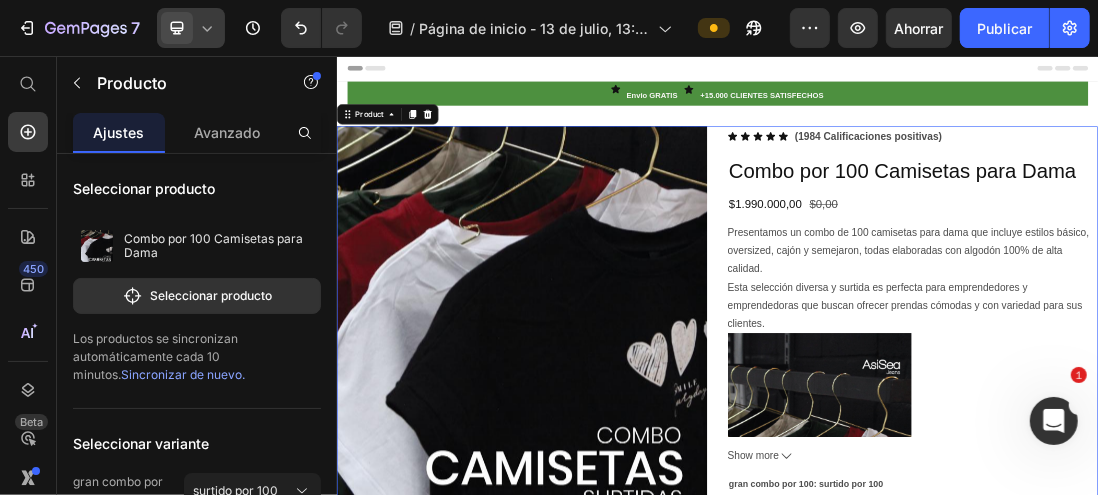 click 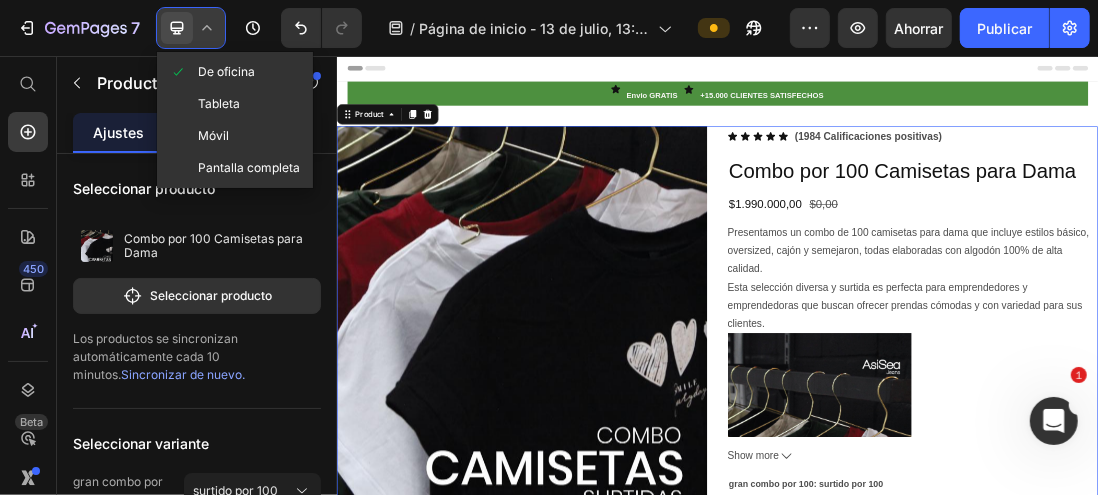 click on "Móvil" 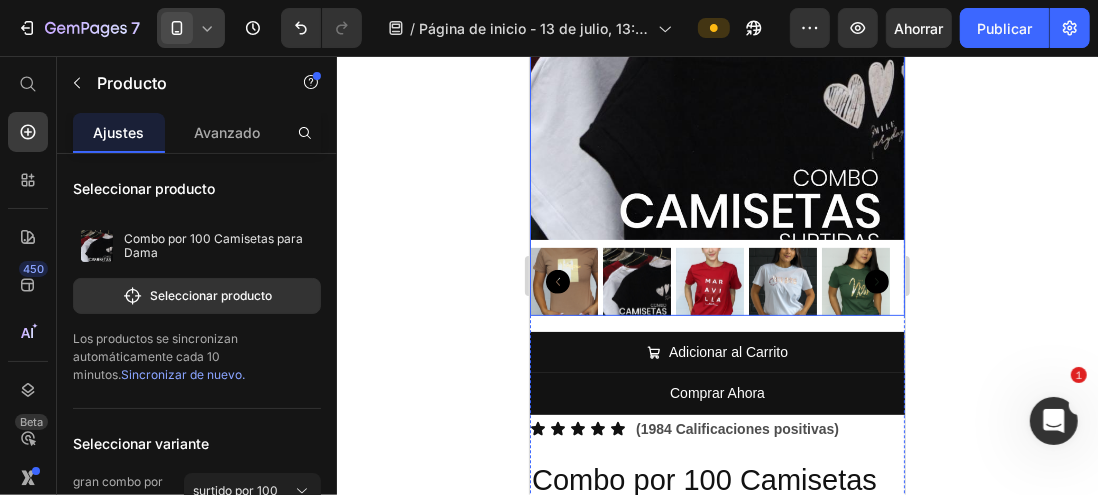 scroll, scrollTop: 400, scrollLeft: 0, axis: vertical 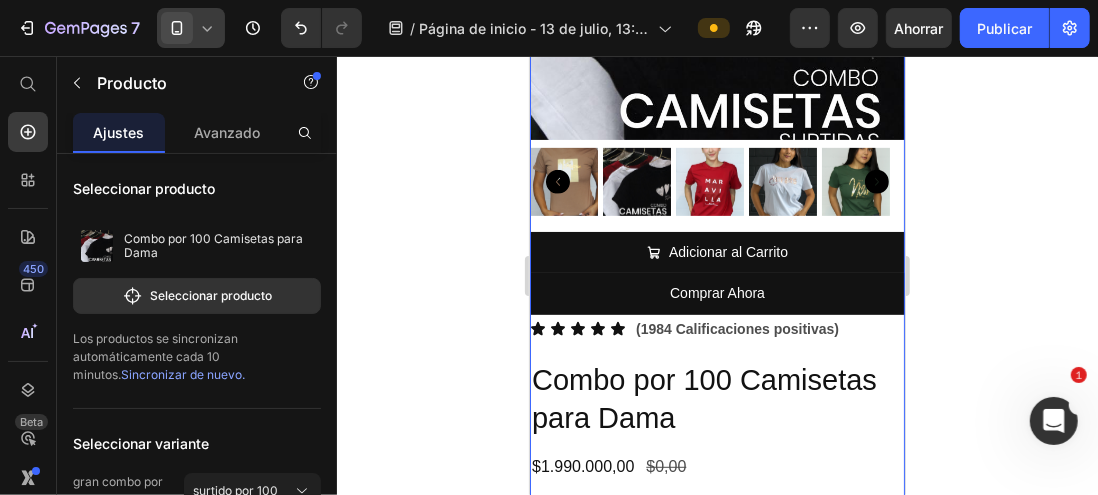 click 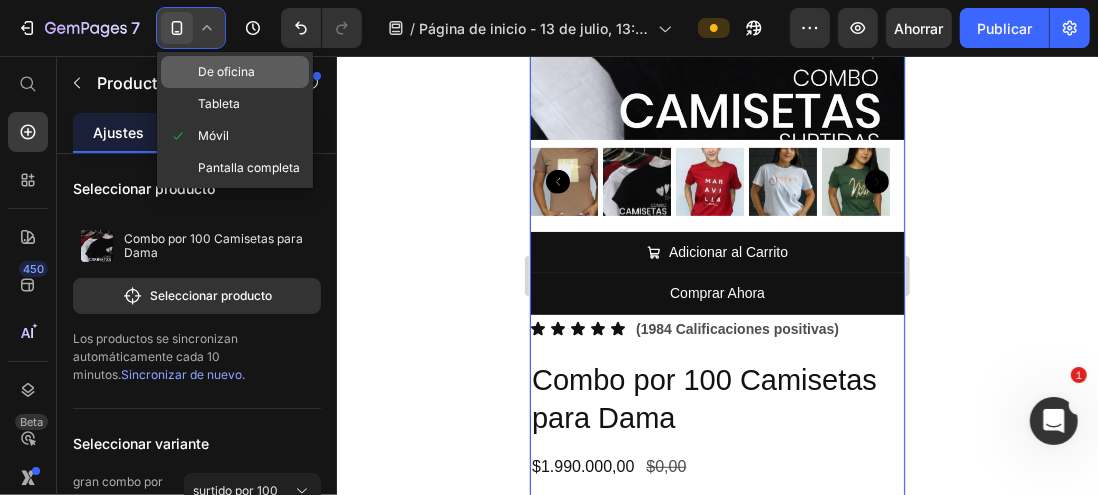 click on "De oficina" at bounding box center (226, 71) 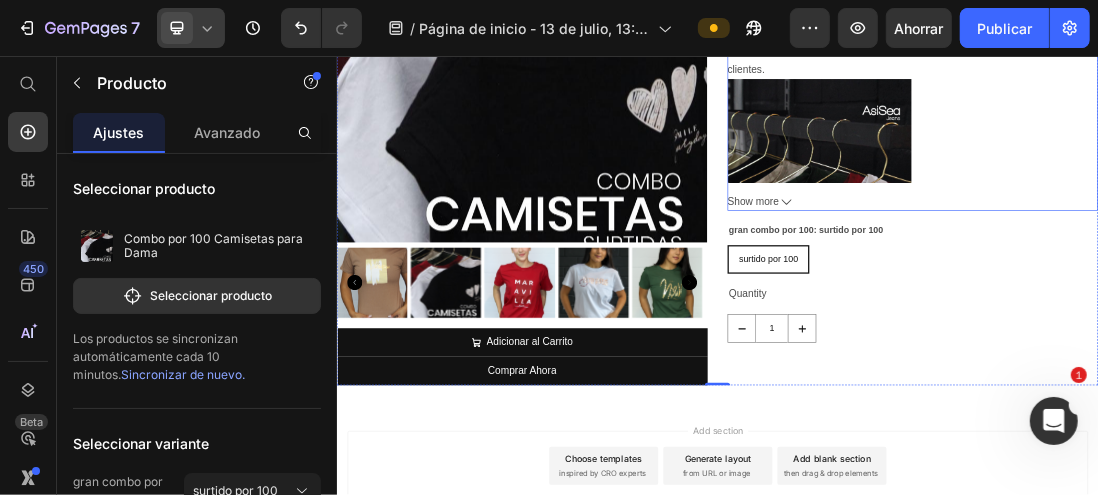 scroll, scrollTop: 40, scrollLeft: 0, axis: vertical 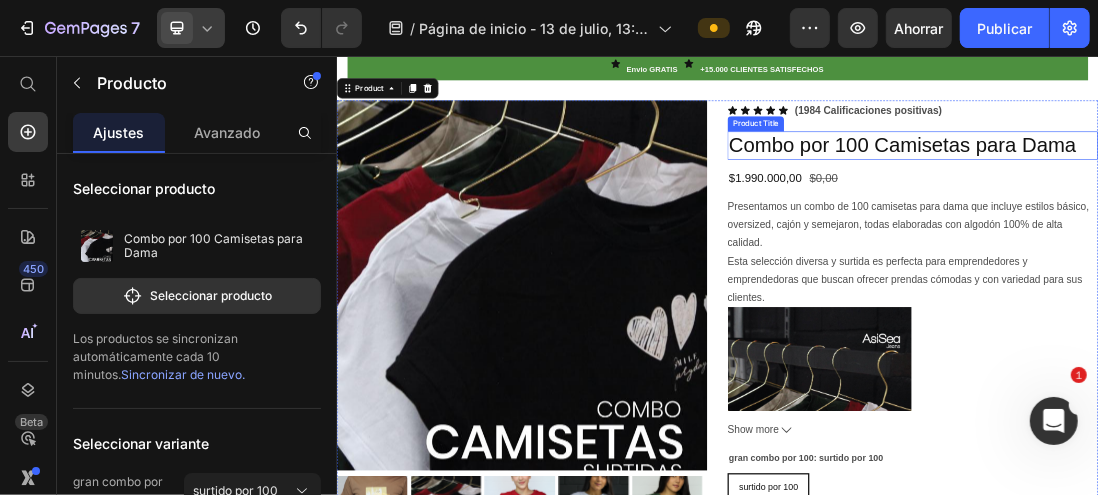 click on "Combo por 100 Camisetas para Dama" at bounding box center (1244, 199) 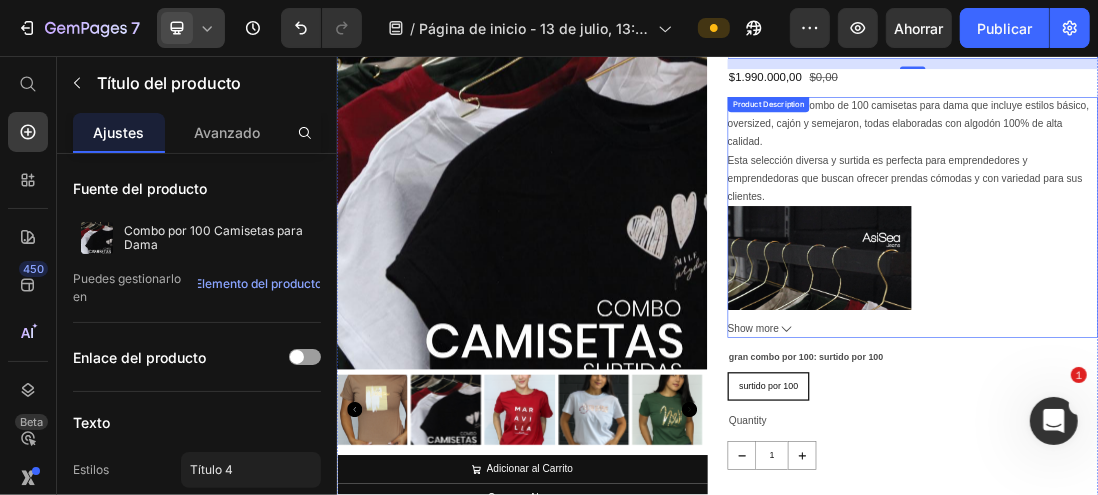 scroll, scrollTop: 100, scrollLeft: 0, axis: vertical 